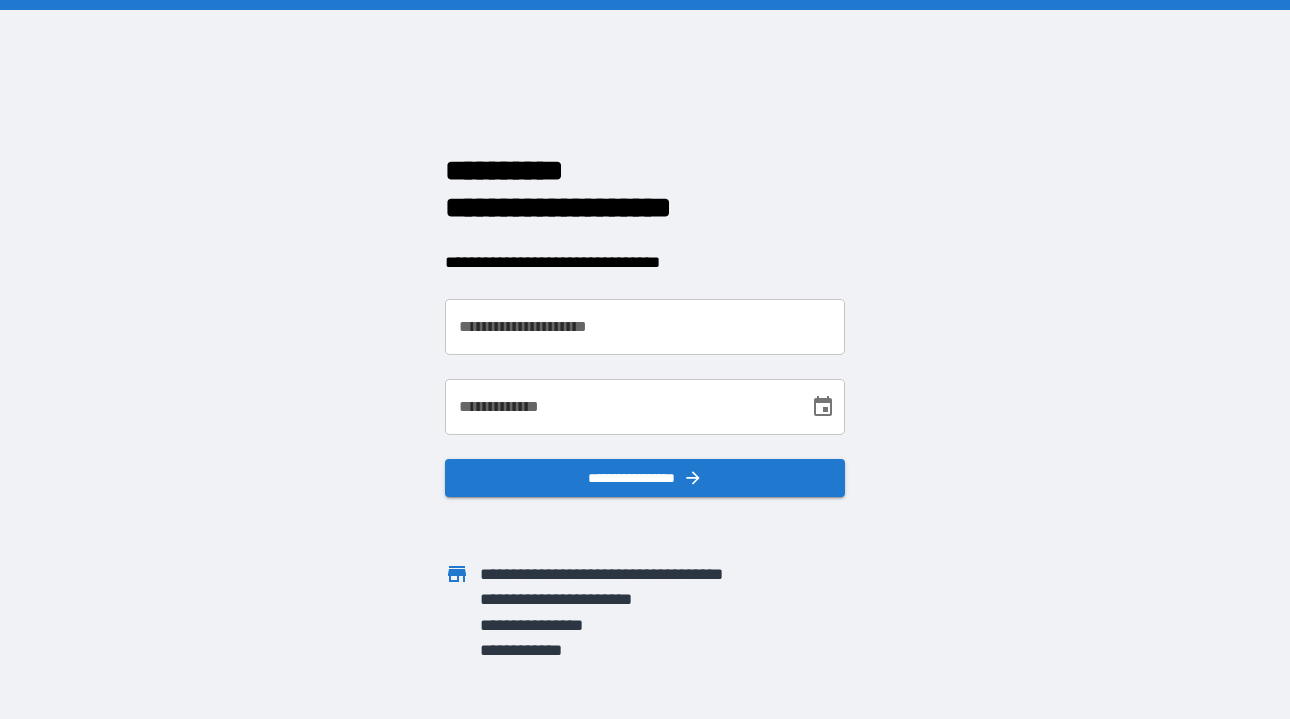 scroll, scrollTop: 0, scrollLeft: 0, axis: both 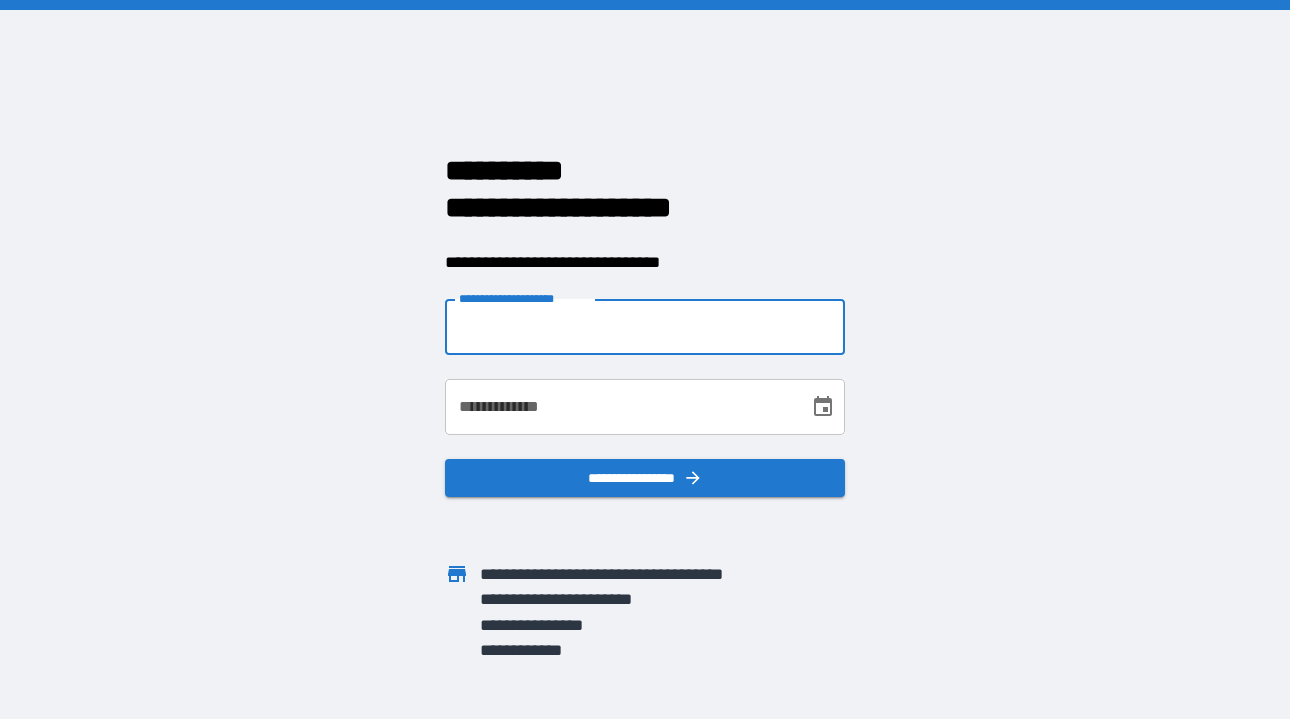 click on "**********" at bounding box center [645, 327] 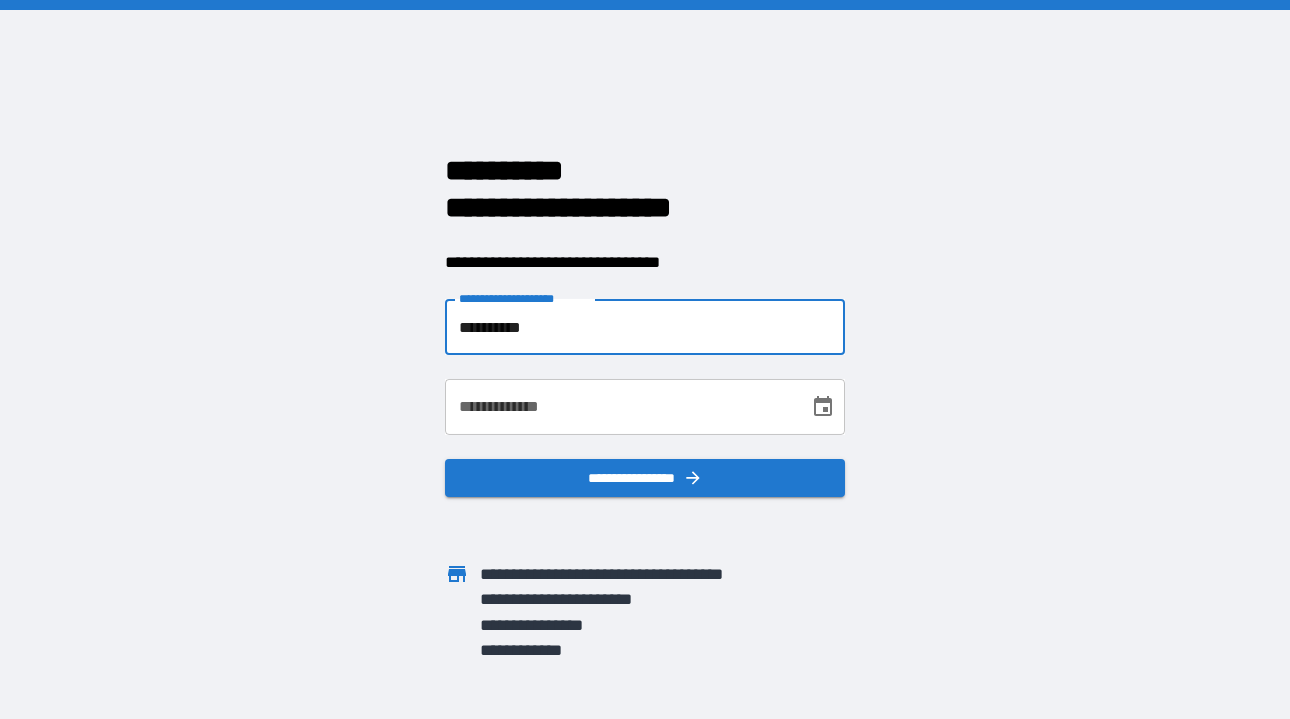 type on "**********" 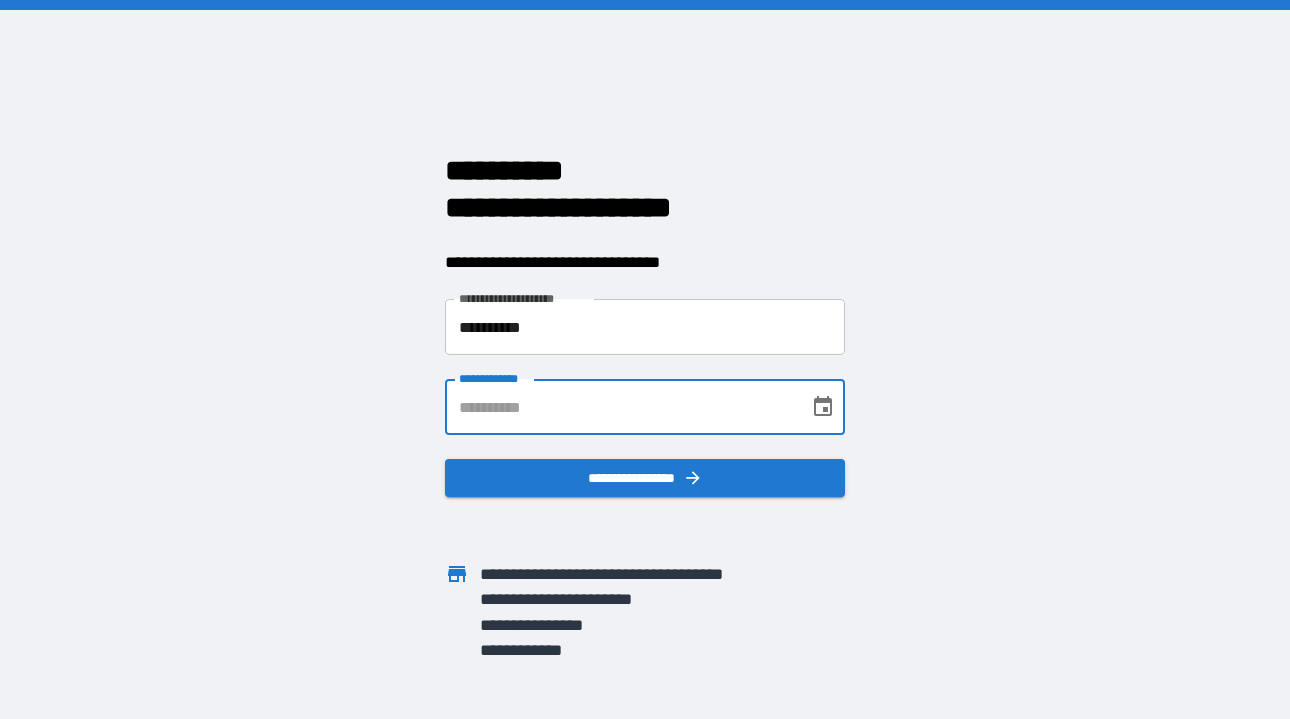 click 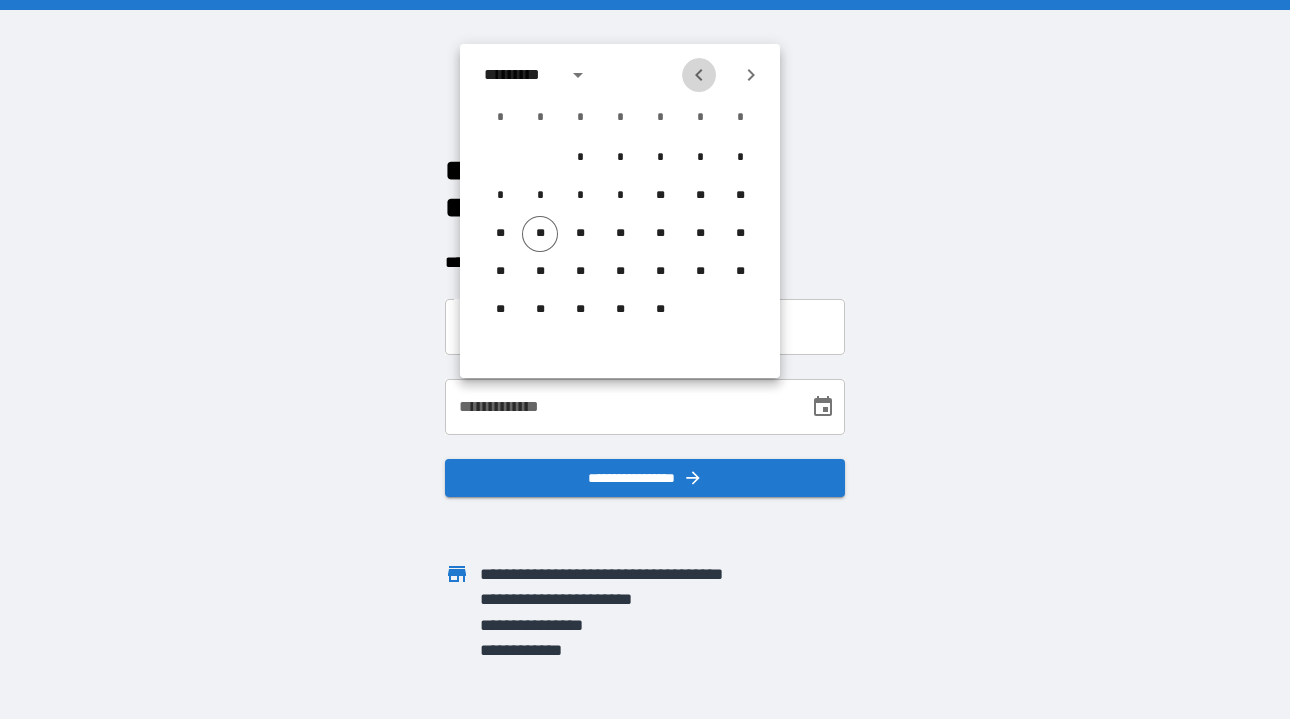 click 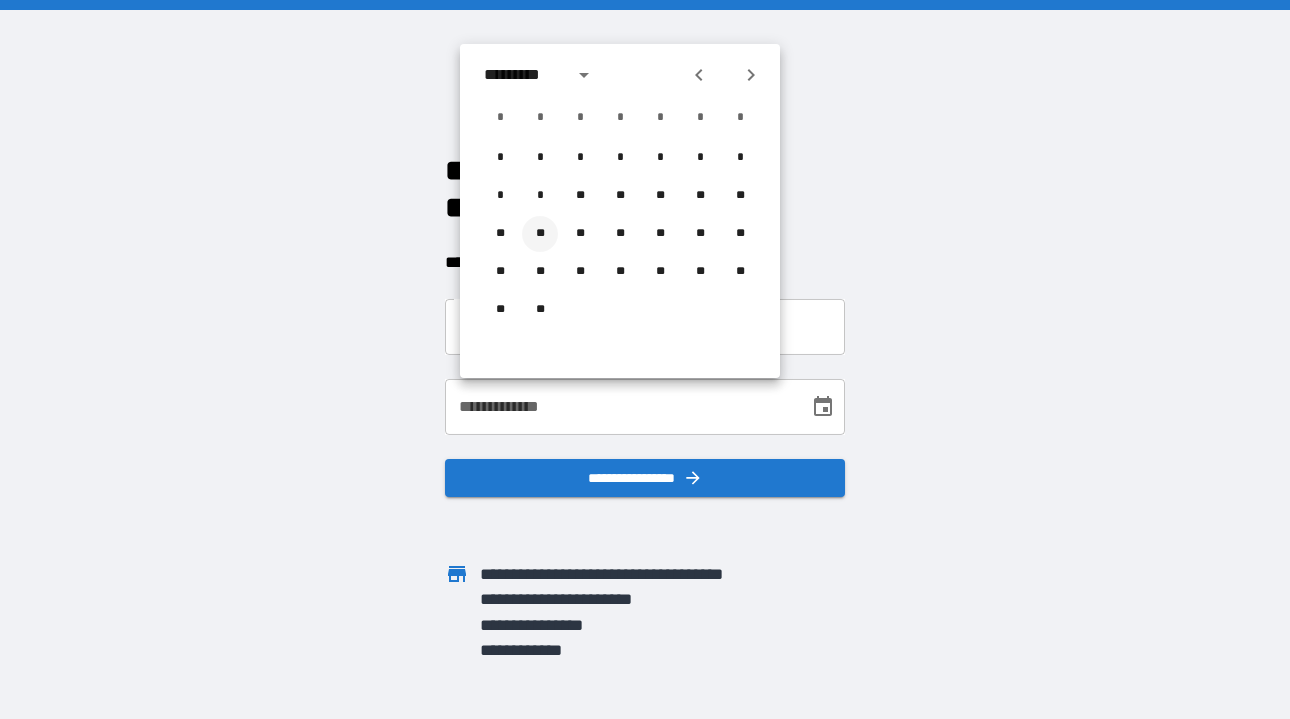 click on "**" at bounding box center (540, 234) 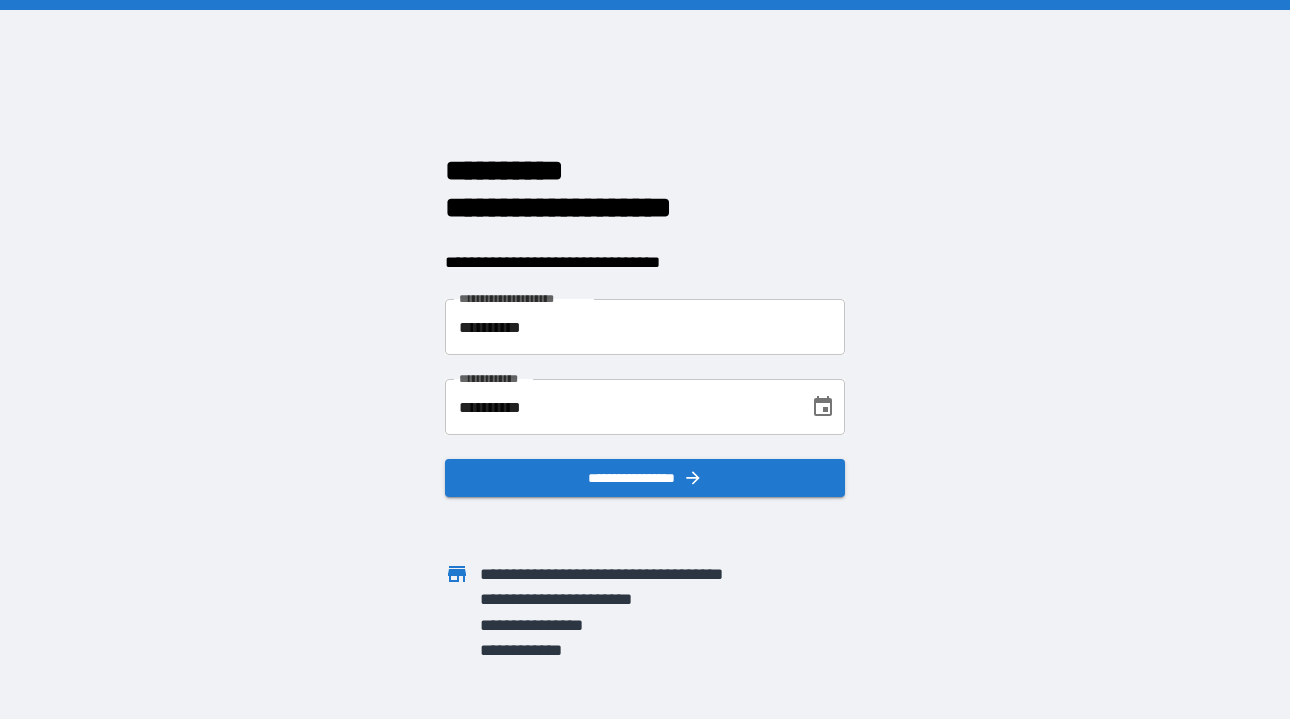 click on "**********" at bounding box center [620, 407] 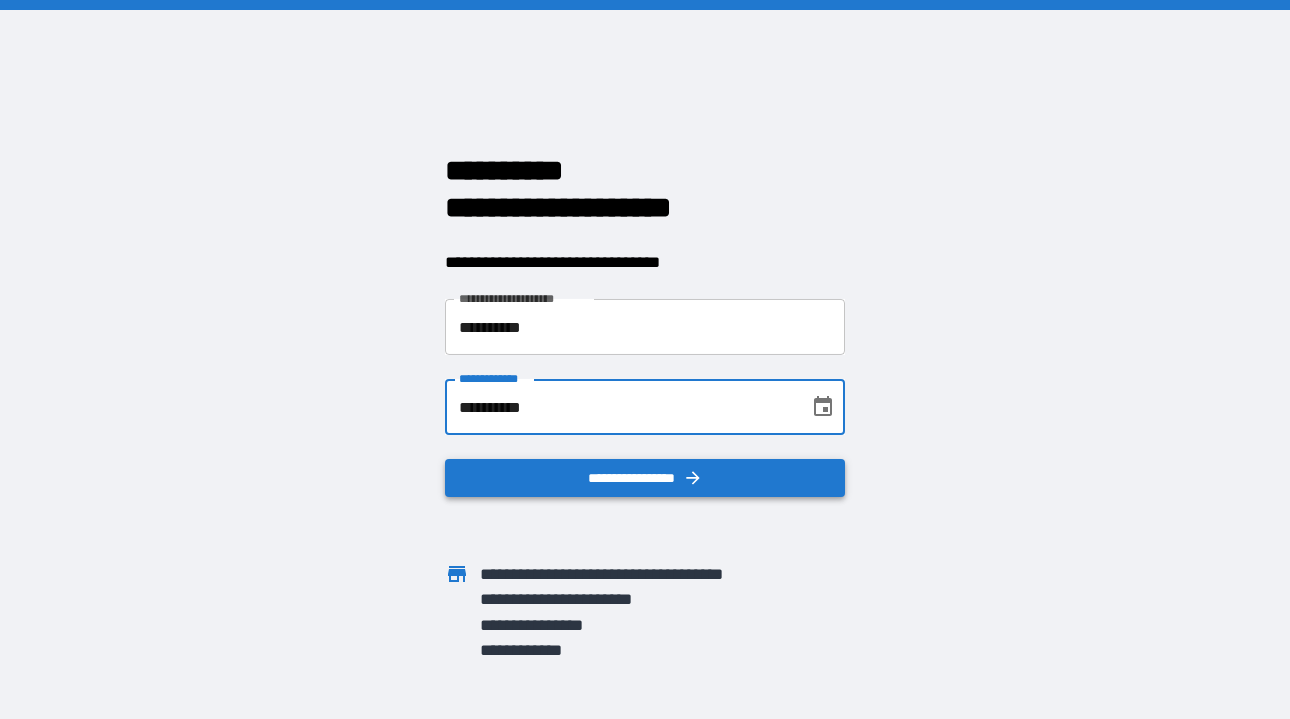 type on "**********" 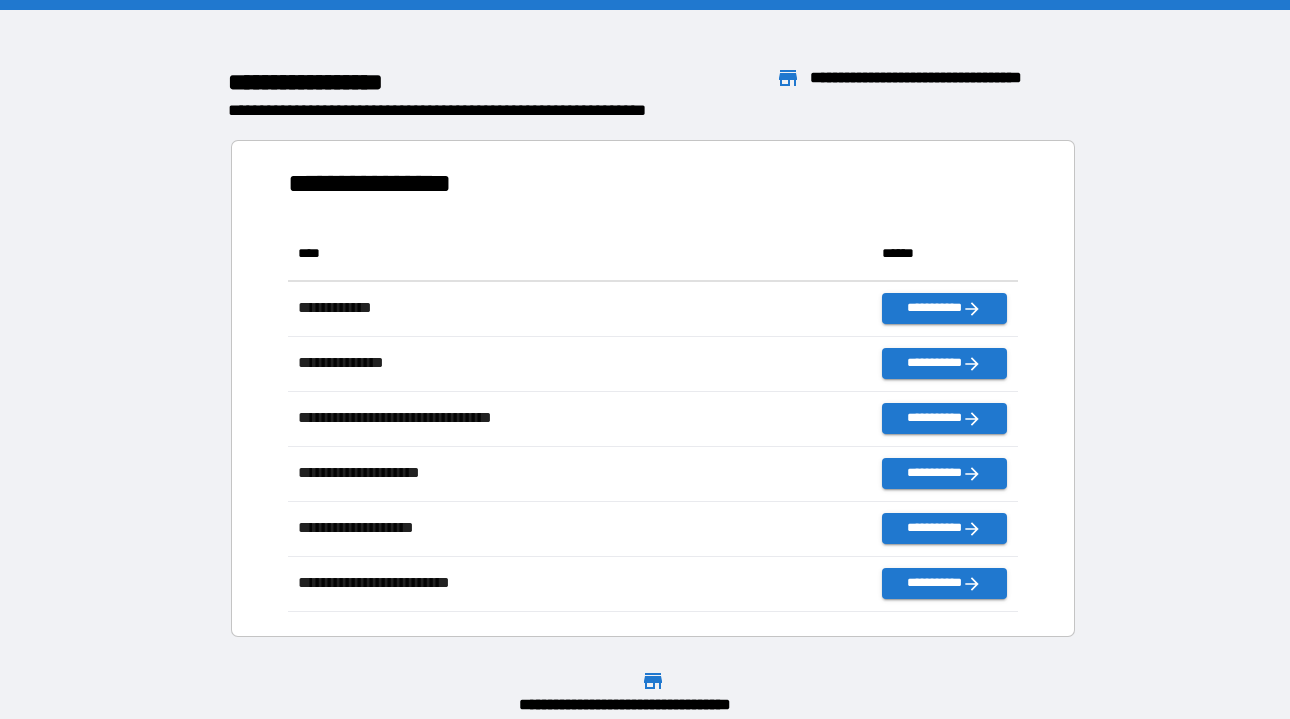 scroll, scrollTop: 1, scrollLeft: 1, axis: both 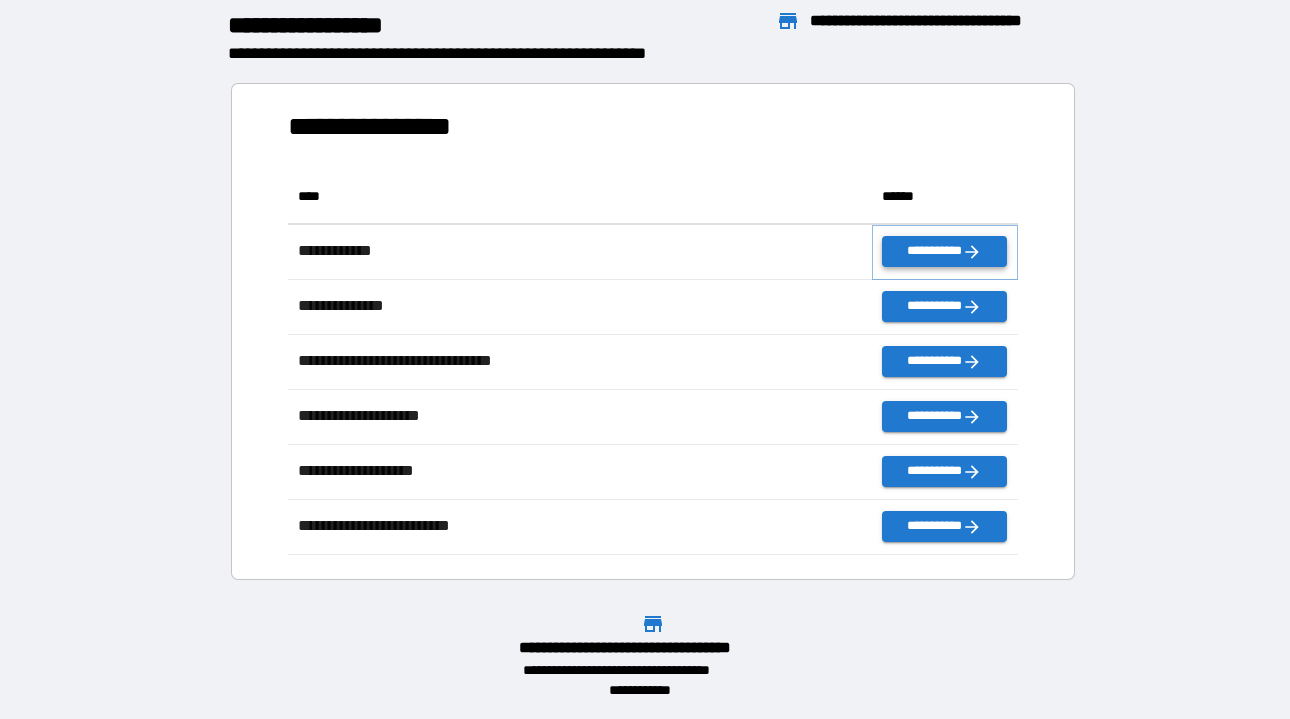 click on "**********" at bounding box center (944, 251) 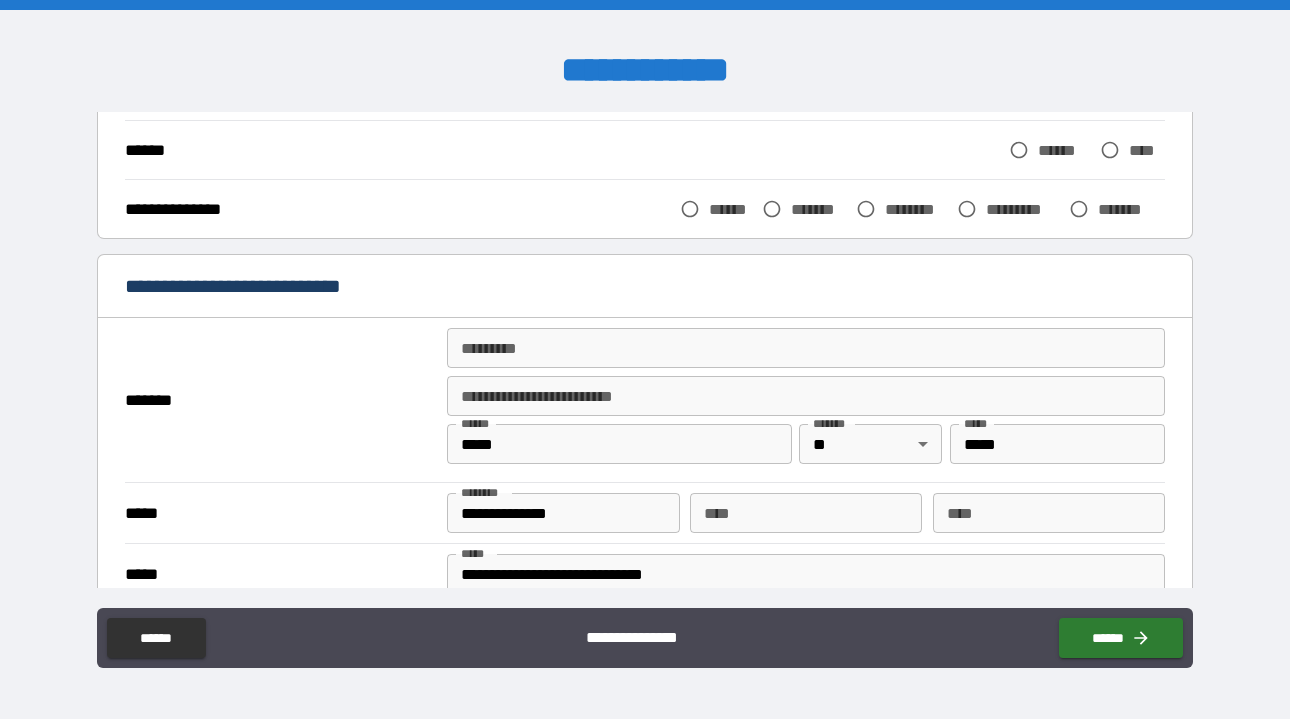 scroll, scrollTop: 254, scrollLeft: 0, axis: vertical 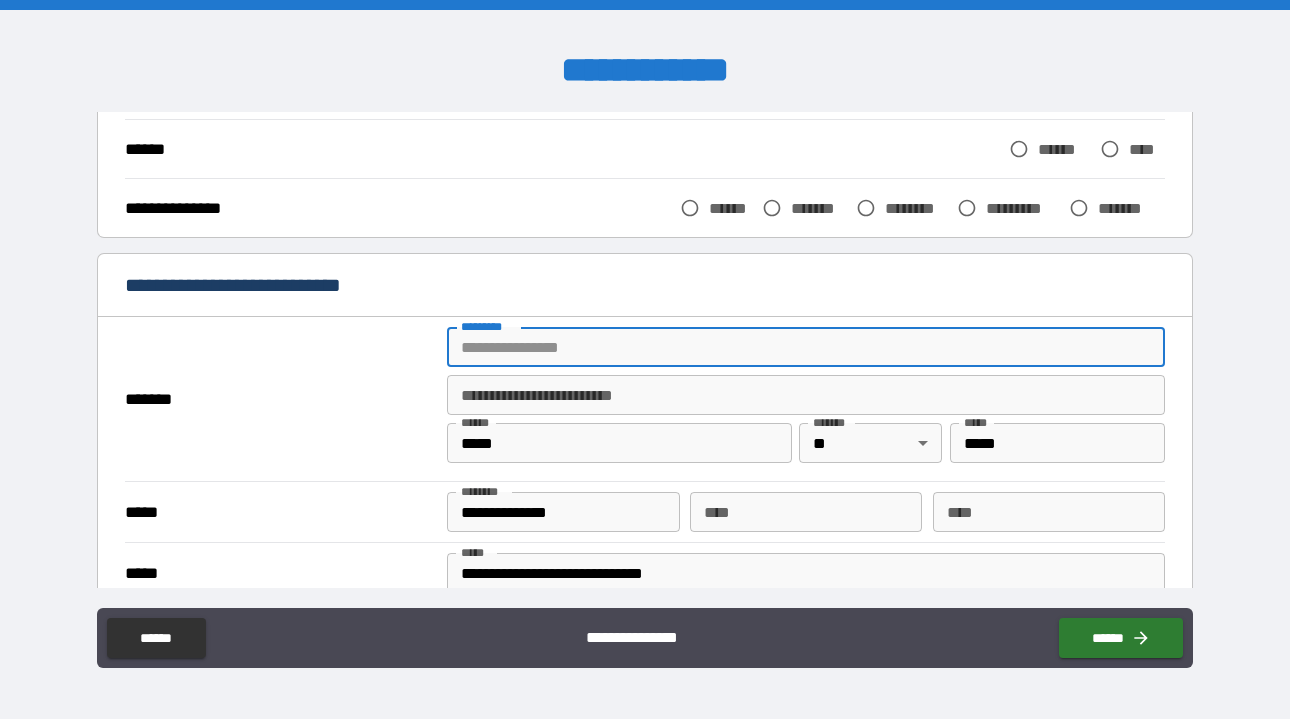 click on "*******   *" at bounding box center [805, 347] 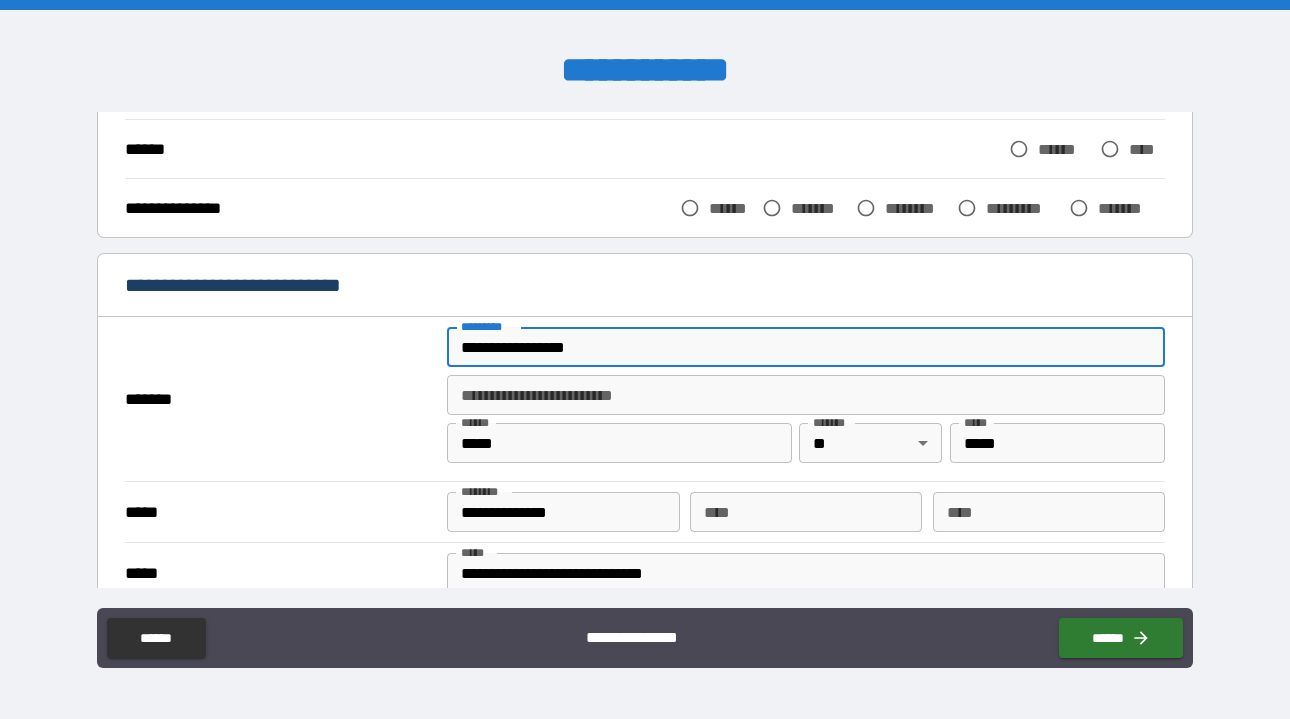 type on "********" 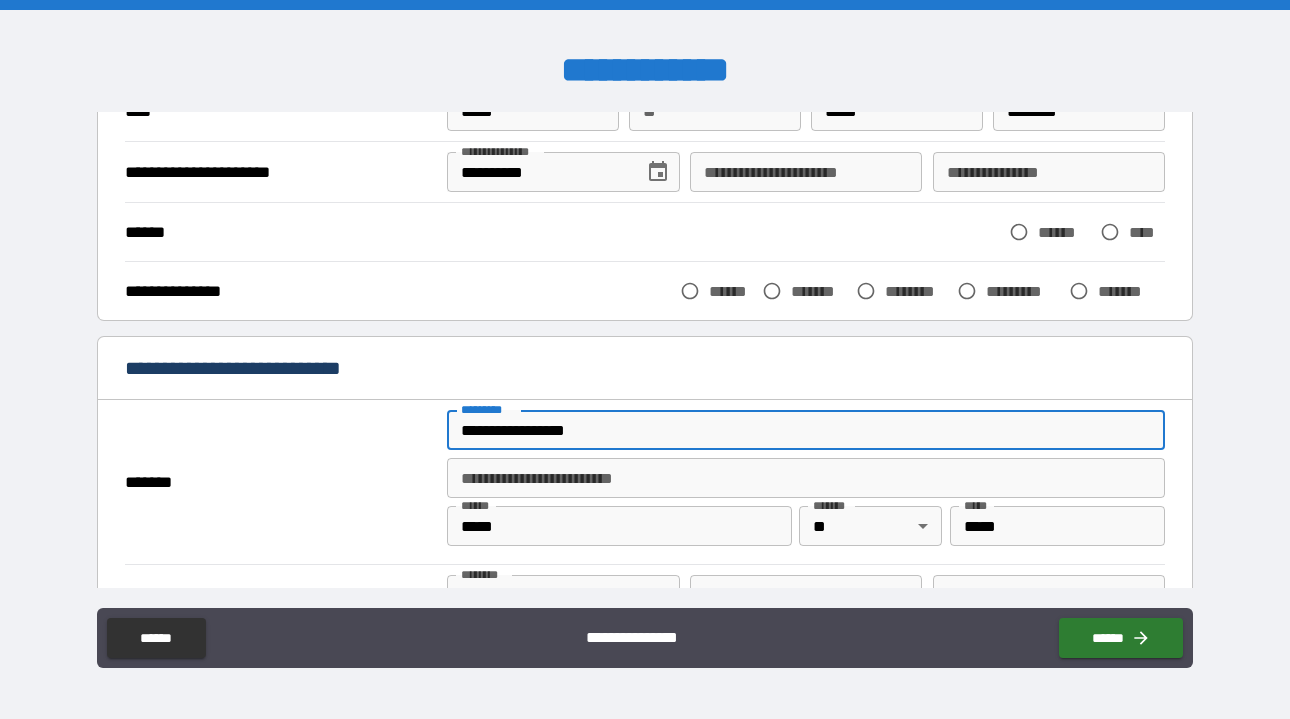 scroll, scrollTop: 167, scrollLeft: 0, axis: vertical 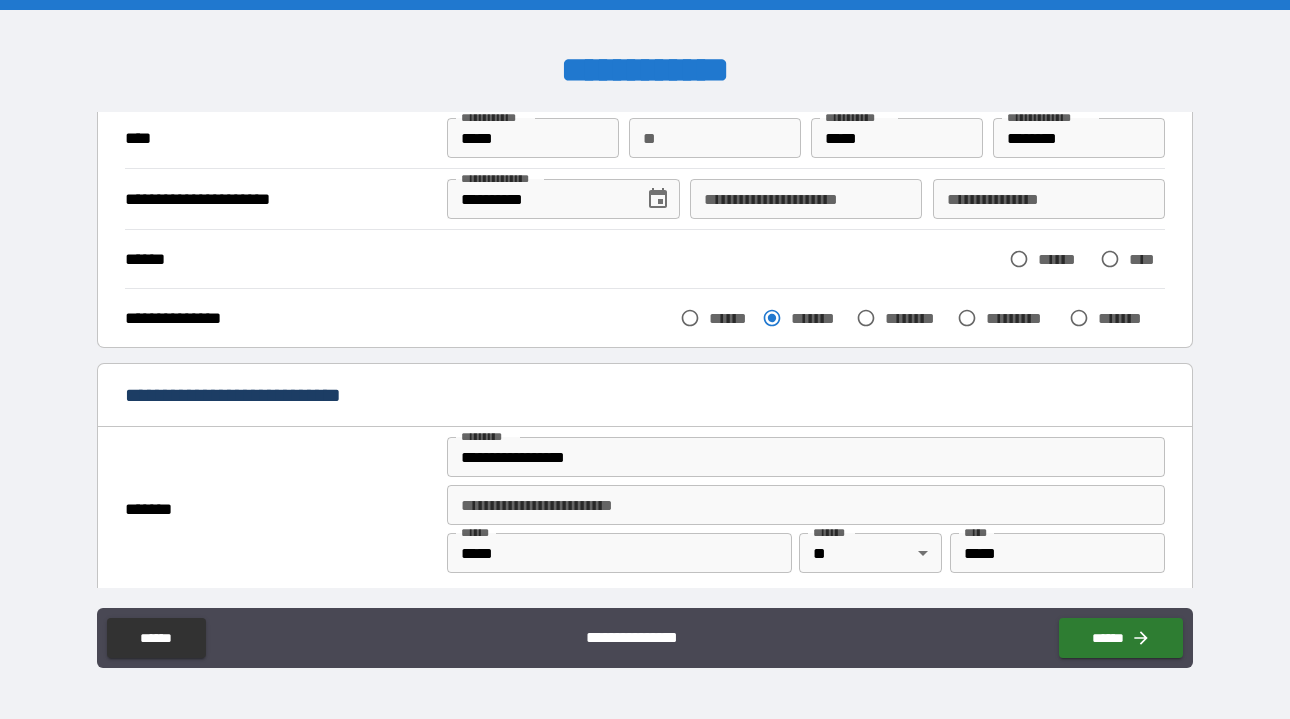 click on "**********" at bounding box center (806, 199) 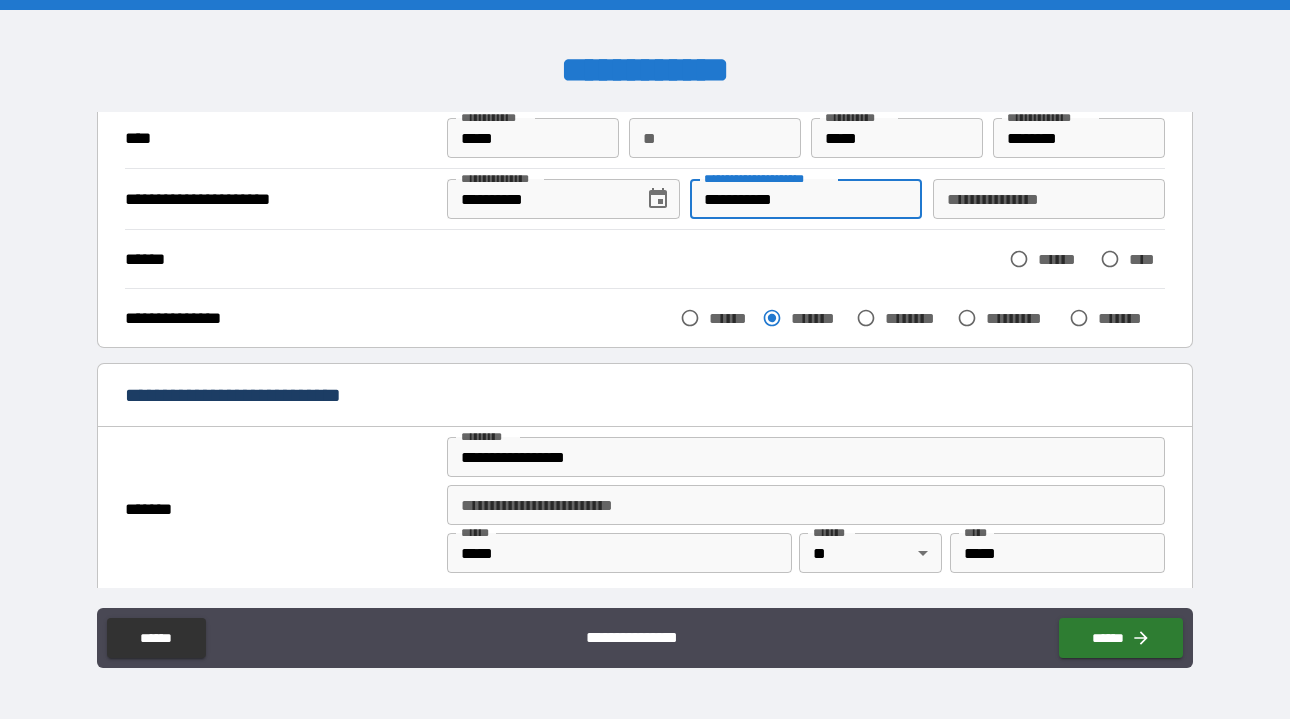 type on "**********" 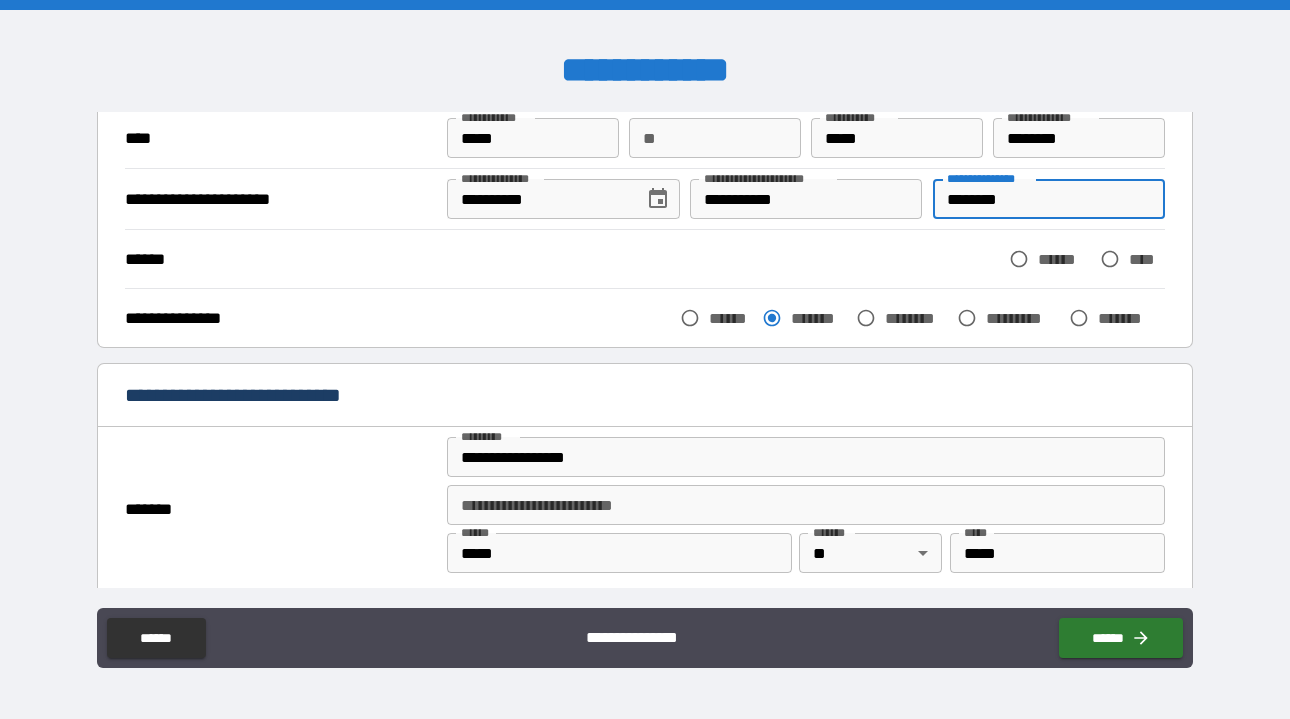 type on "********" 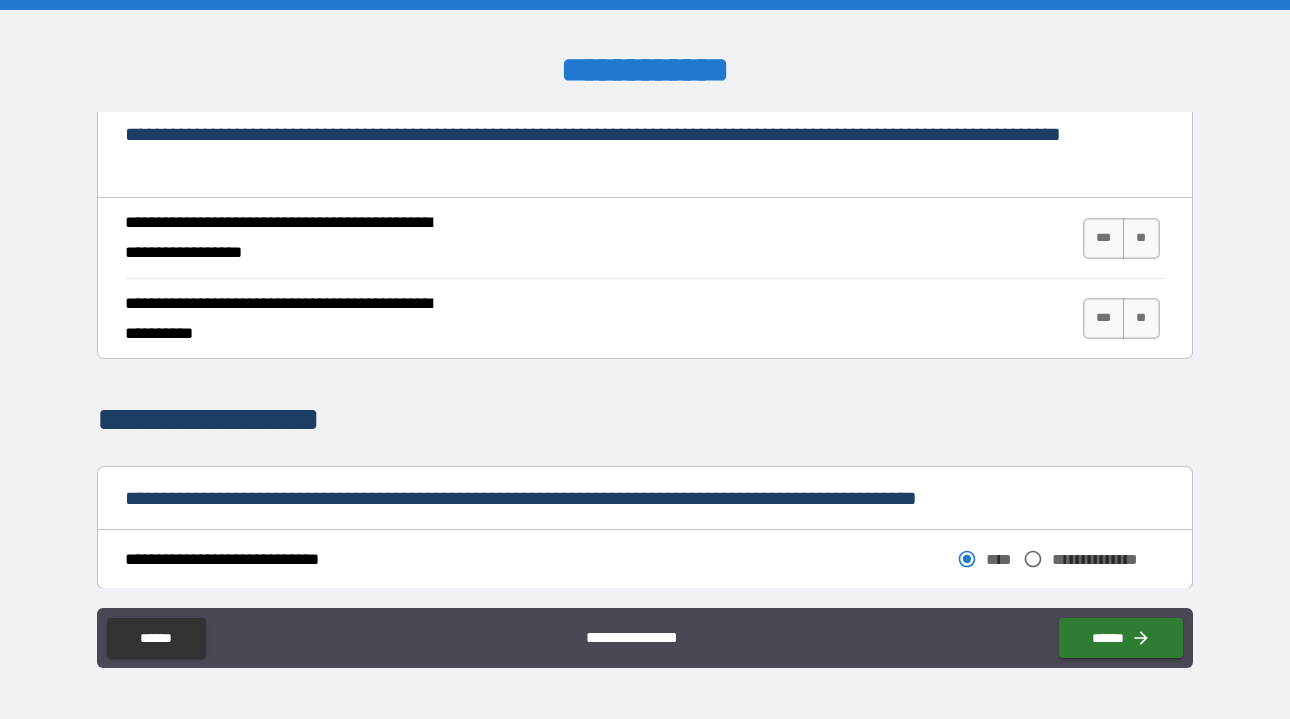 scroll, scrollTop: 735, scrollLeft: 0, axis: vertical 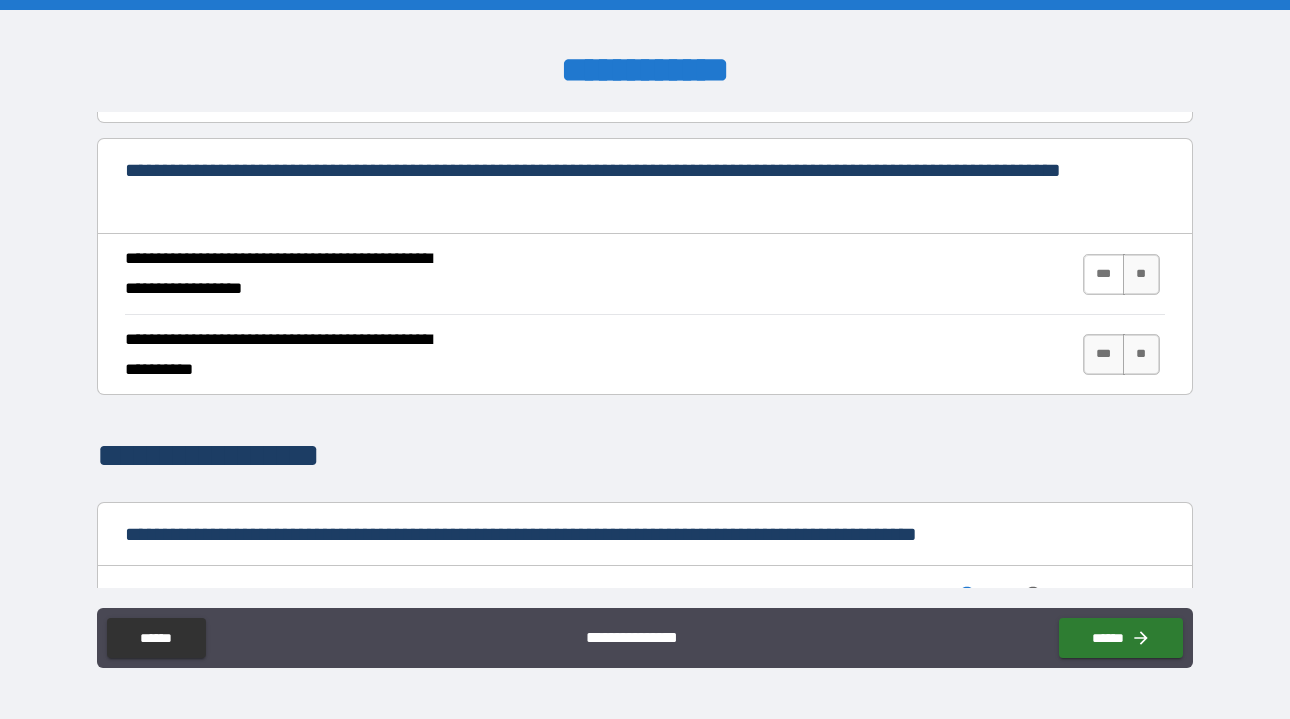 click on "***" at bounding box center (1104, 274) 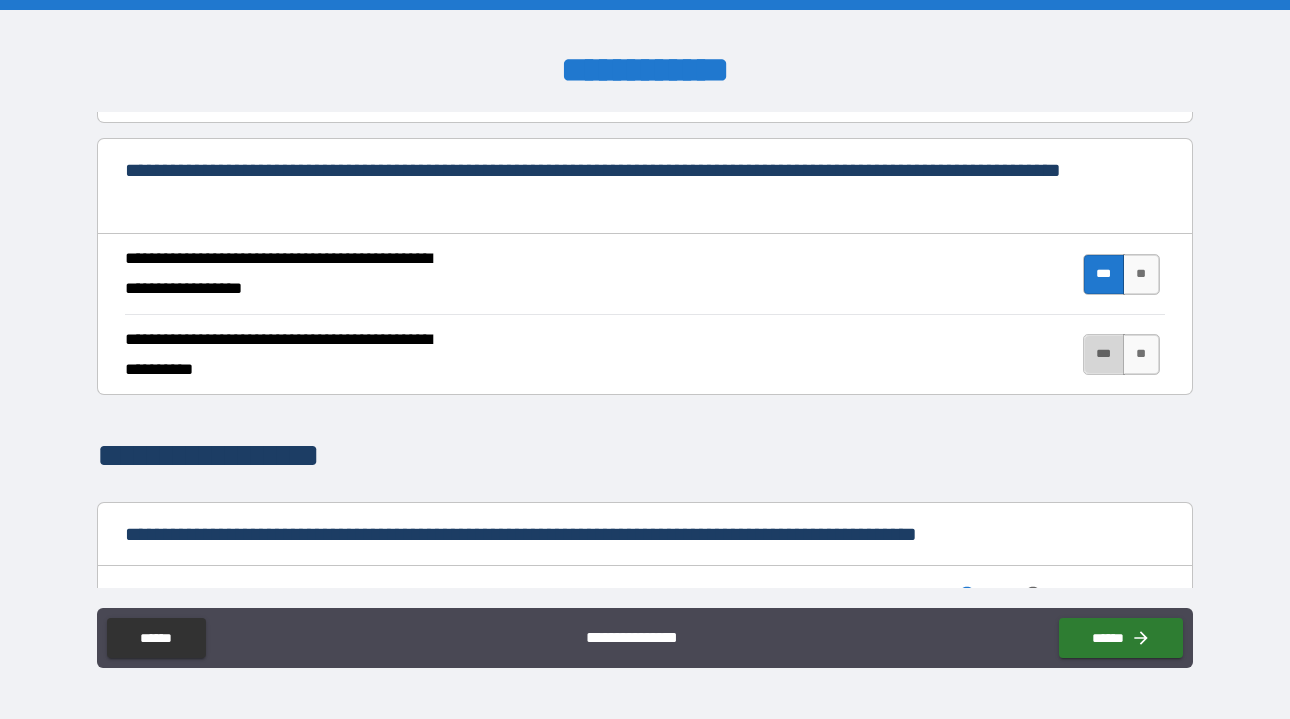 click on "***" at bounding box center [1104, 354] 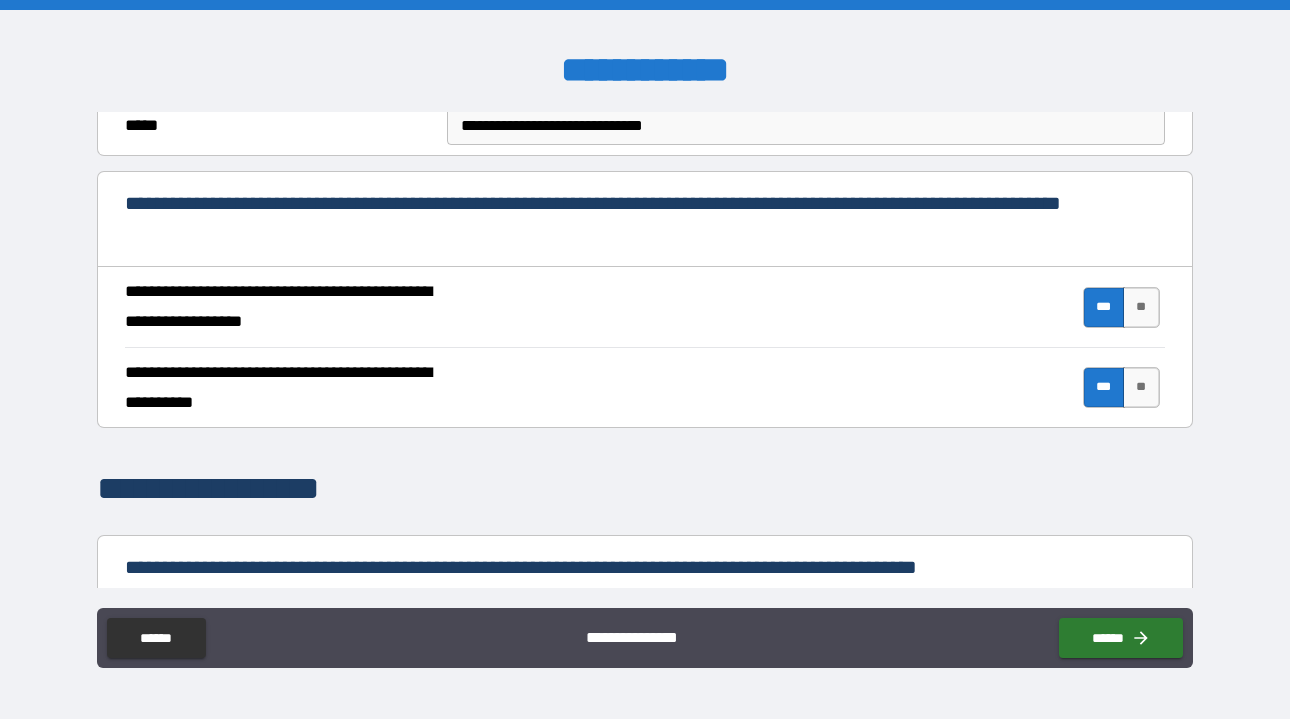 scroll, scrollTop: 460, scrollLeft: 0, axis: vertical 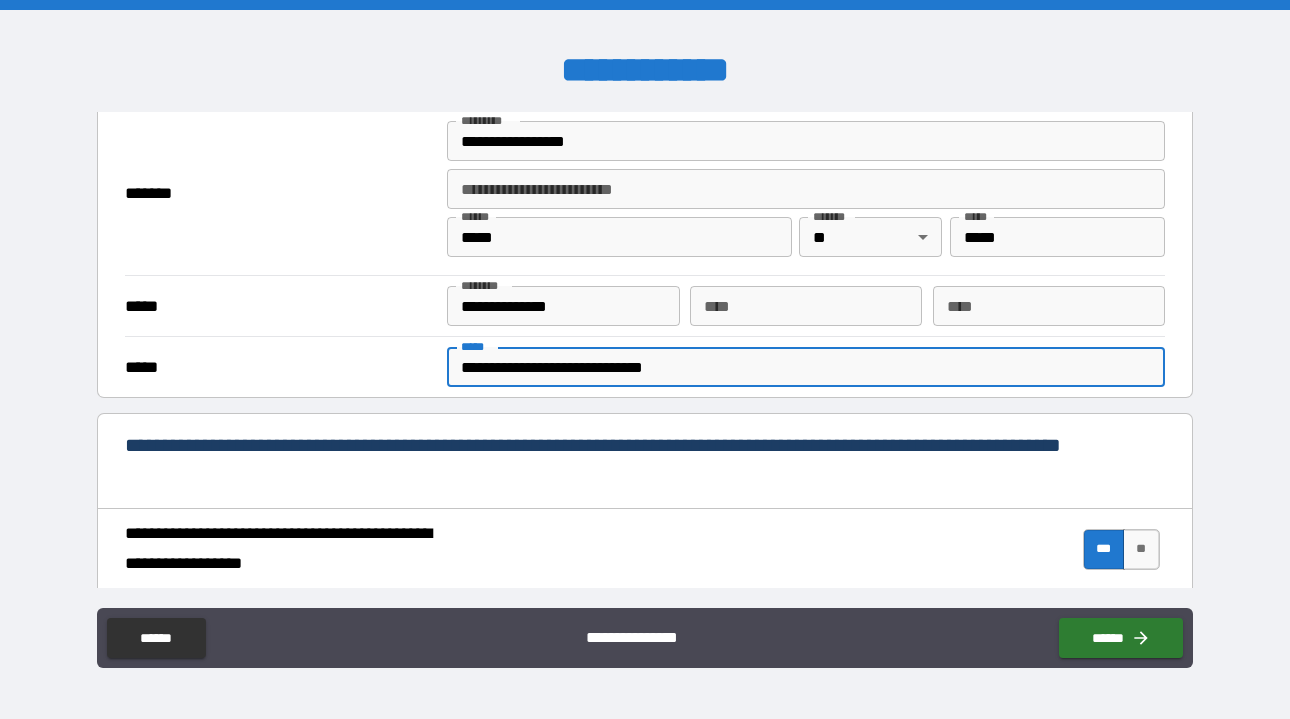 drag, startPoint x: 633, startPoint y: 363, endPoint x: 373, endPoint y: 363, distance: 260 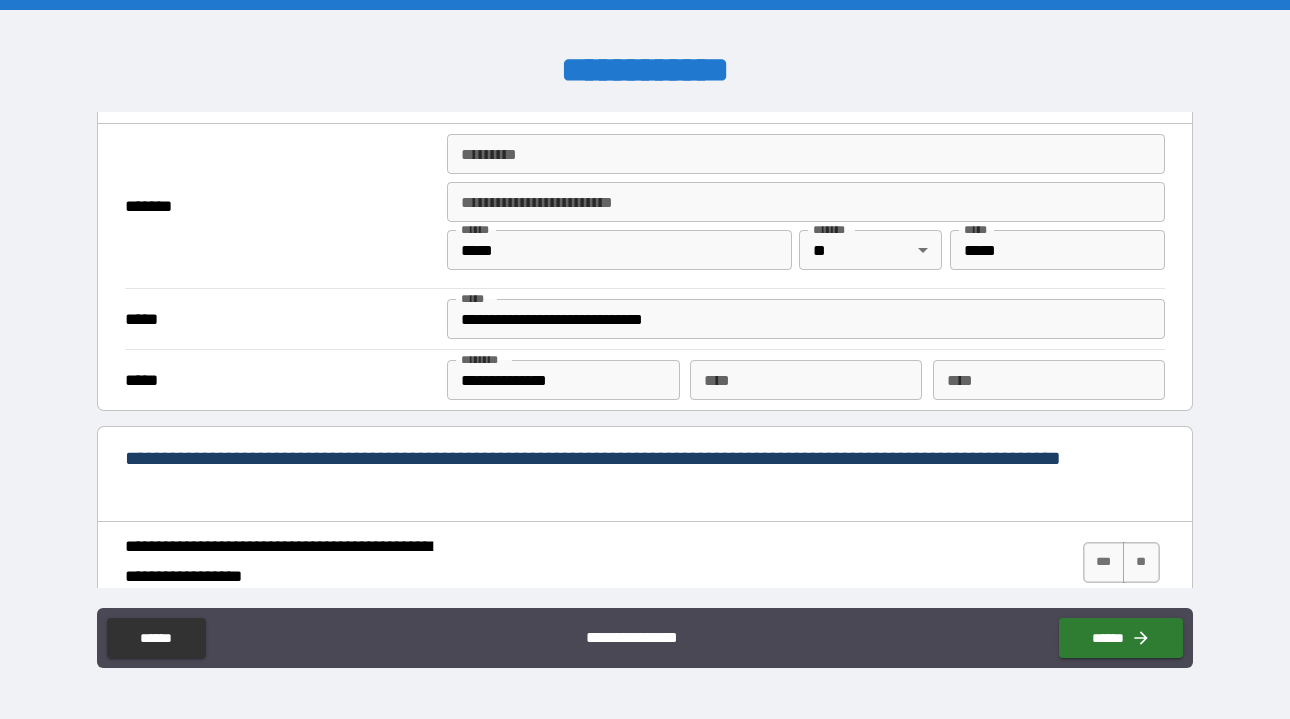 scroll, scrollTop: 1502, scrollLeft: 0, axis: vertical 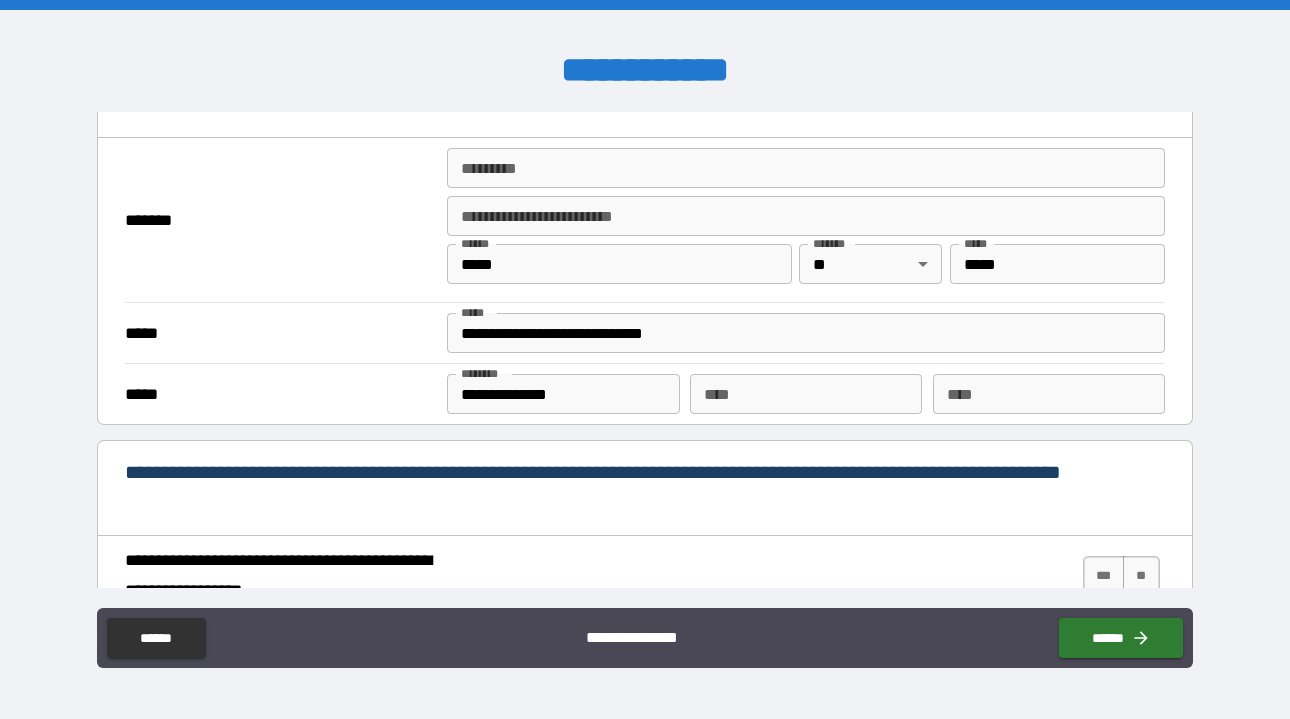 type on "**********" 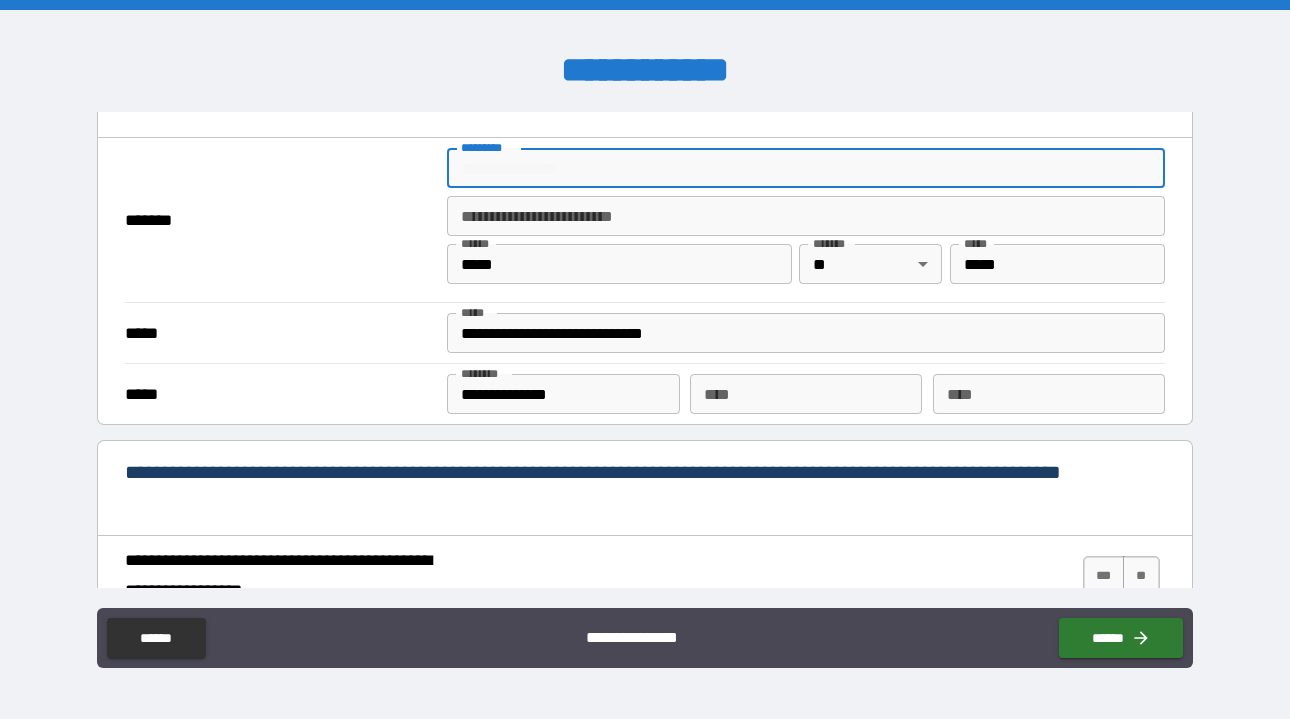 type on "**********" 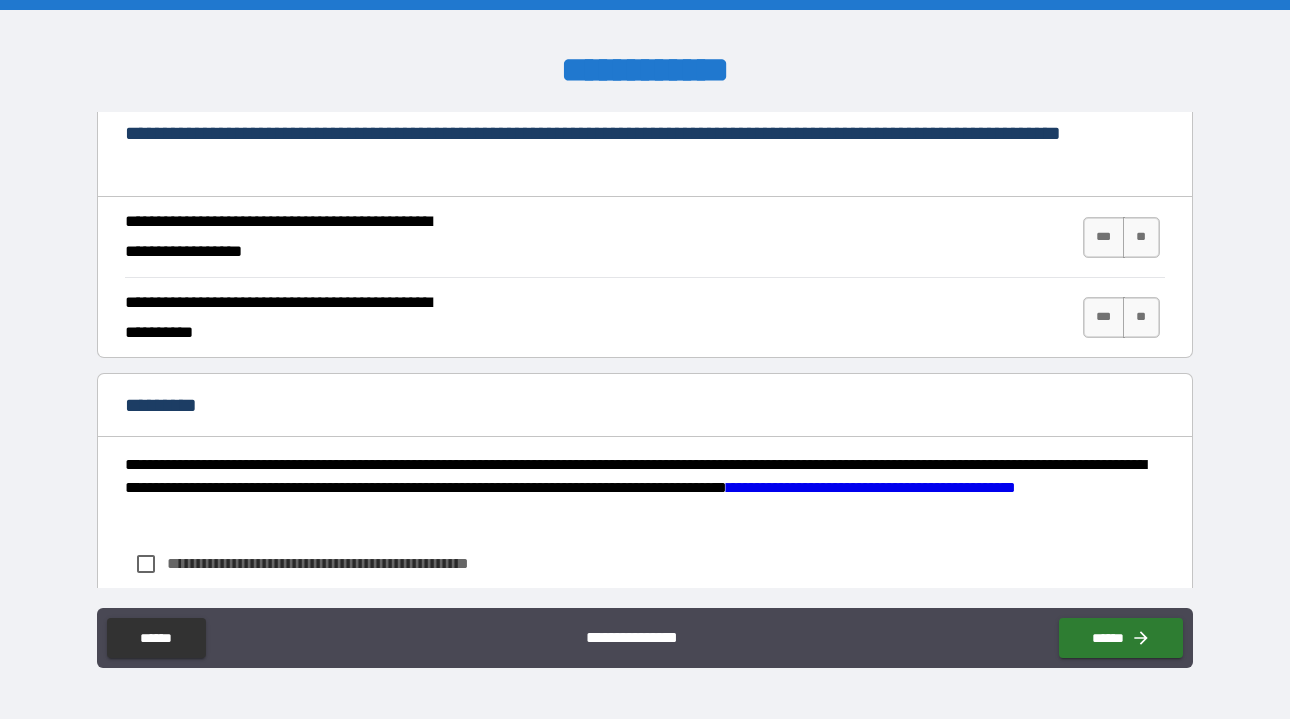 scroll, scrollTop: 1843, scrollLeft: 0, axis: vertical 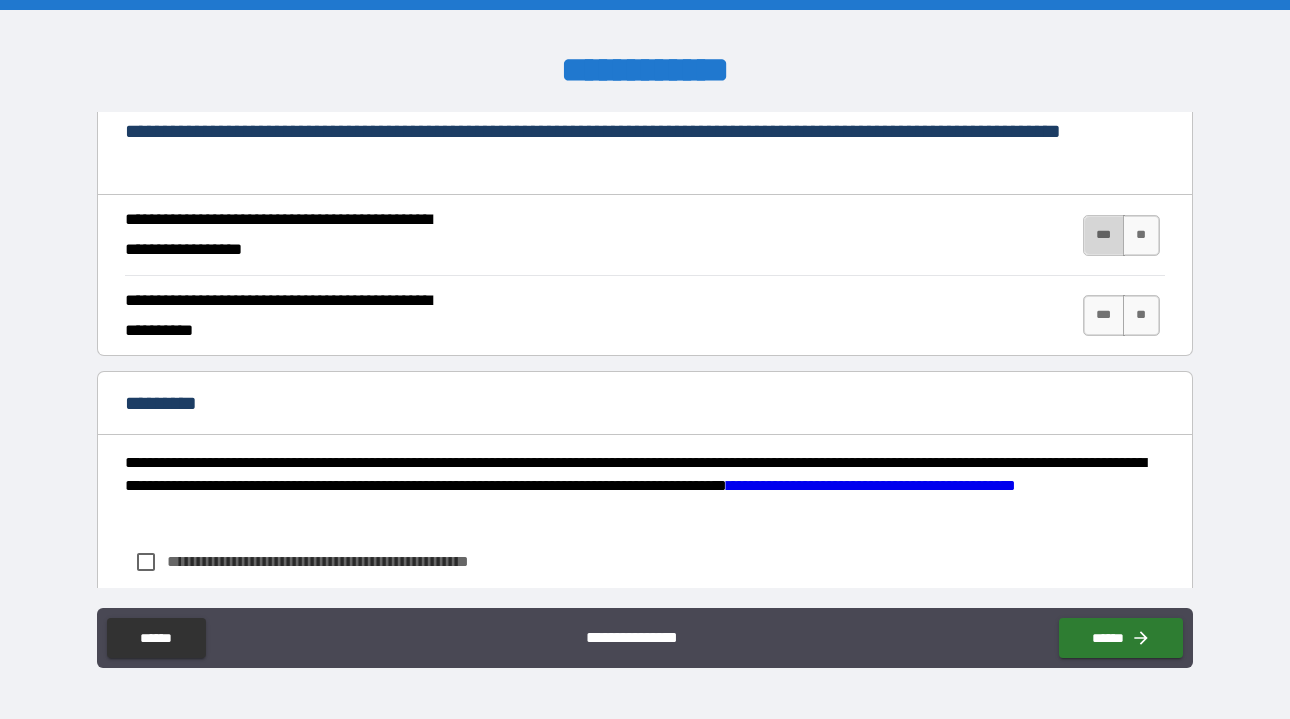 click on "***" at bounding box center (1104, 235) 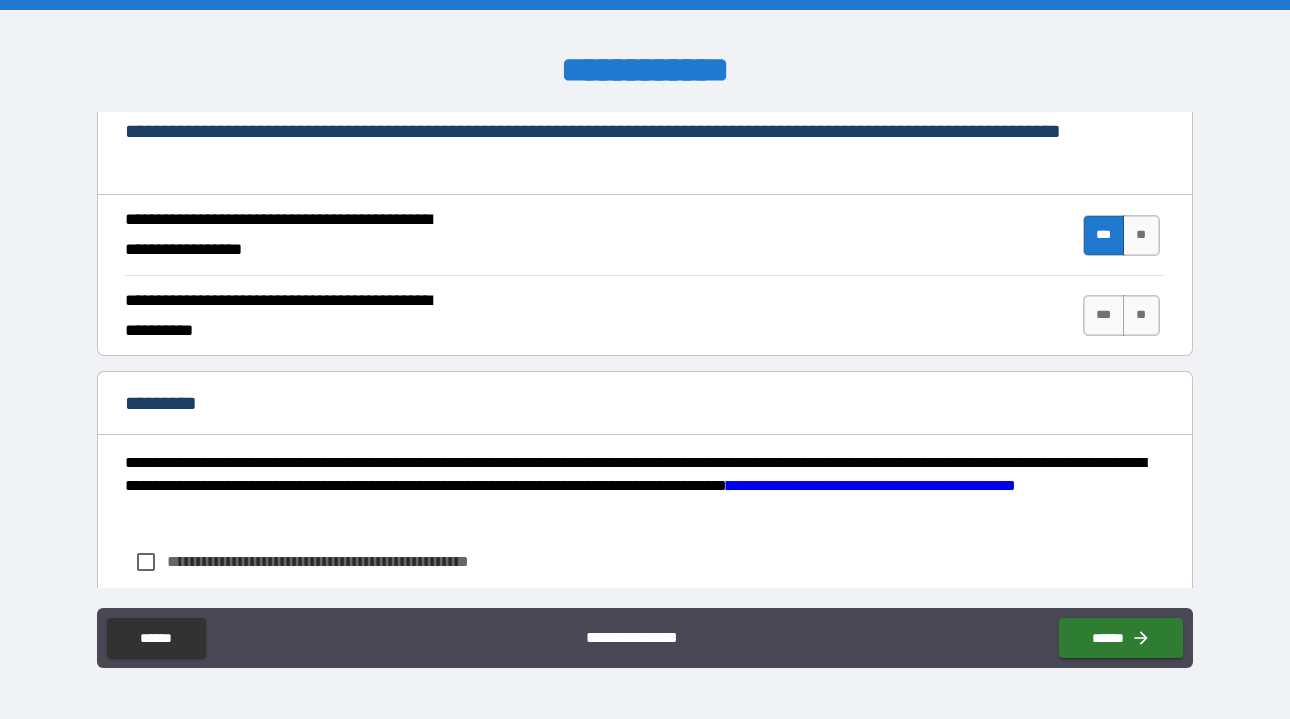 click on "*** **" at bounding box center [1121, 315] 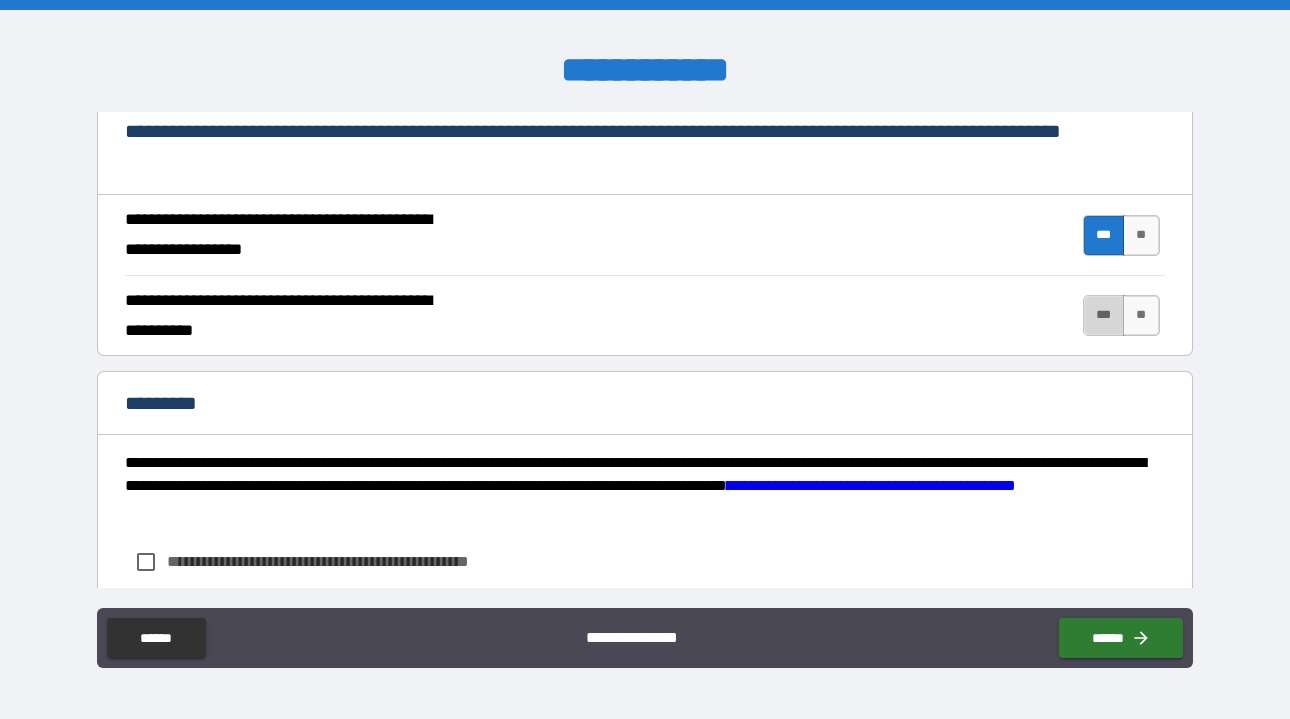 click on "***" at bounding box center [1104, 315] 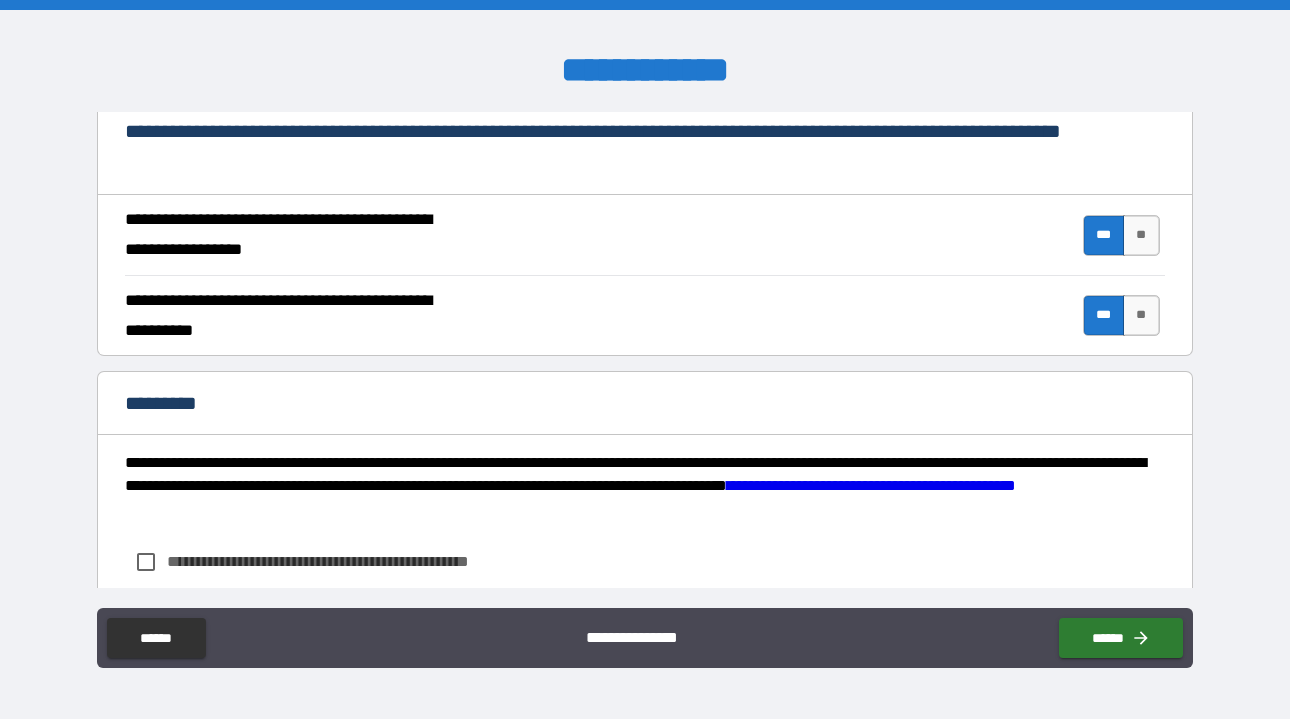 scroll, scrollTop: 1969, scrollLeft: 0, axis: vertical 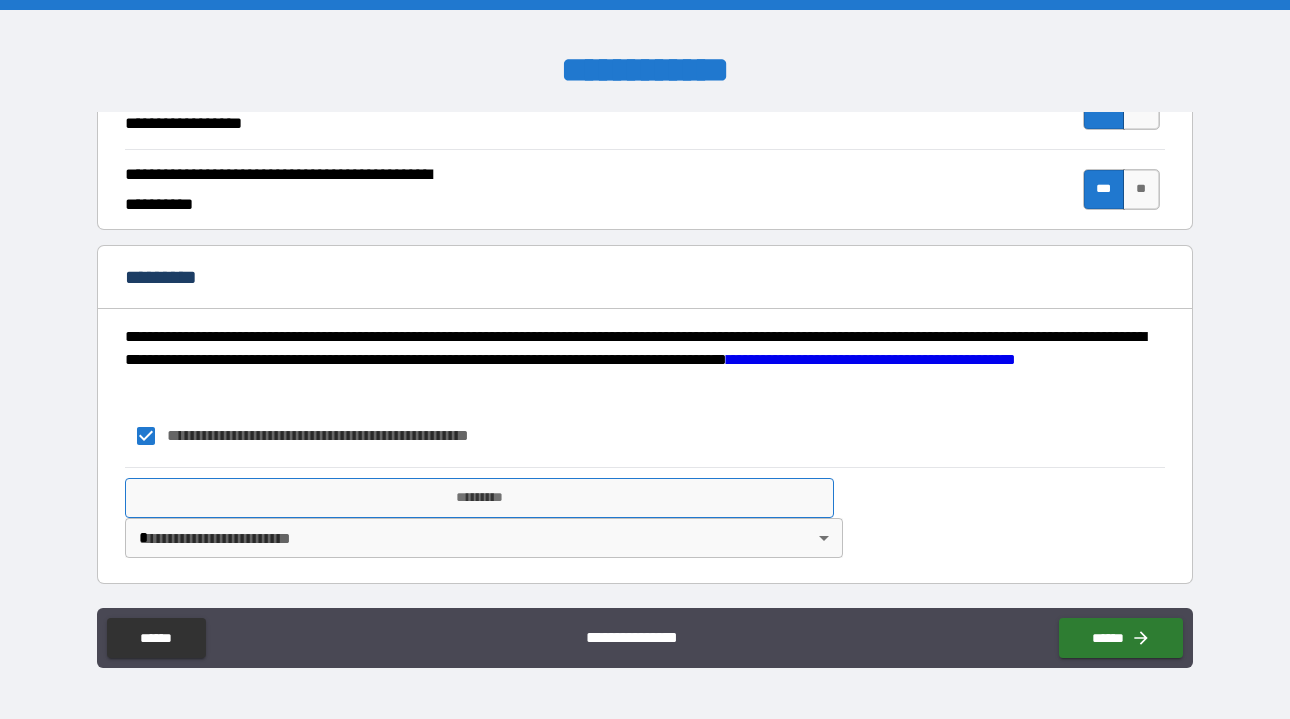 click on "*********" at bounding box center (479, 498) 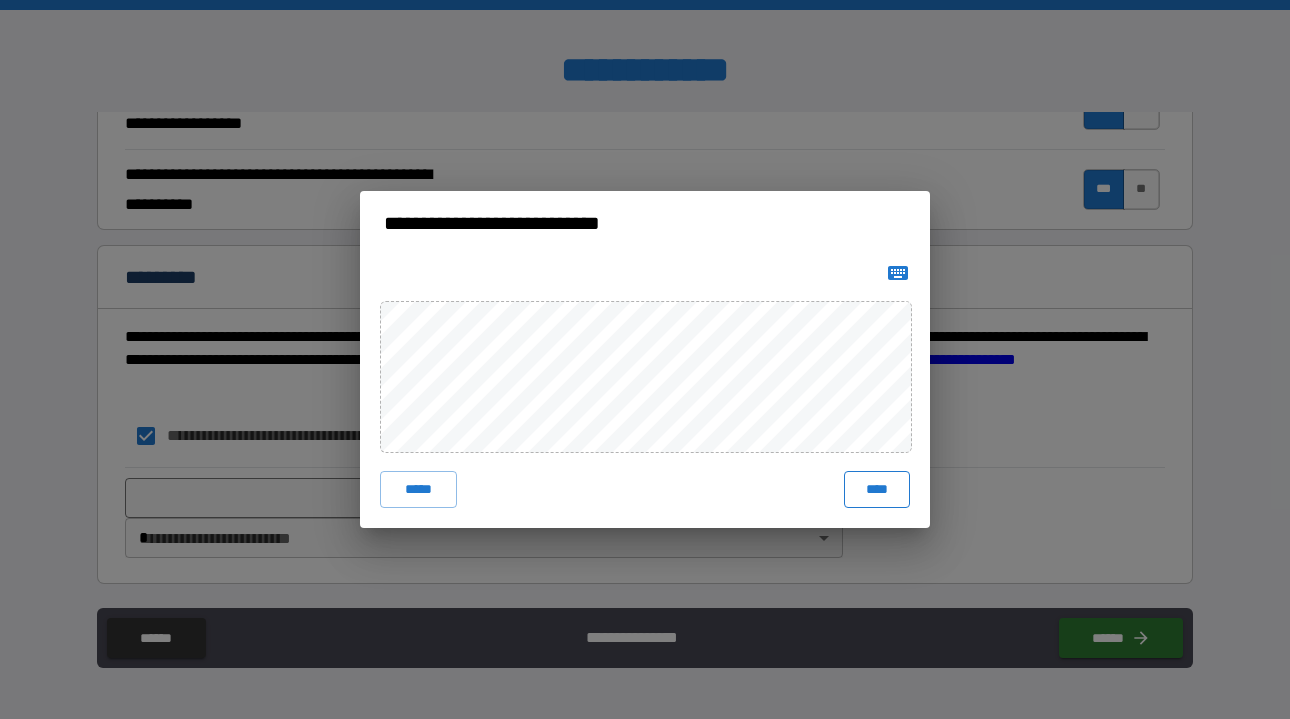 click on "****" at bounding box center [877, 489] 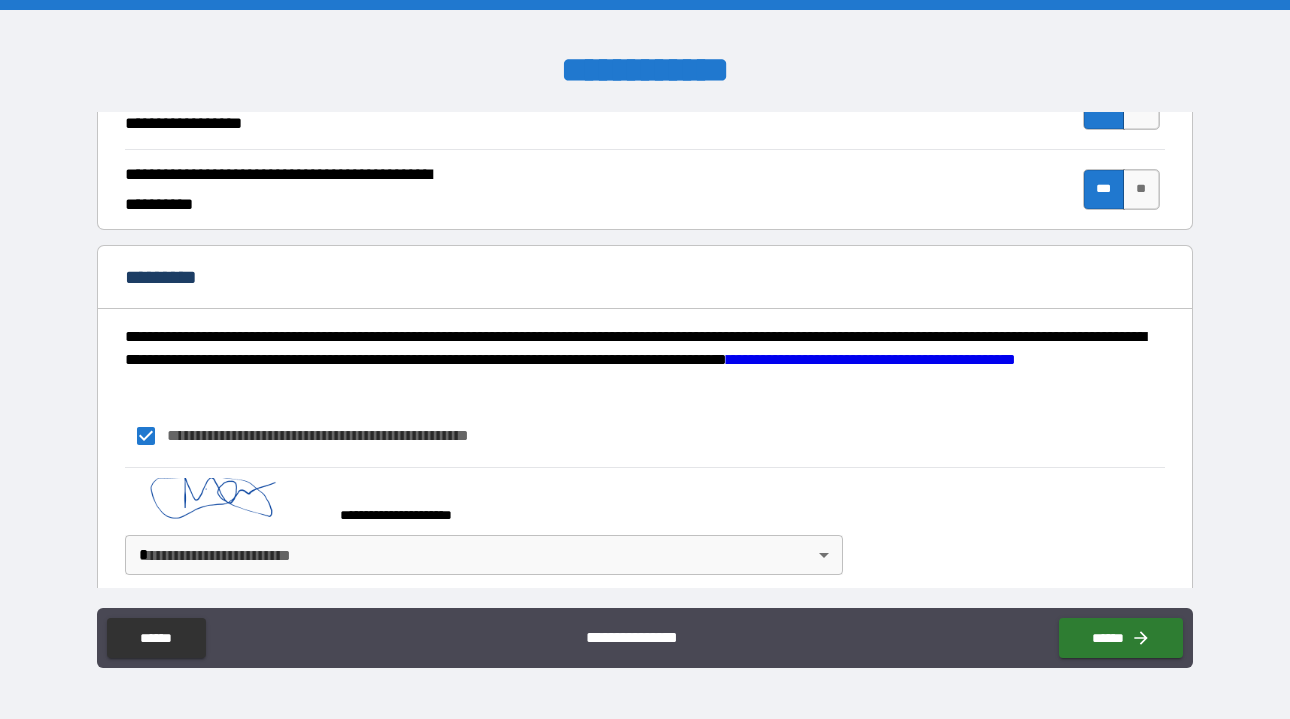 scroll, scrollTop: 1987, scrollLeft: 0, axis: vertical 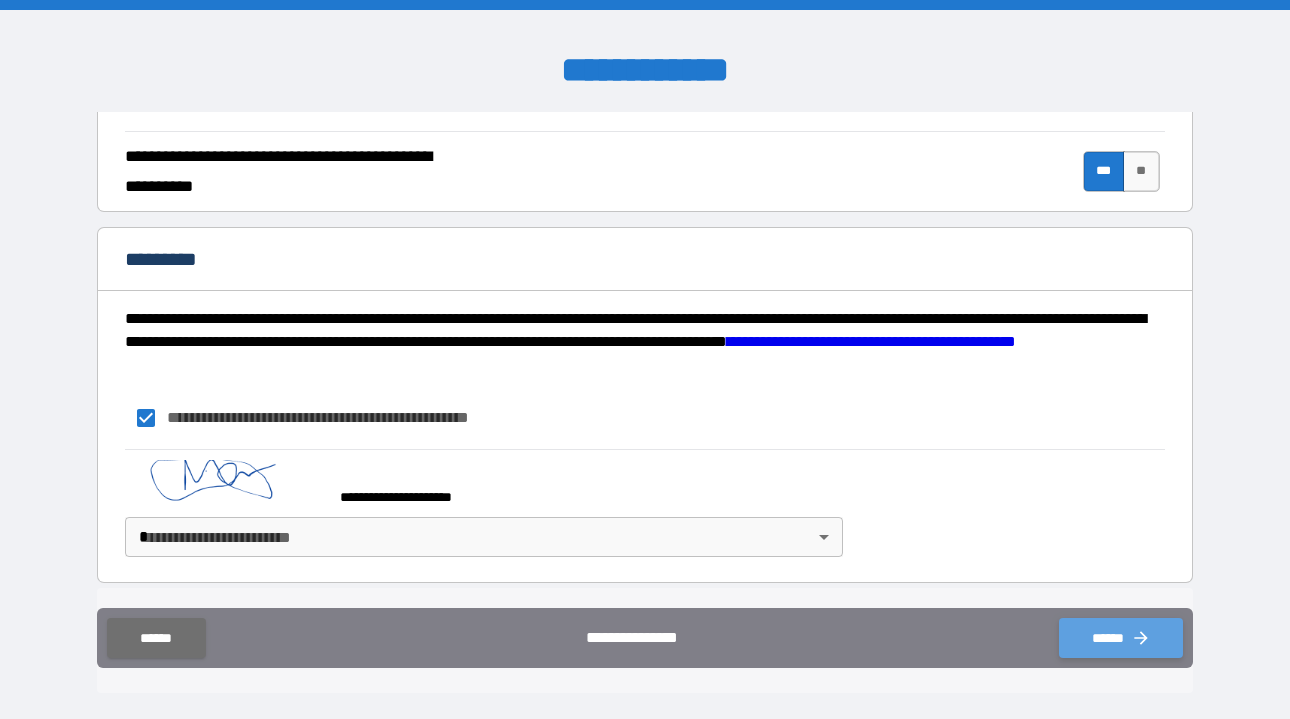 click on "******" at bounding box center (1121, 638) 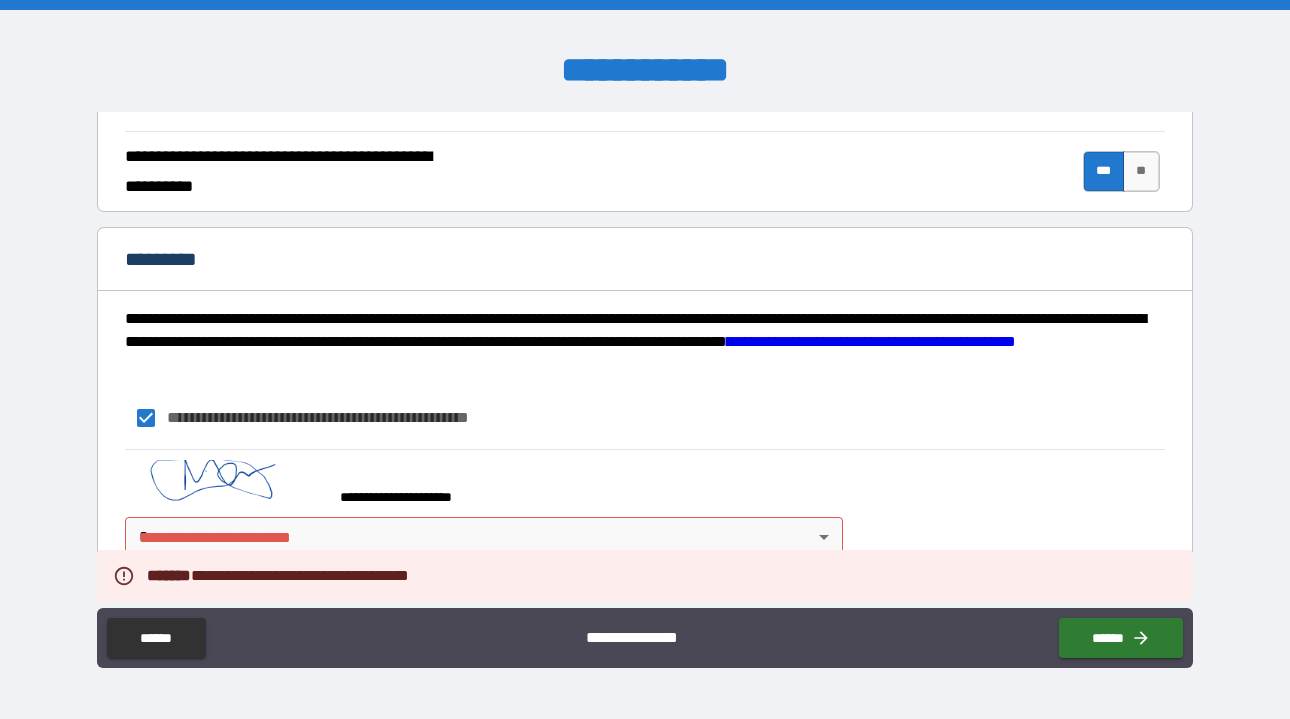 click on "**********" at bounding box center [645, 359] 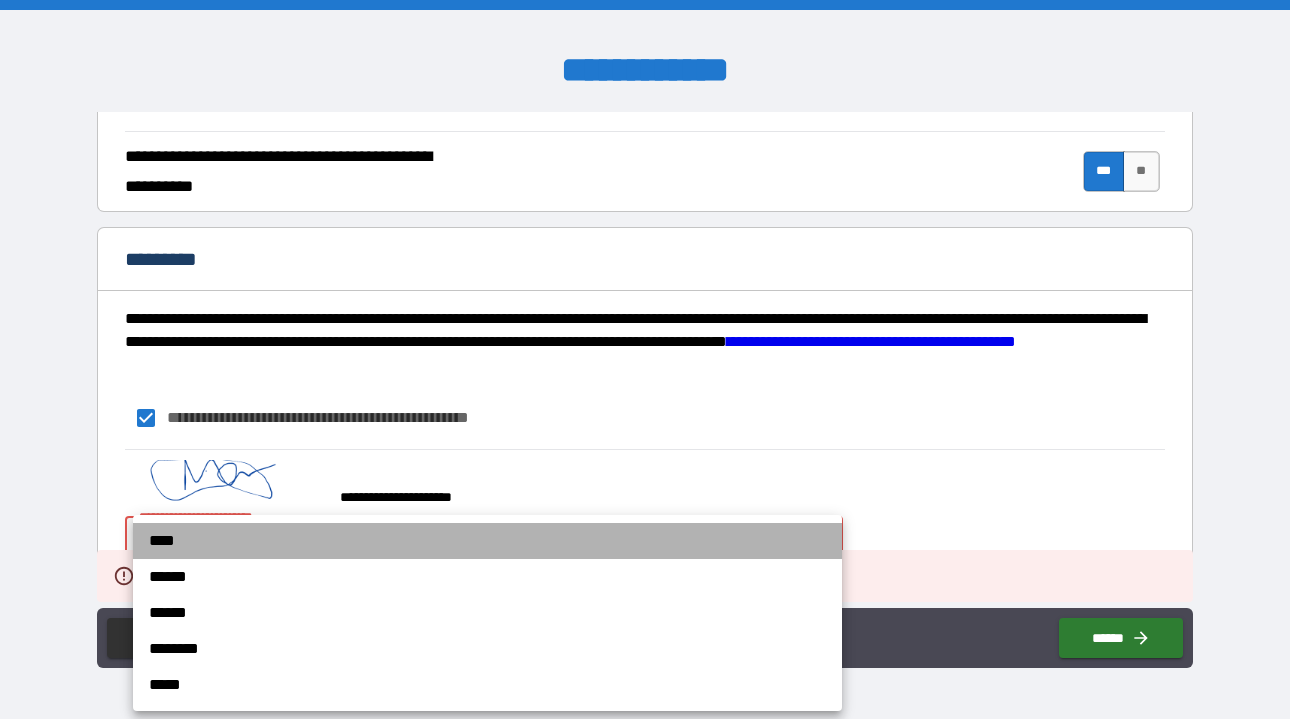 click on "****" at bounding box center (487, 541) 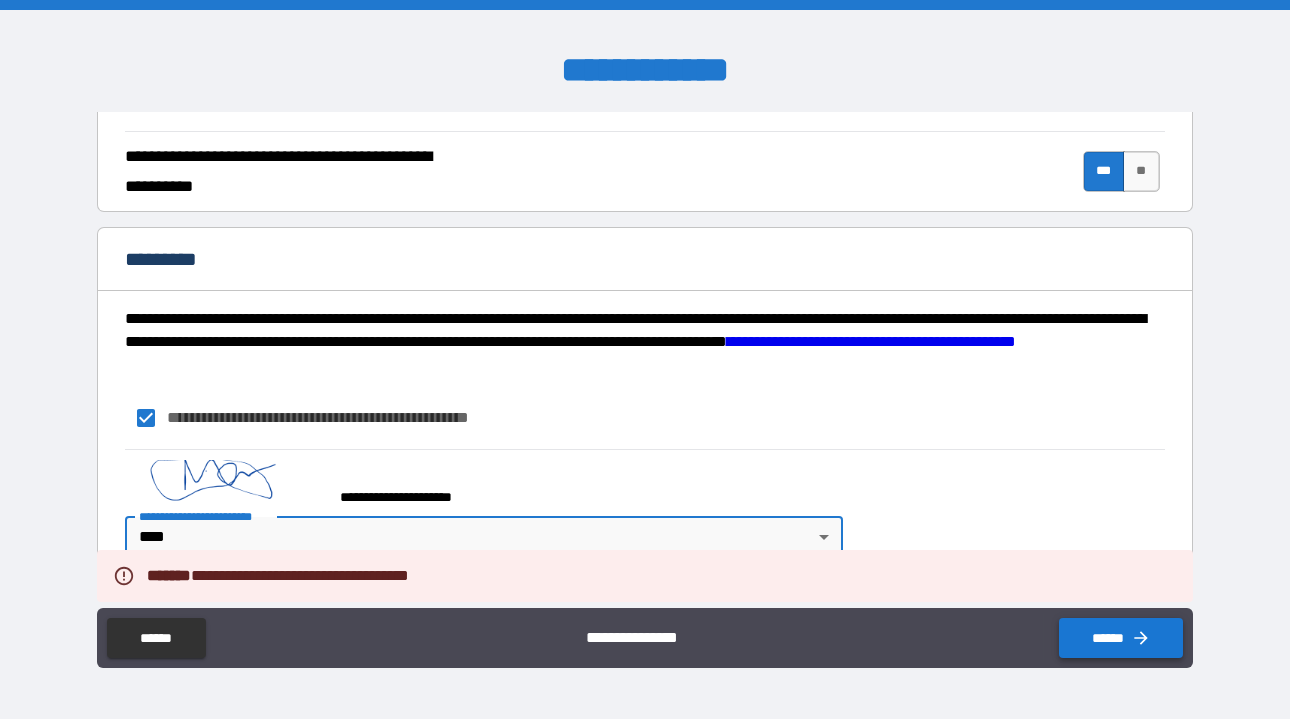 click on "******" at bounding box center (1121, 638) 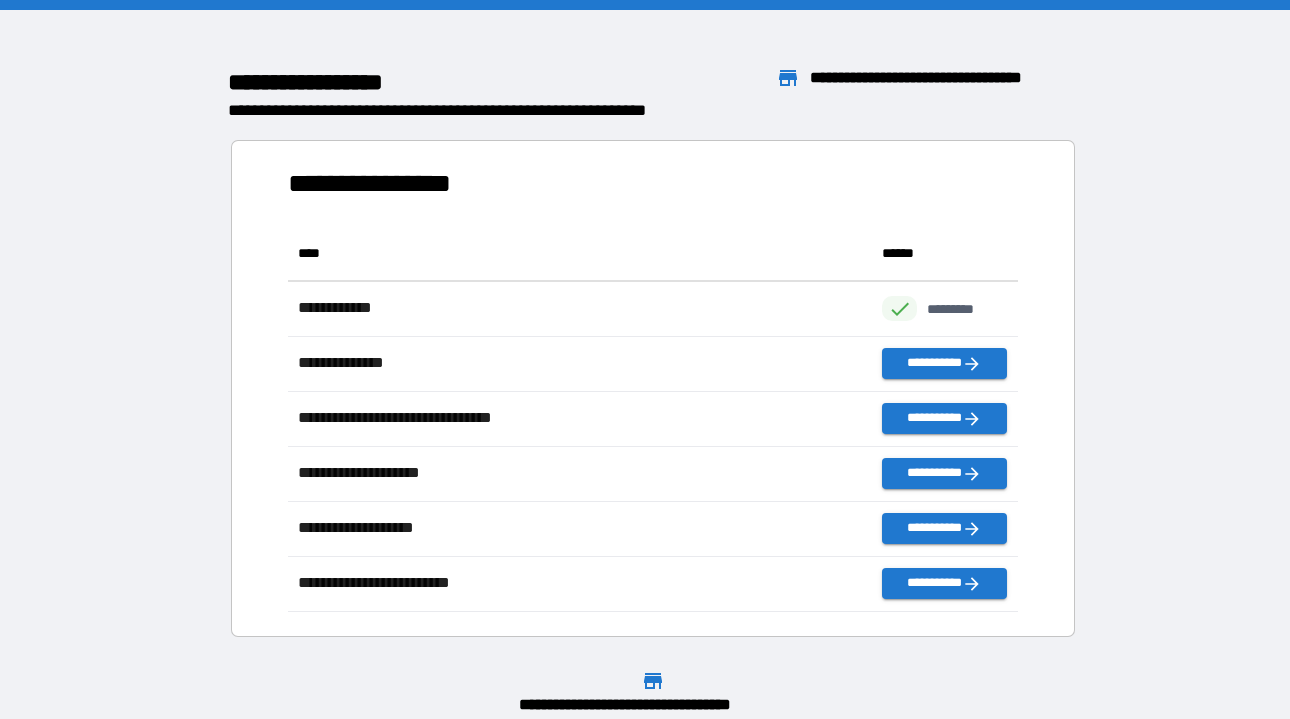 scroll, scrollTop: 1, scrollLeft: 1, axis: both 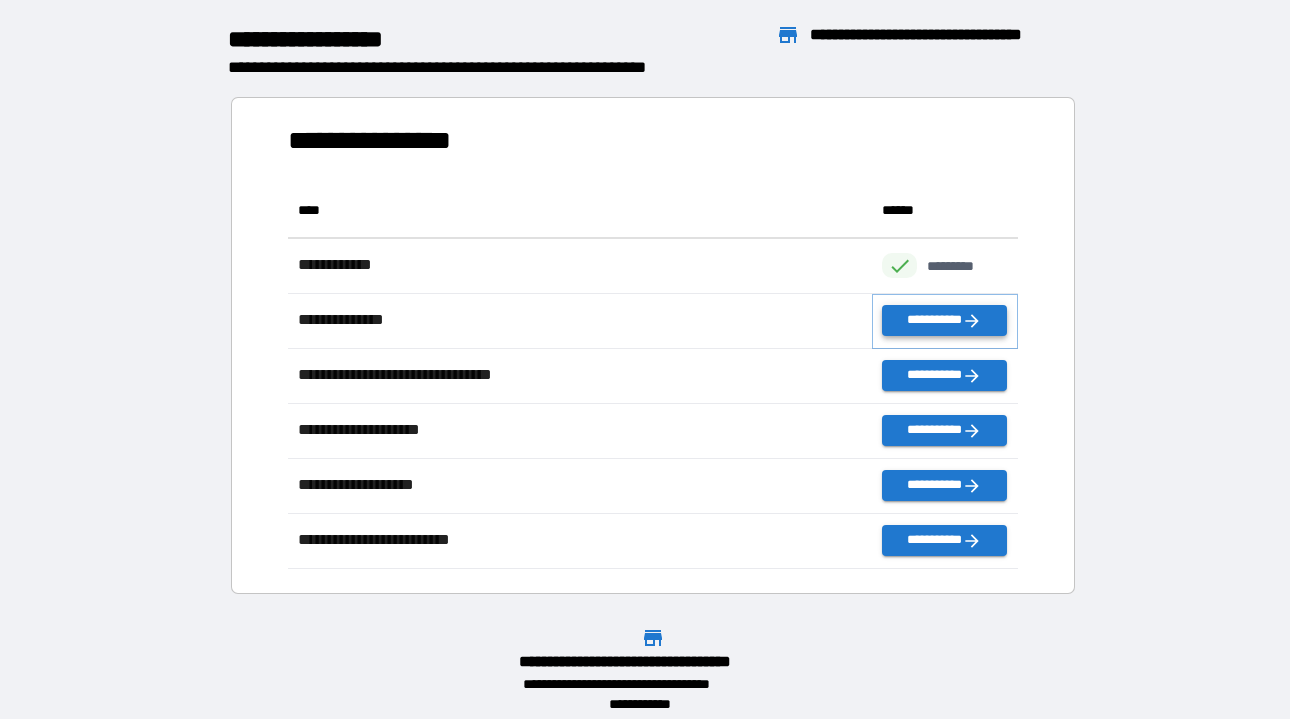 click on "**********" at bounding box center (944, 320) 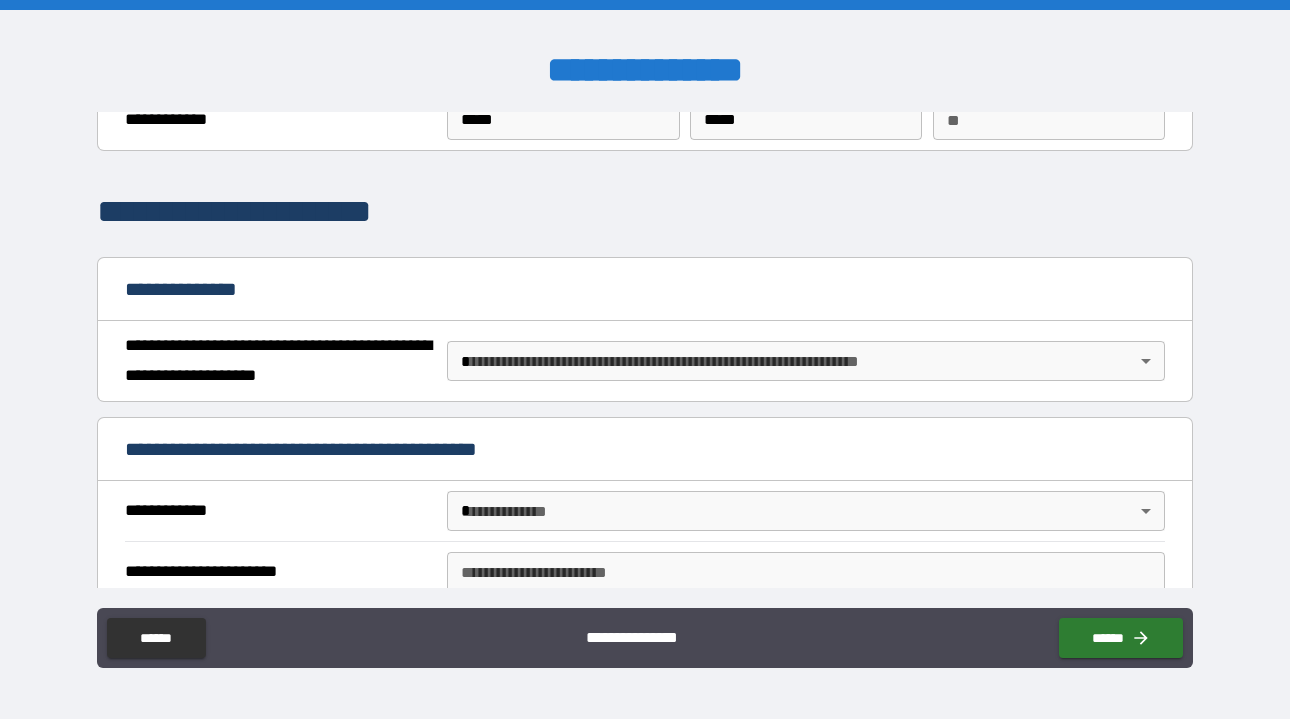scroll, scrollTop: 114, scrollLeft: 0, axis: vertical 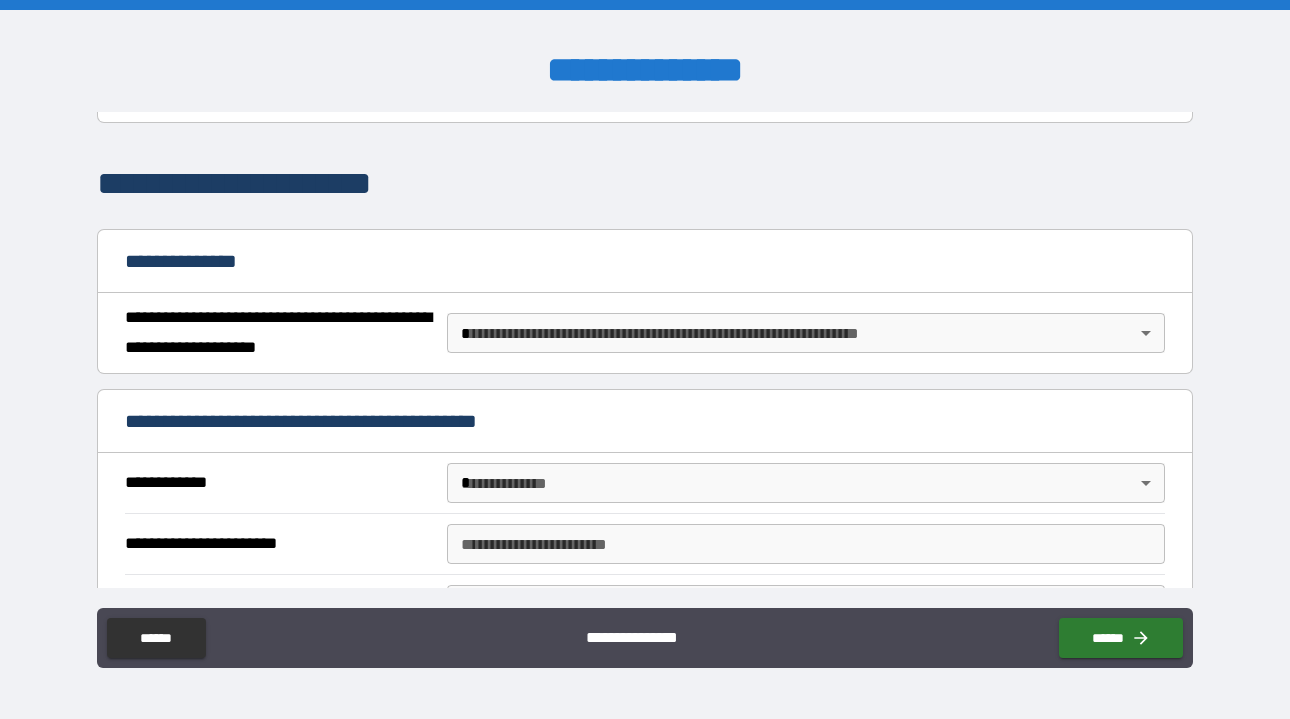 click on "**********" at bounding box center (645, 359) 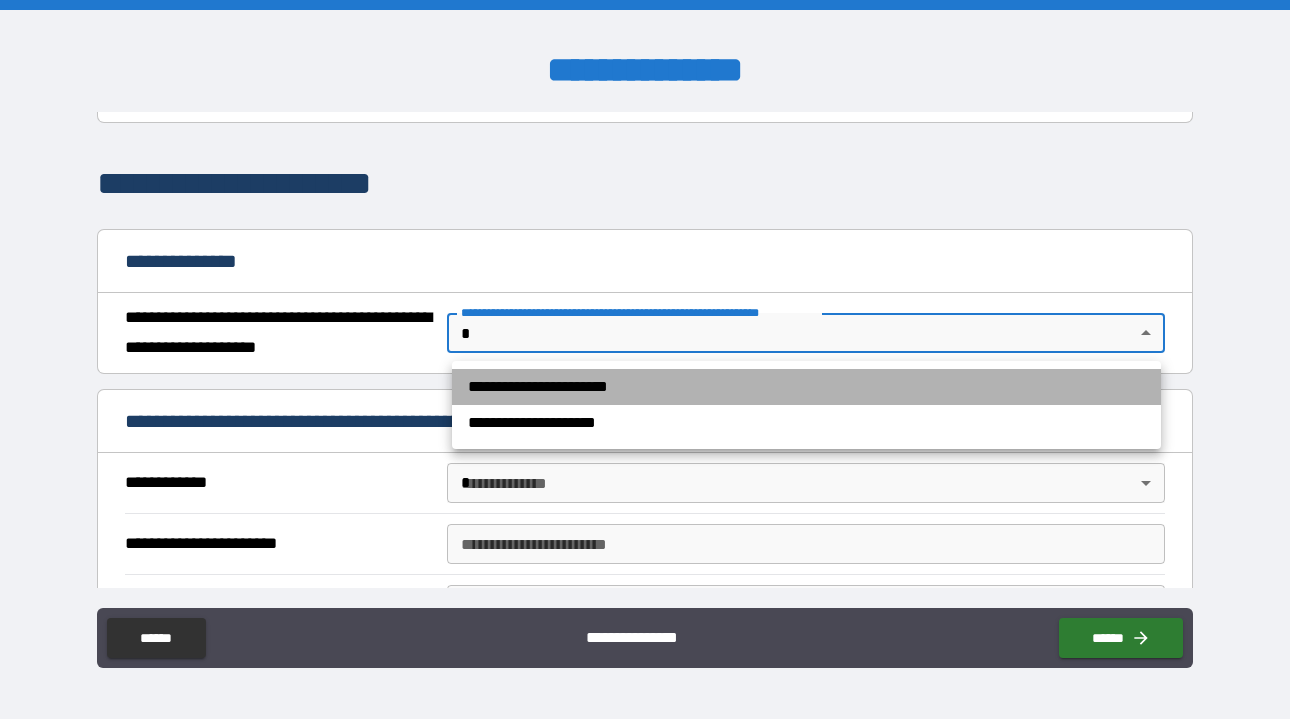 click on "**********" at bounding box center [806, 387] 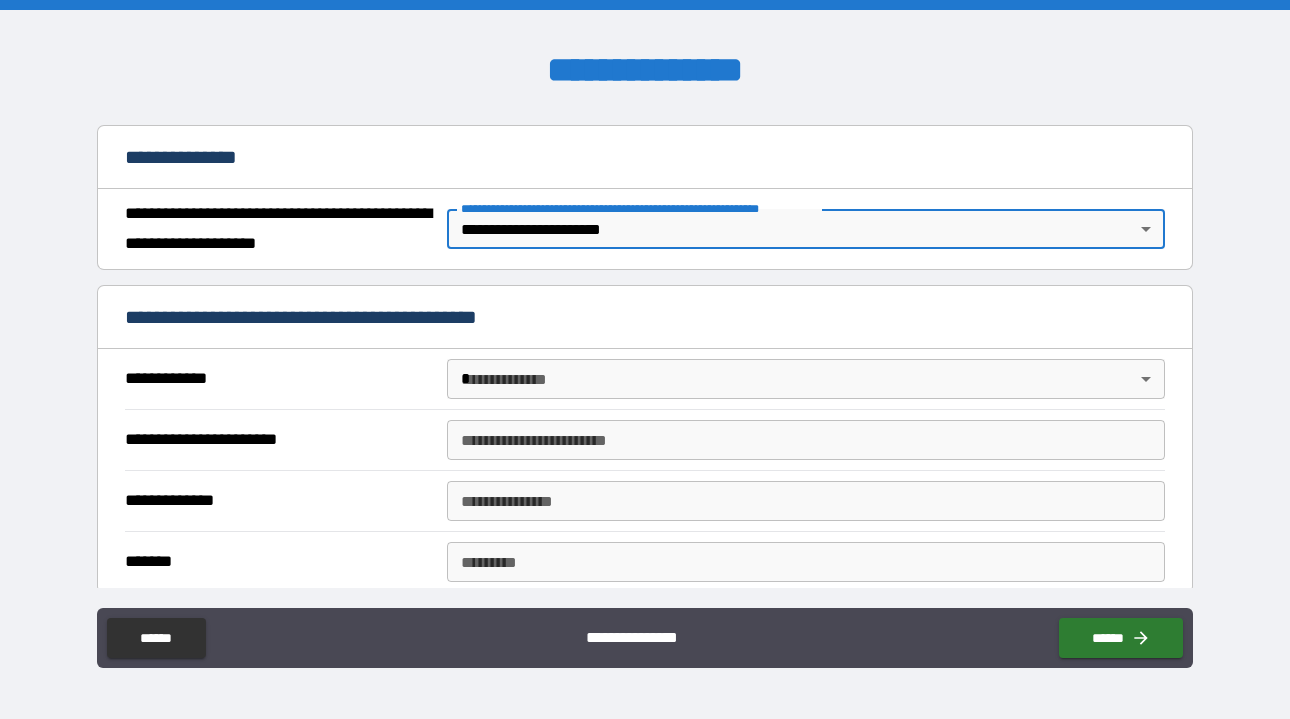 scroll, scrollTop: 221, scrollLeft: 0, axis: vertical 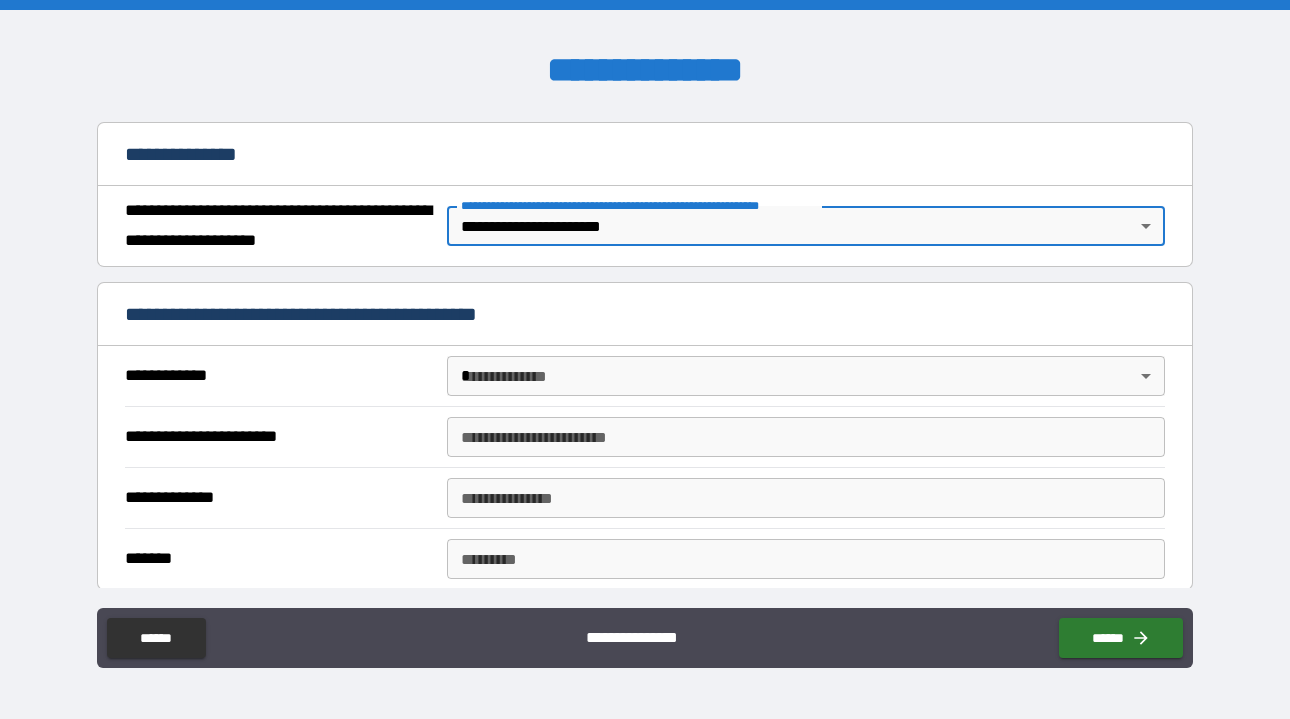 click on "**********" at bounding box center [645, 359] 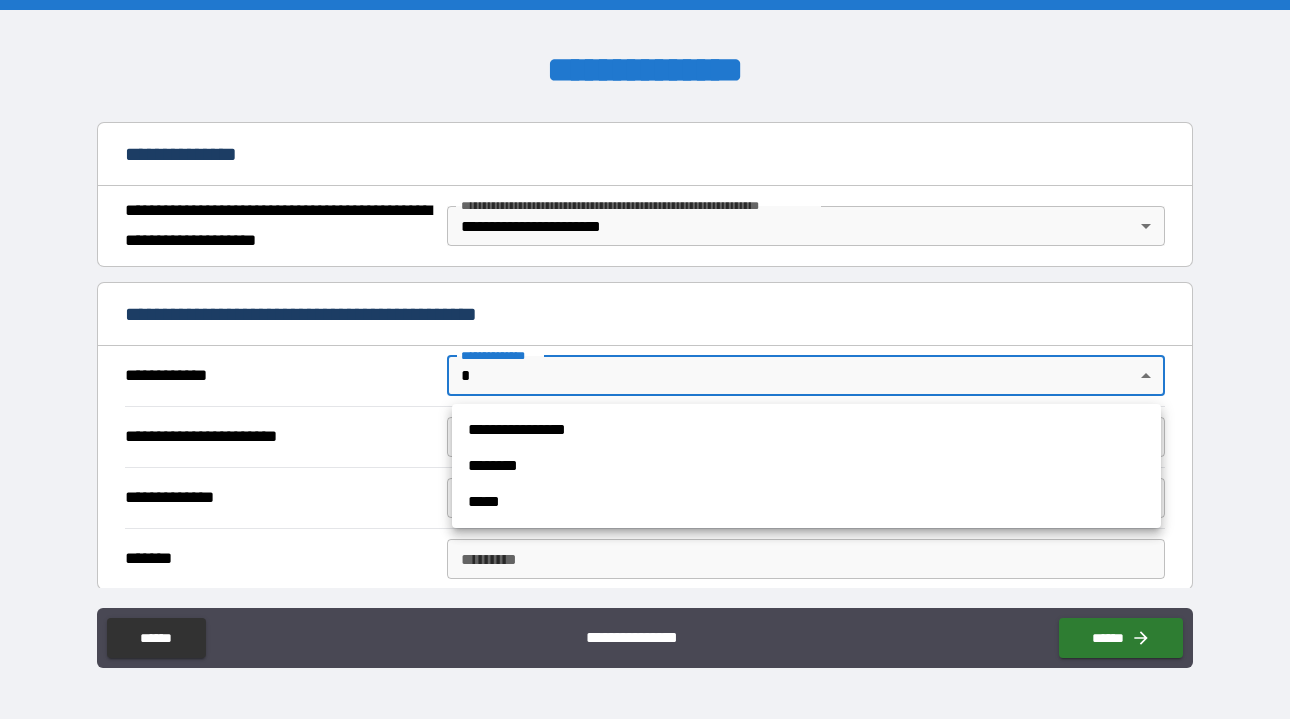 click on "**********" at bounding box center (806, 430) 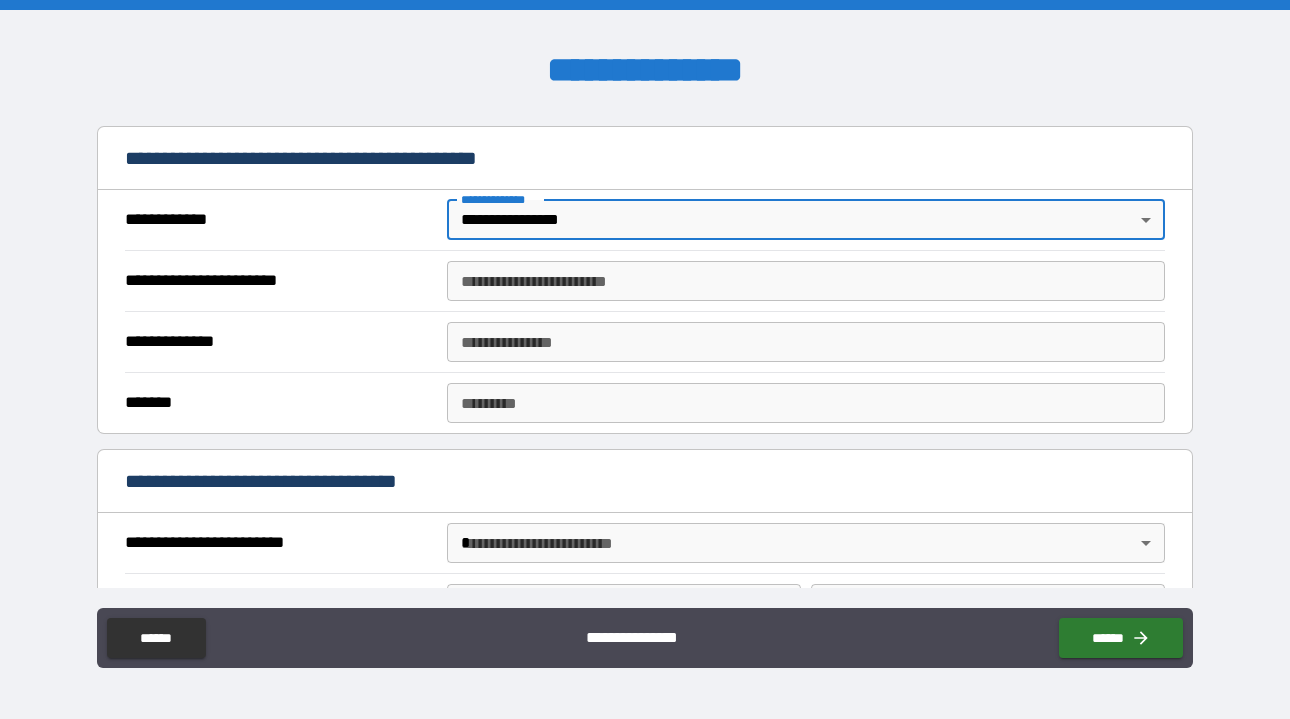 scroll, scrollTop: 384, scrollLeft: 0, axis: vertical 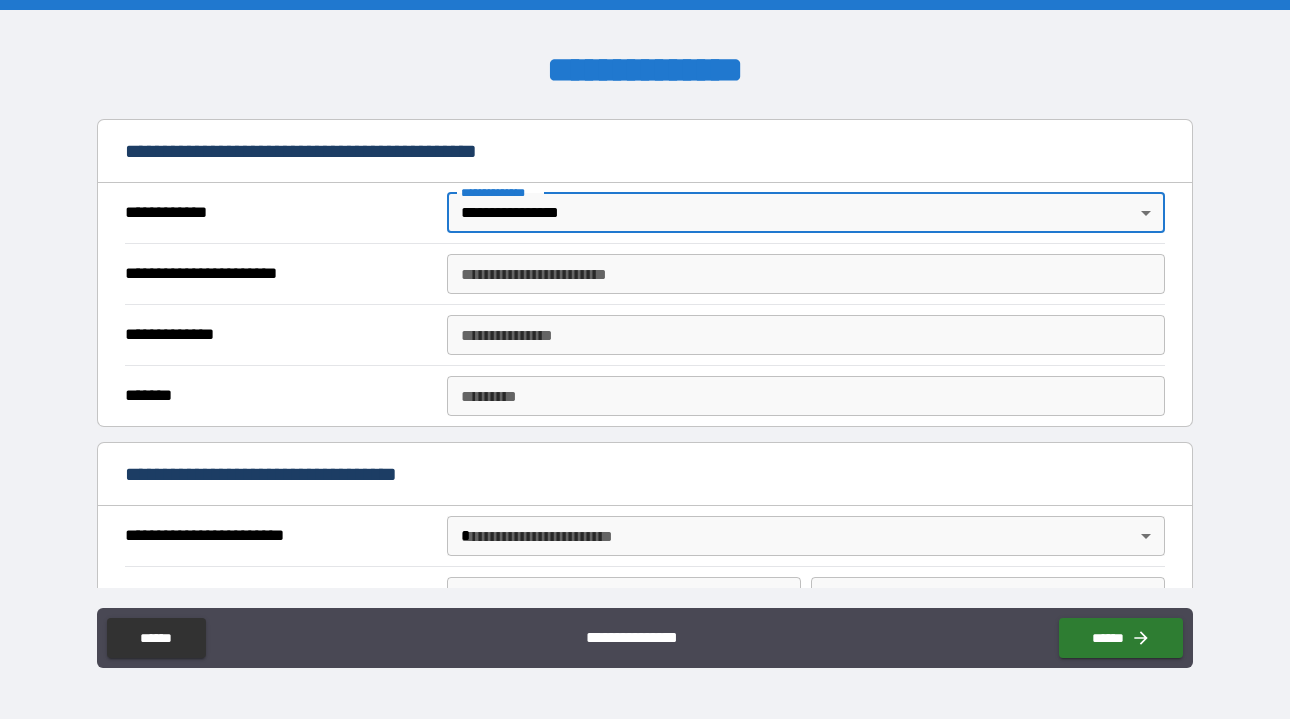 click on "**********" at bounding box center [805, 274] 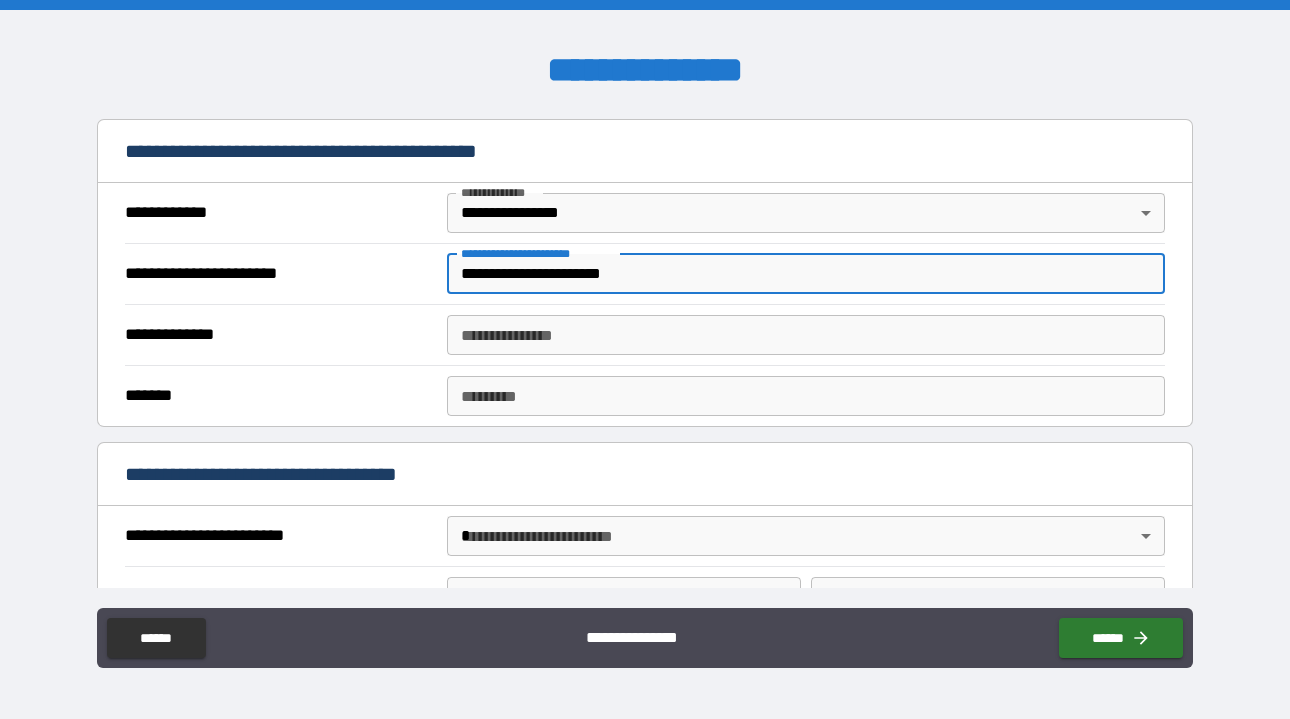 type on "**********" 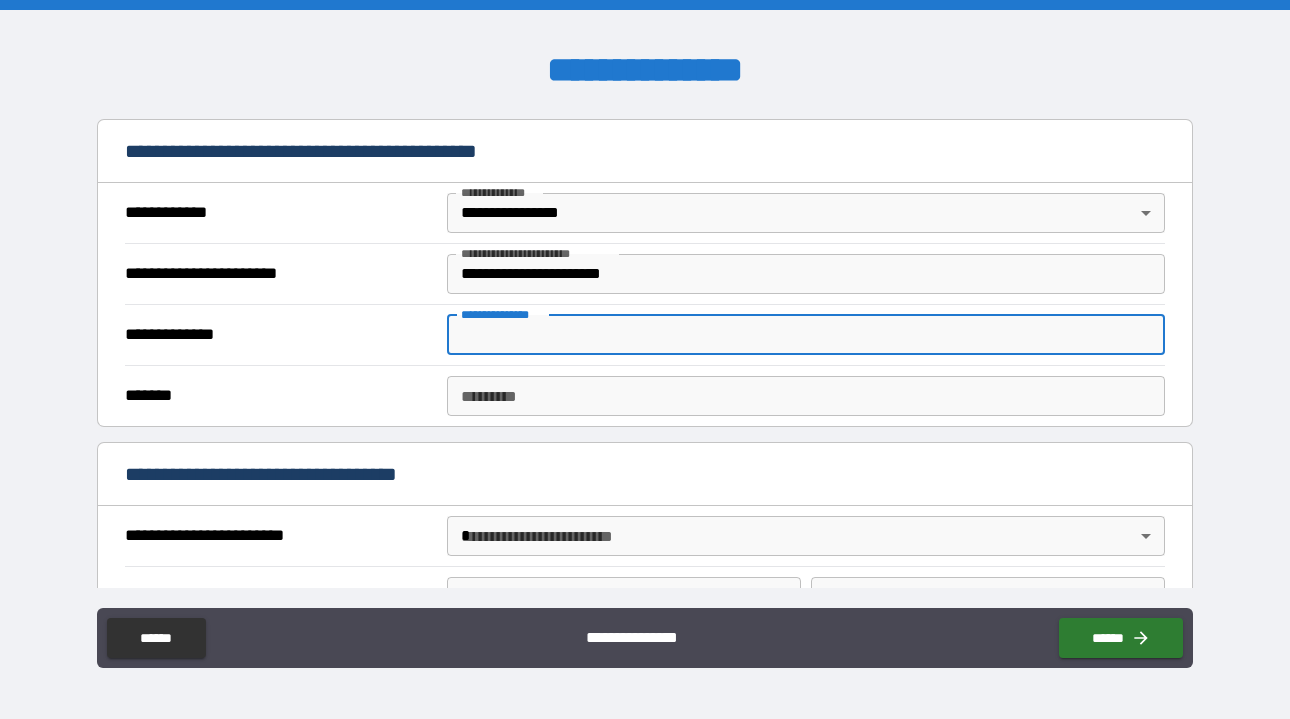 click on "**********" at bounding box center (805, 335) 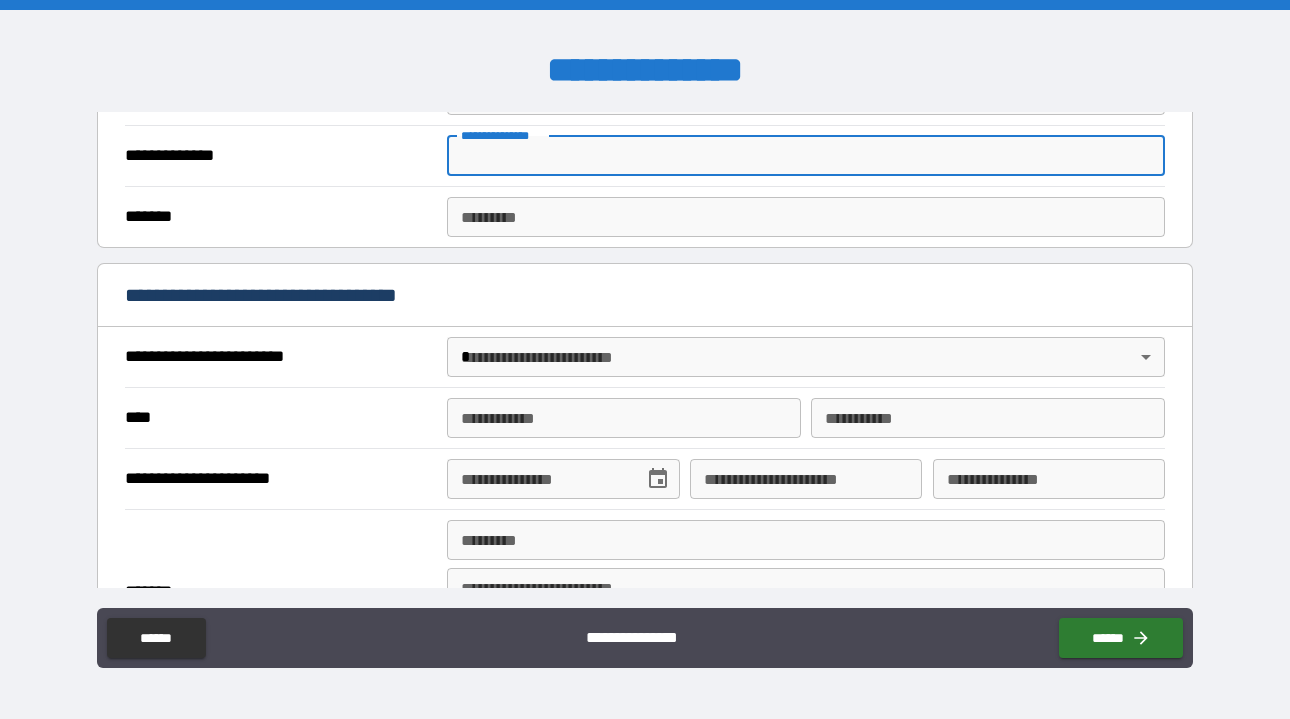 scroll, scrollTop: 578, scrollLeft: 0, axis: vertical 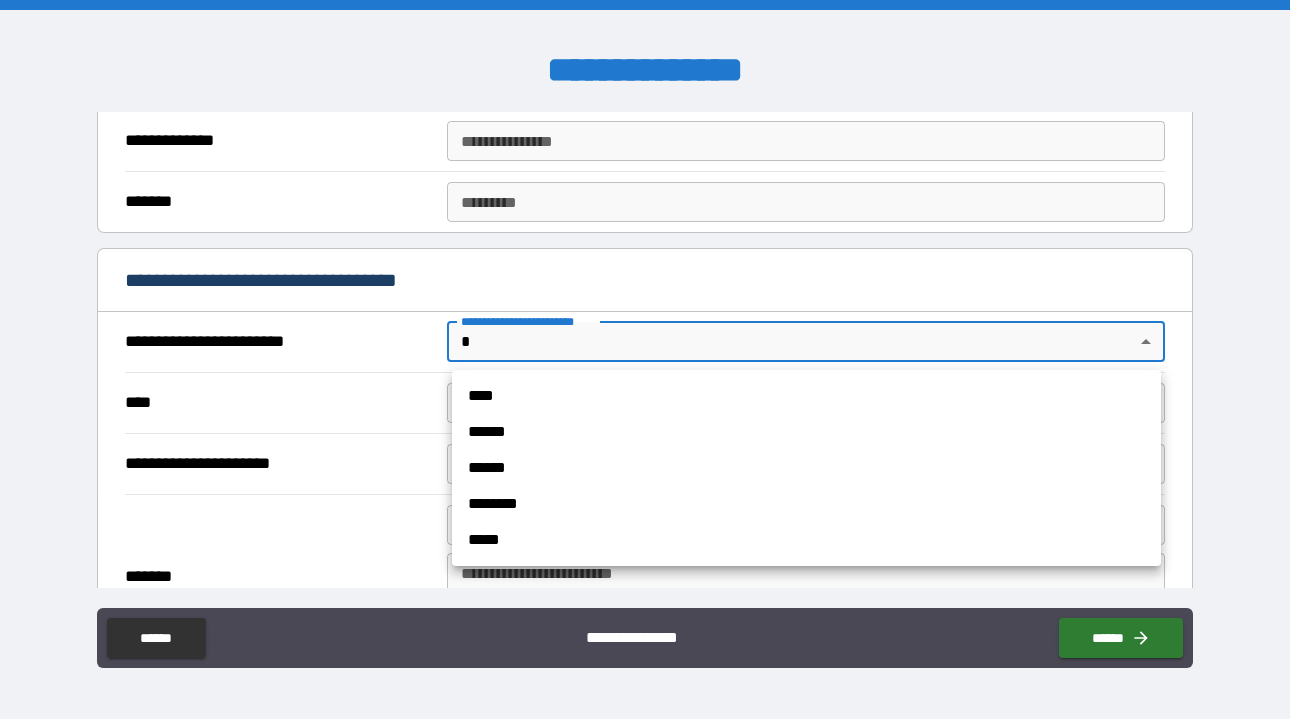 click on "**********" at bounding box center [645, 359] 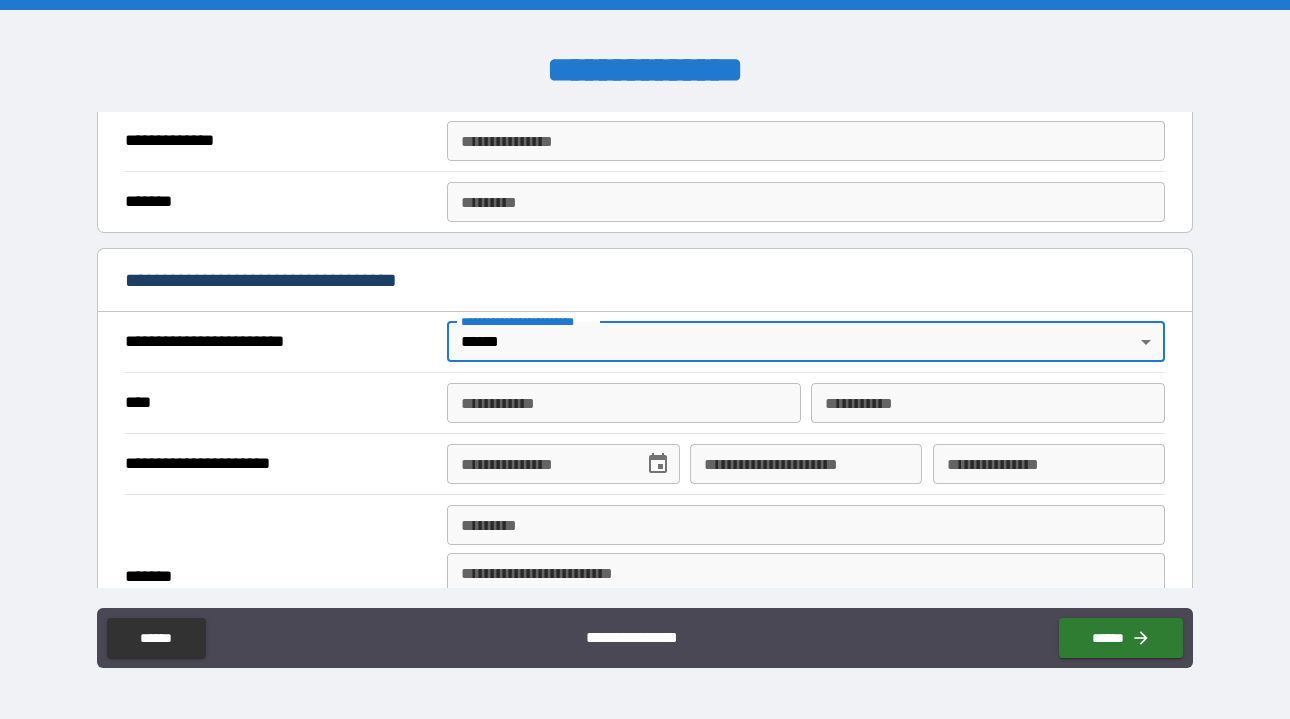 click on "**********" at bounding box center (624, 403) 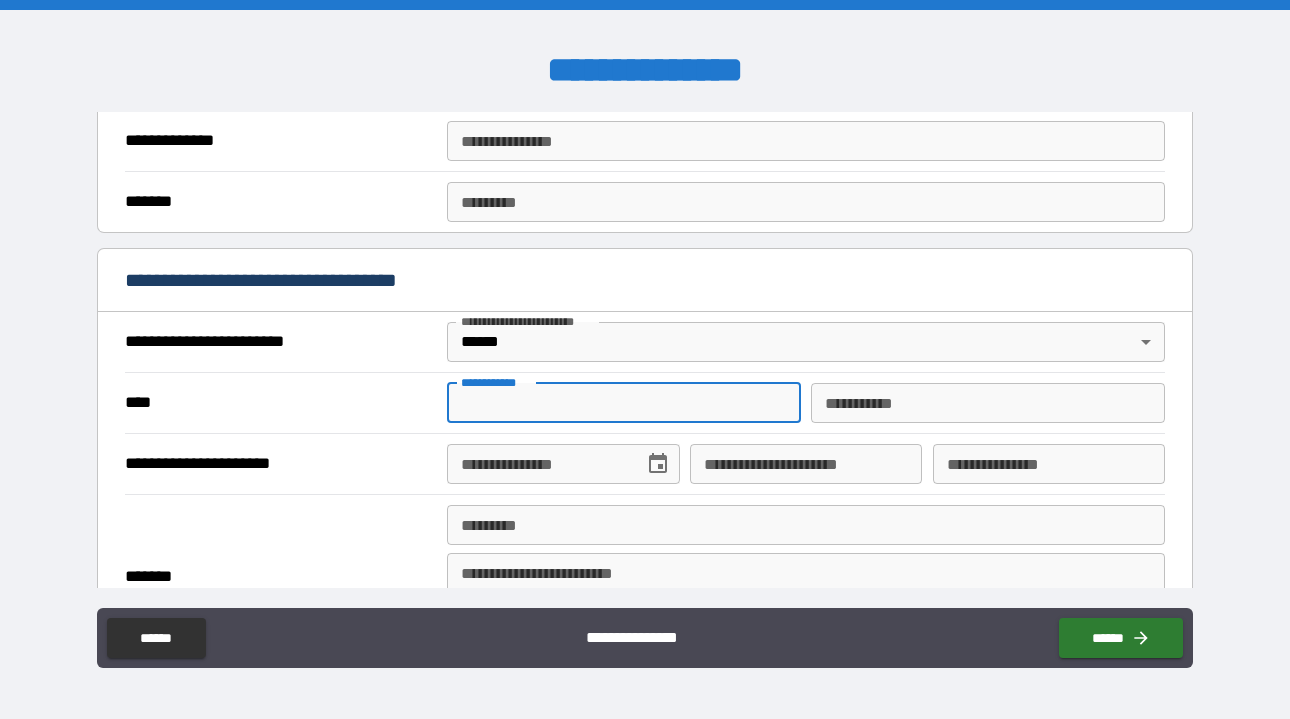 type on "********" 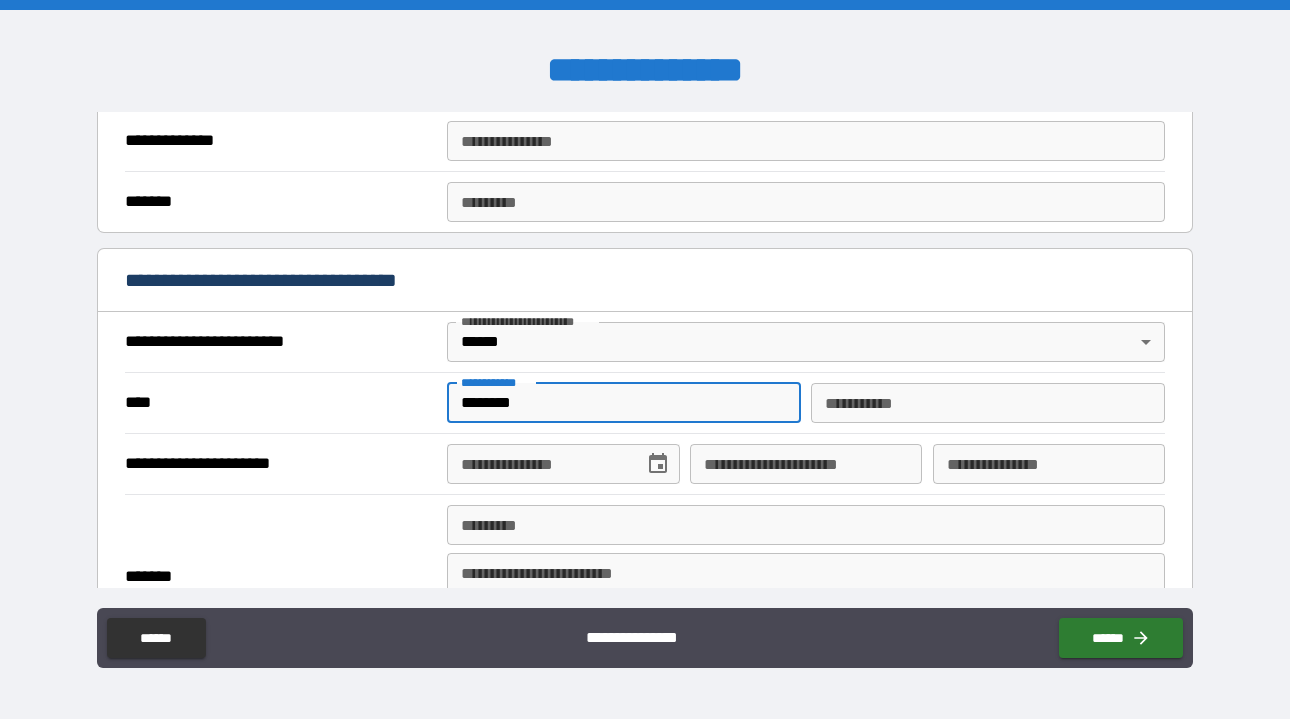 type on "*****" 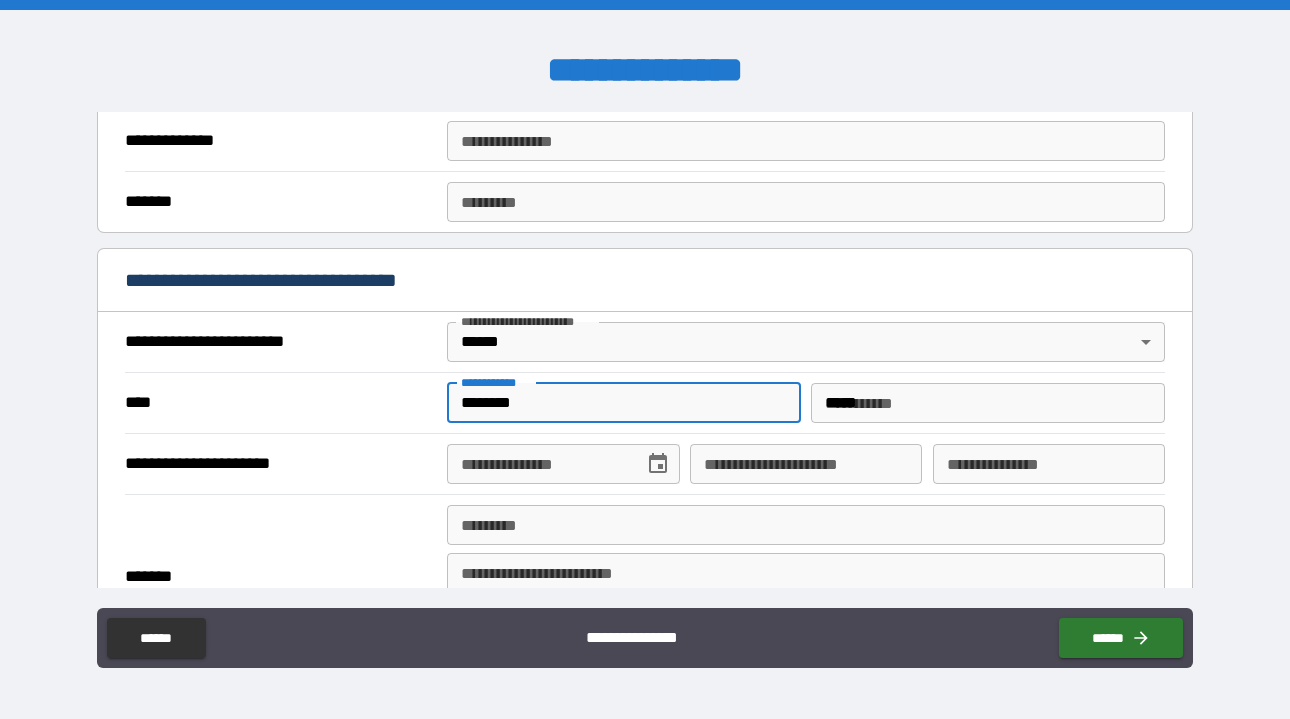 type on "**********" 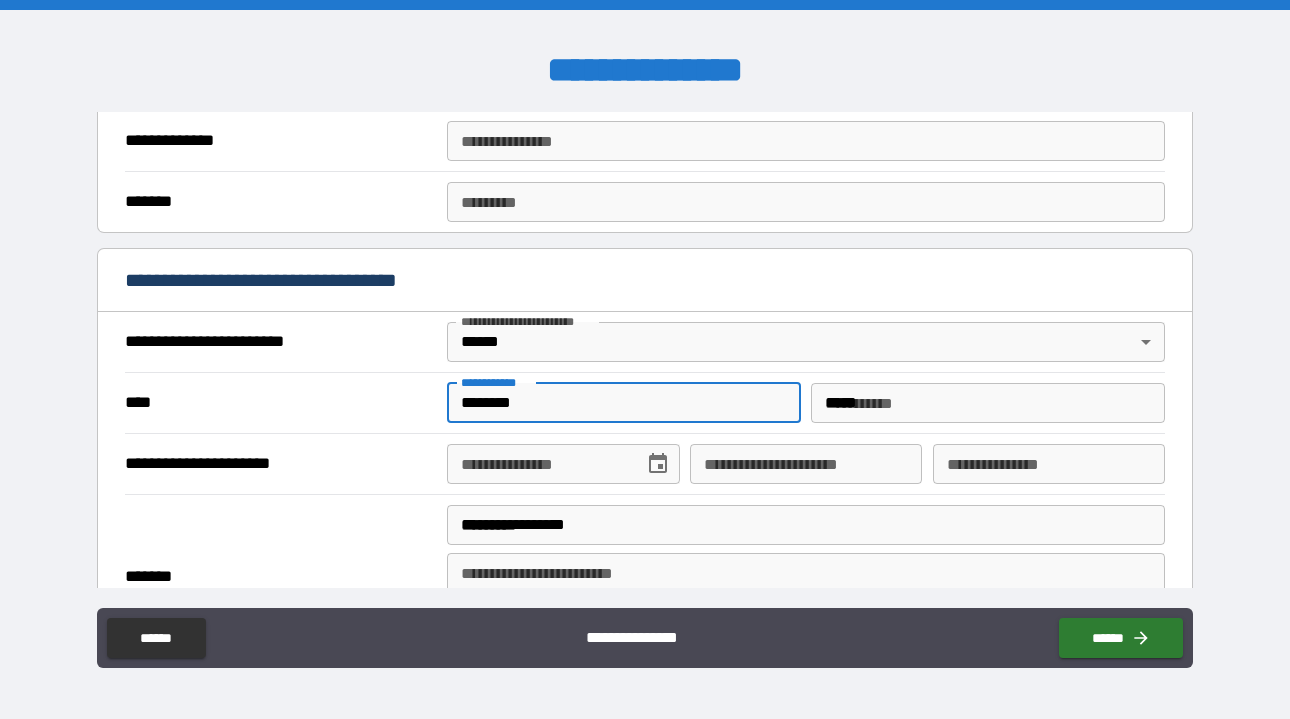 type on "*****" 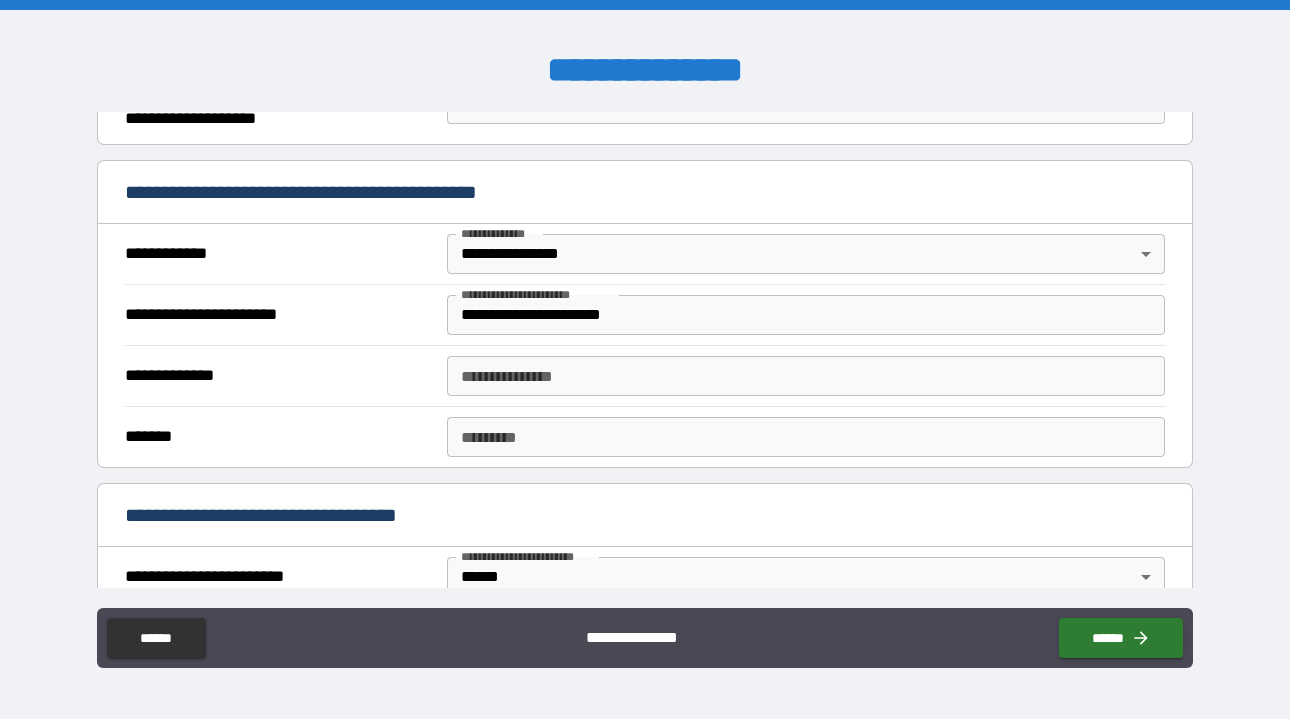 scroll, scrollTop: 347, scrollLeft: 0, axis: vertical 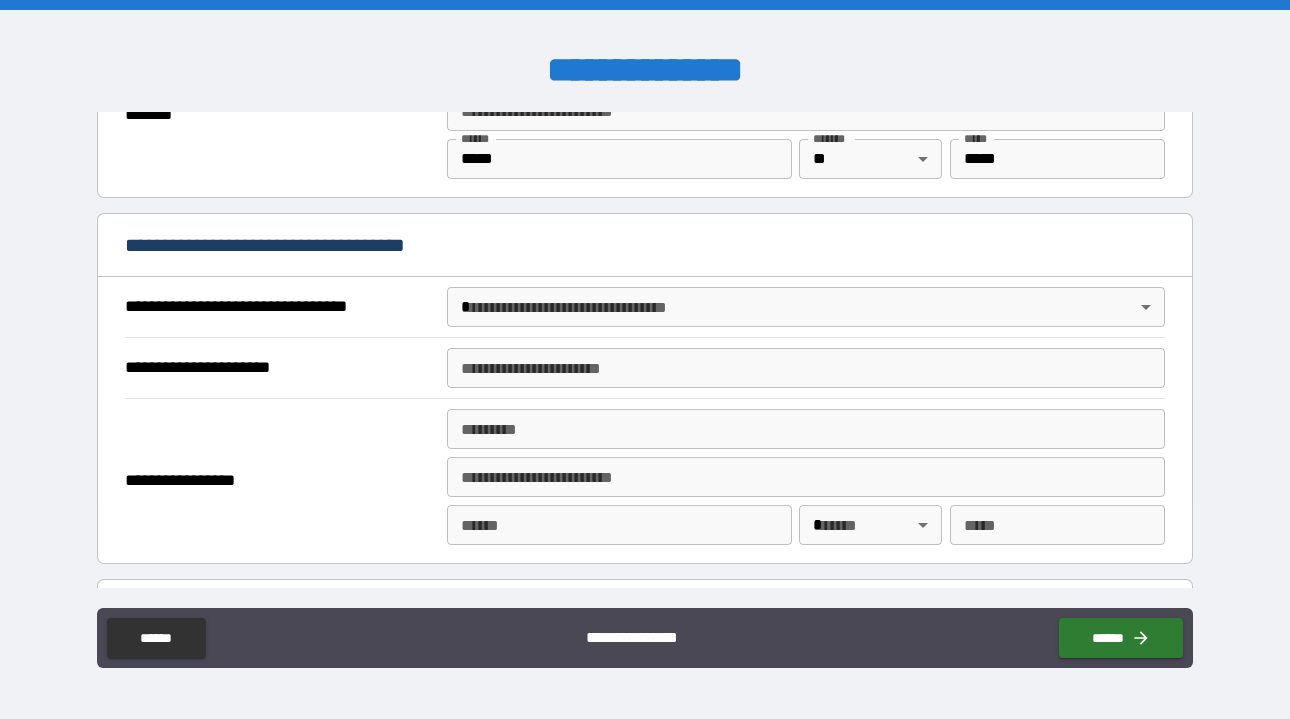 click on "**********" at bounding box center [645, 359] 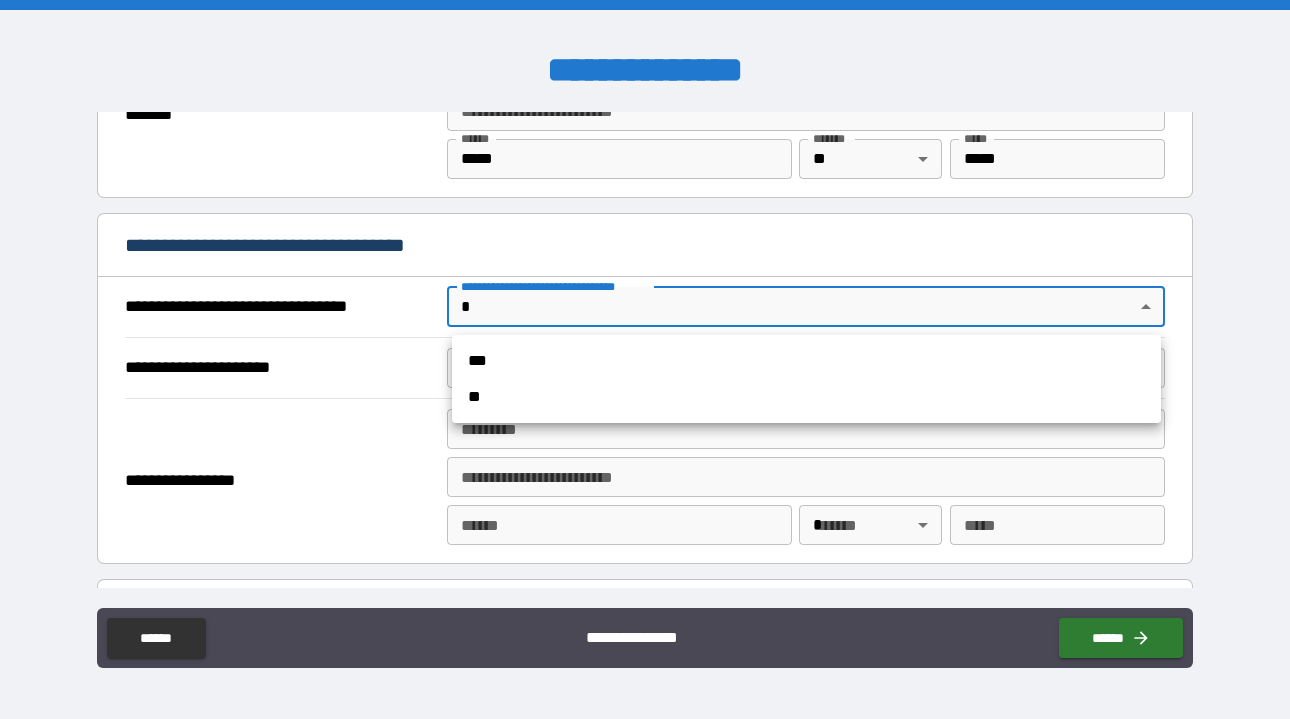 click on "***" at bounding box center (806, 361) 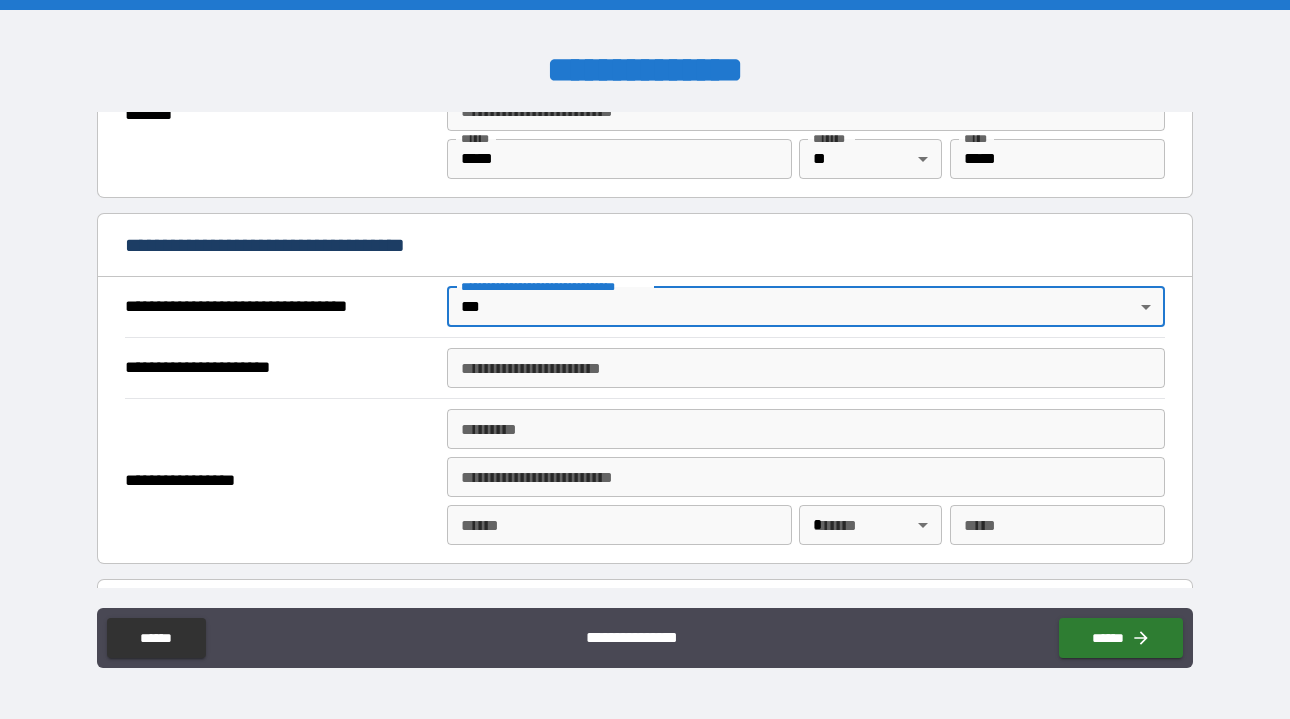 click on "**********" at bounding box center [805, 368] 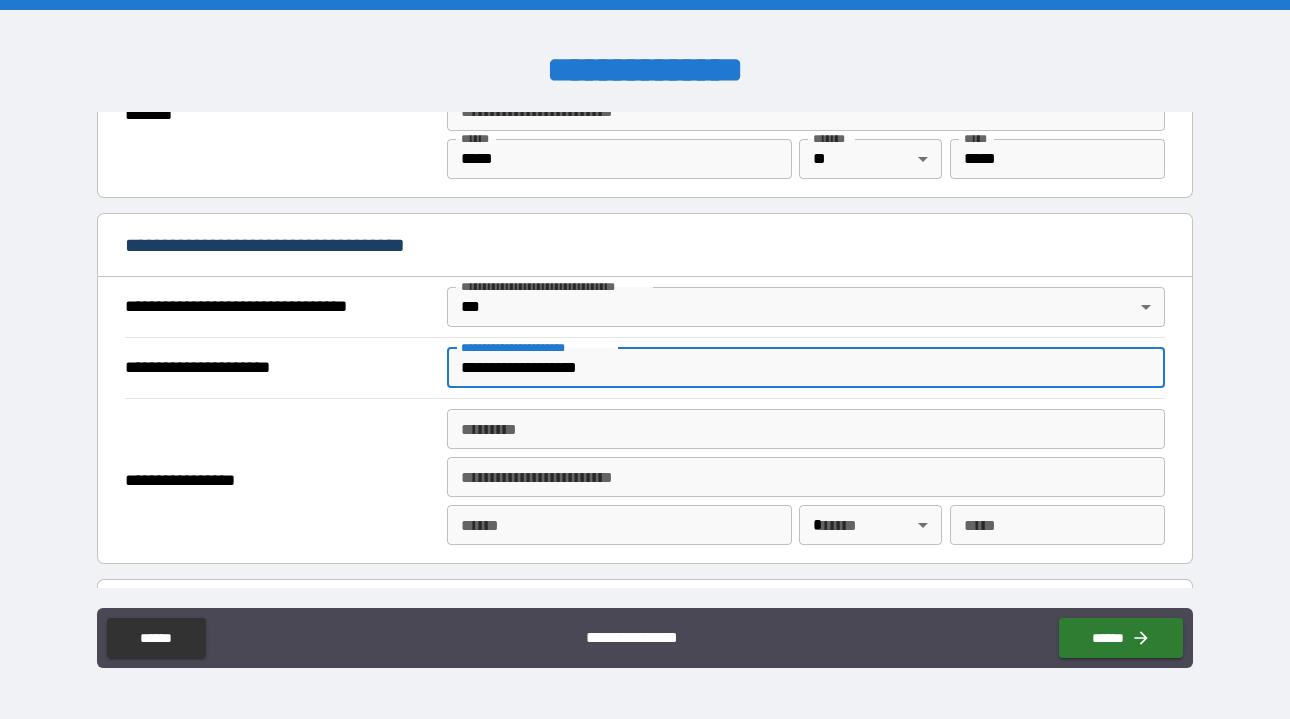 type on "**********" 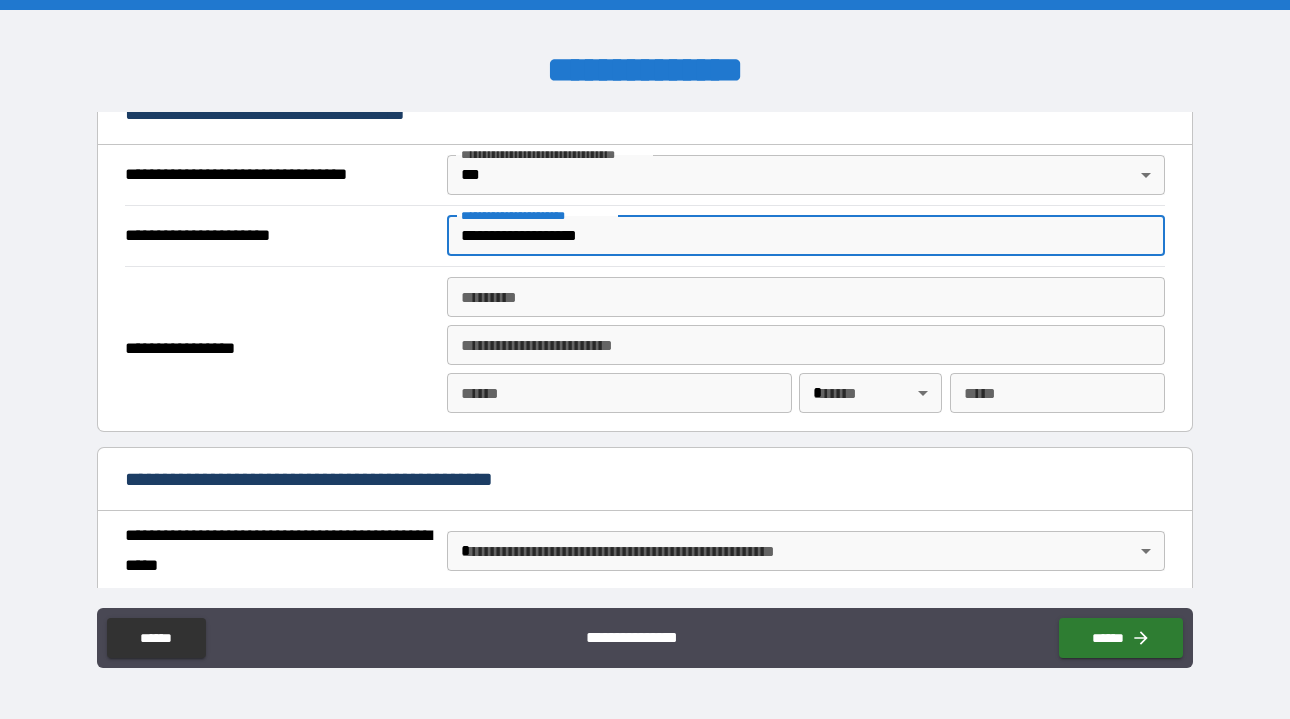 scroll, scrollTop: 1173, scrollLeft: 0, axis: vertical 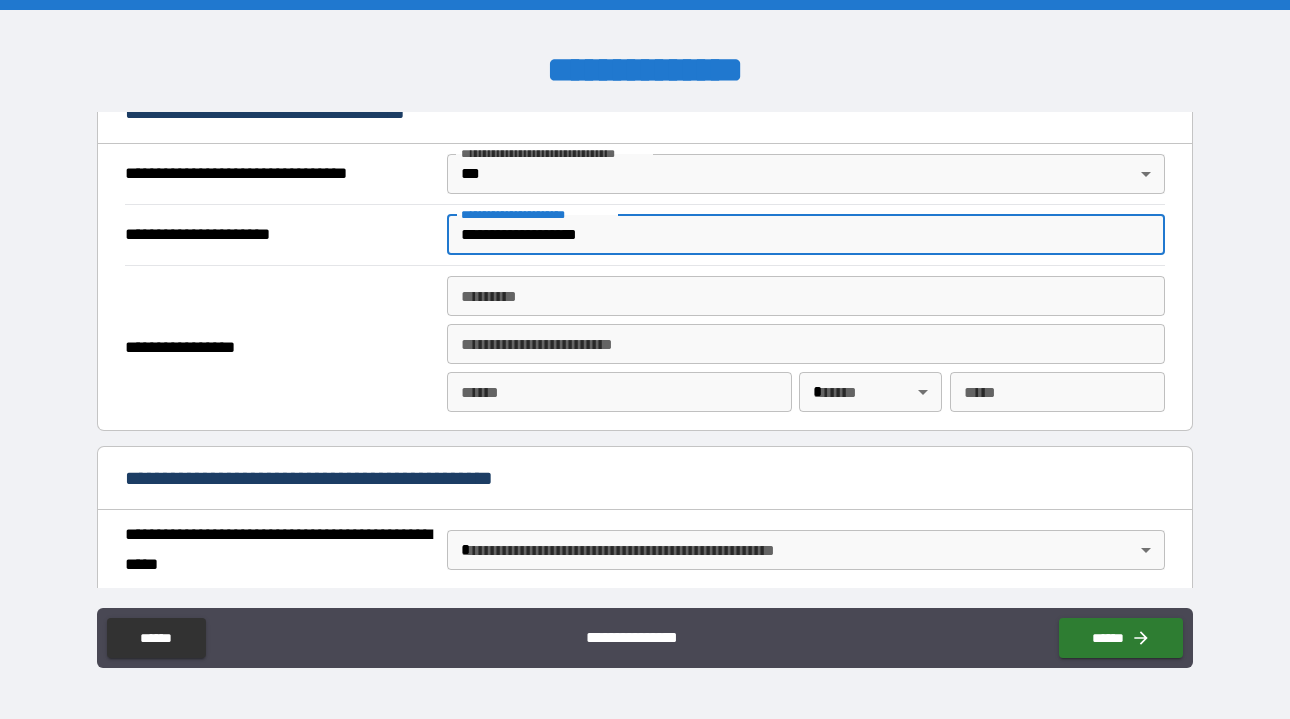click on "*******   *" at bounding box center [805, 296] 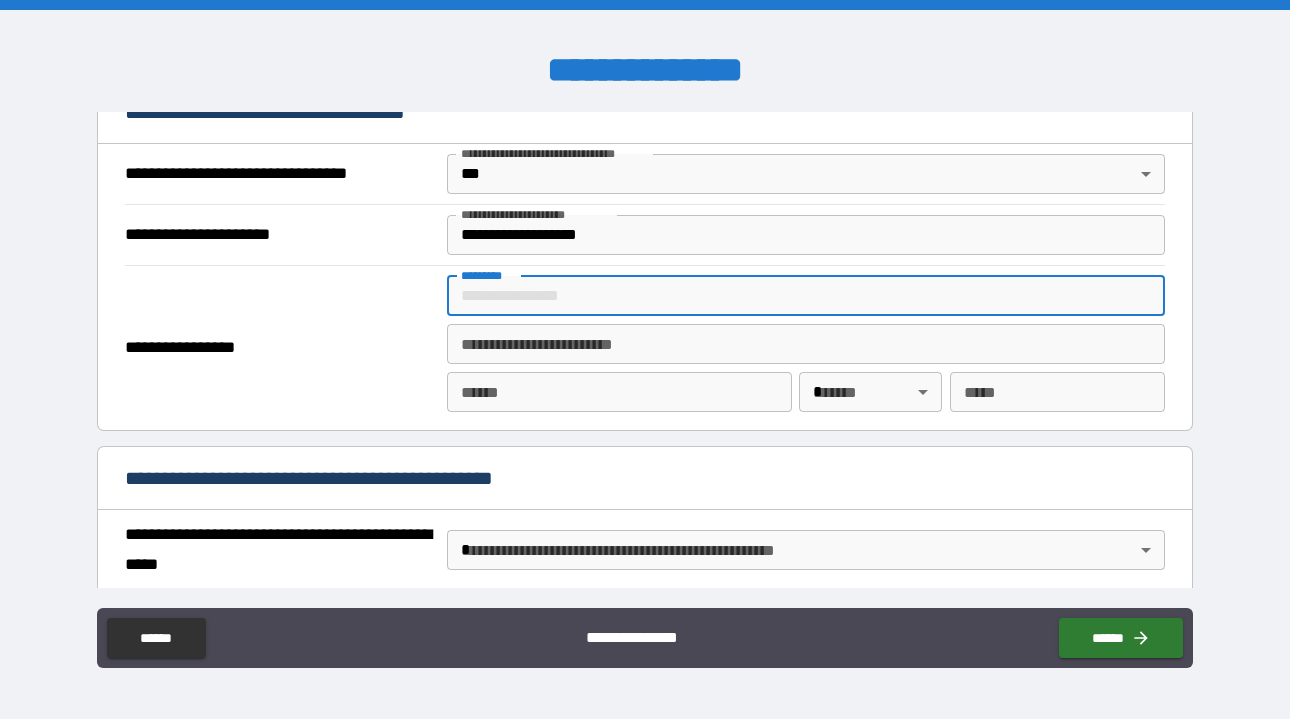 paste on "**********" 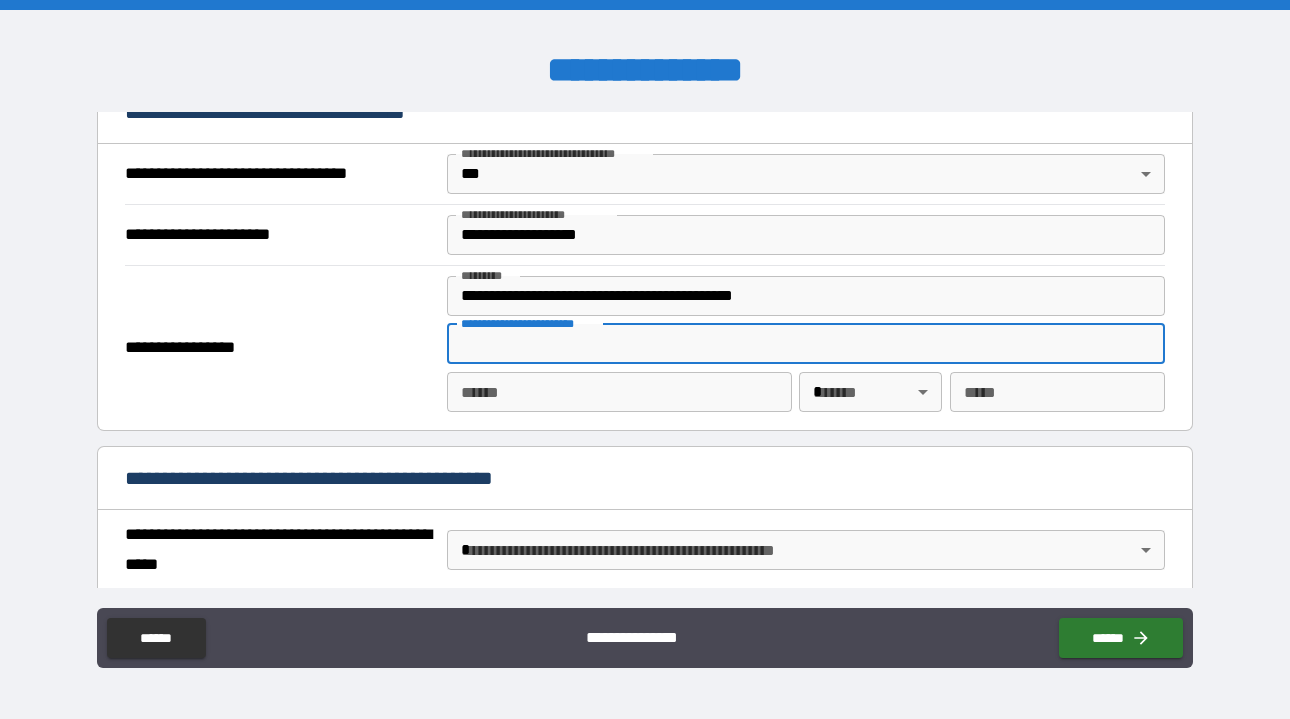 type on "**********" 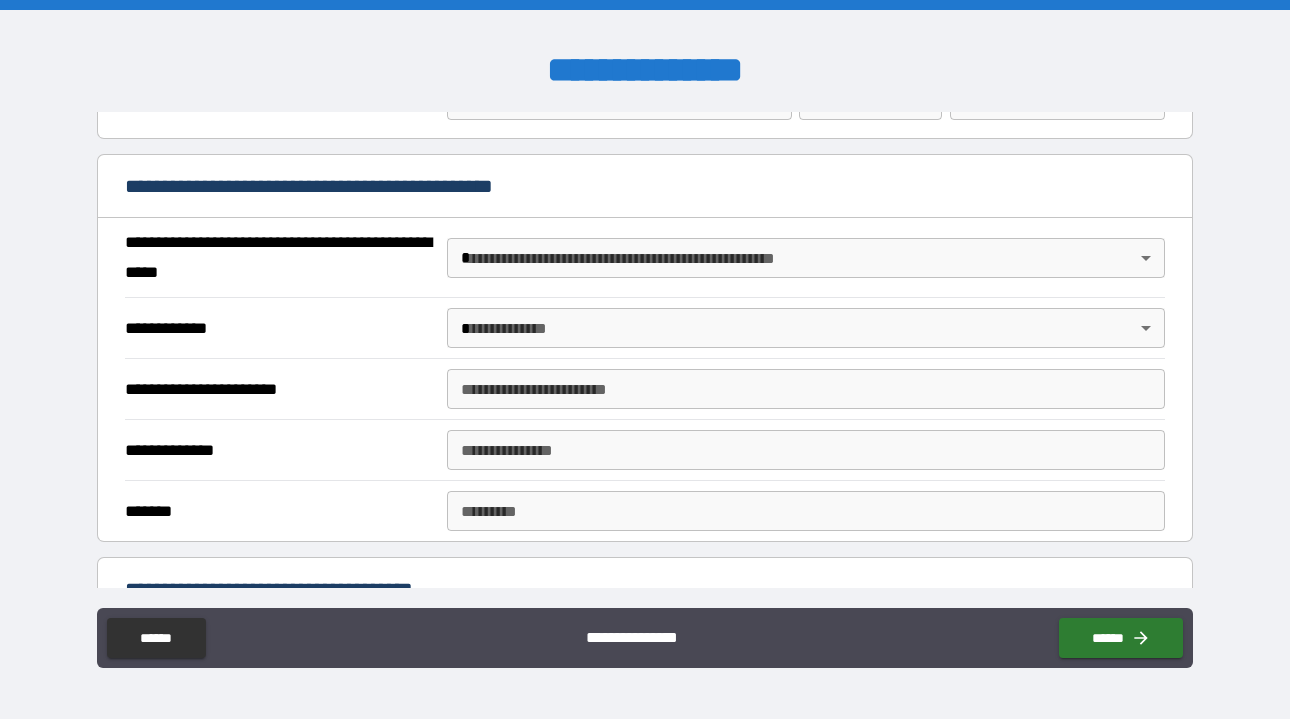 scroll, scrollTop: 1471, scrollLeft: 0, axis: vertical 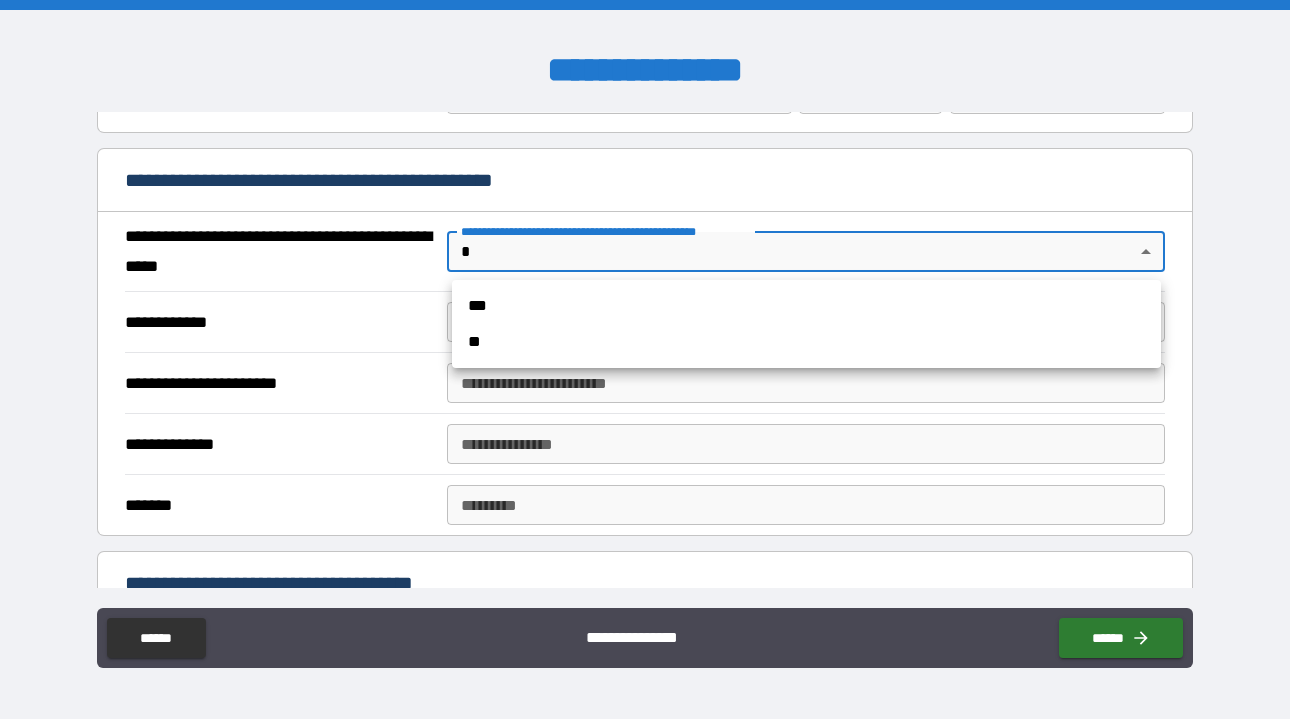click on "**********" at bounding box center (645, 359) 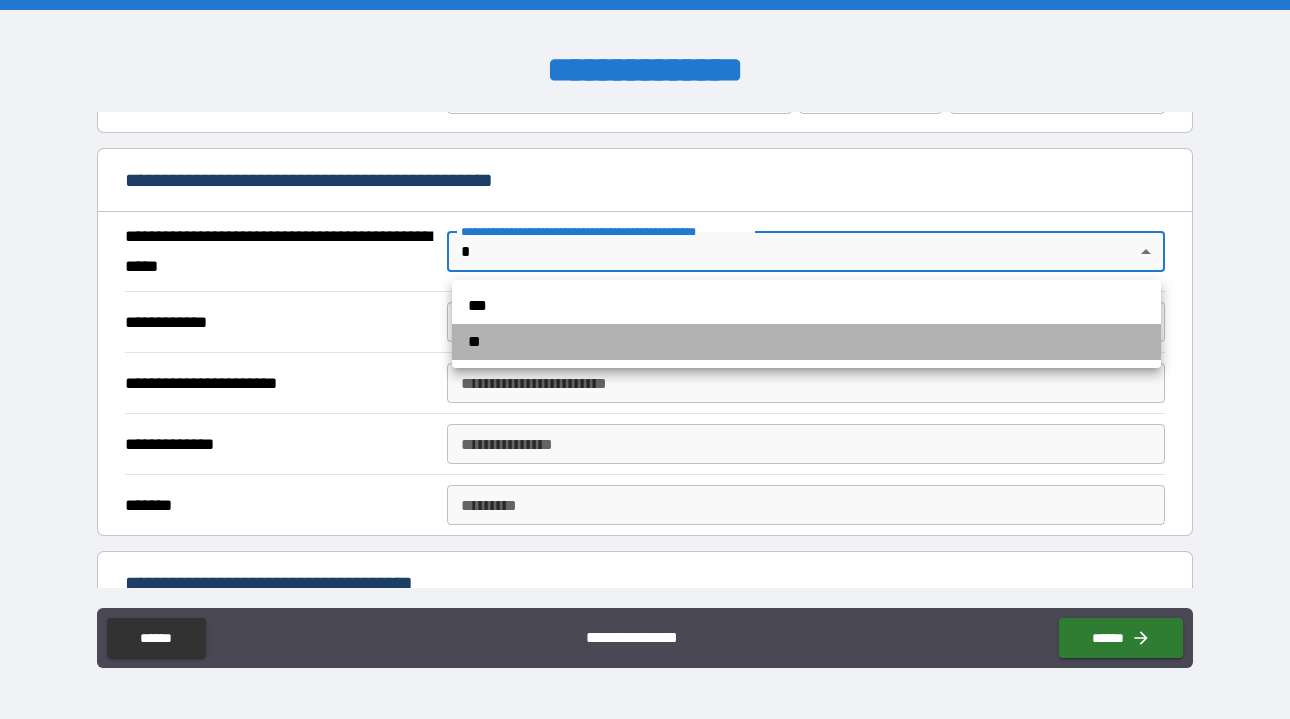 click on "**" at bounding box center [806, 342] 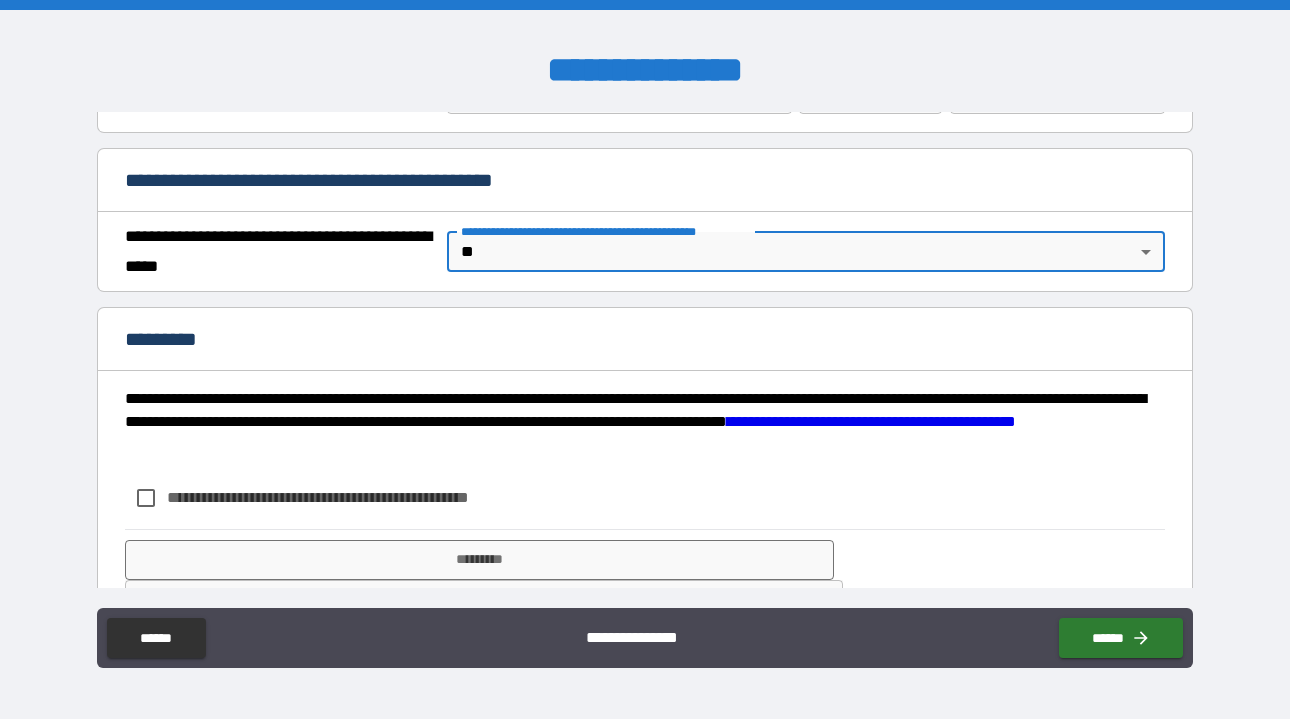 scroll, scrollTop: 1533, scrollLeft: 0, axis: vertical 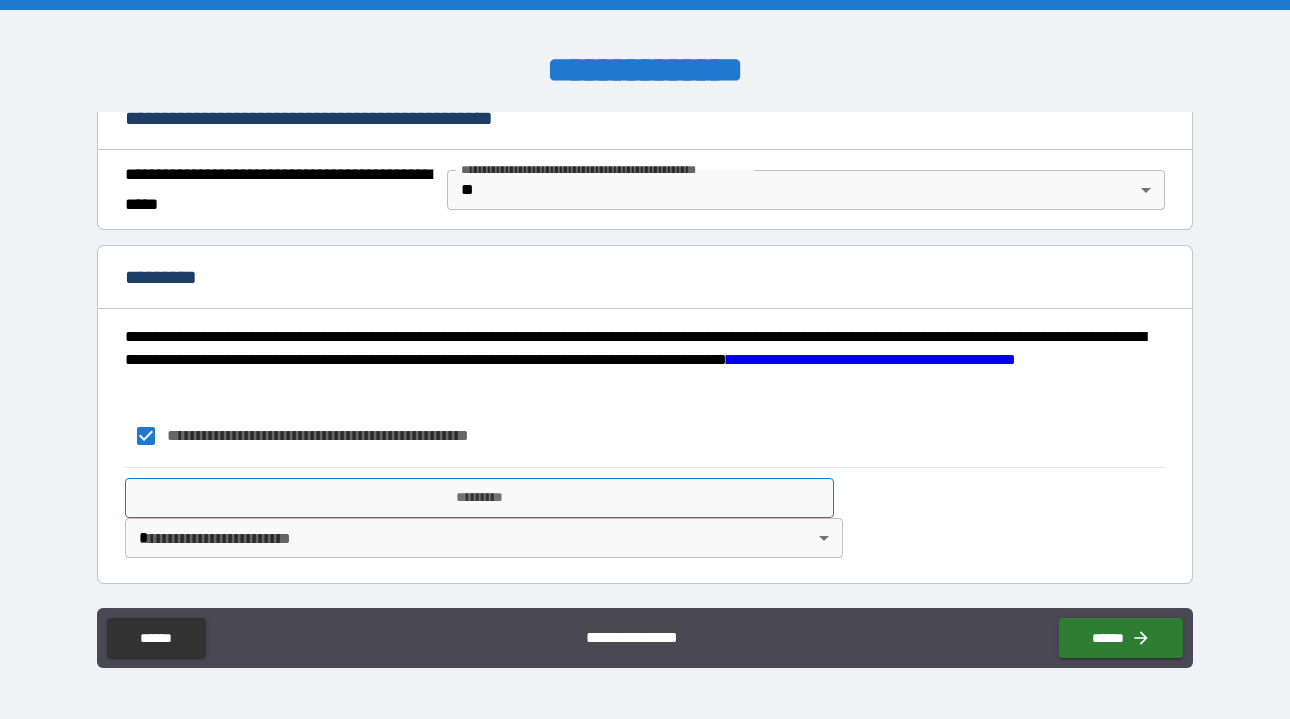 click on "*********" at bounding box center (479, 498) 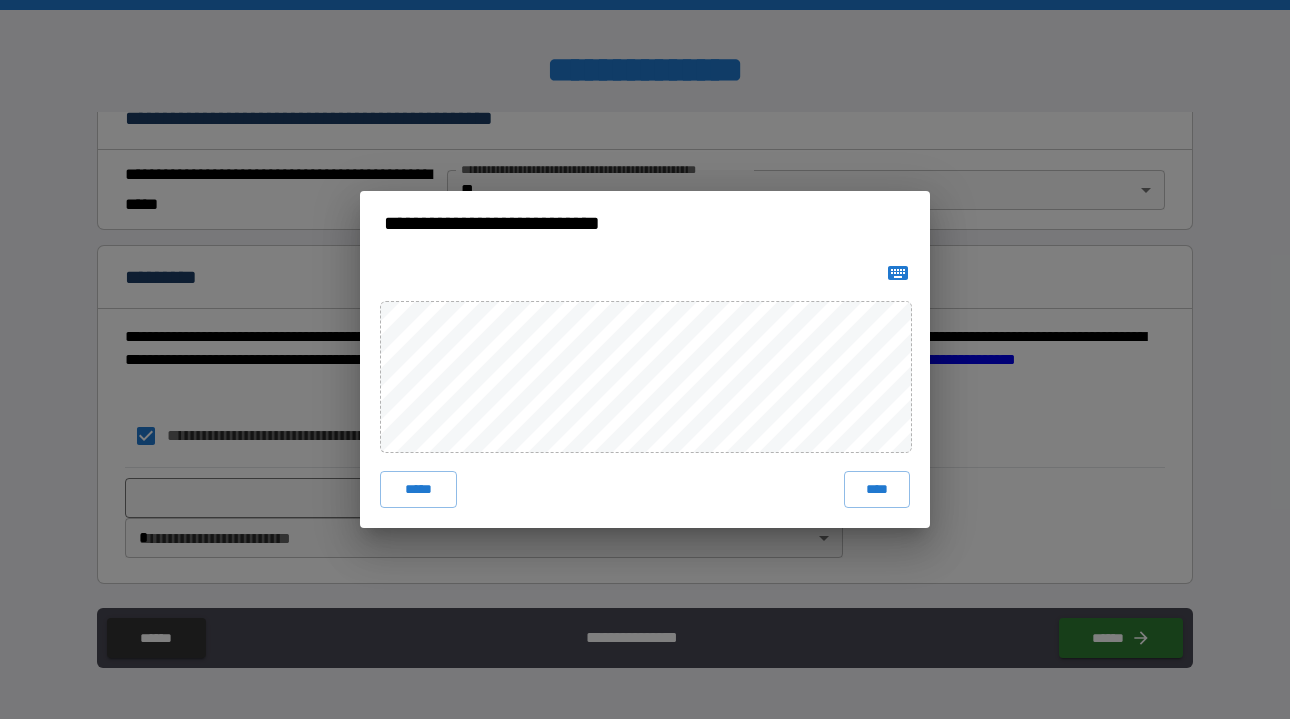 click on "***** ****" at bounding box center (645, 391) 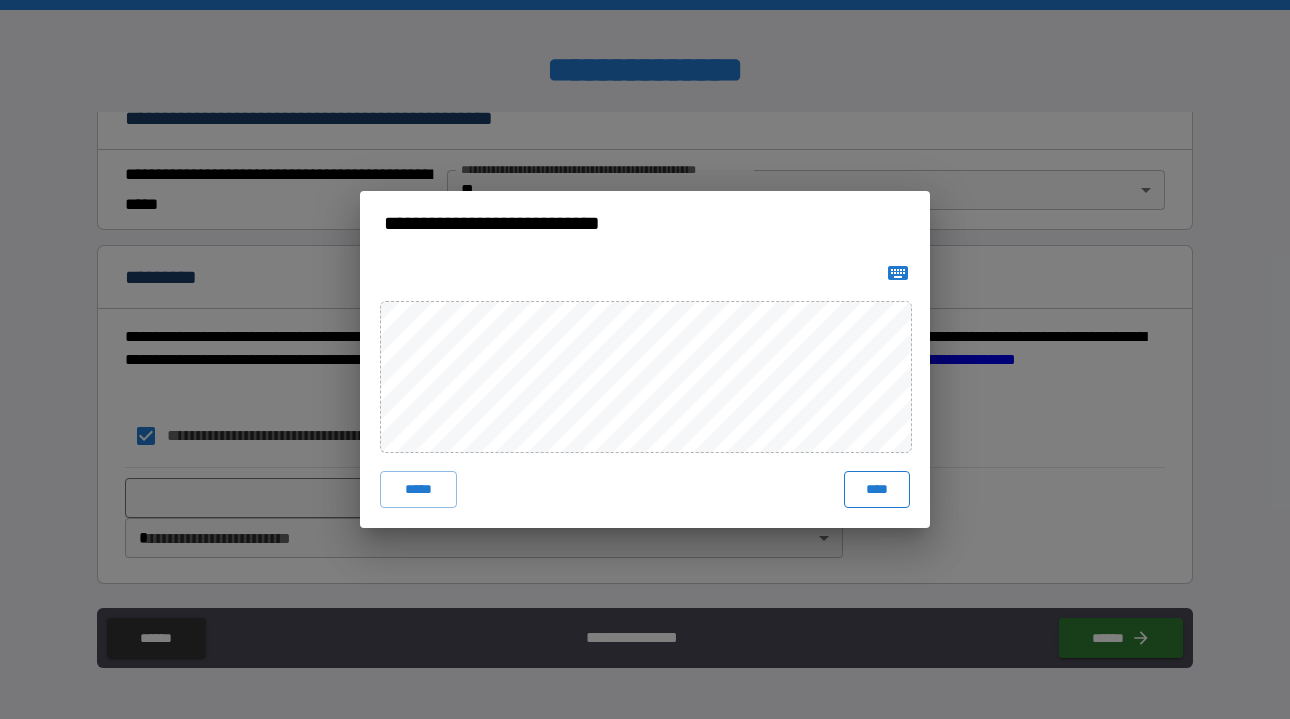 click on "****" at bounding box center [877, 489] 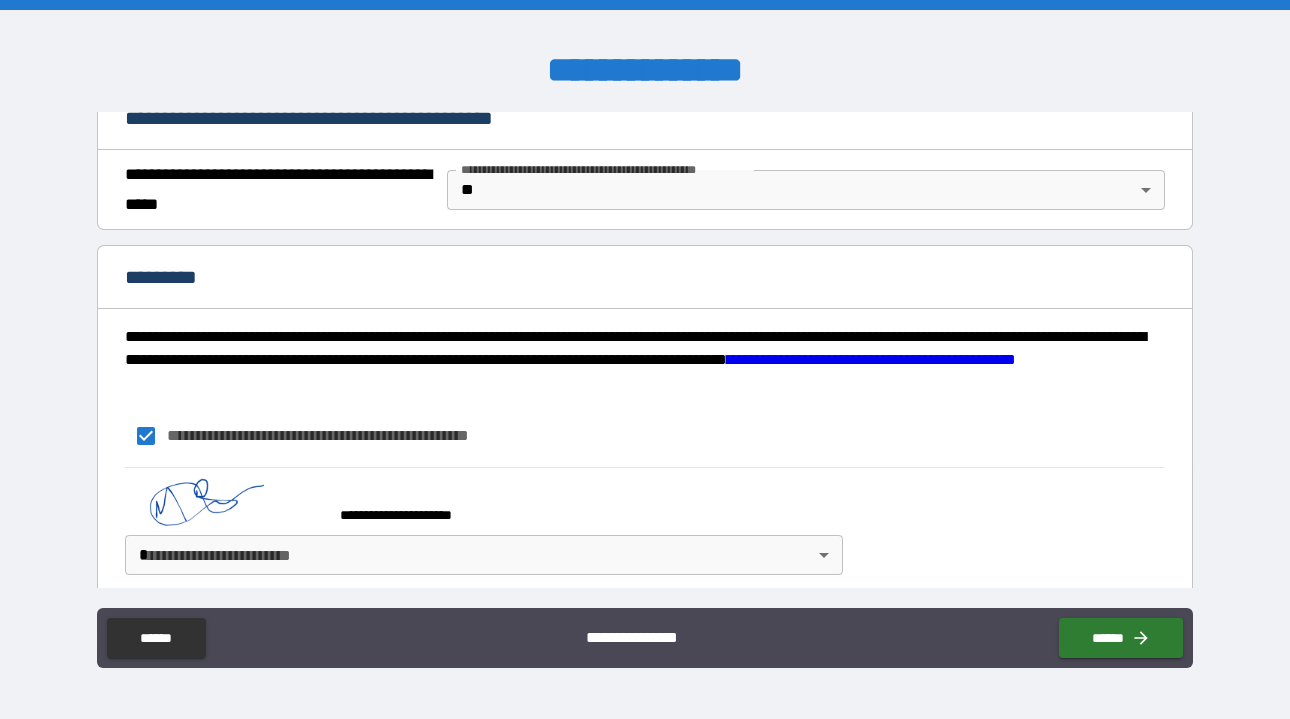 click on "**********" at bounding box center (645, 359) 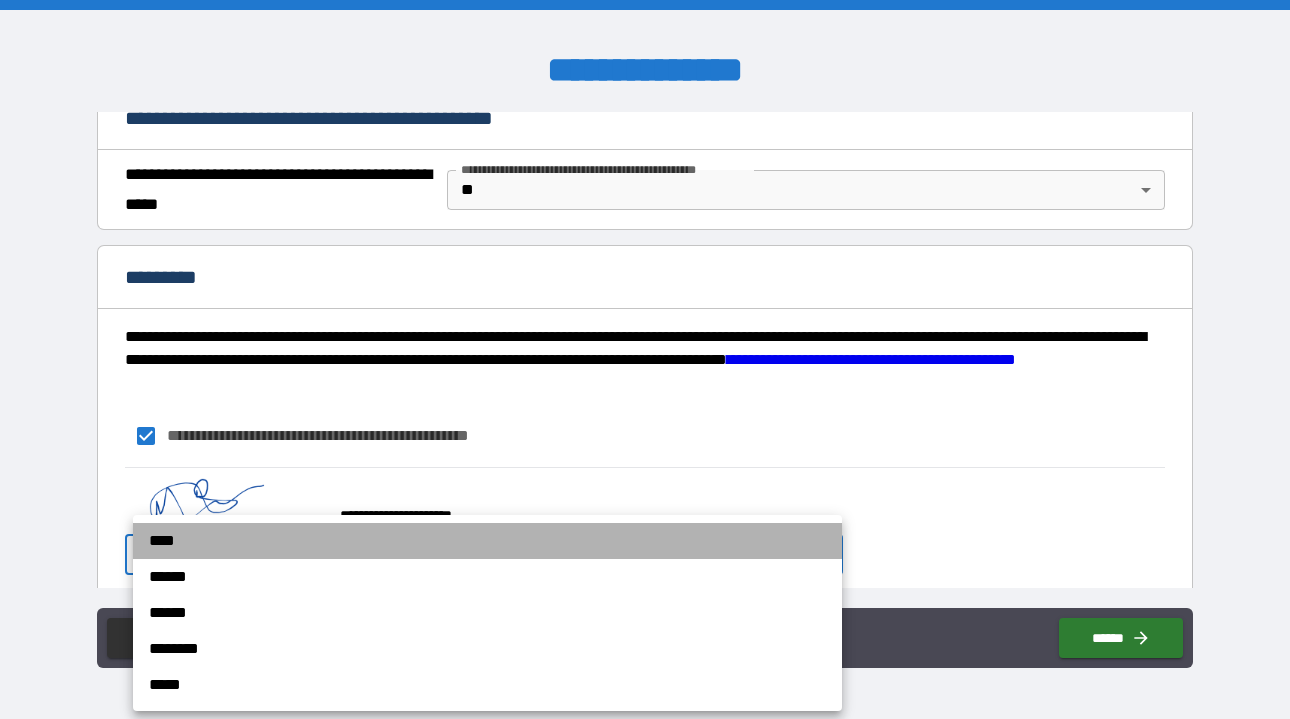 click on "****" at bounding box center [487, 541] 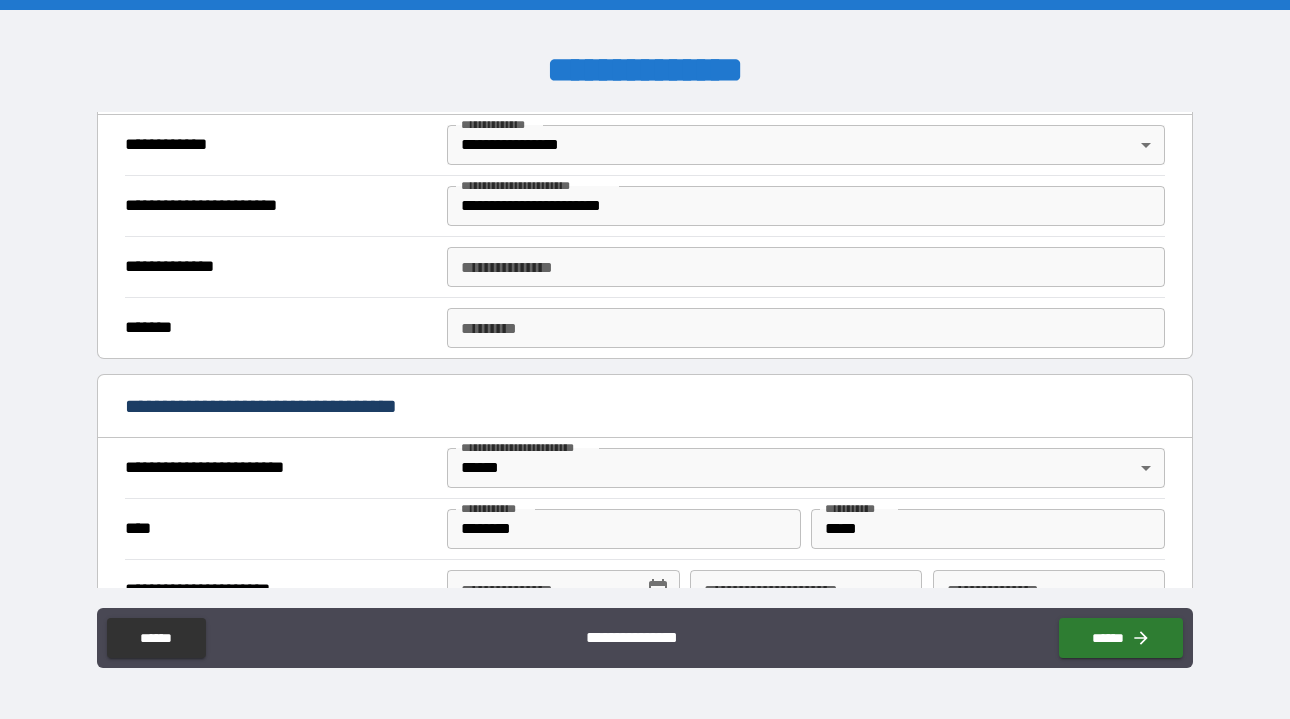 scroll, scrollTop: 439, scrollLeft: 0, axis: vertical 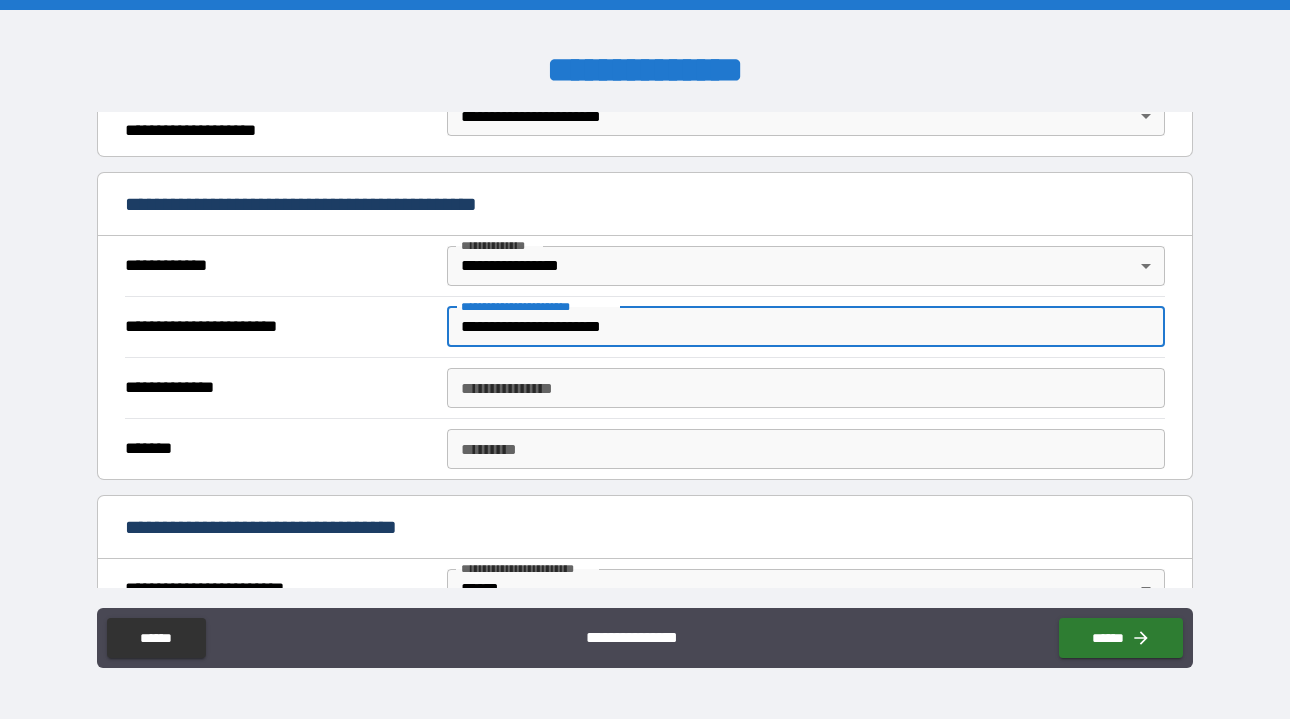 drag, startPoint x: 635, startPoint y: 324, endPoint x: 441, endPoint y: 324, distance: 194 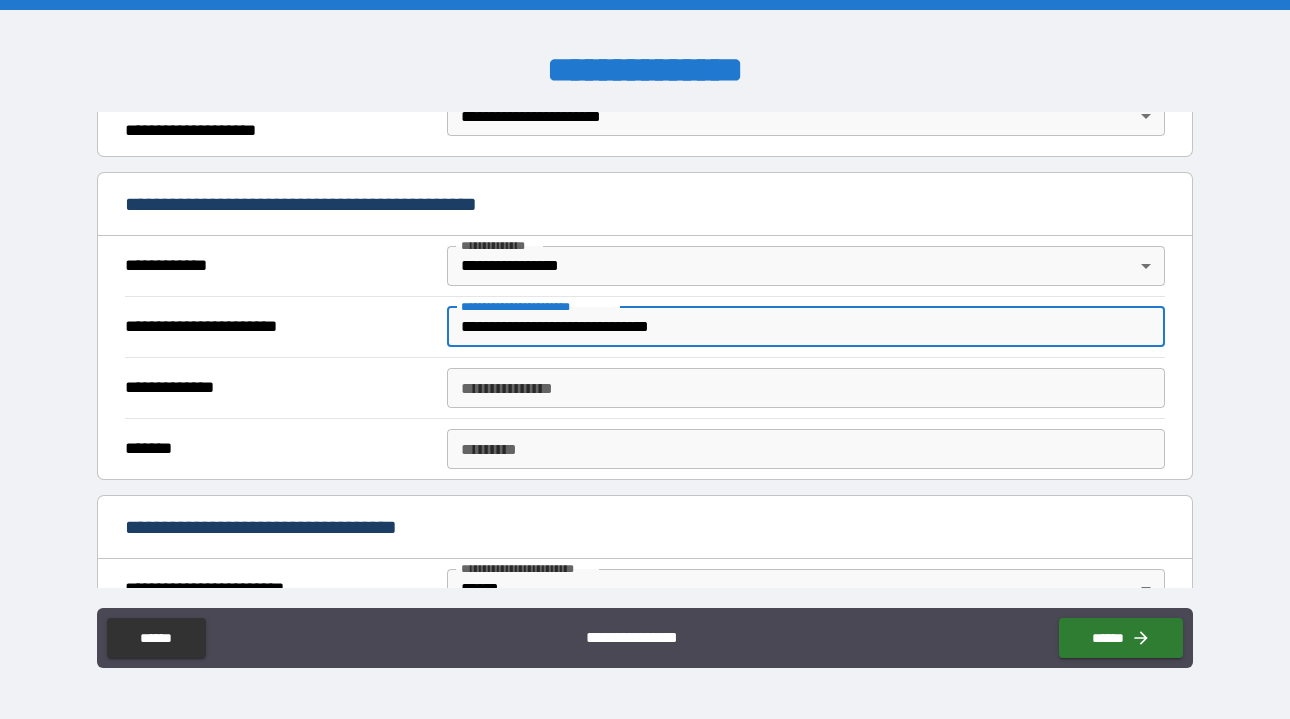 type on "**********" 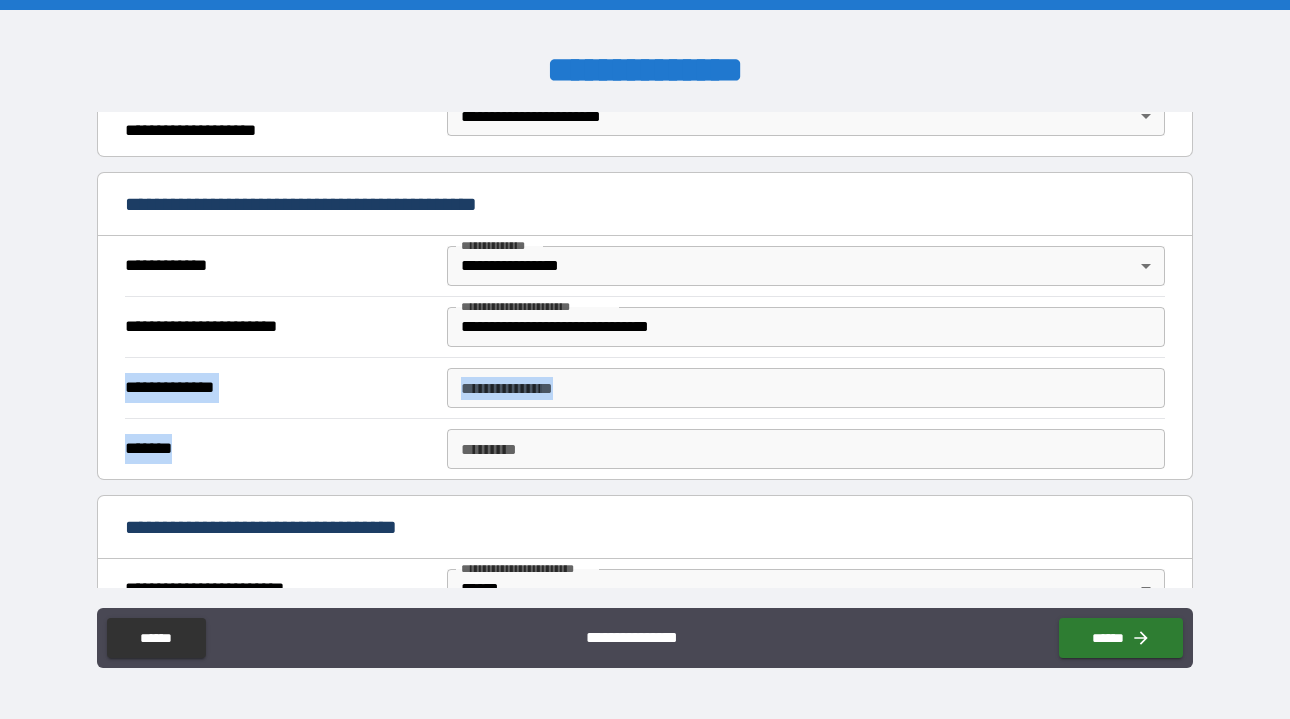 drag, startPoint x: 123, startPoint y: 387, endPoint x: 199, endPoint y: 443, distance: 94.40339 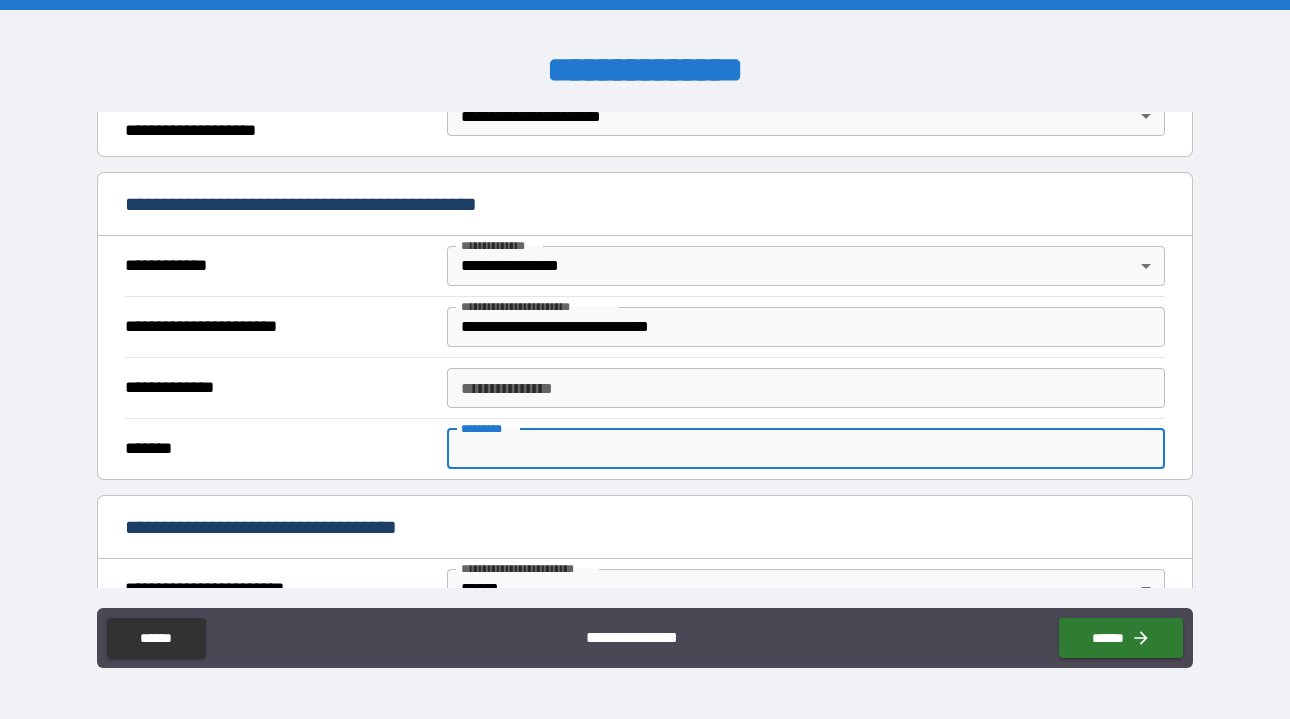 click on "*******   *" at bounding box center (805, 449) 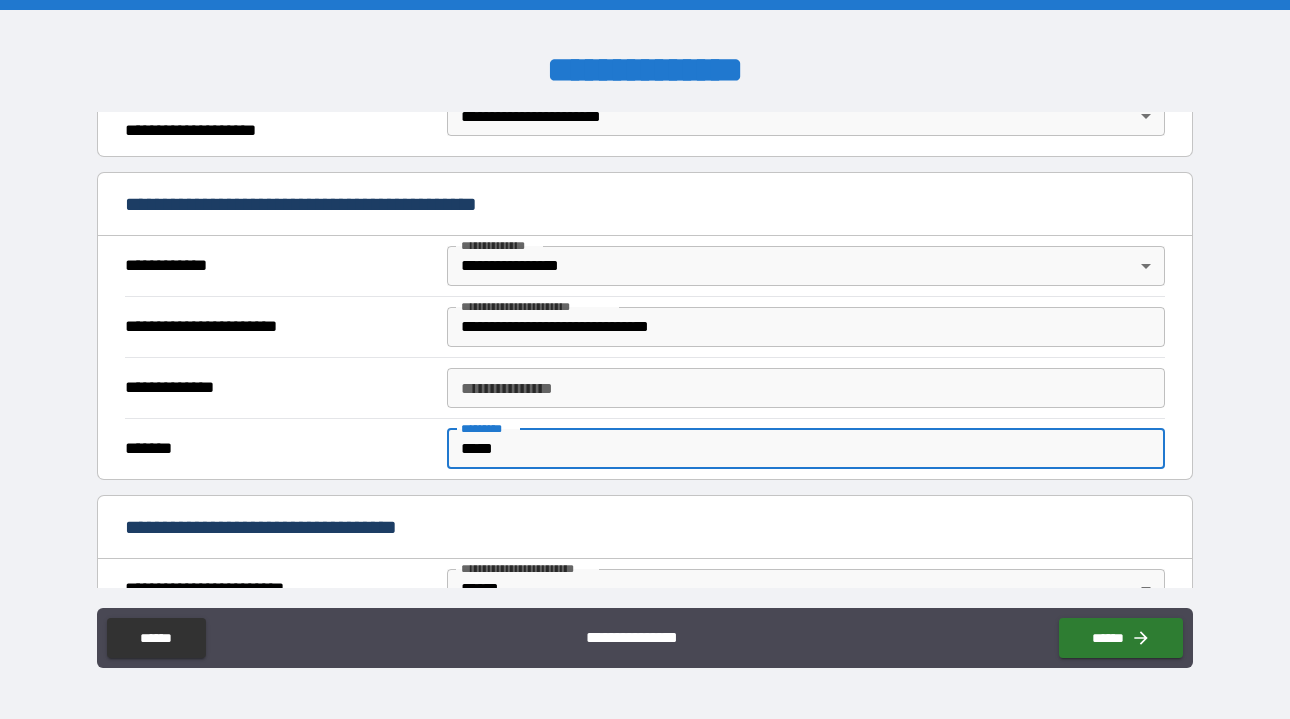type on "*****" 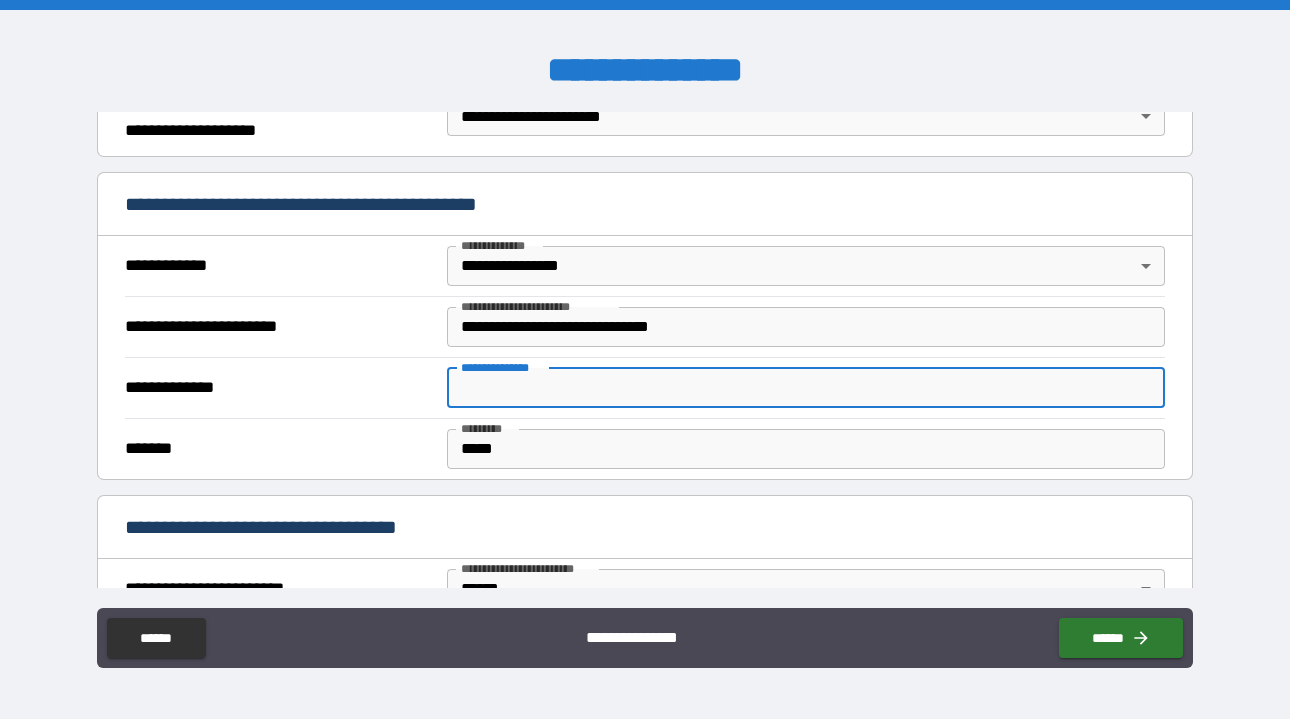click on "**********" at bounding box center (805, 388) 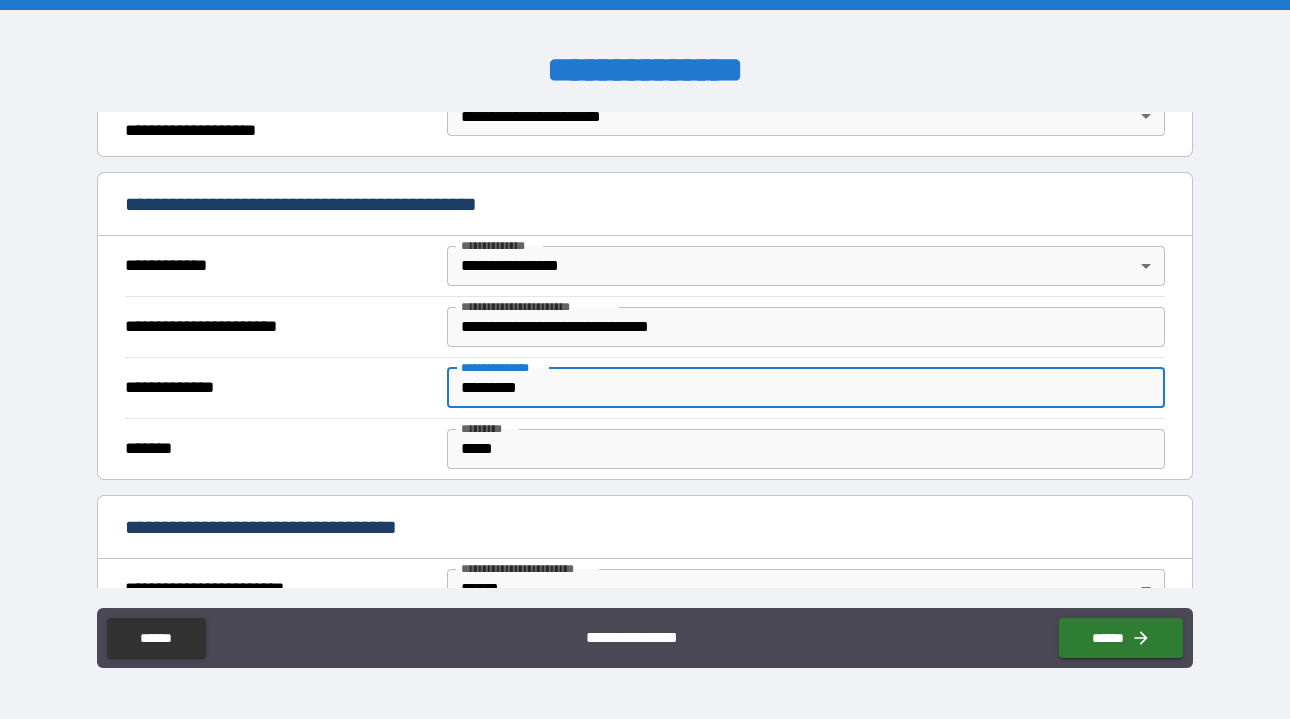 type on "*********" 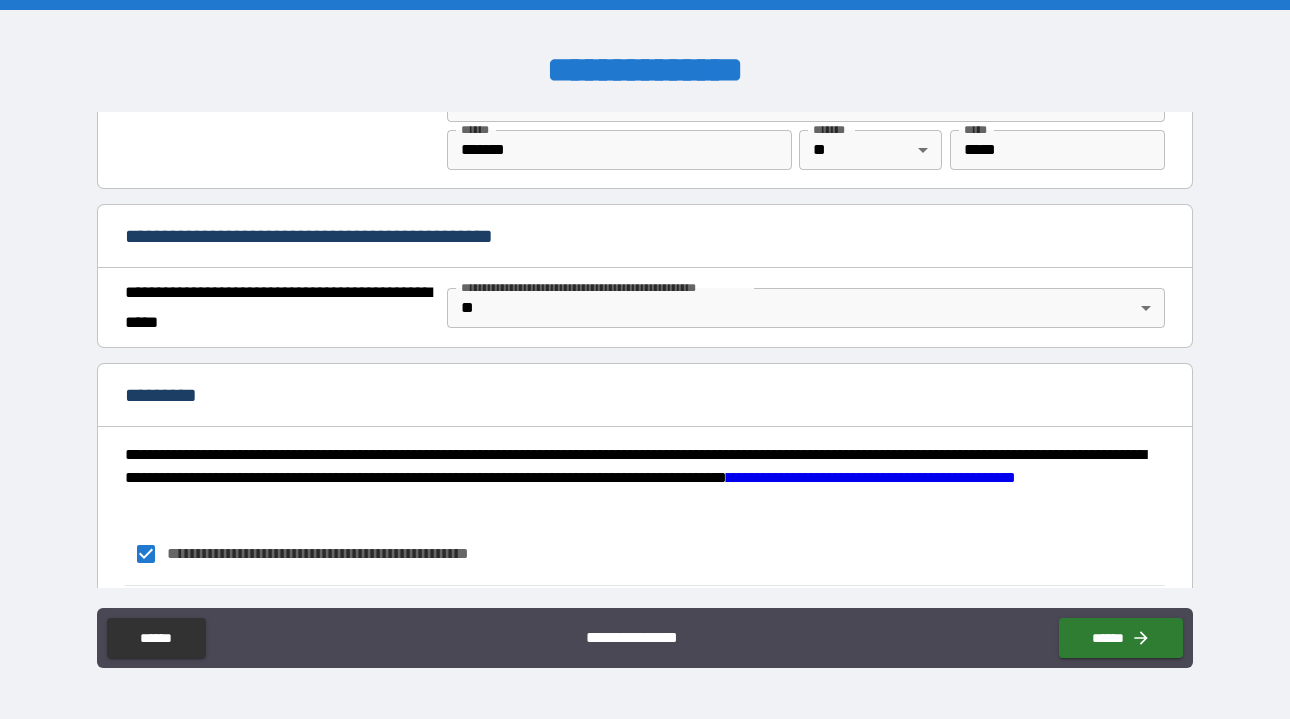 scroll, scrollTop: 1551, scrollLeft: 0, axis: vertical 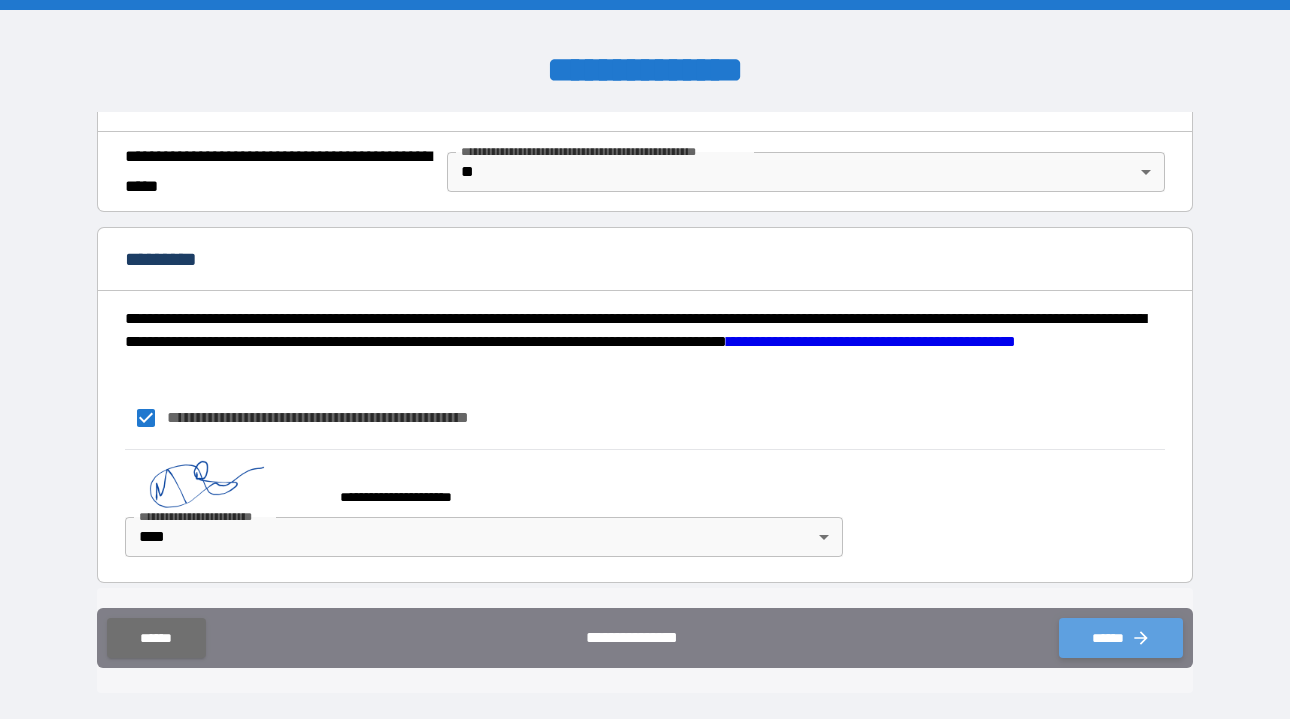 click on "******" at bounding box center (1121, 638) 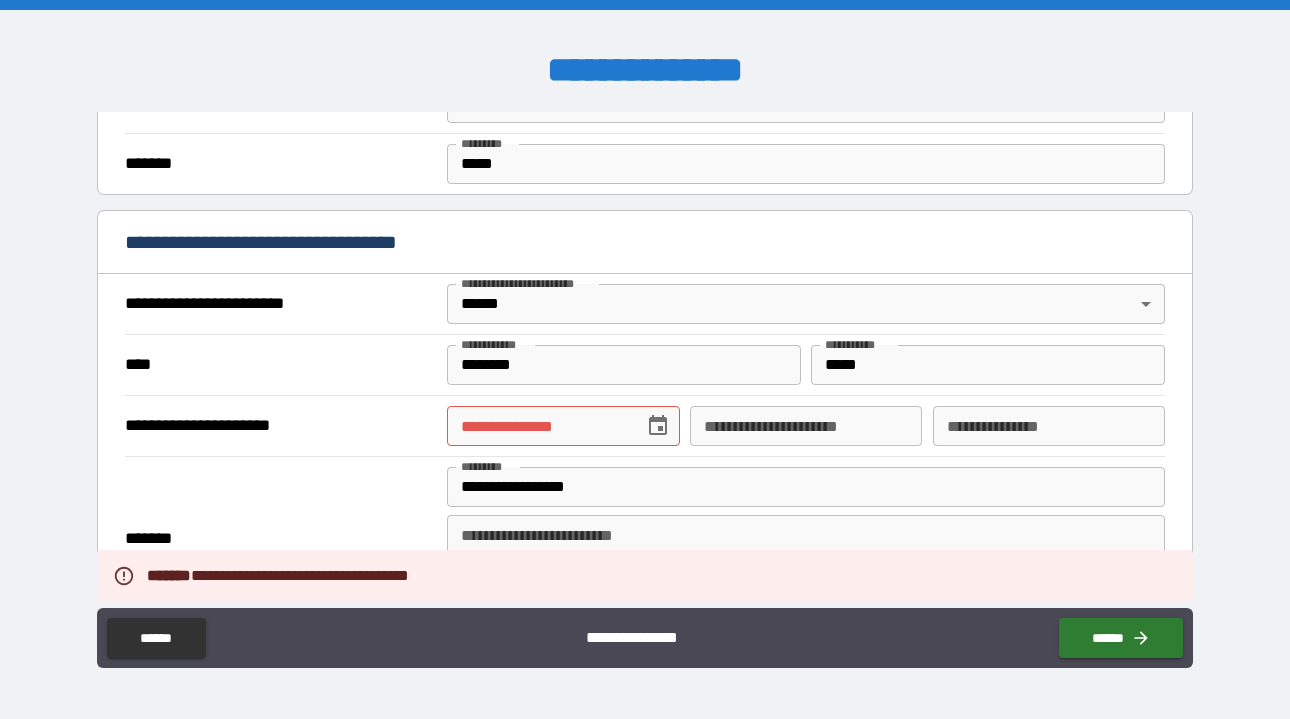 scroll, scrollTop: 732, scrollLeft: 0, axis: vertical 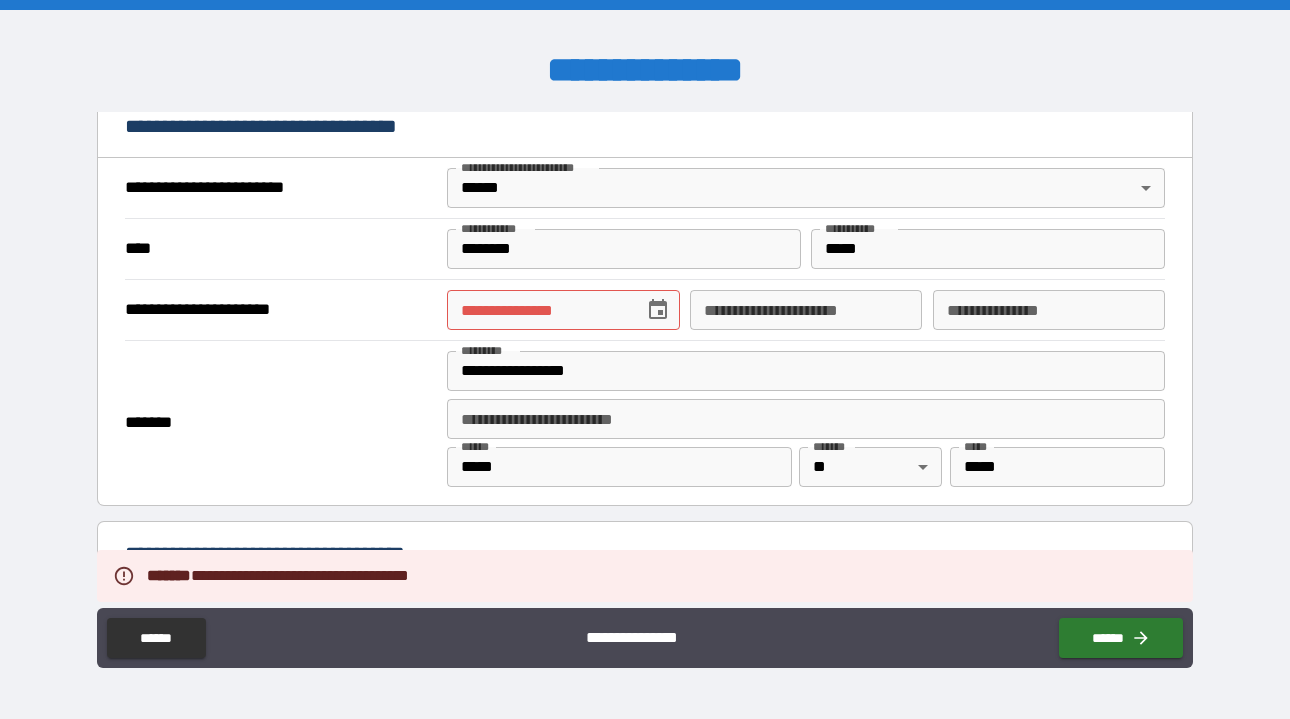 click on "**********" at bounding box center (538, 310) 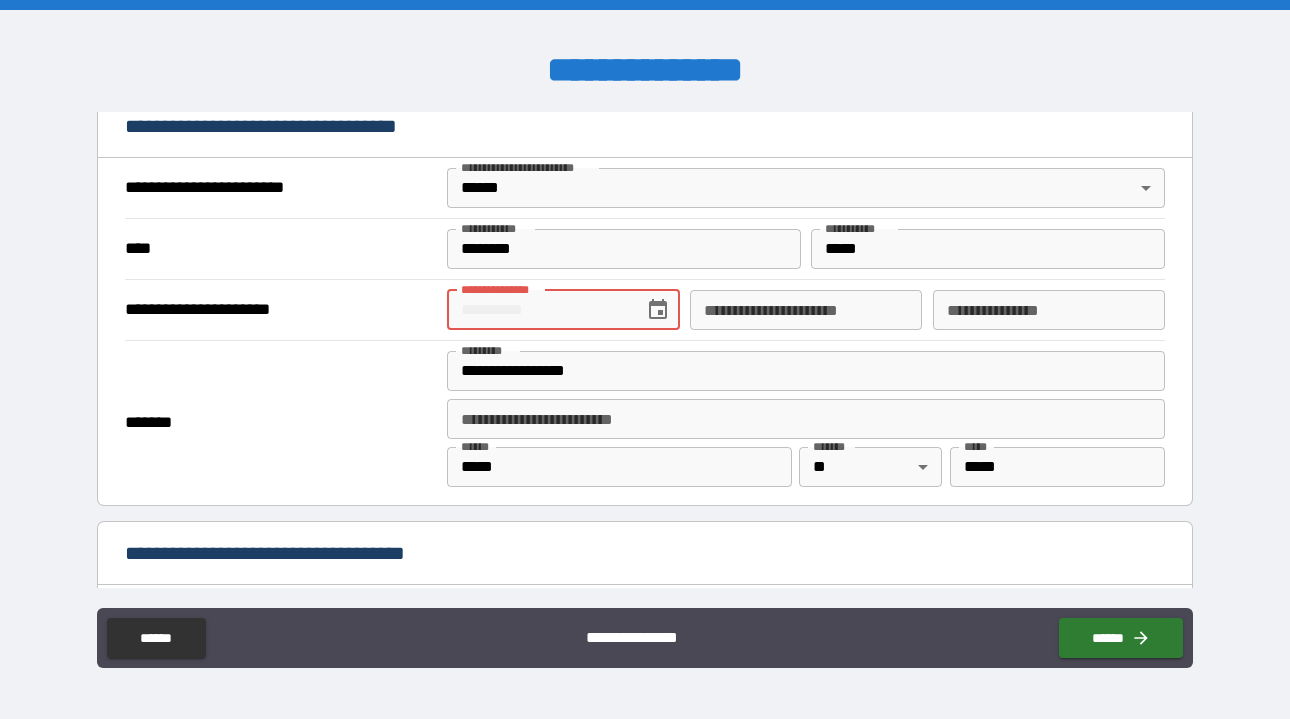 type on "*" 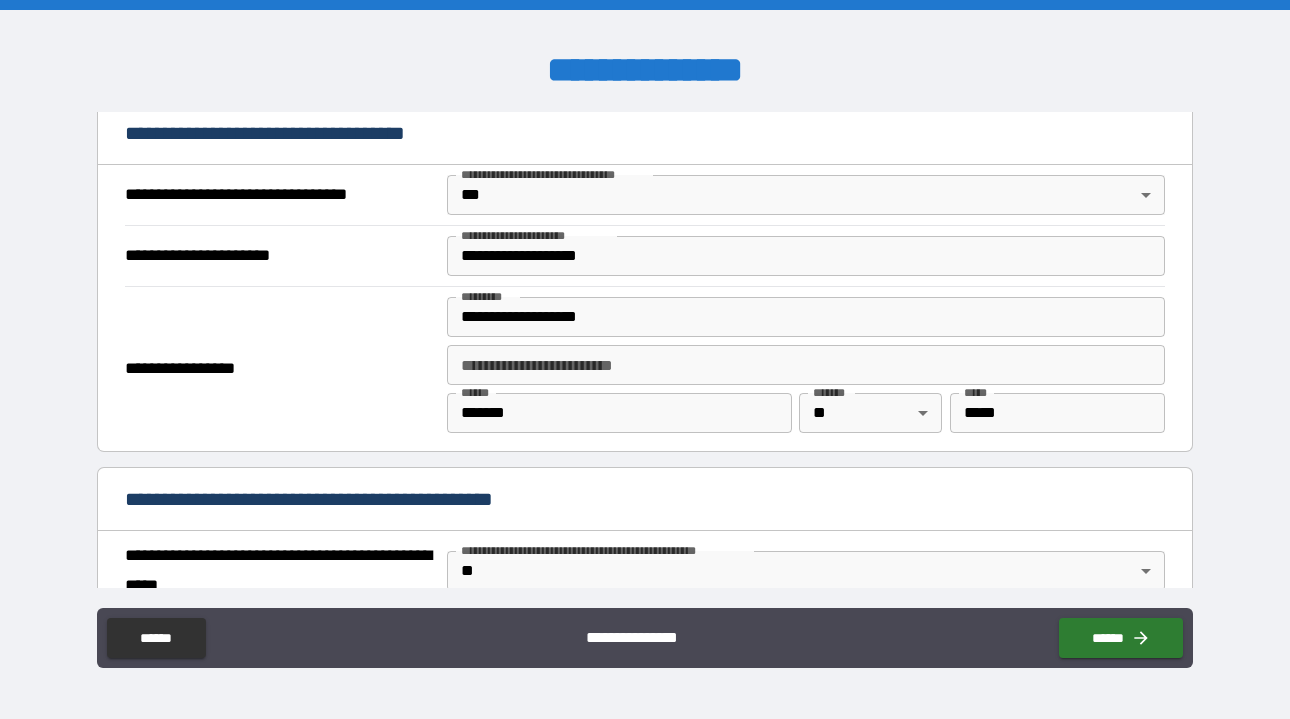 scroll, scrollTop: 1229, scrollLeft: 0, axis: vertical 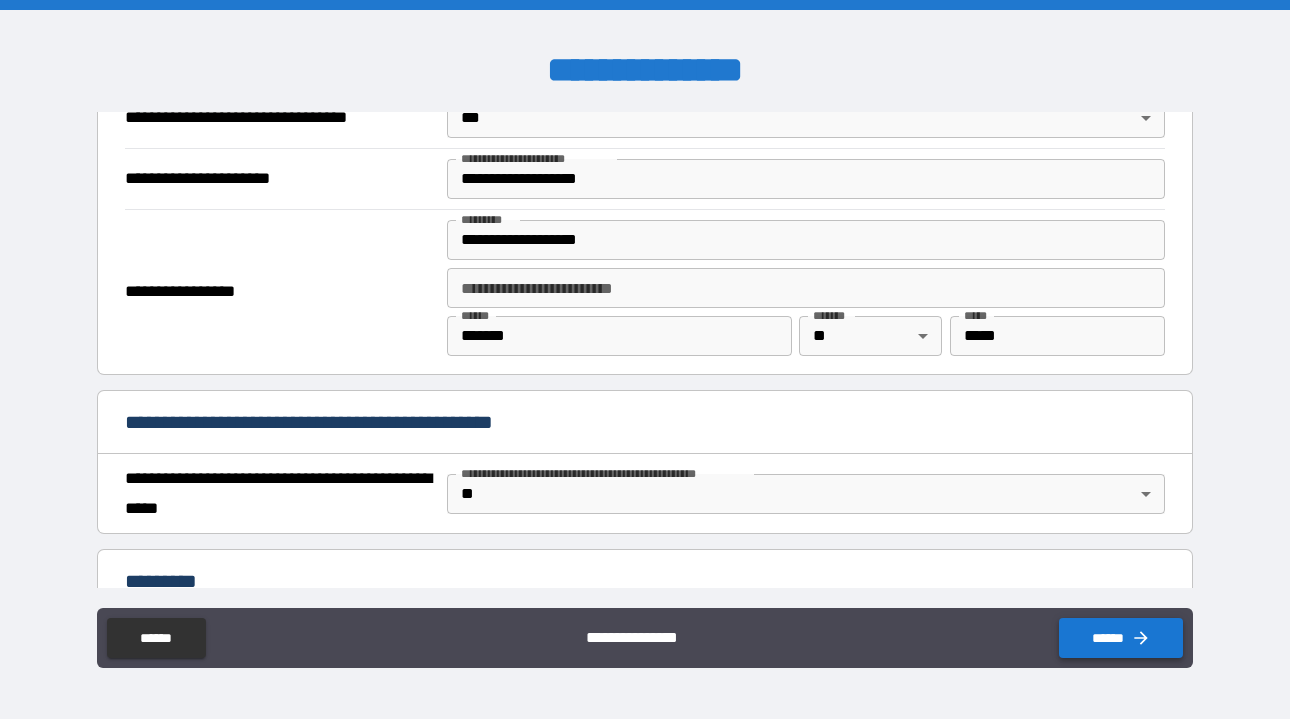 type on "**********" 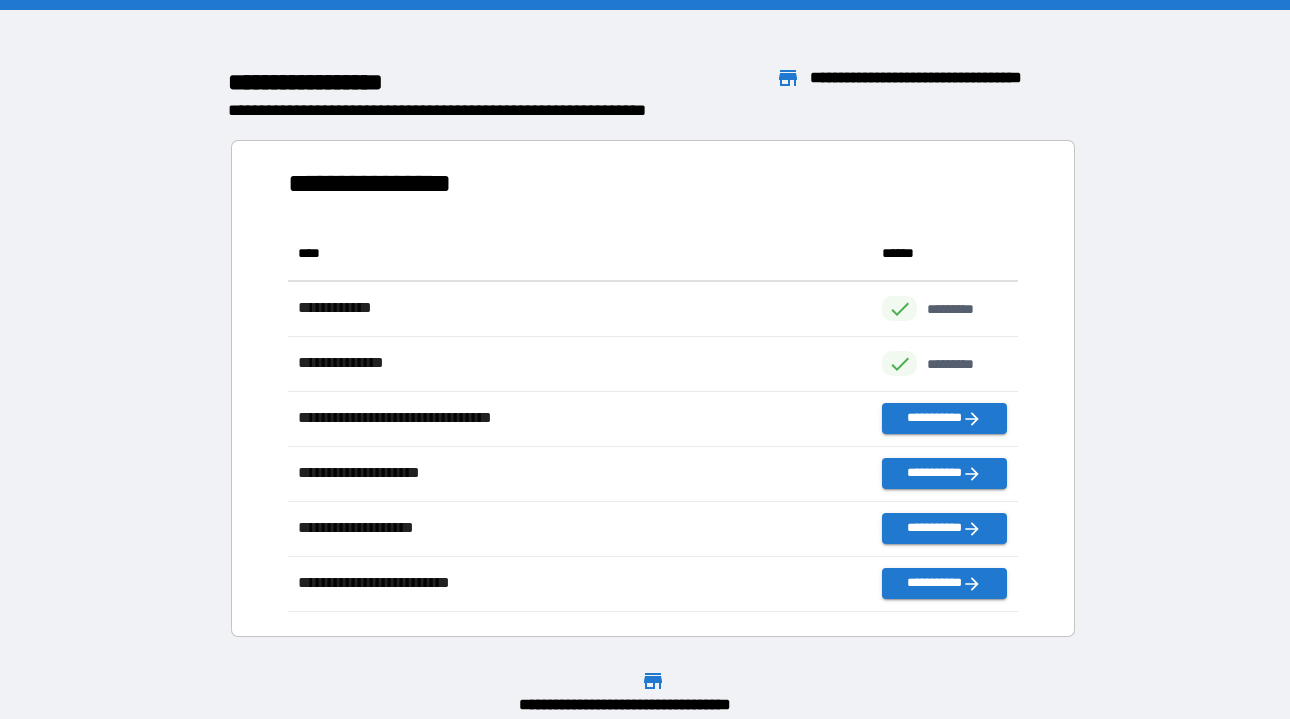 scroll, scrollTop: 1, scrollLeft: 1, axis: both 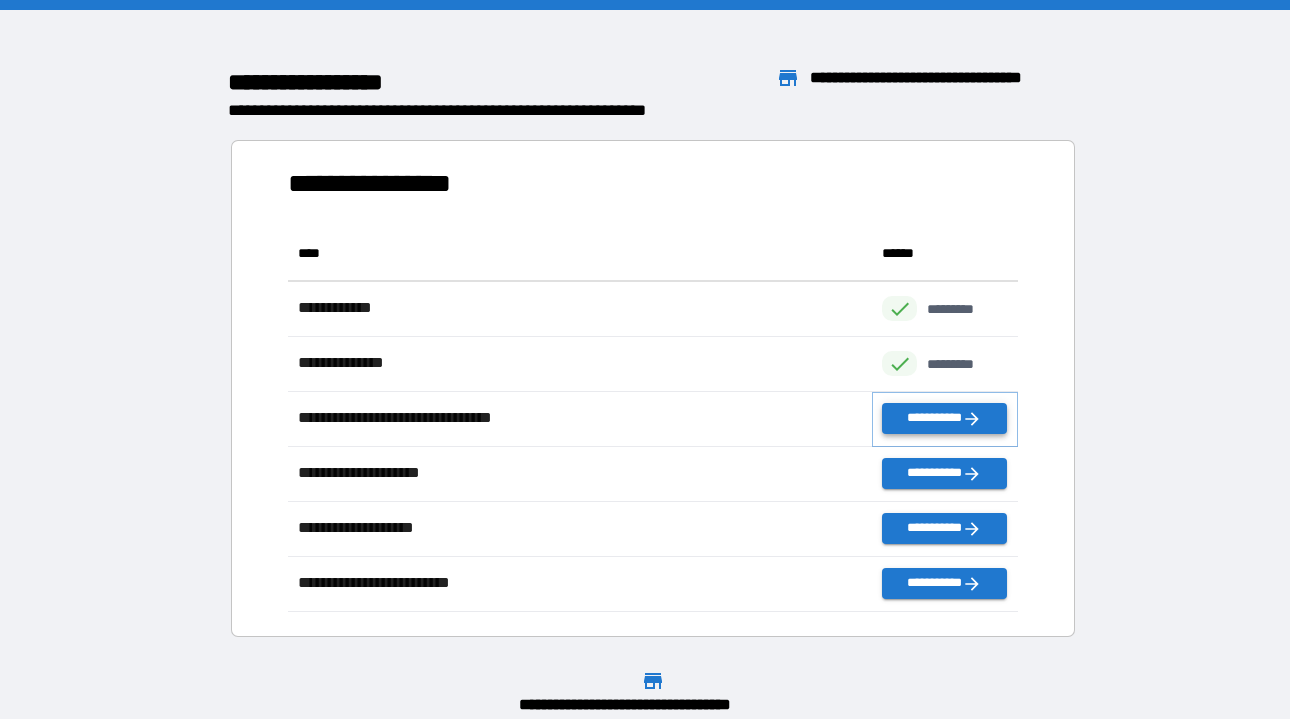 click on "**********" at bounding box center (944, 418) 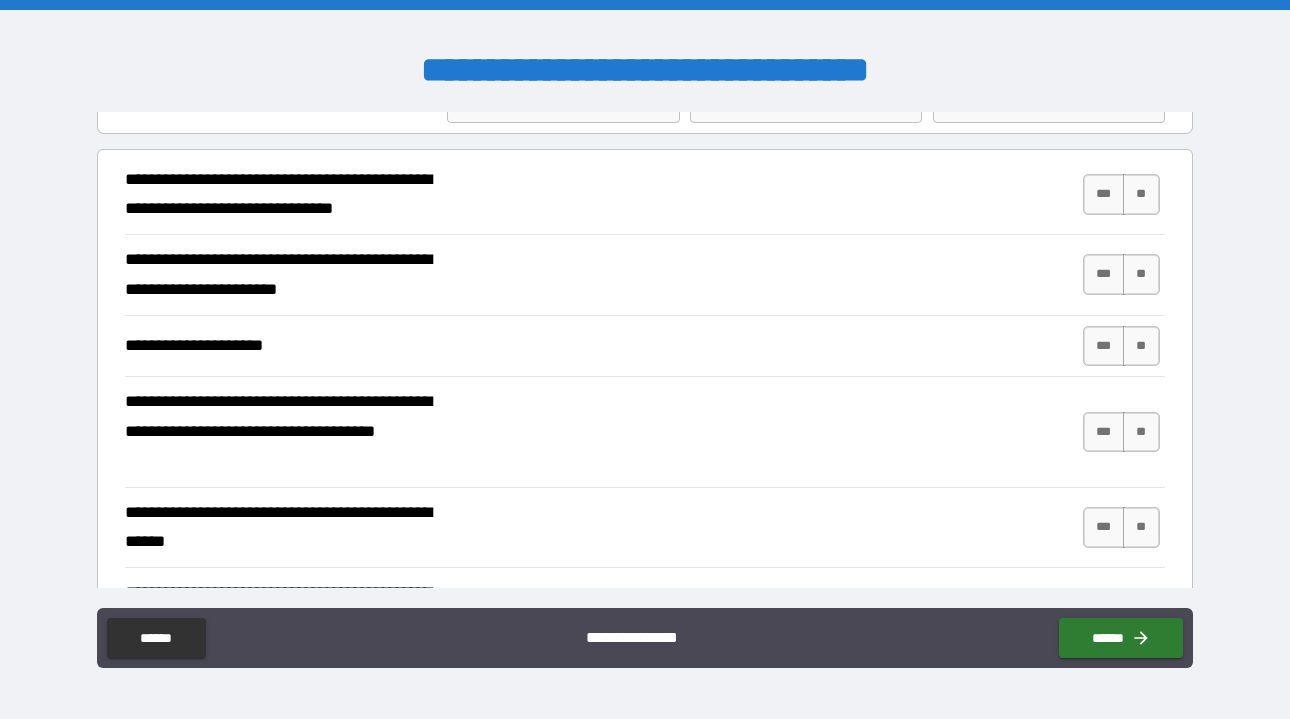 scroll, scrollTop: 106, scrollLeft: 0, axis: vertical 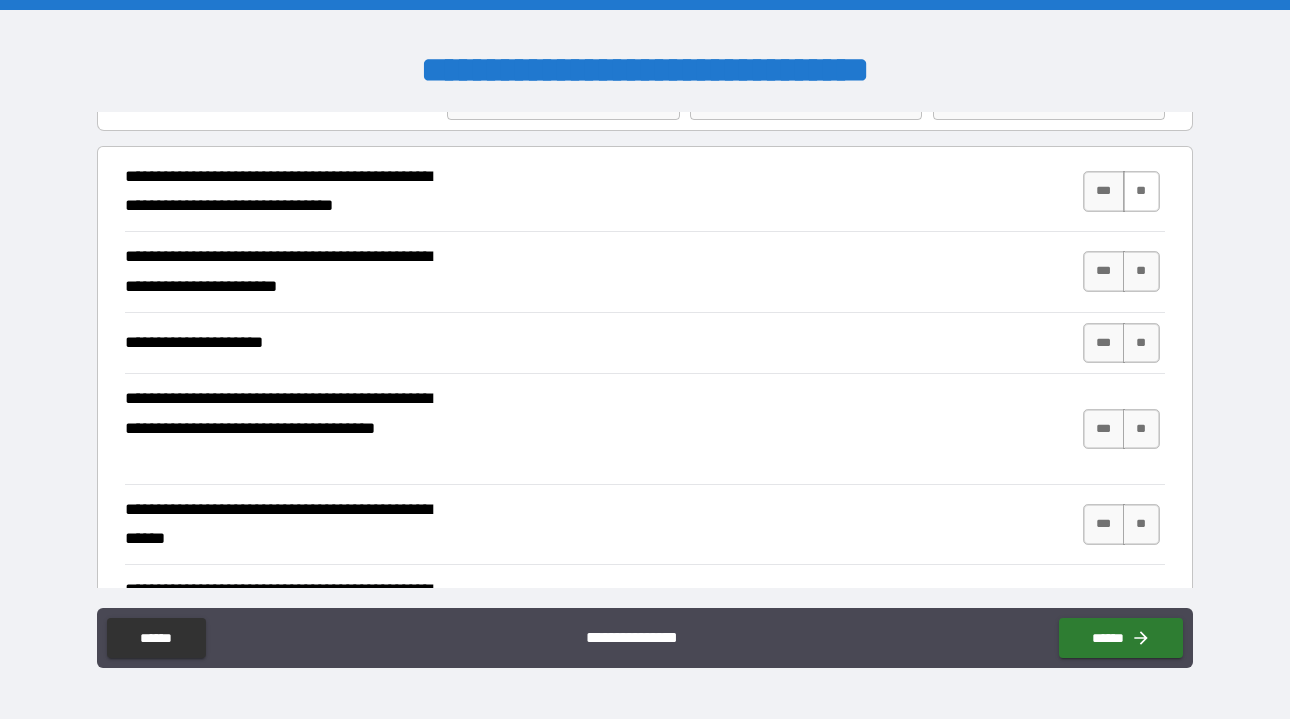 click on "**" at bounding box center (1141, 191) 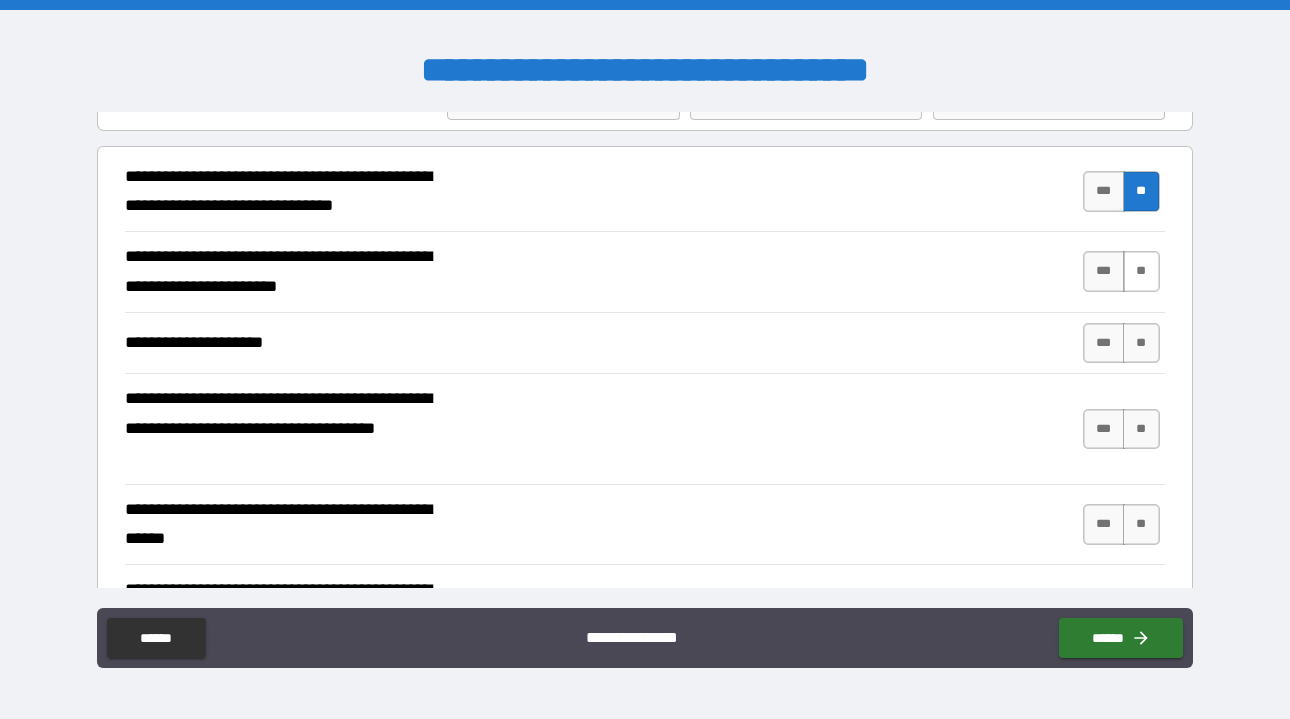 click on "**" at bounding box center (1141, 271) 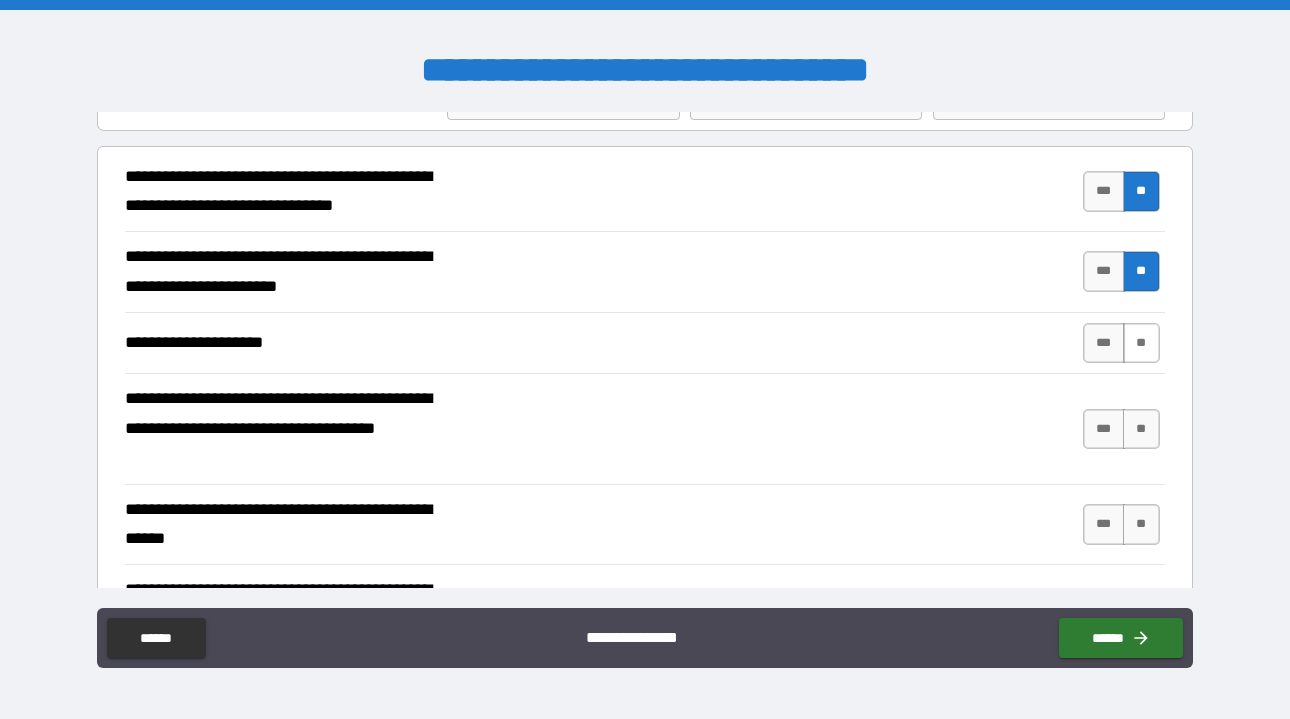 click on "**" at bounding box center (1141, 343) 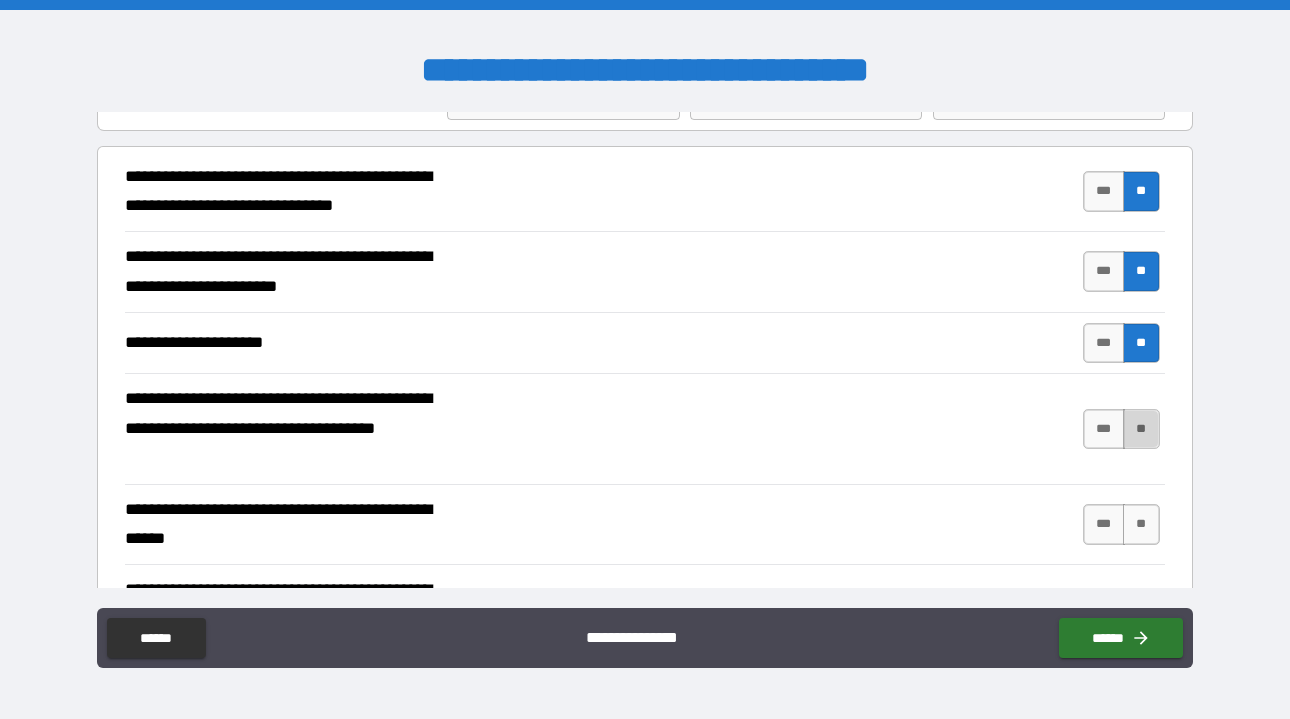 click on "**" at bounding box center (1141, 429) 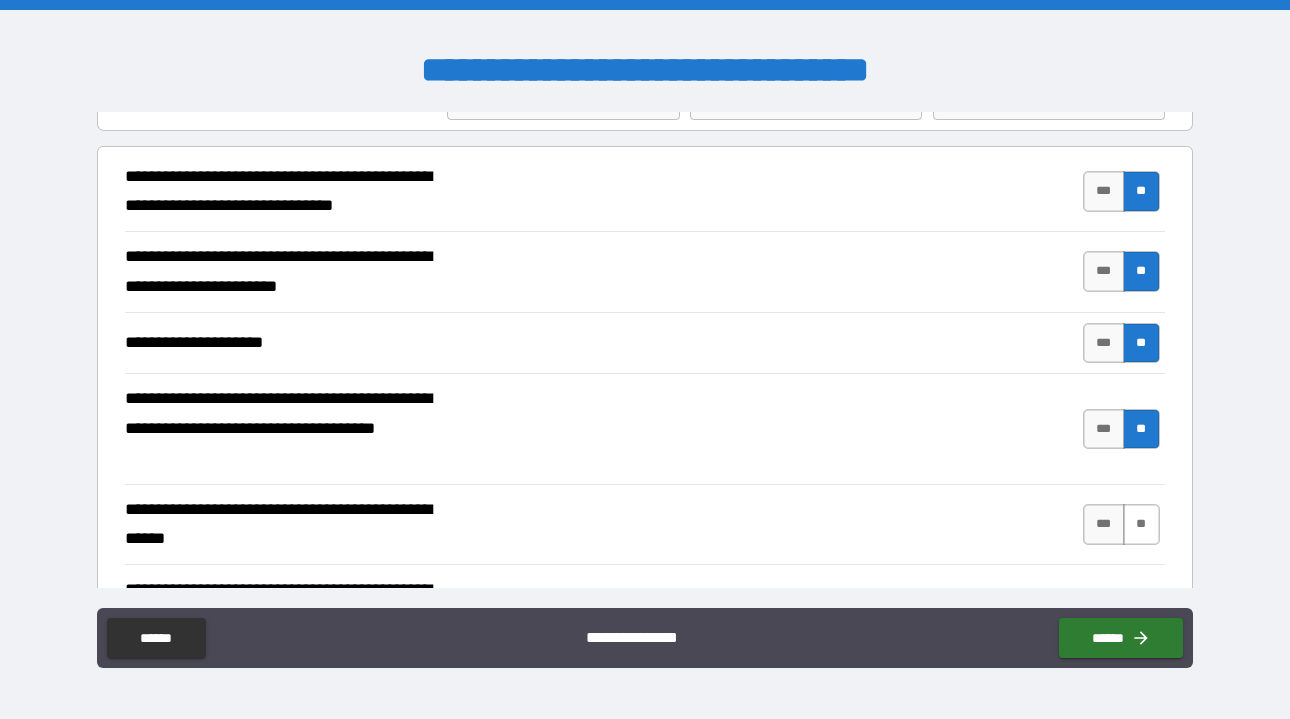 click on "**" at bounding box center [1141, 524] 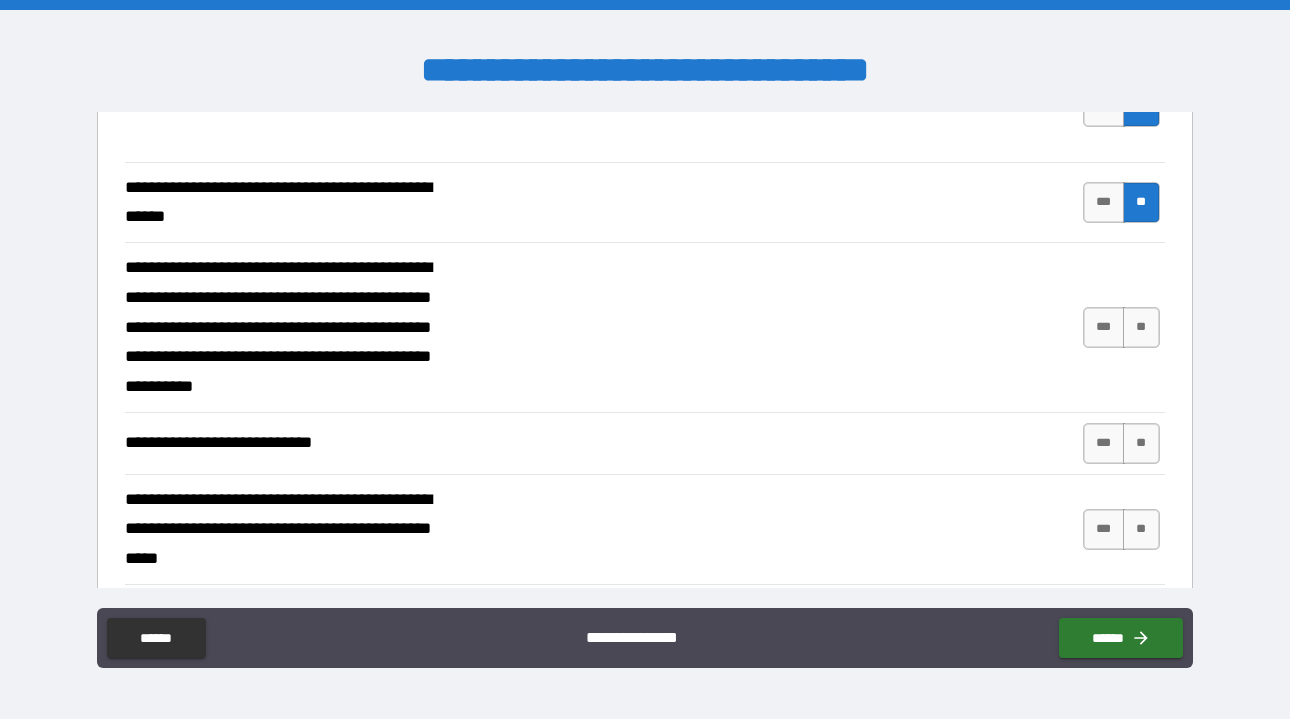 scroll, scrollTop: 438, scrollLeft: 0, axis: vertical 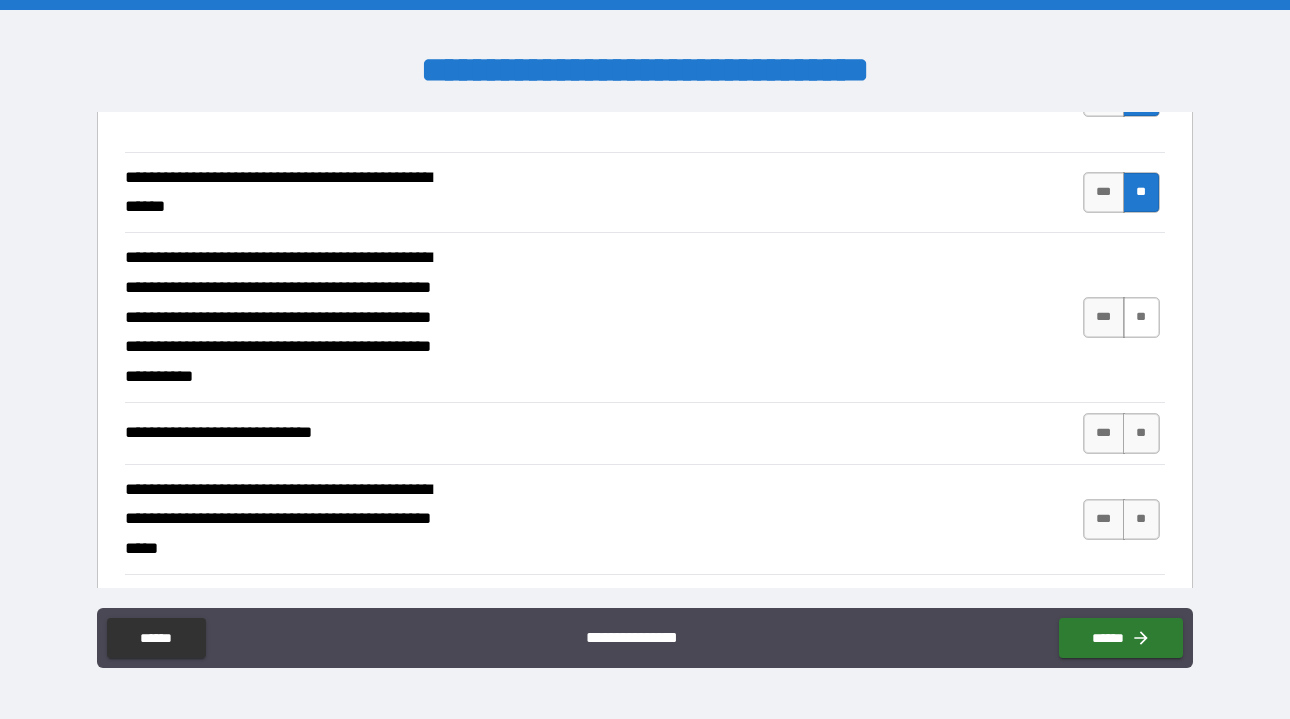 click on "**" at bounding box center [1141, 317] 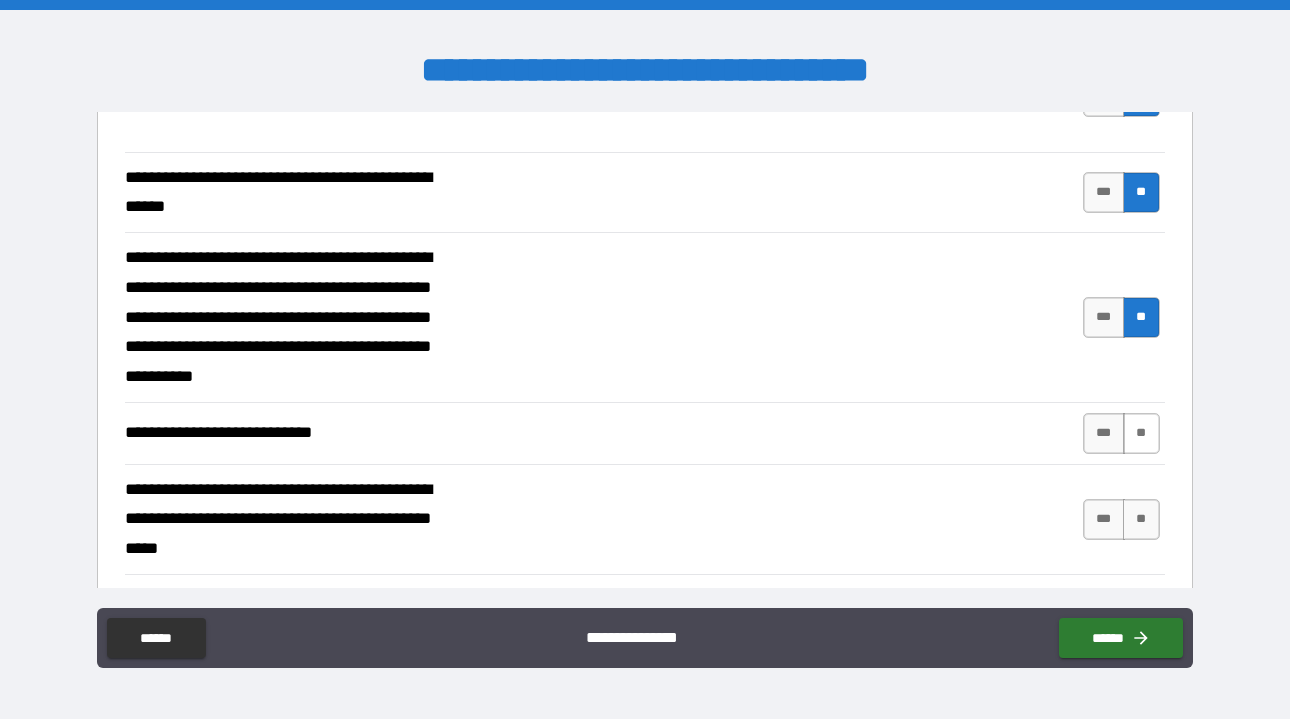 click on "**" at bounding box center [1141, 433] 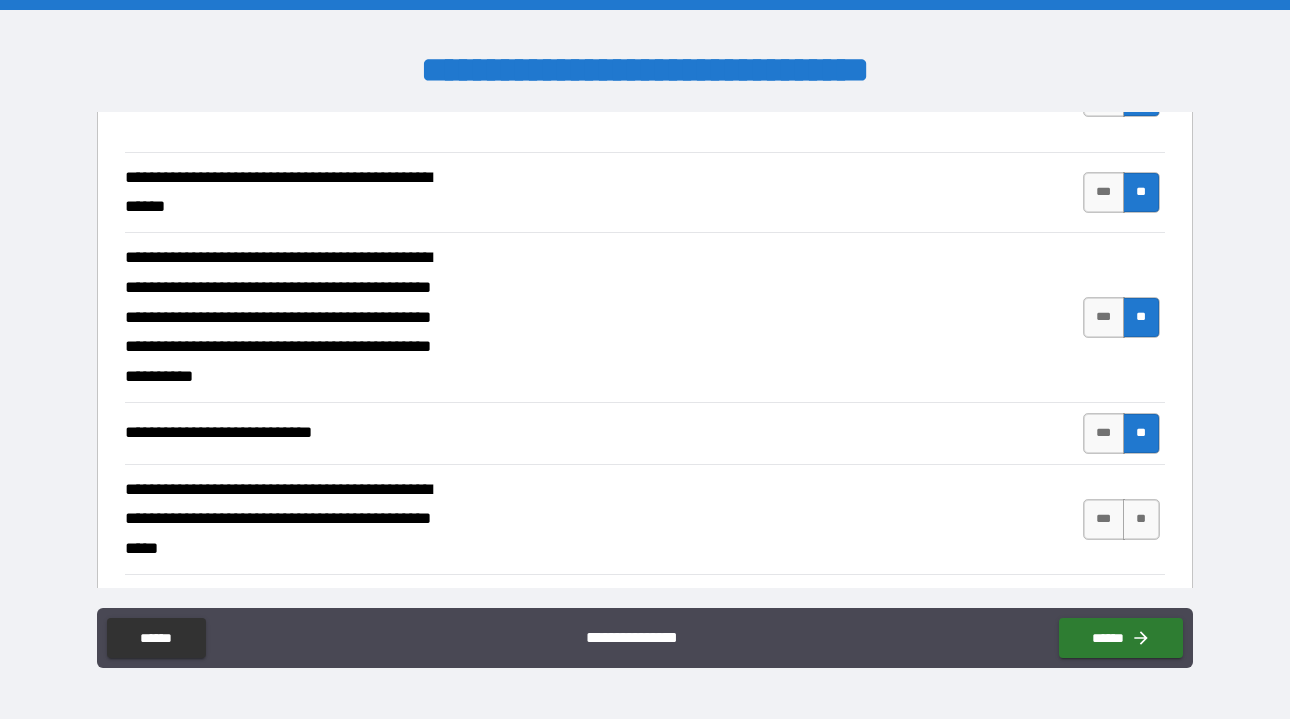 click on "*** **" at bounding box center [1124, 519] 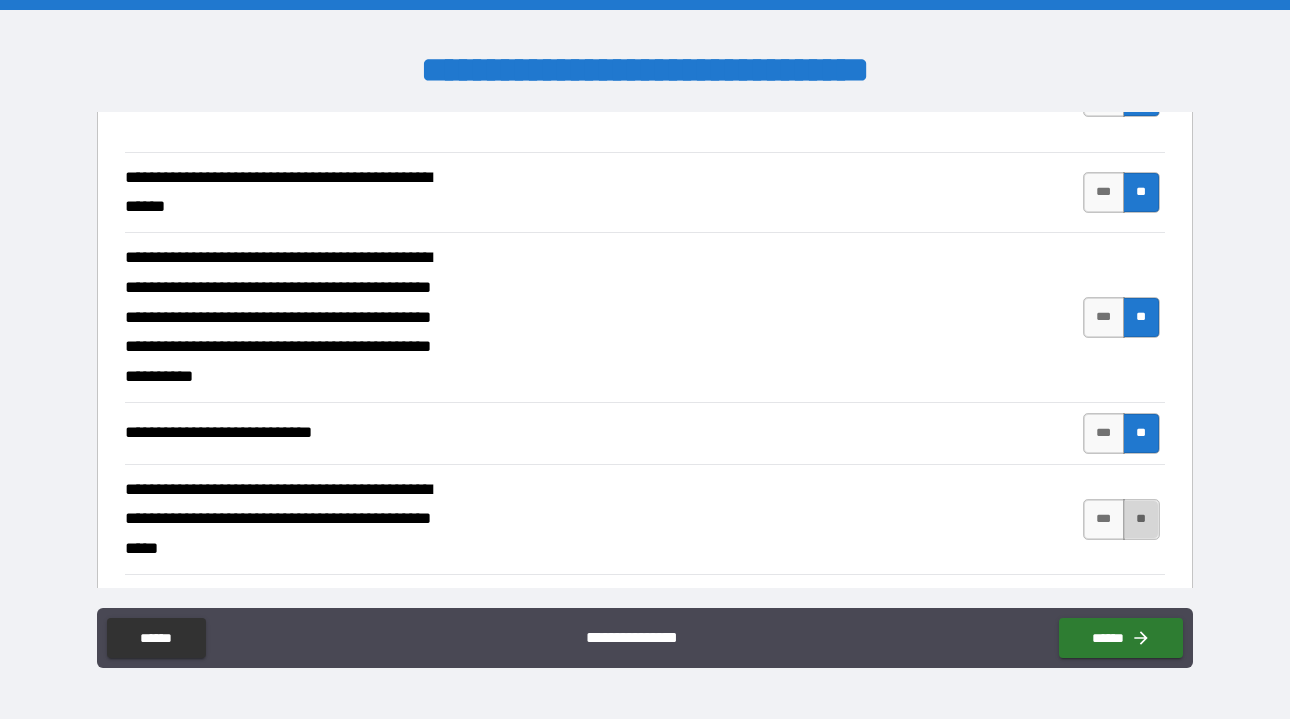 click on "**" at bounding box center (1141, 519) 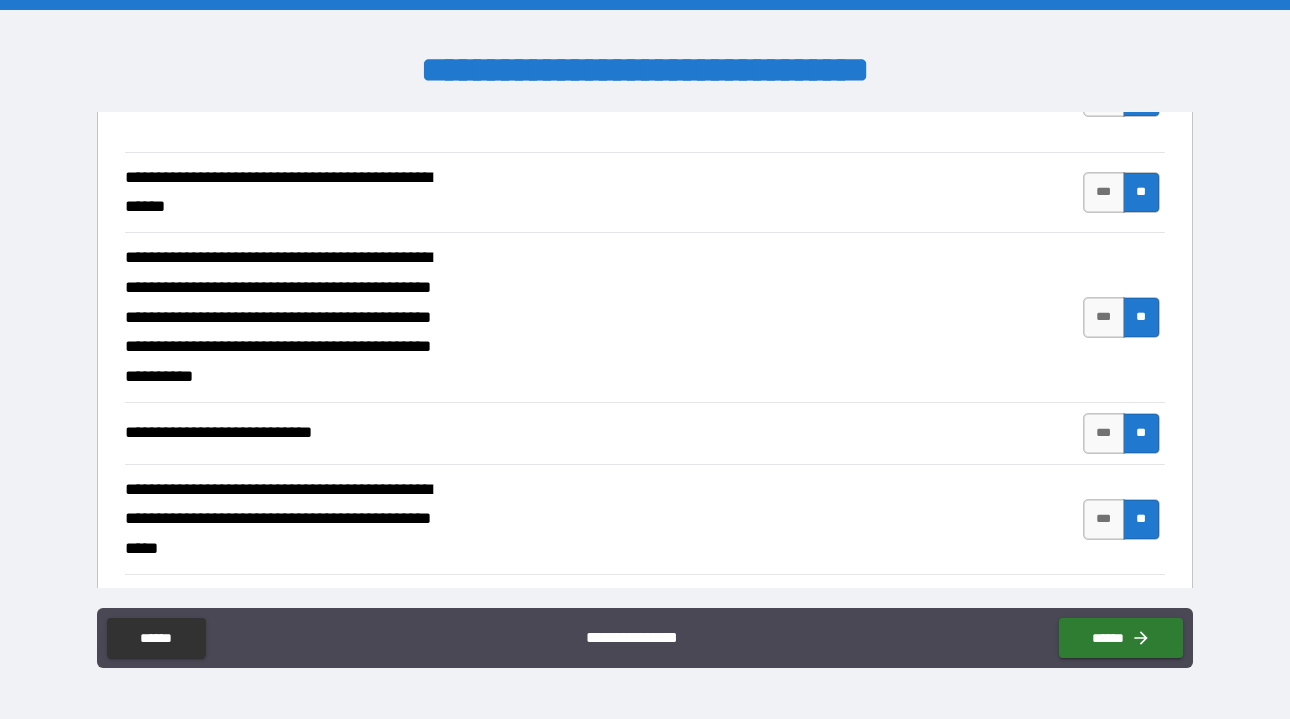 scroll, scrollTop: 628, scrollLeft: 0, axis: vertical 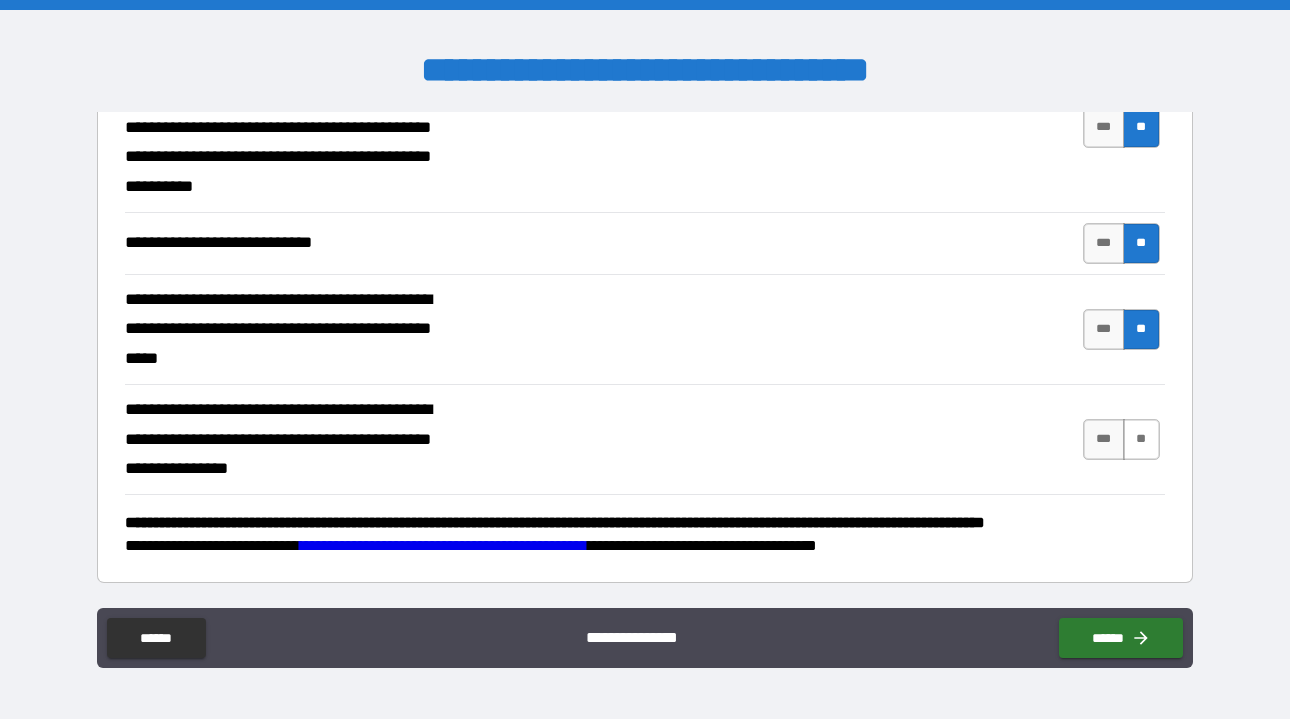 click on "**" at bounding box center [1141, 439] 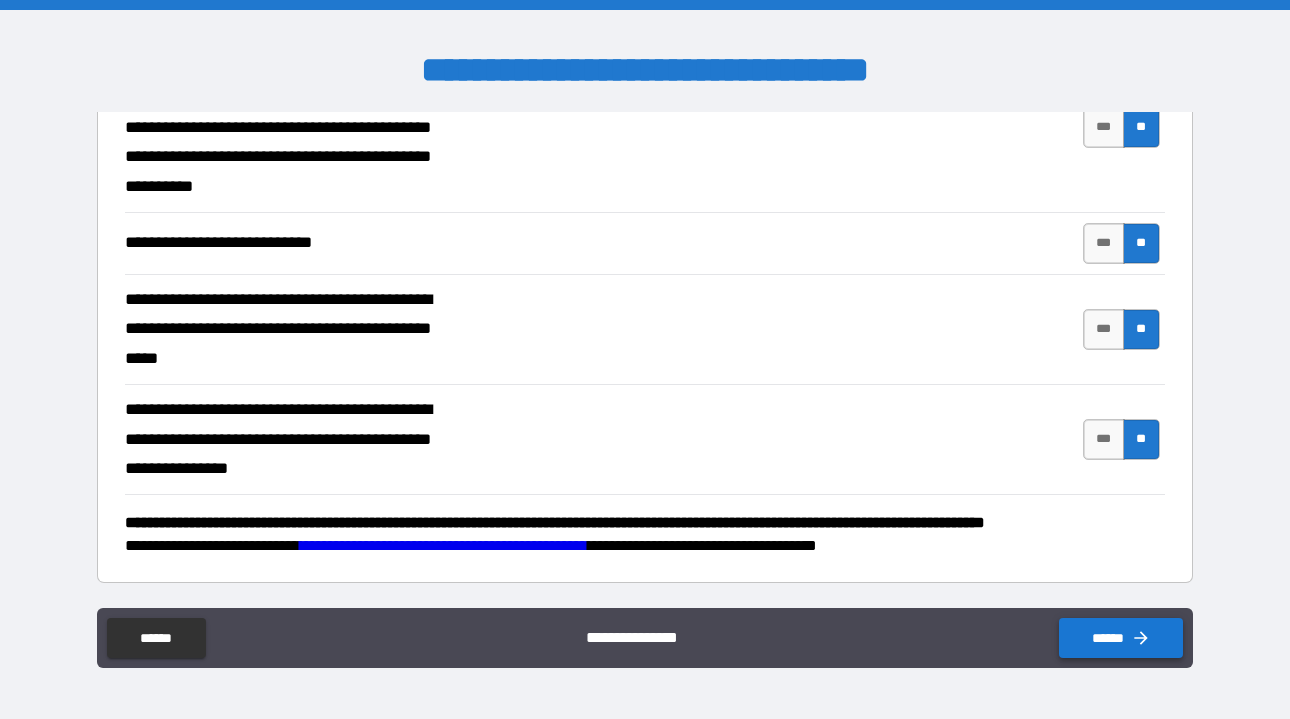 click on "******" at bounding box center (1121, 638) 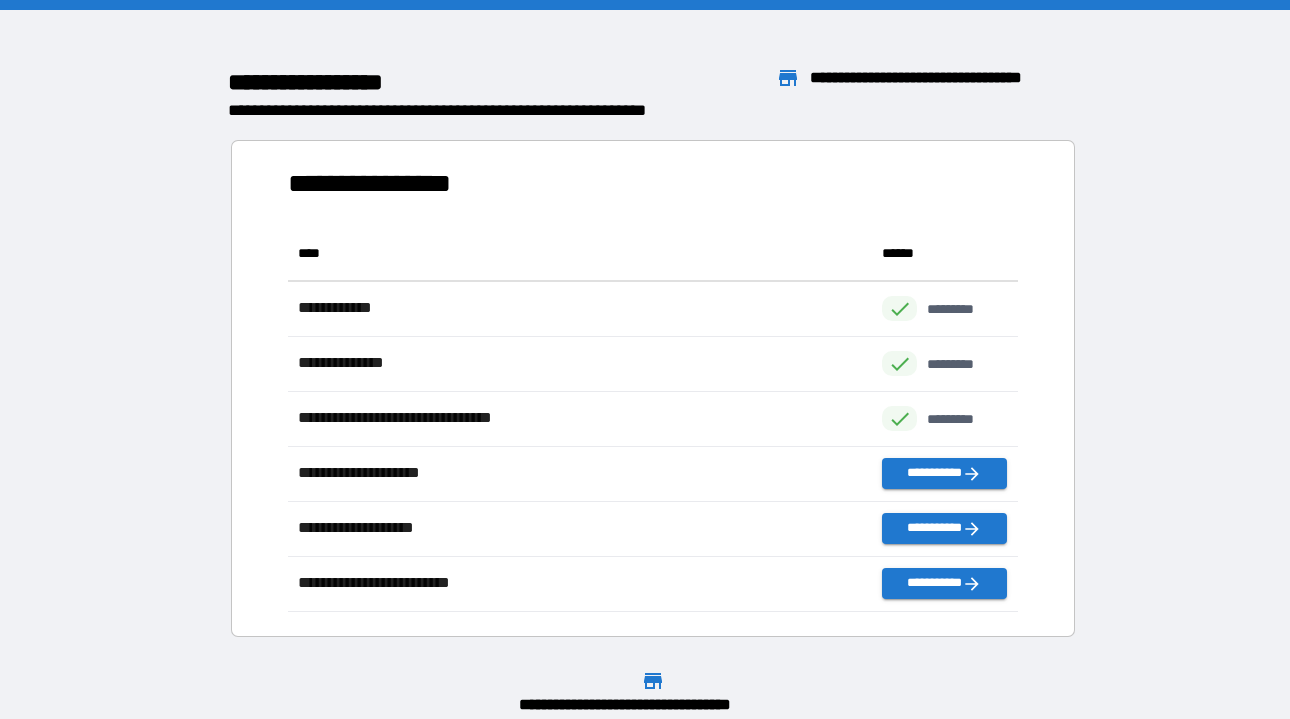 scroll, scrollTop: 1, scrollLeft: 1, axis: both 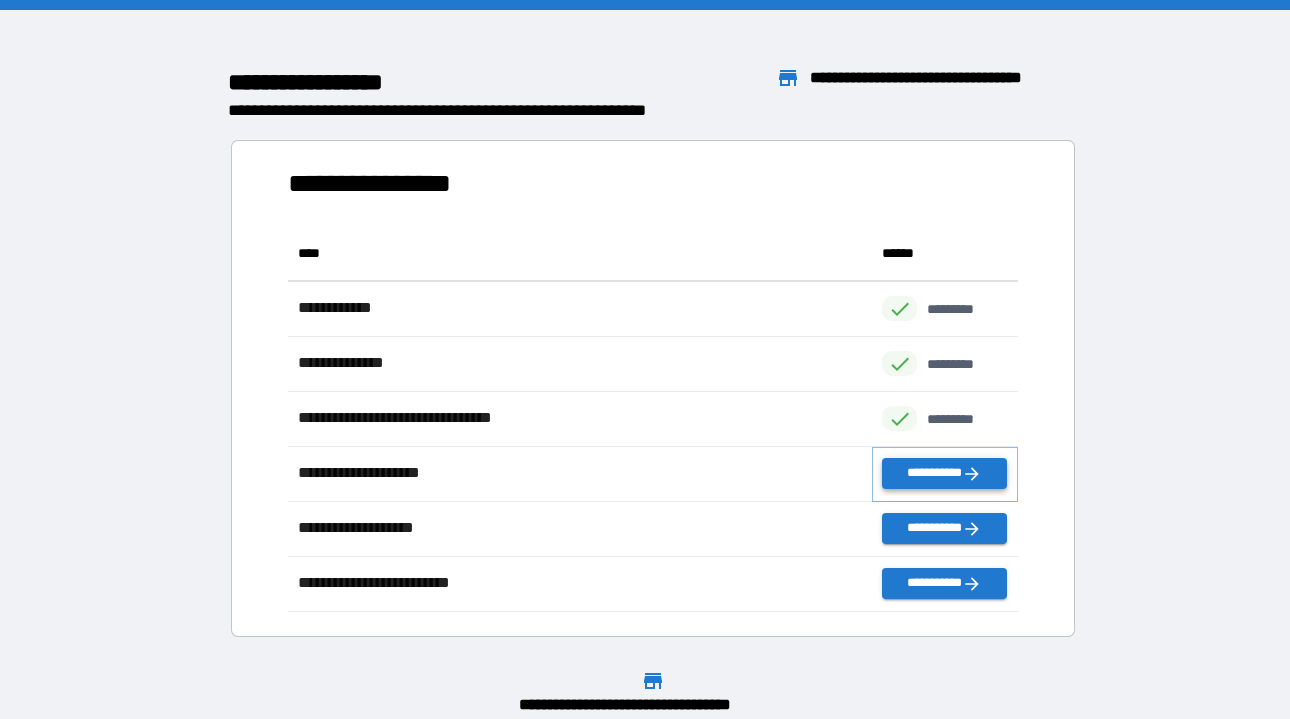 click on "**********" at bounding box center [944, 473] 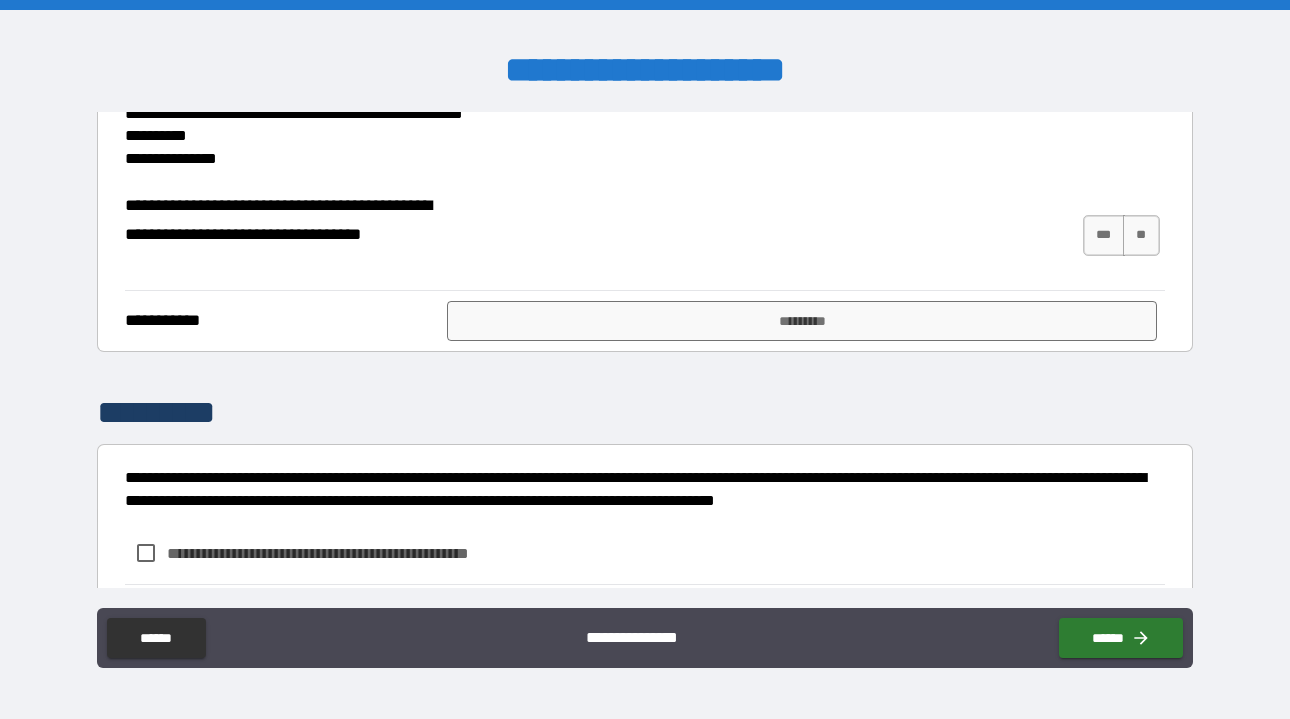 scroll, scrollTop: 608, scrollLeft: 0, axis: vertical 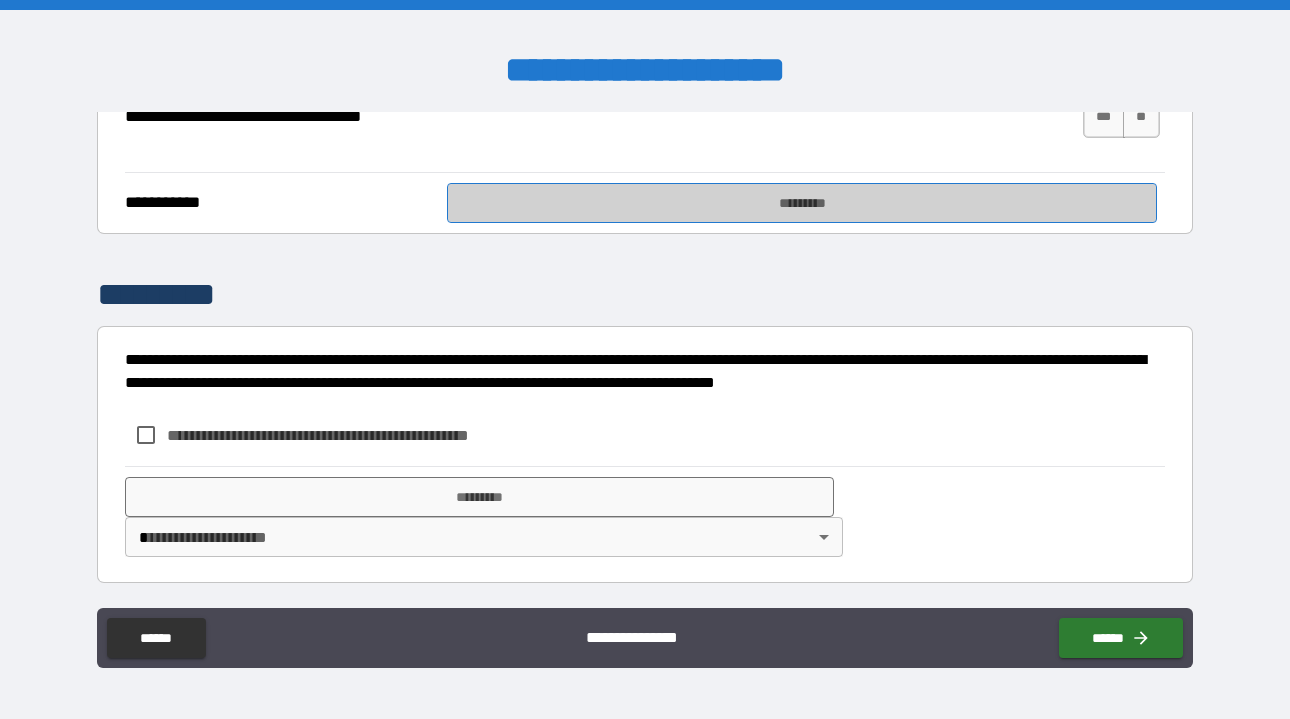 click on "*********" at bounding box center [801, 203] 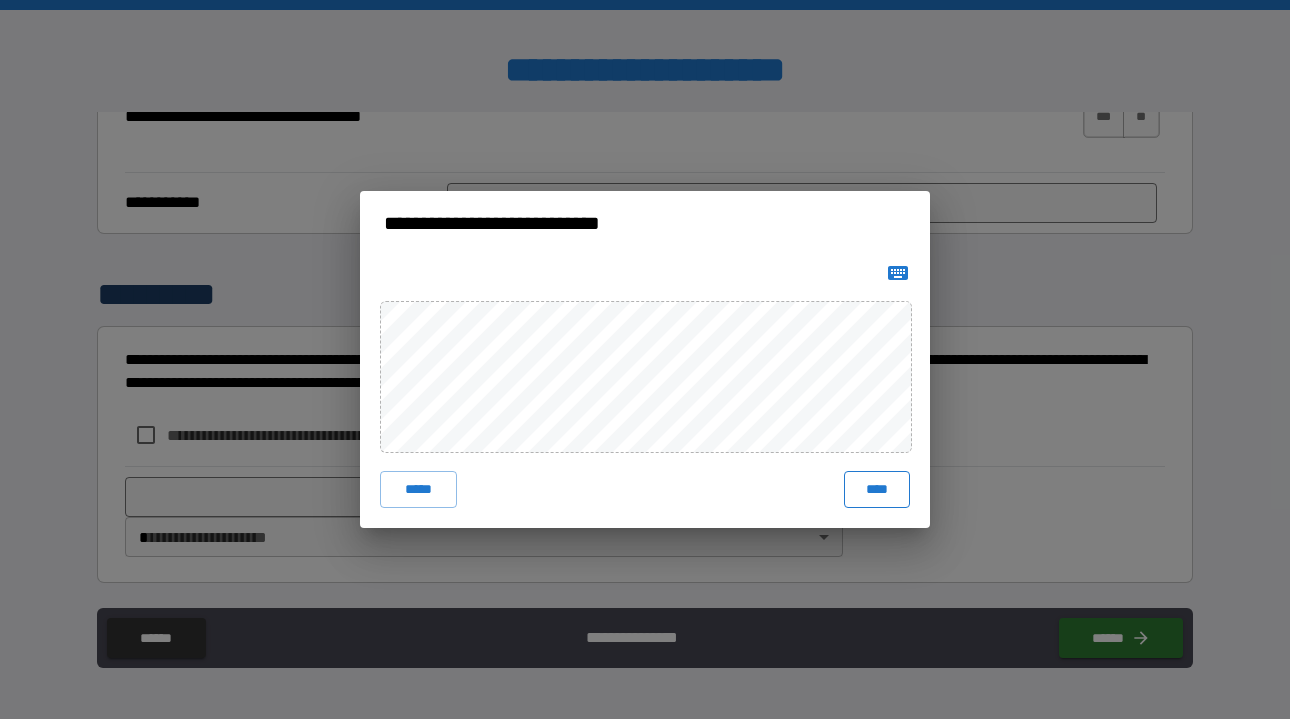 click on "****" at bounding box center (877, 489) 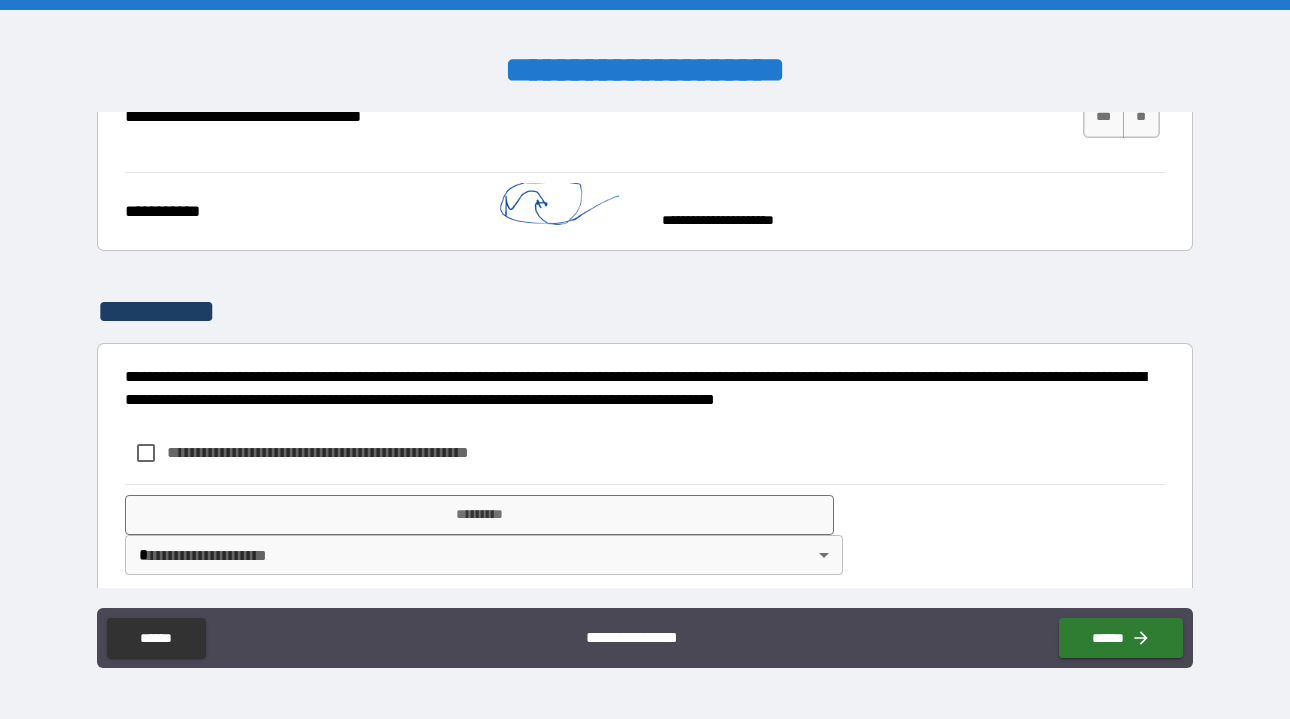 scroll, scrollTop: 625, scrollLeft: 0, axis: vertical 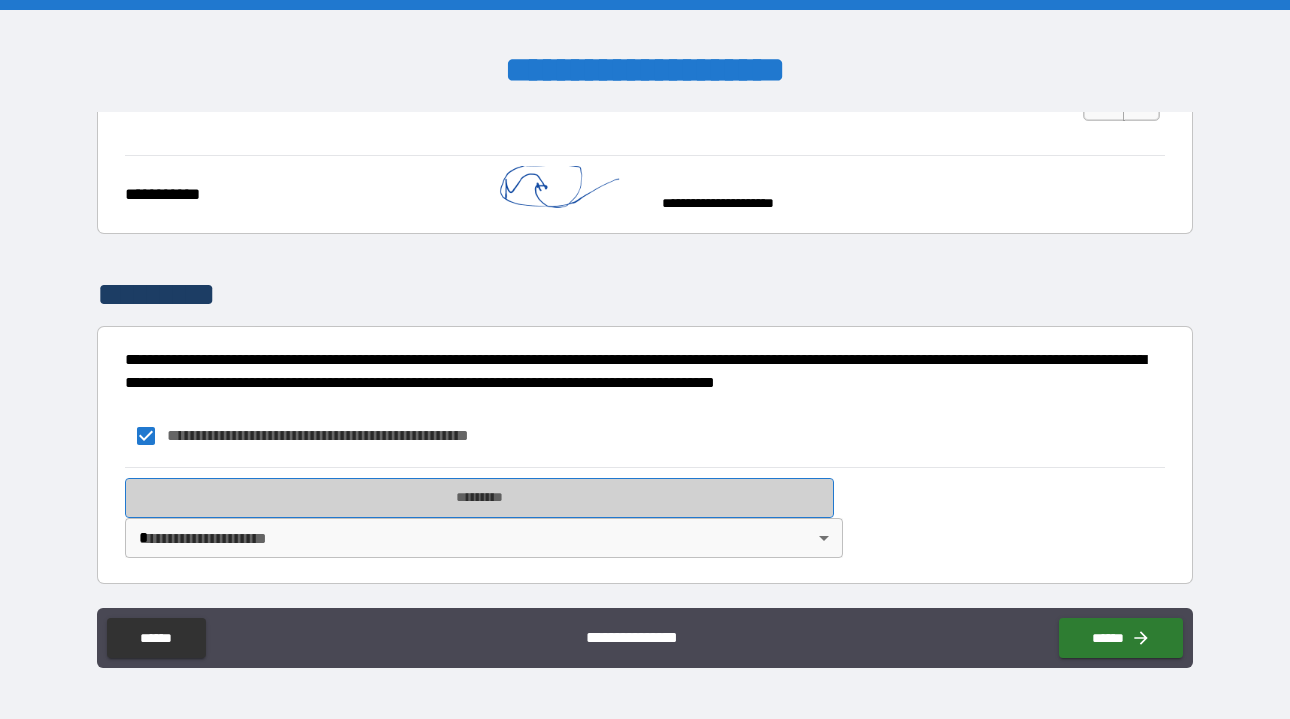 click on "*********" at bounding box center [479, 498] 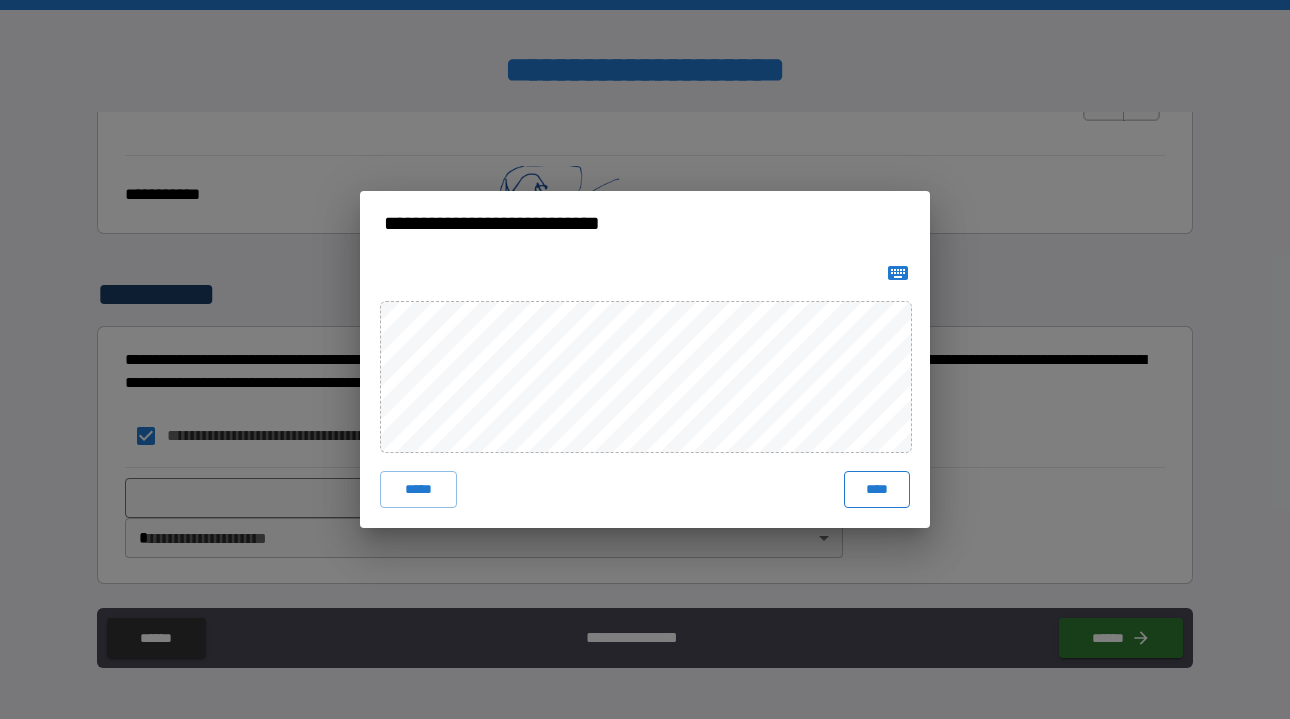 click on "****" at bounding box center [877, 489] 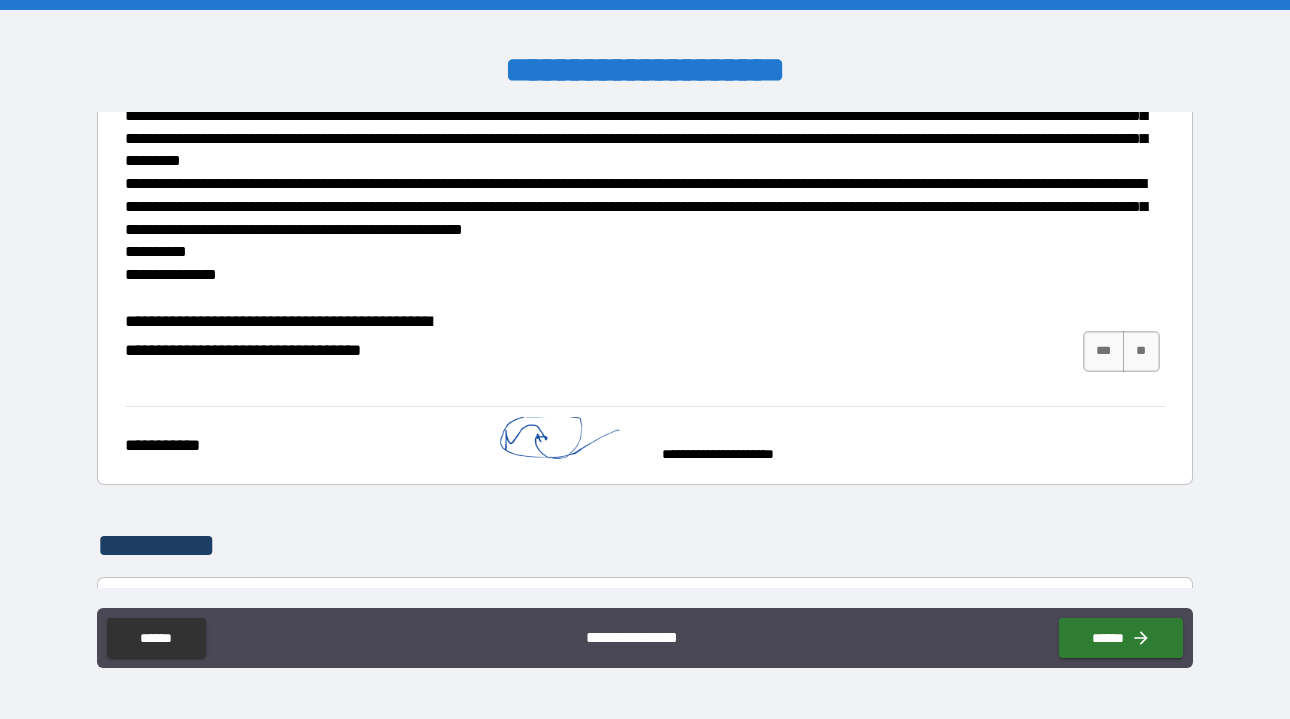scroll, scrollTop: 435, scrollLeft: 0, axis: vertical 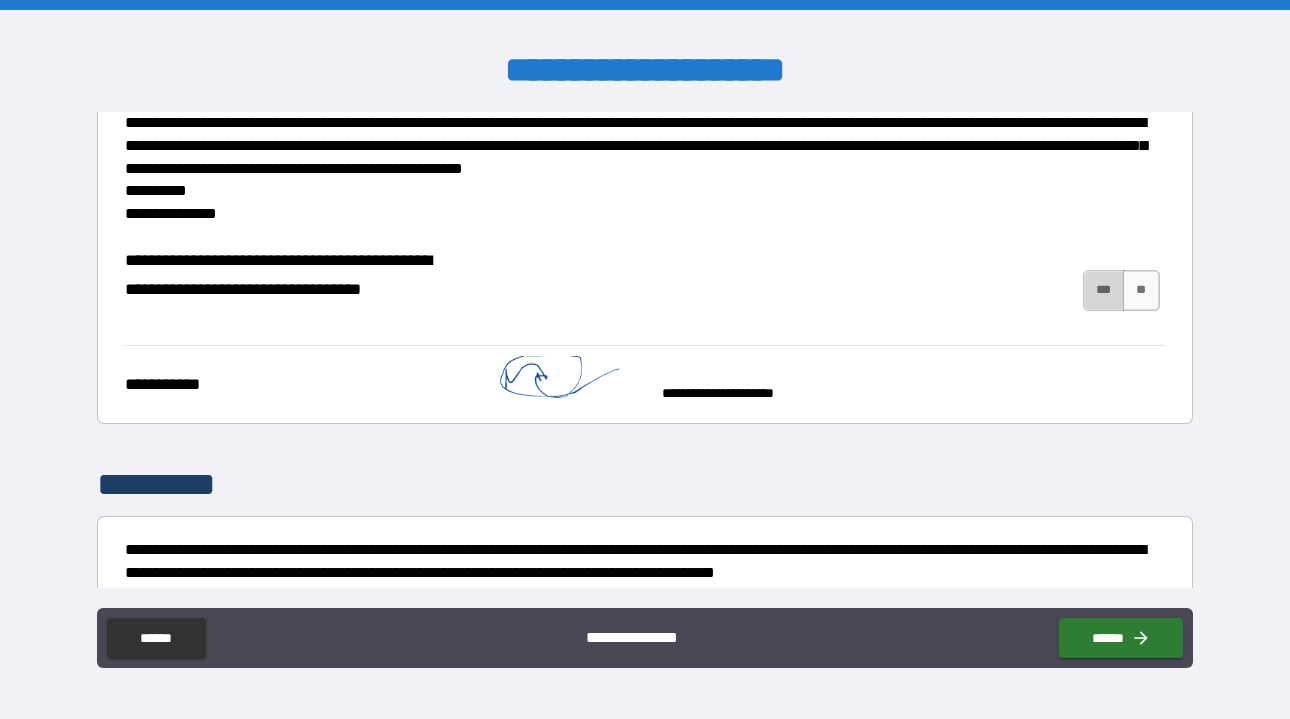 click on "***" at bounding box center (1104, 290) 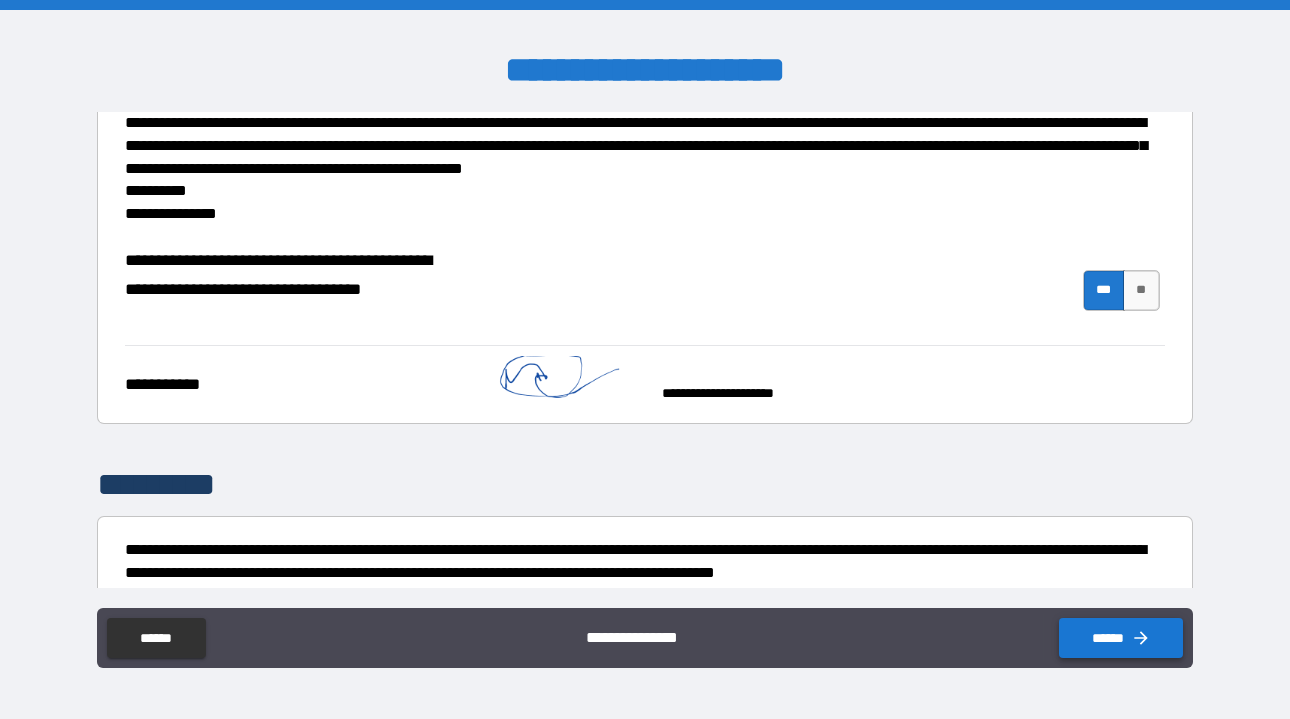 click on "******" at bounding box center [1121, 638] 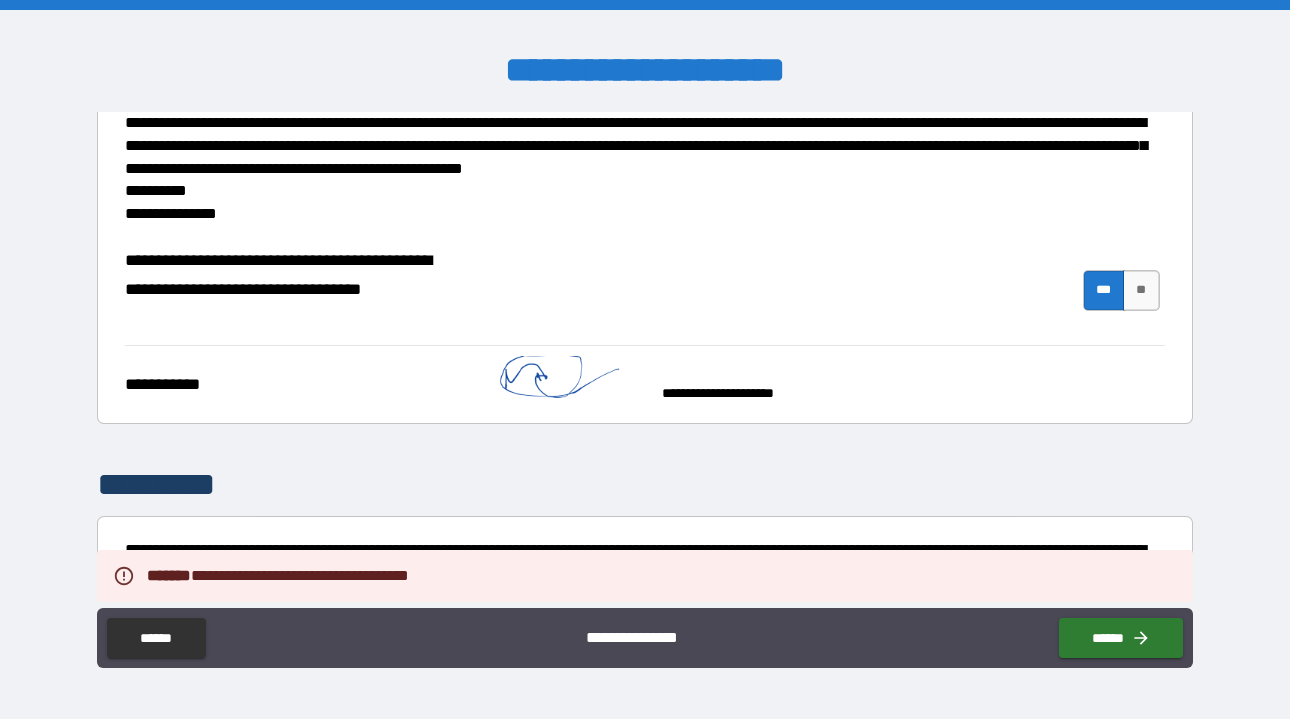 scroll, scrollTop: 642, scrollLeft: 0, axis: vertical 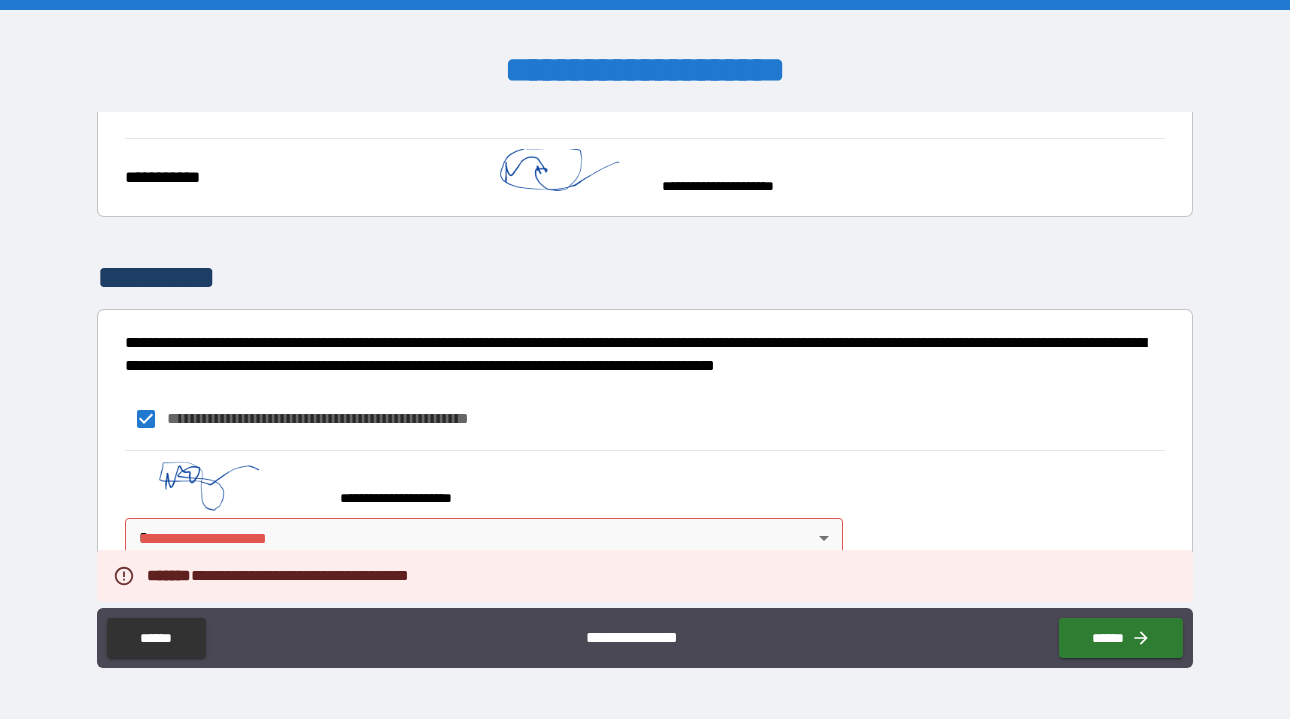 click on "**********" at bounding box center (645, 359) 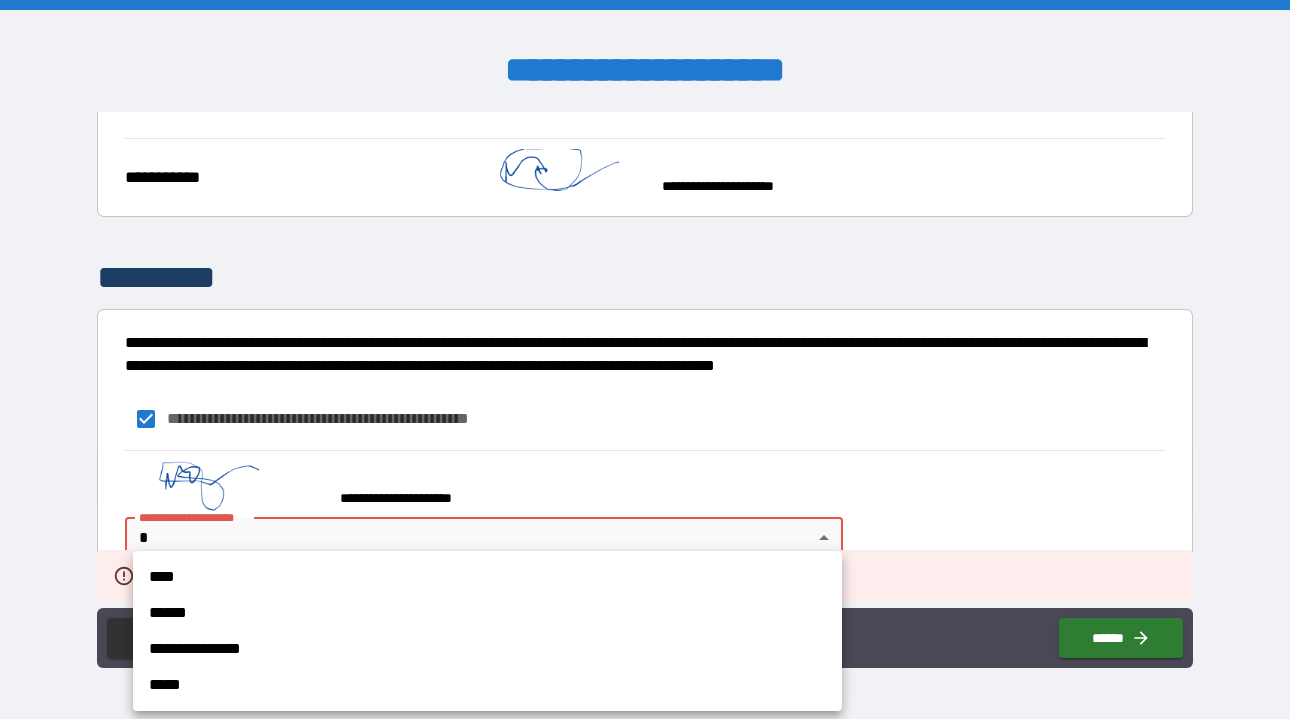 click on "****" at bounding box center (487, 577) 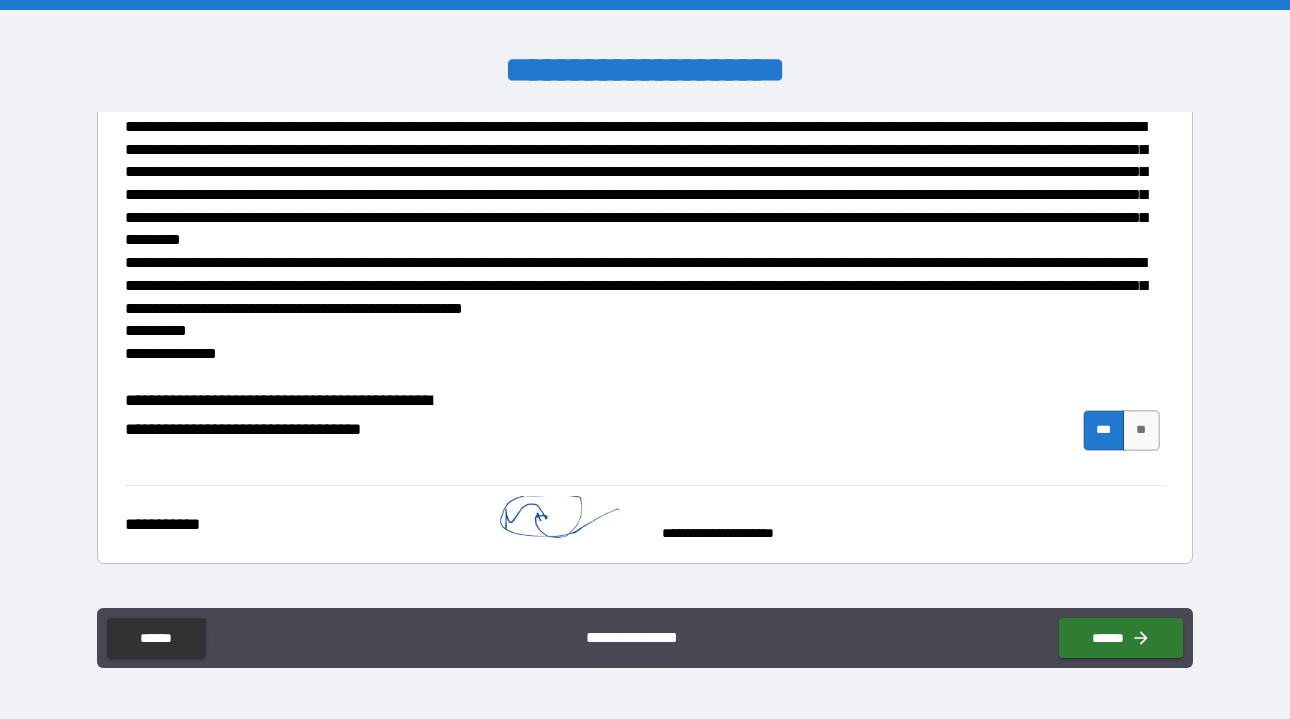 scroll, scrollTop: 0, scrollLeft: 0, axis: both 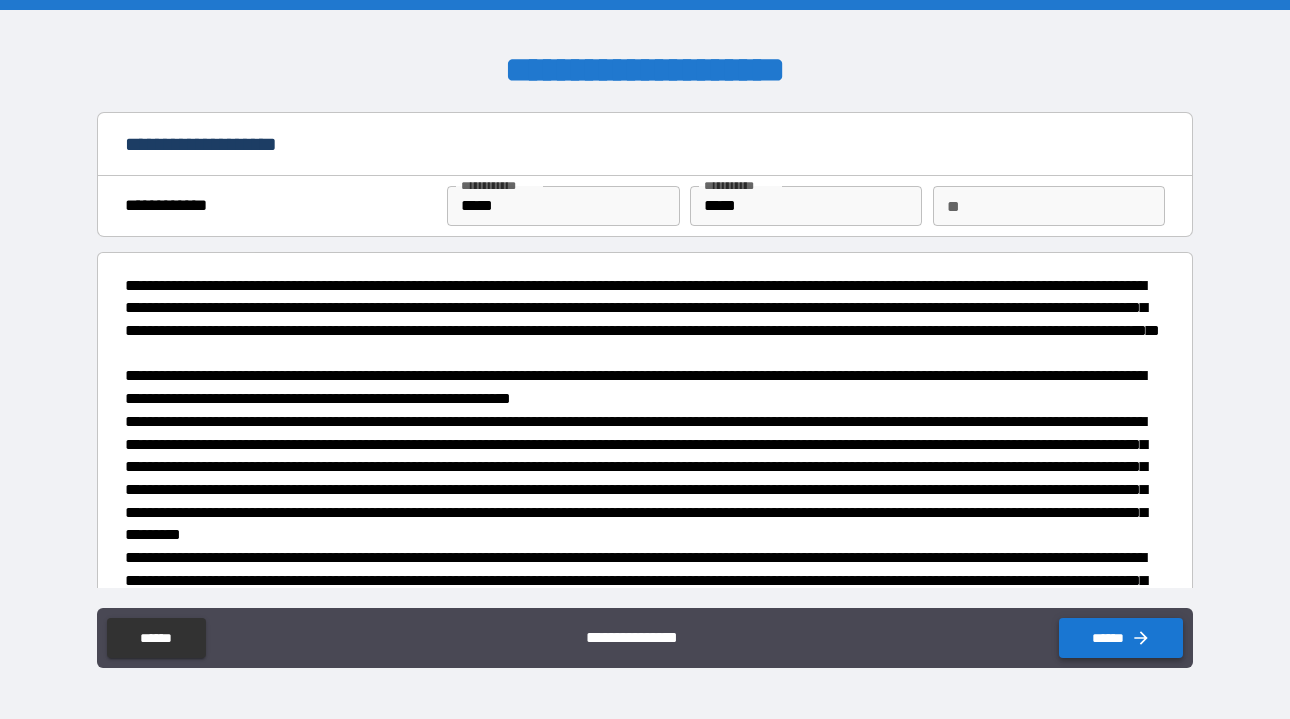 click on "******" at bounding box center (1121, 638) 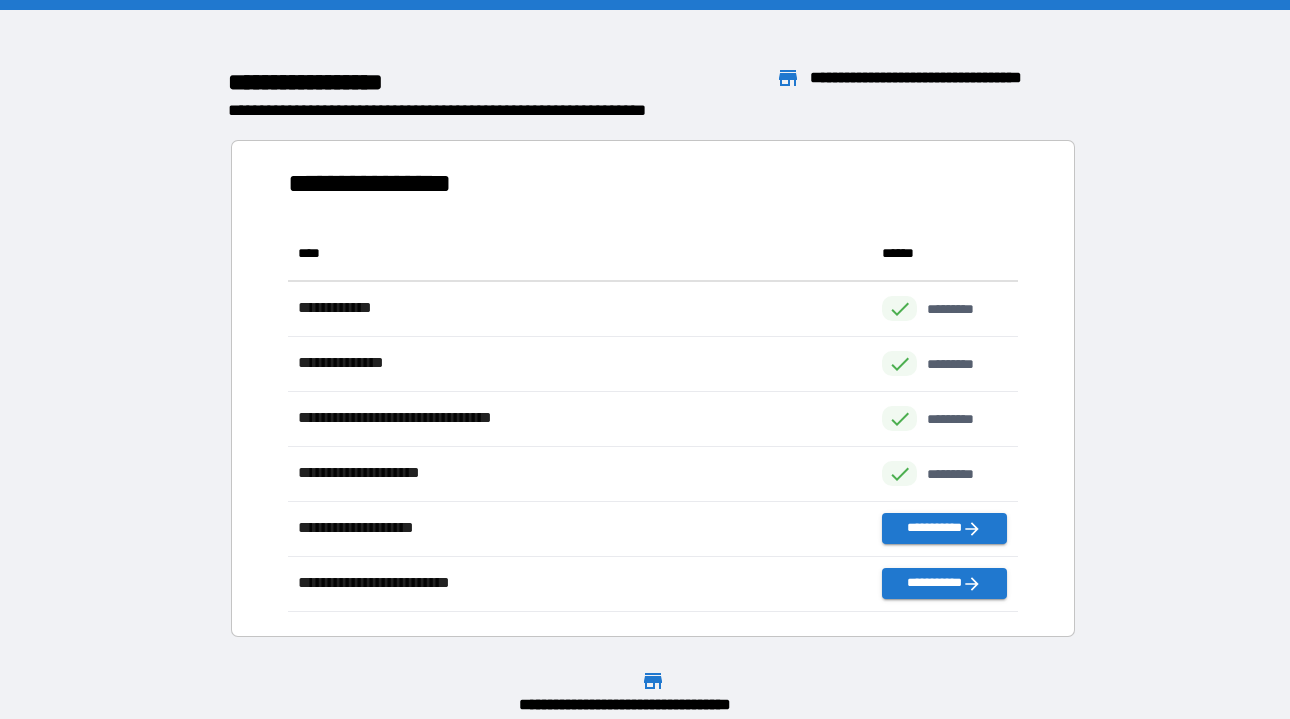 scroll, scrollTop: 1, scrollLeft: 1, axis: both 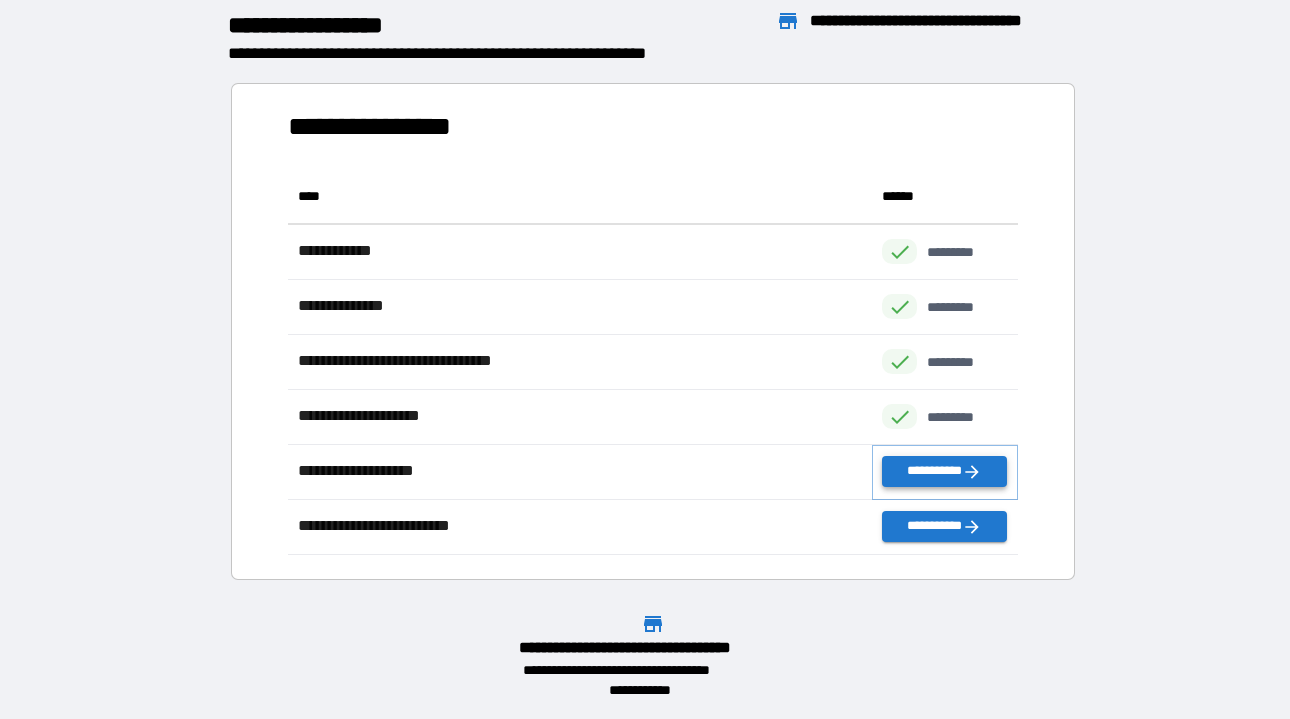 click on "**********" at bounding box center (944, 471) 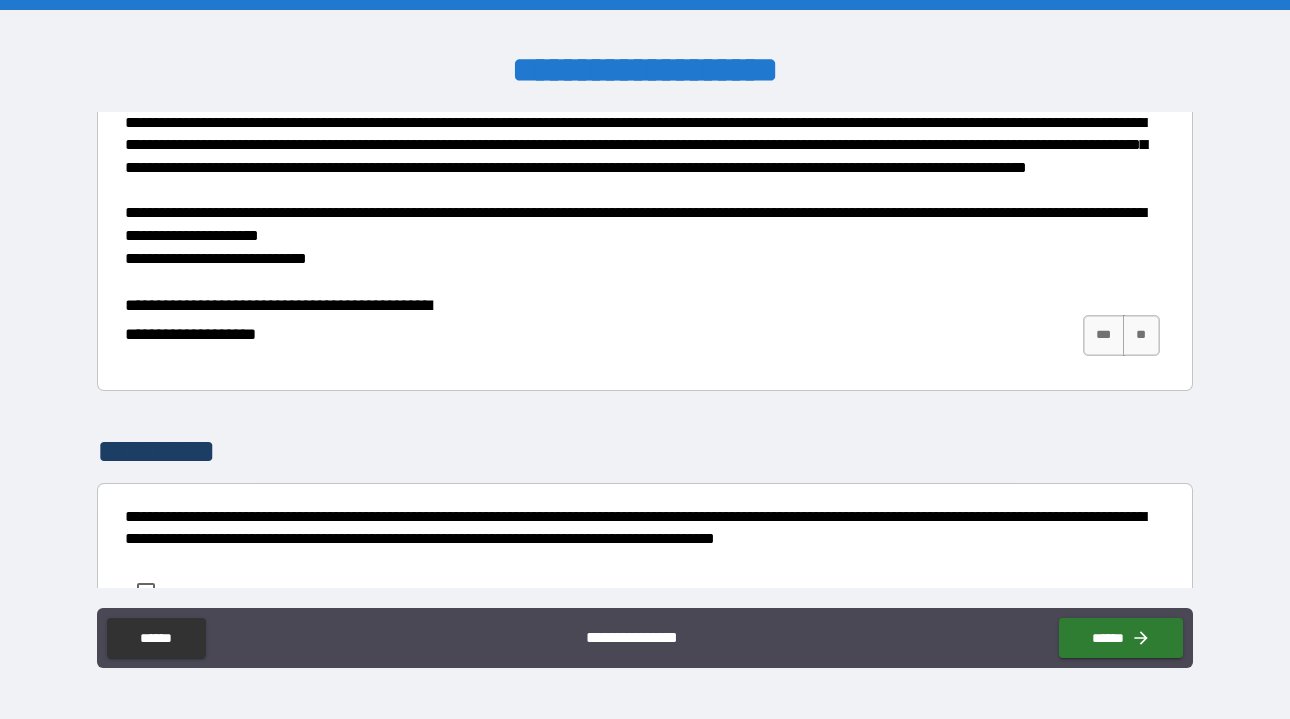 scroll, scrollTop: 320, scrollLeft: 0, axis: vertical 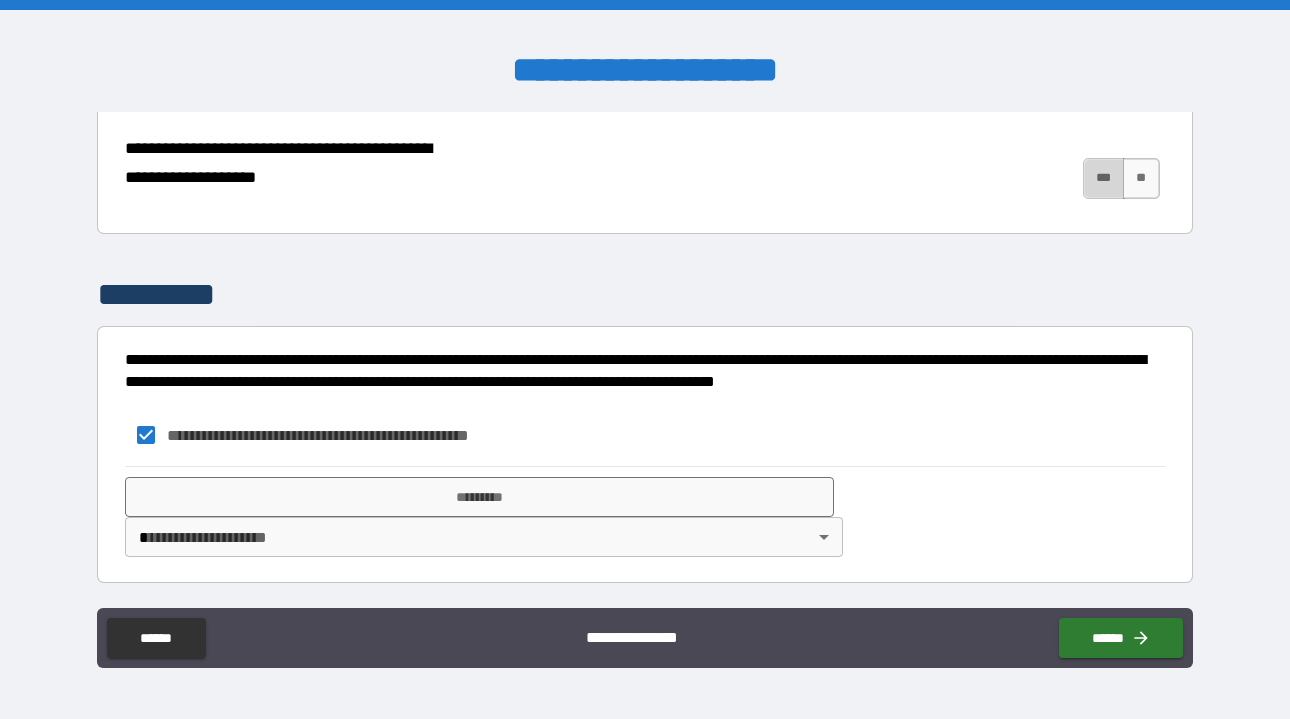 click on "***" at bounding box center (1104, 178) 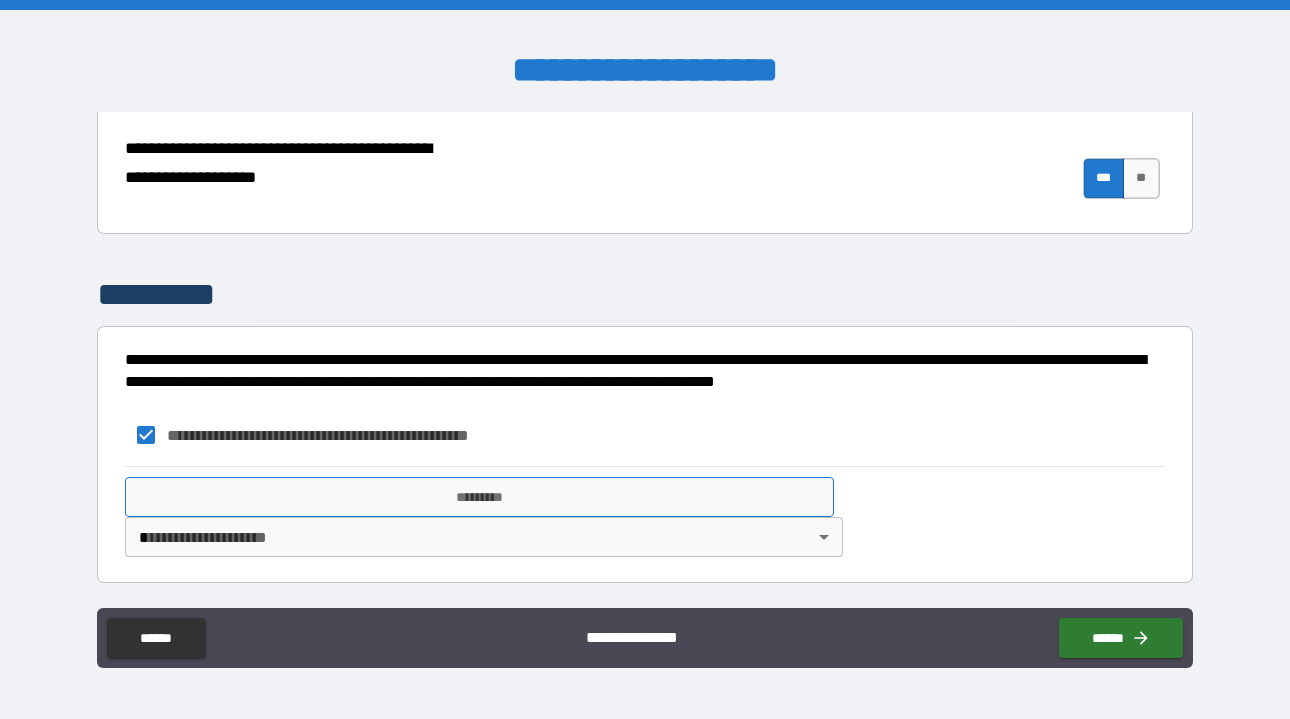 click on "*********" at bounding box center [479, 497] 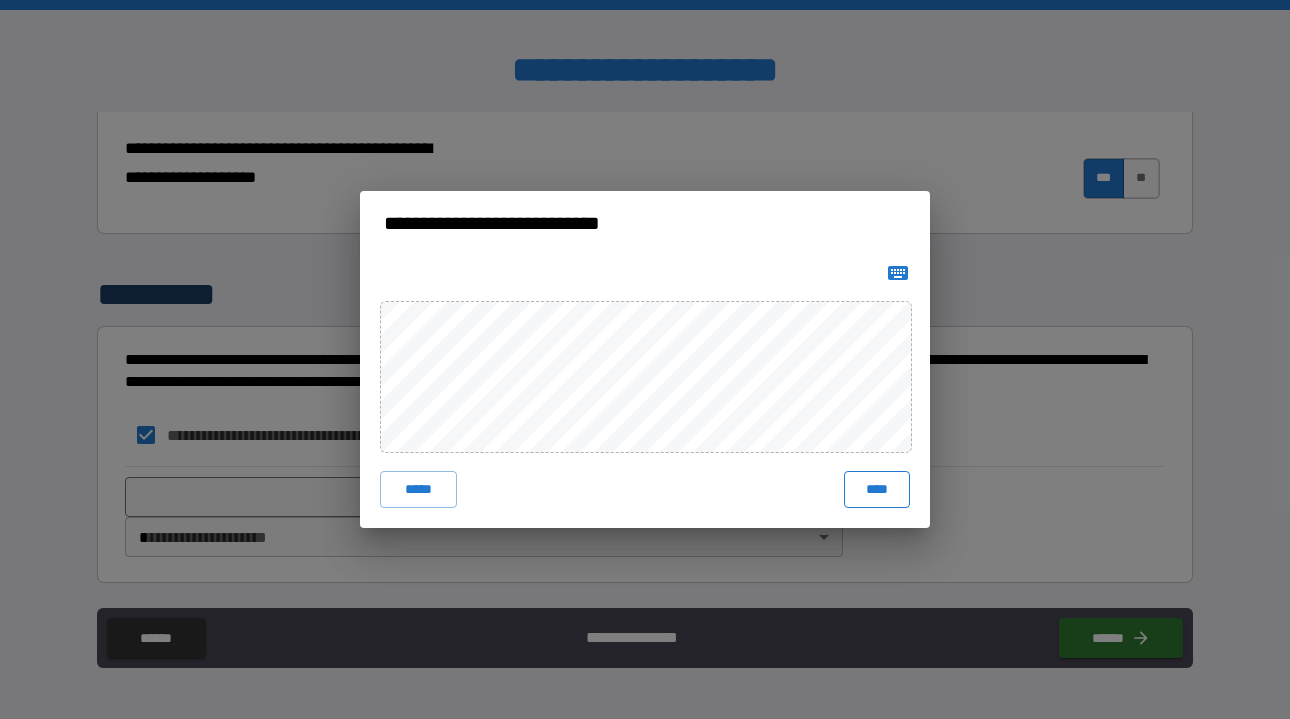 click on "****" at bounding box center [877, 489] 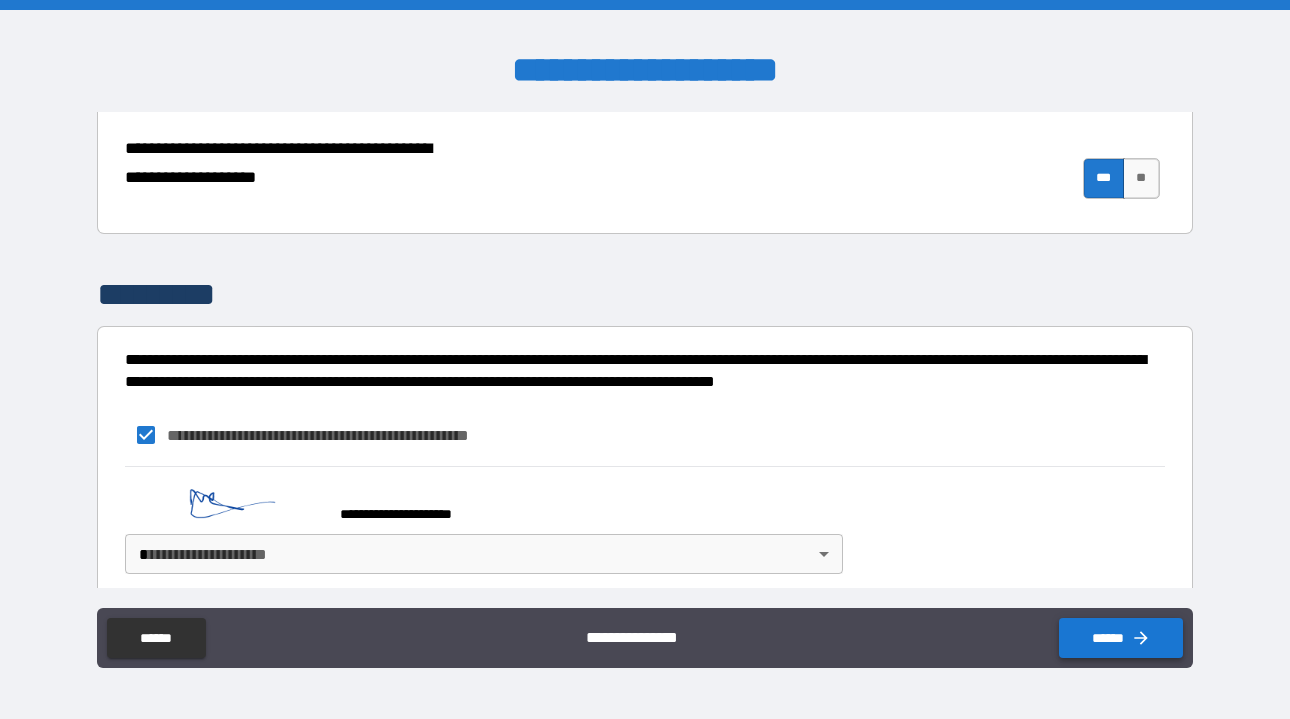 click on "******" at bounding box center (1121, 638) 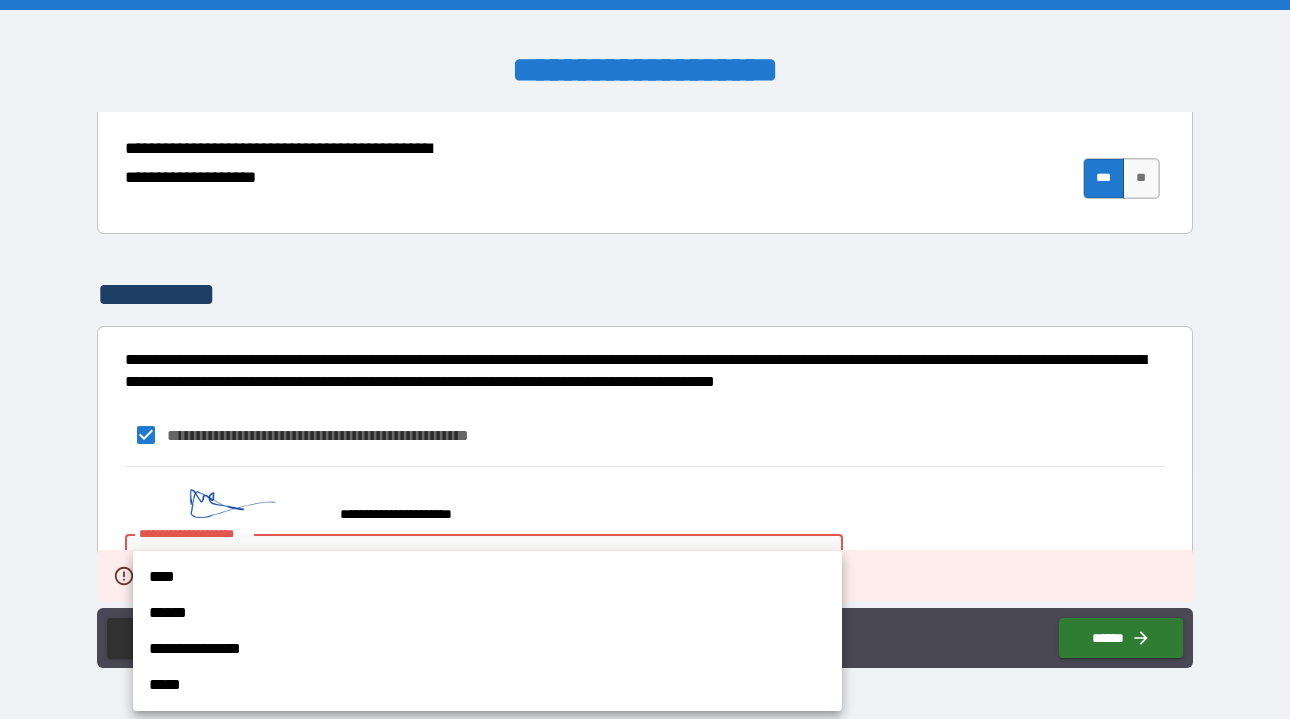 click on "**********" at bounding box center (645, 359) 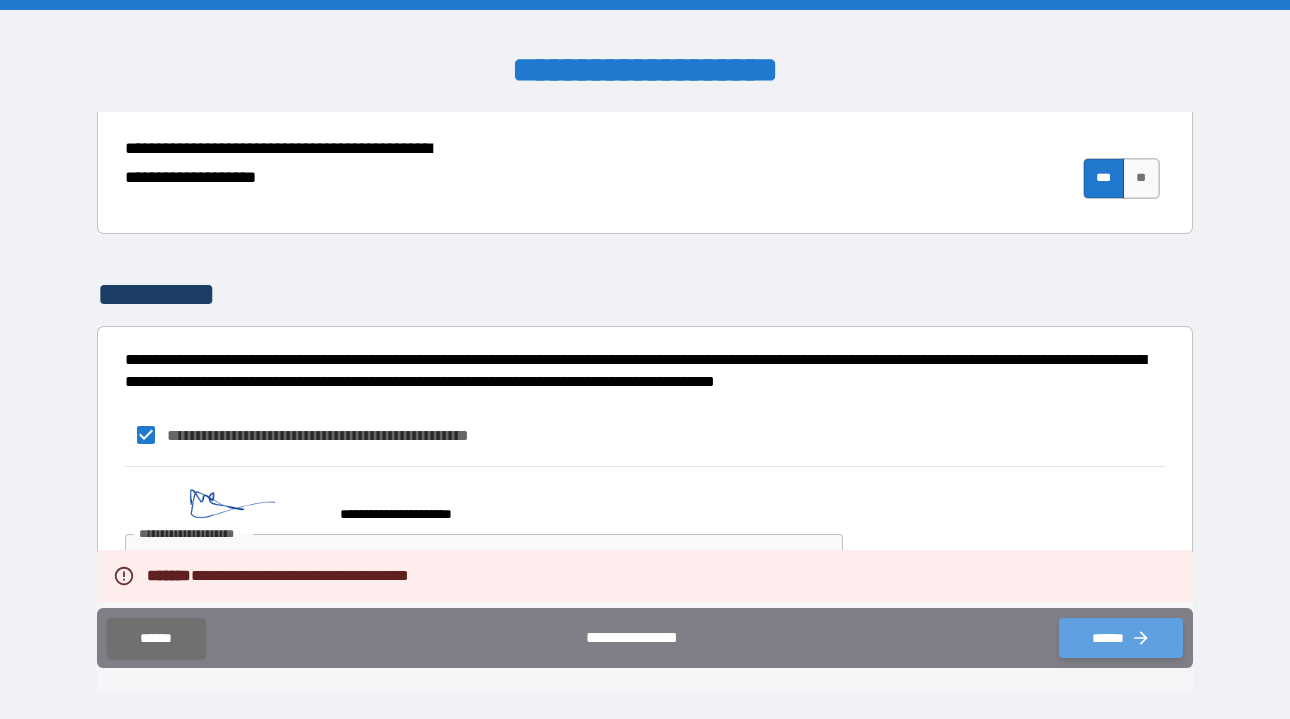 click on "******" at bounding box center (1121, 638) 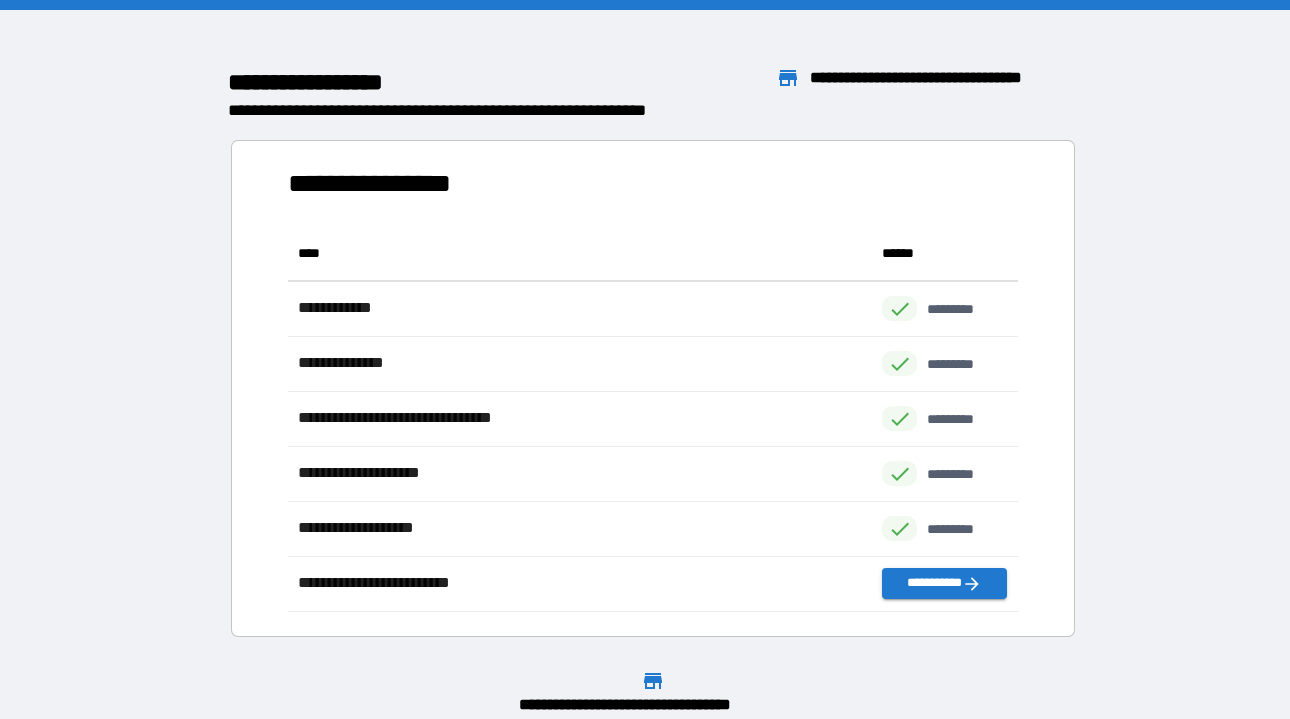 scroll, scrollTop: 1, scrollLeft: 1, axis: both 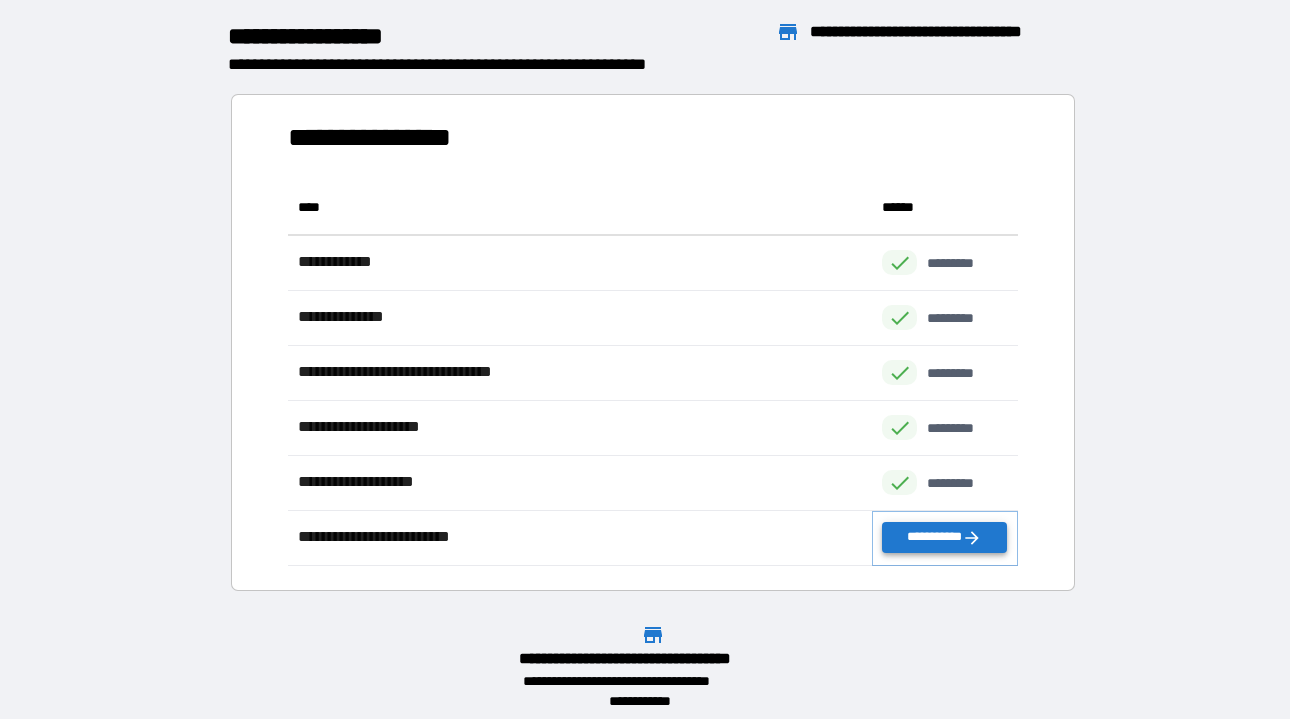 click on "**********" at bounding box center [944, 537] 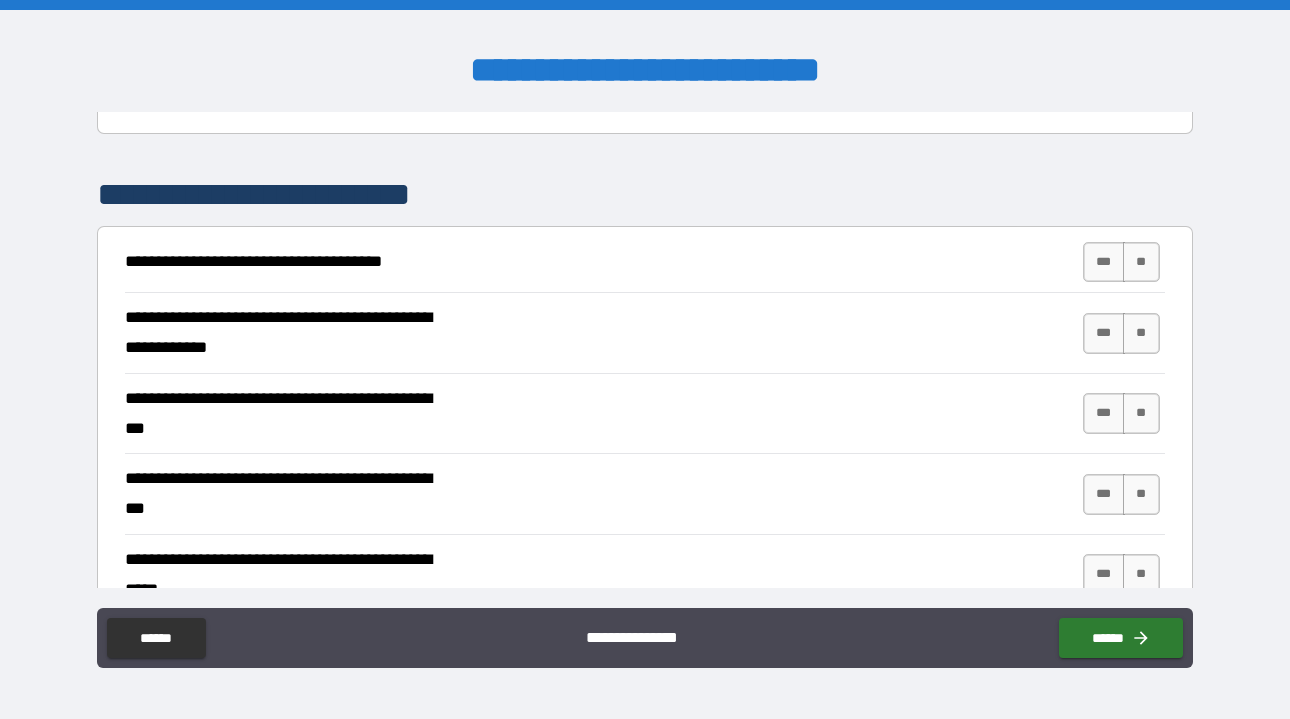 scroll, scrollTop: 304, scrollLeft: 0, axis: vertical 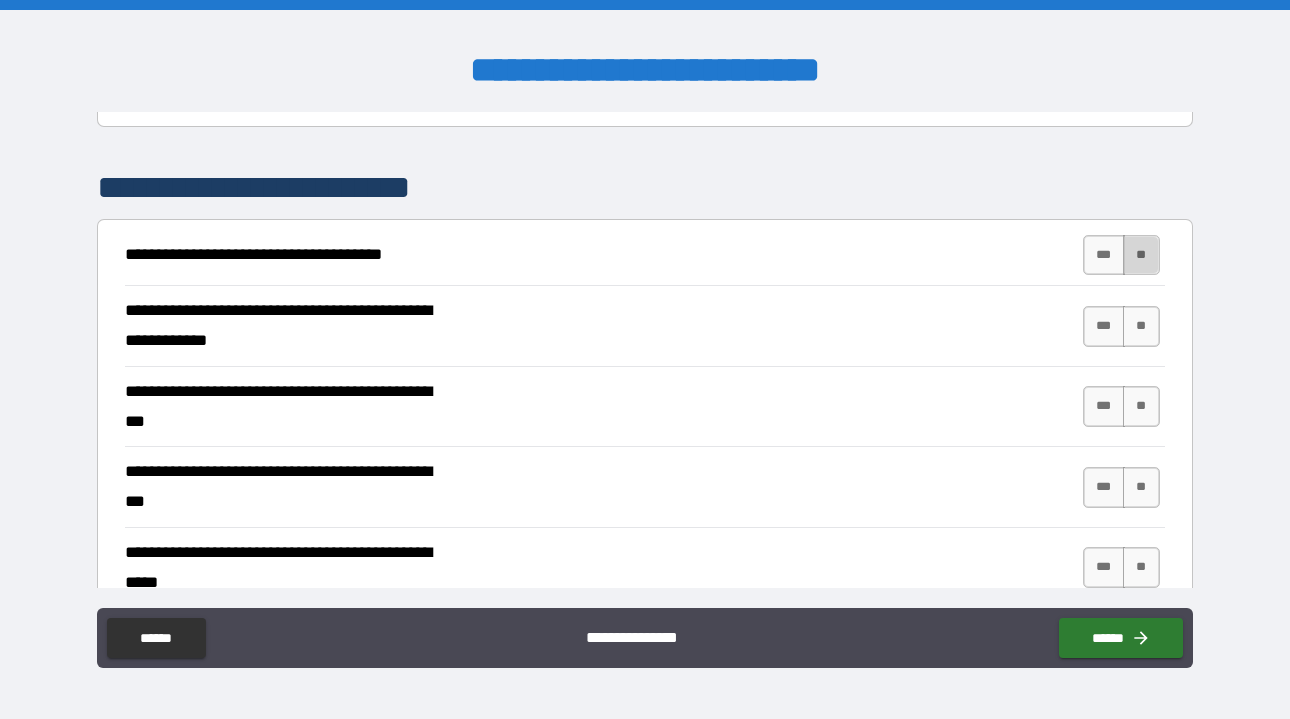 click on "**" at bounding box center [1141, 255] 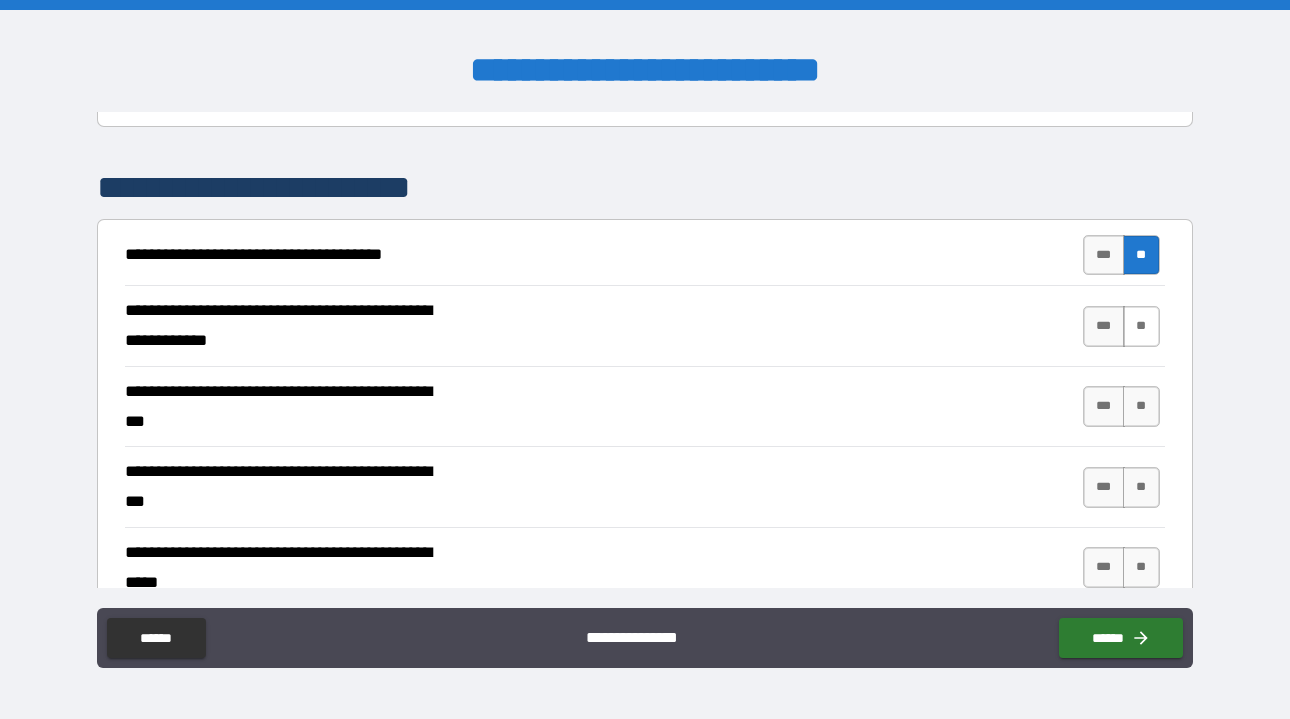 click on "**" at bounding box center [1141, 326] 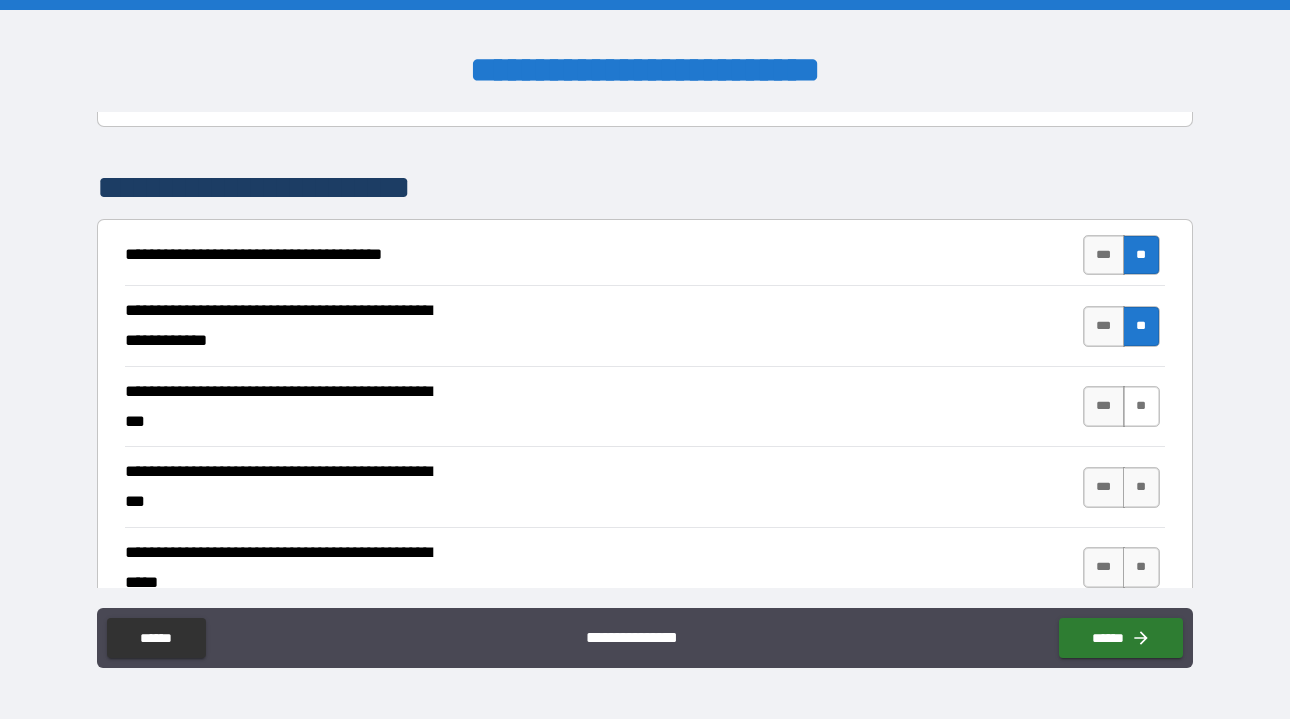 click on "**" at bounding box center [1141, 406] 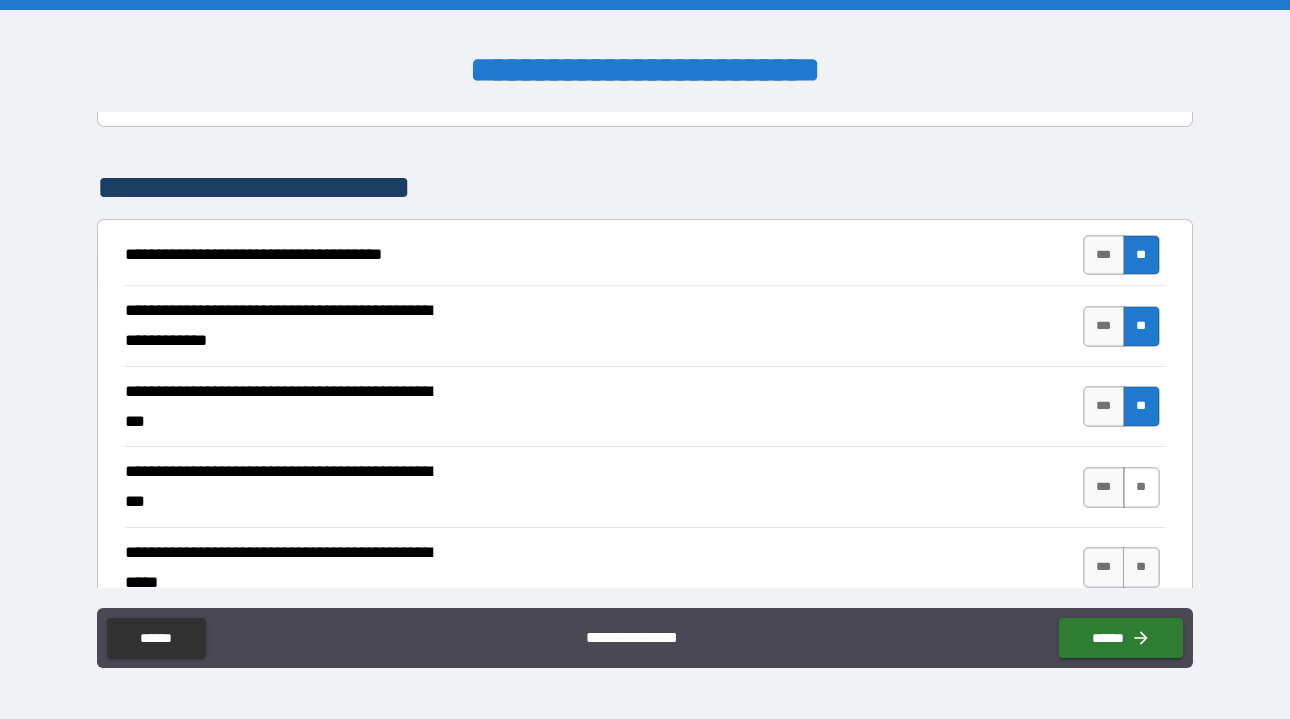 click on "**" at bounding box center (1141, 487) 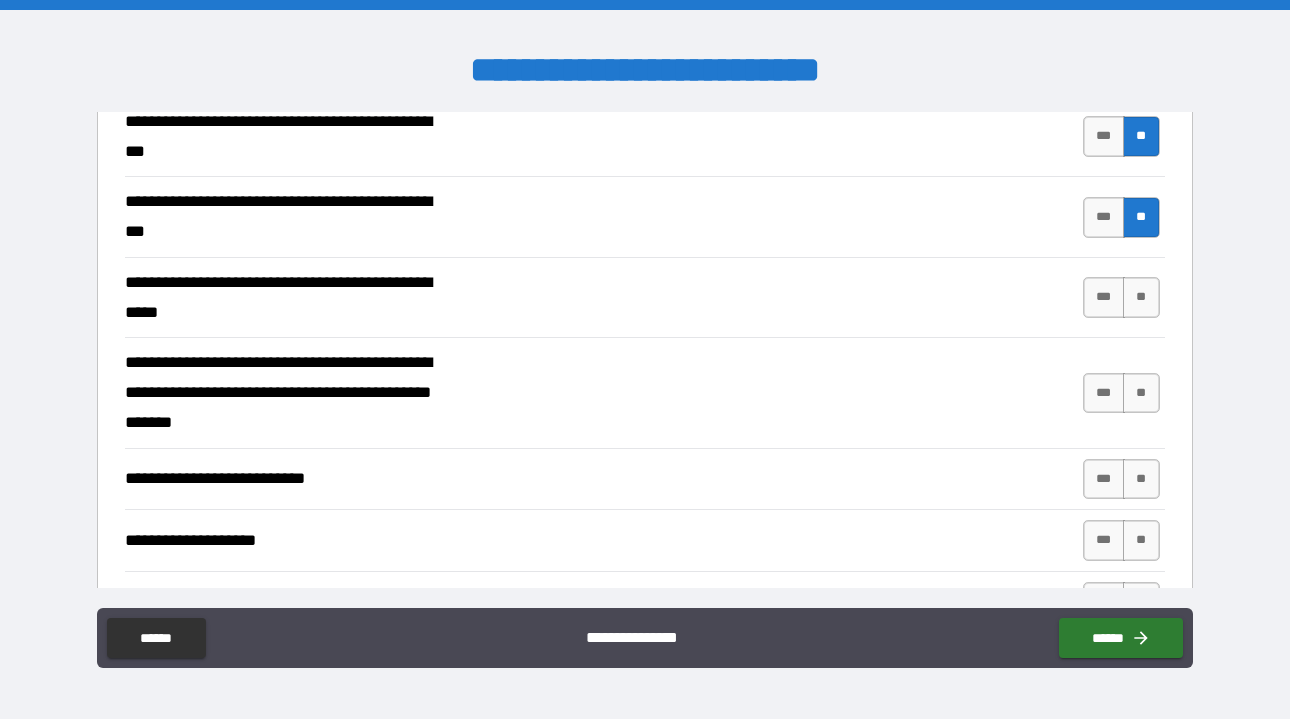 scroll, scrollTop: 589, scrollLeft: 0, axis: vertical 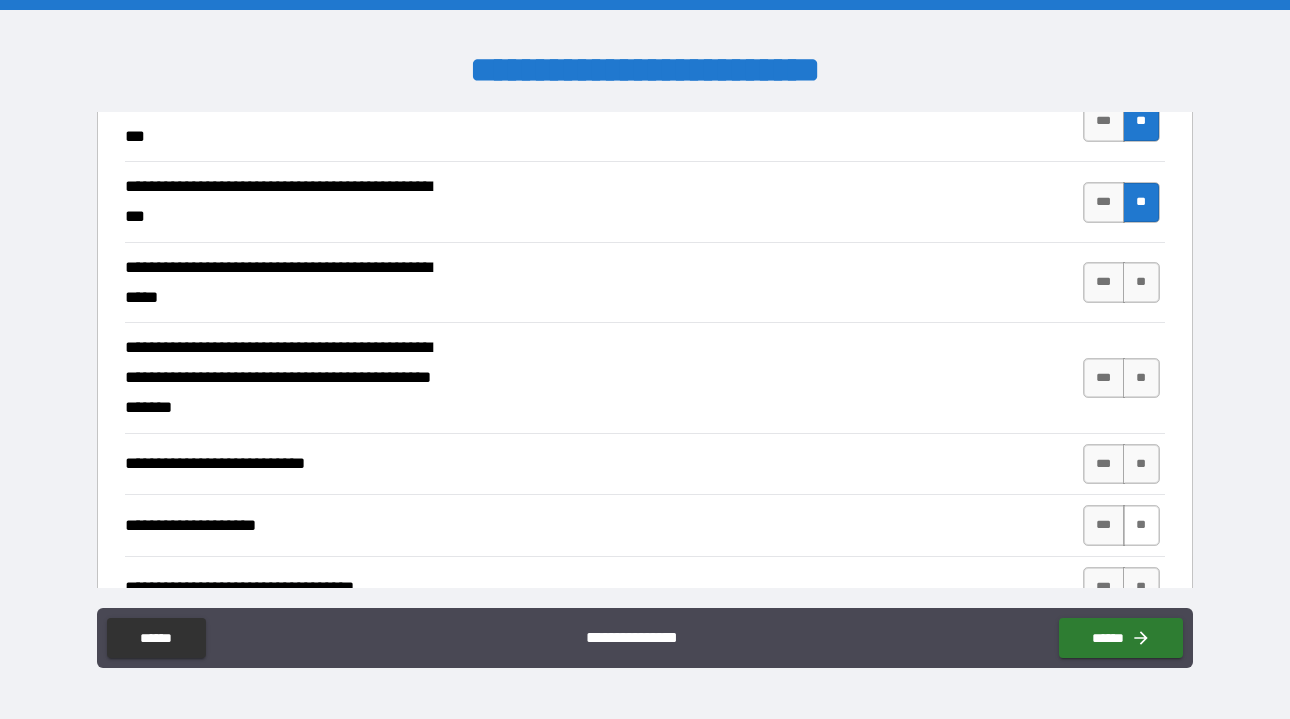 click on "**" at bounding box center (1141, 525) 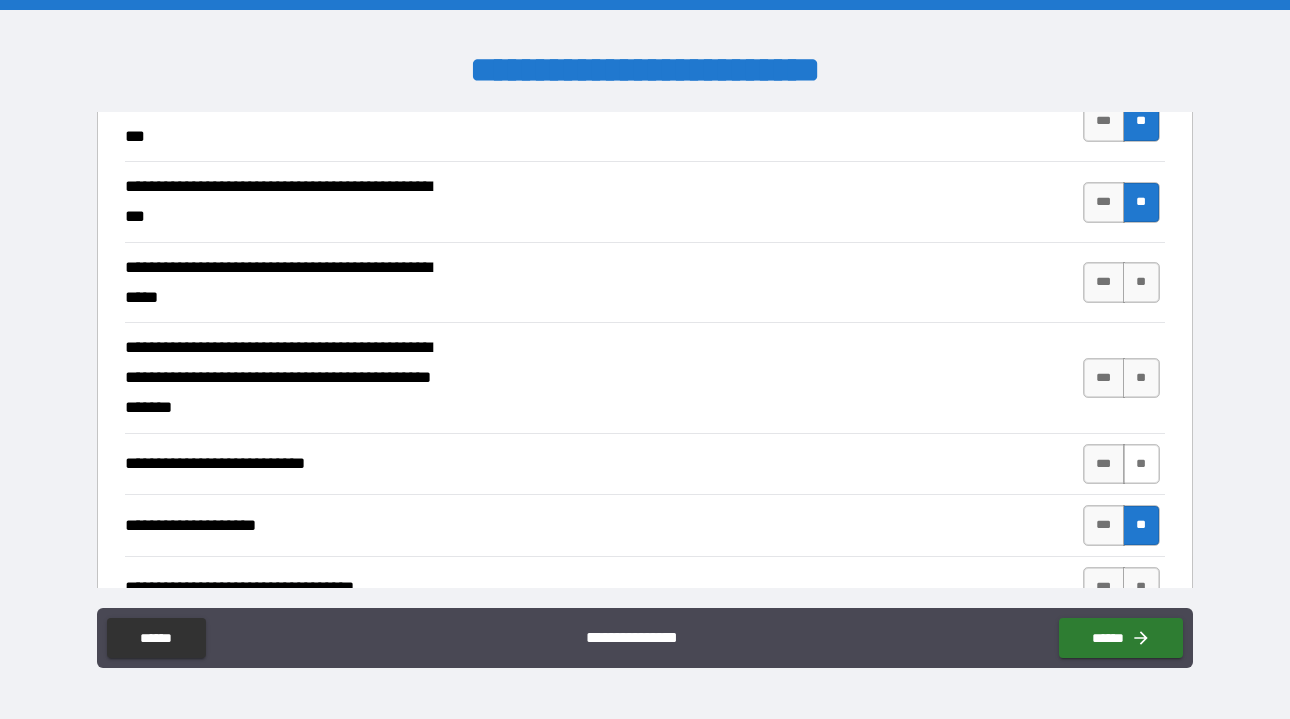 click on "**" at bounding box center (1141, 464) 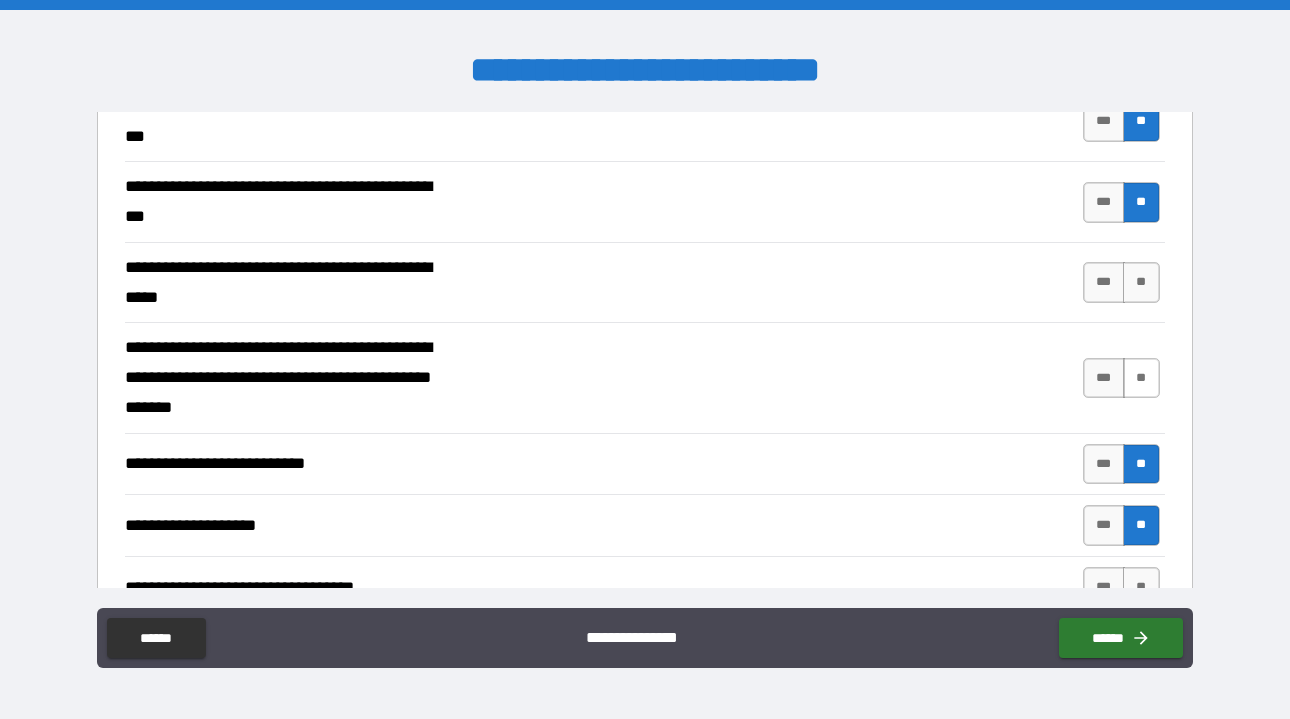 click on "**" at bounding box center (1141, 378) 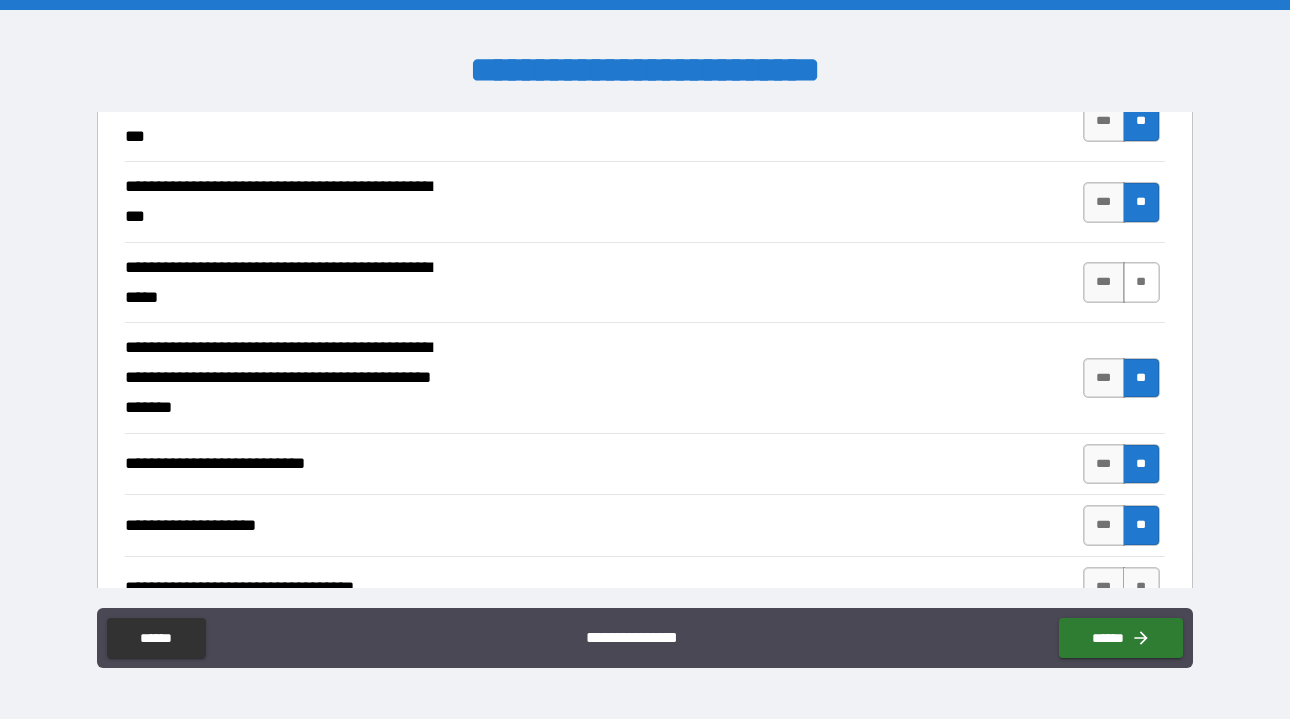 click on "**" at bounding box center [1141, 282] 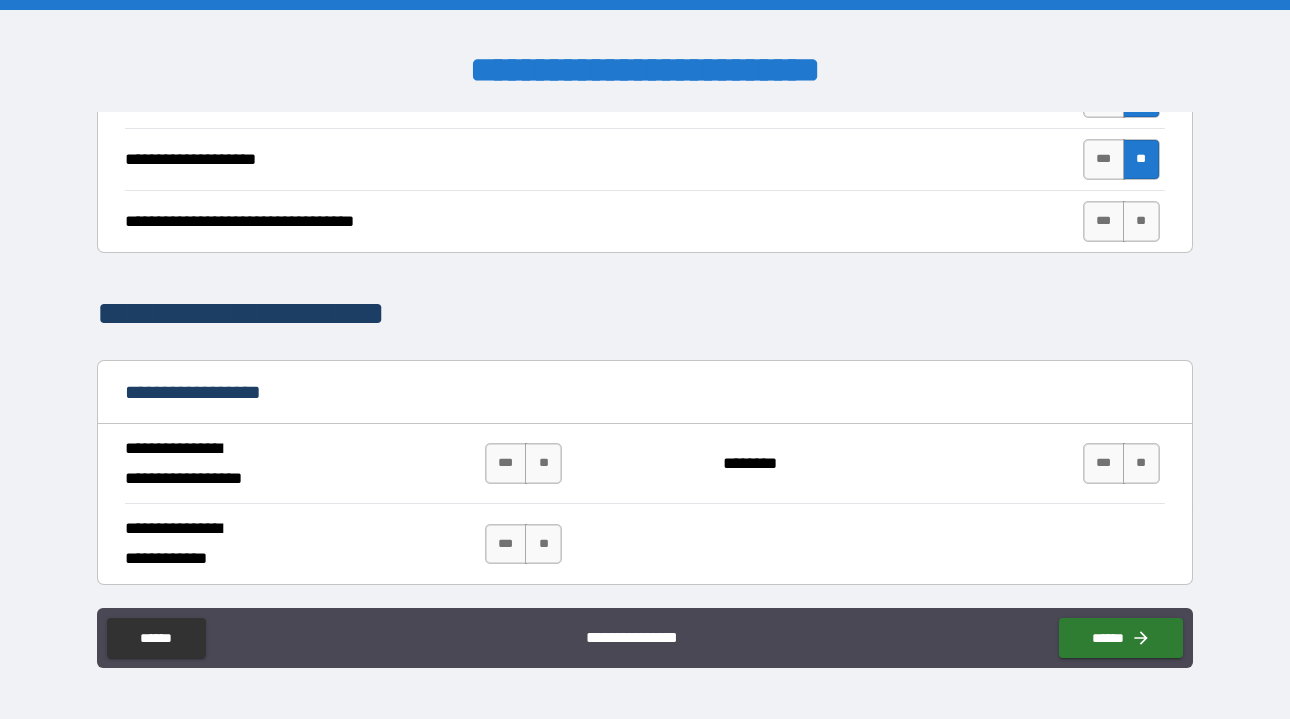 scroll, scrollTop: 966, scrollLeft: 0, axis: vertical 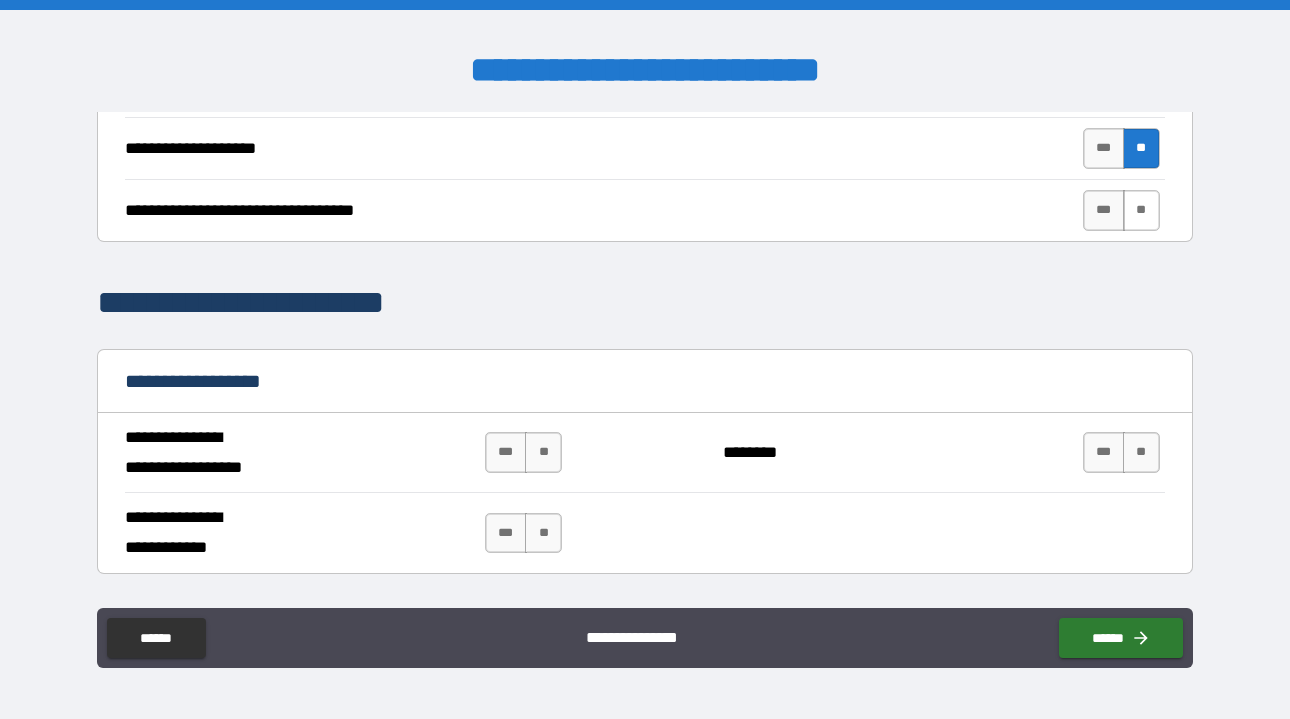 click on "**" at bounding box center [1141, 210] 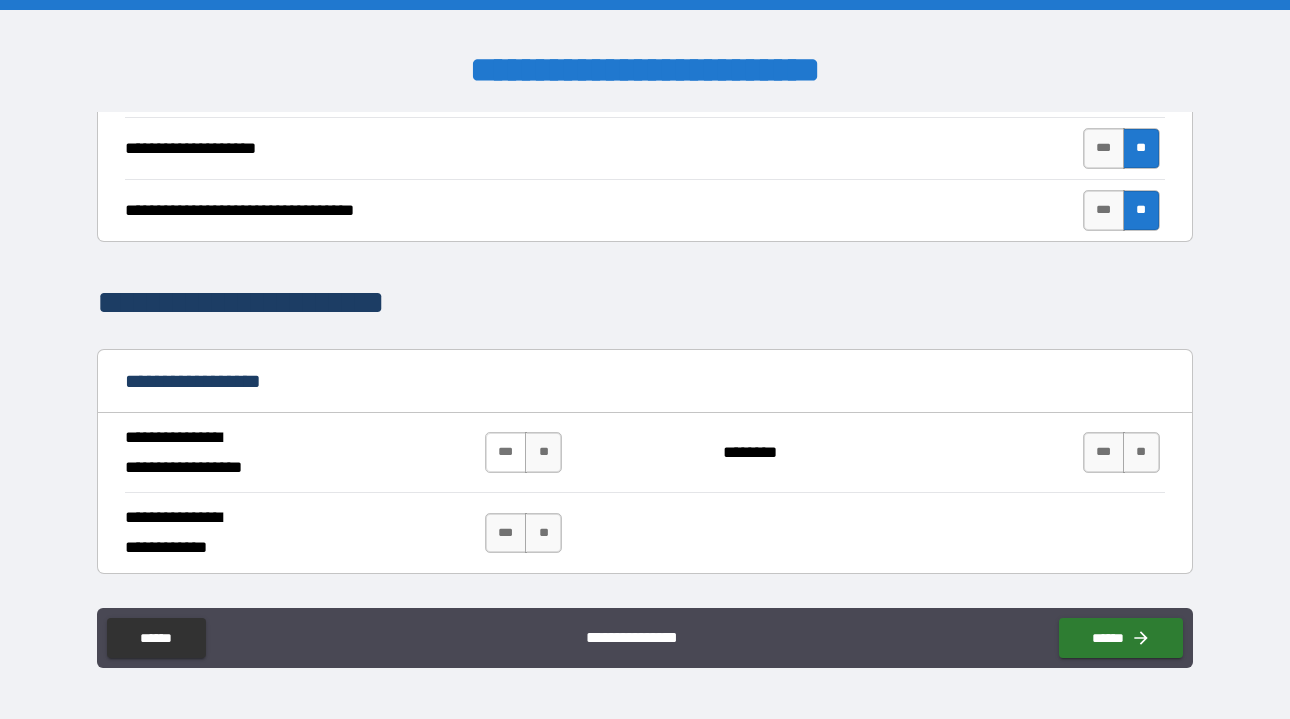 click on "***" at bounding box center (506, 452) 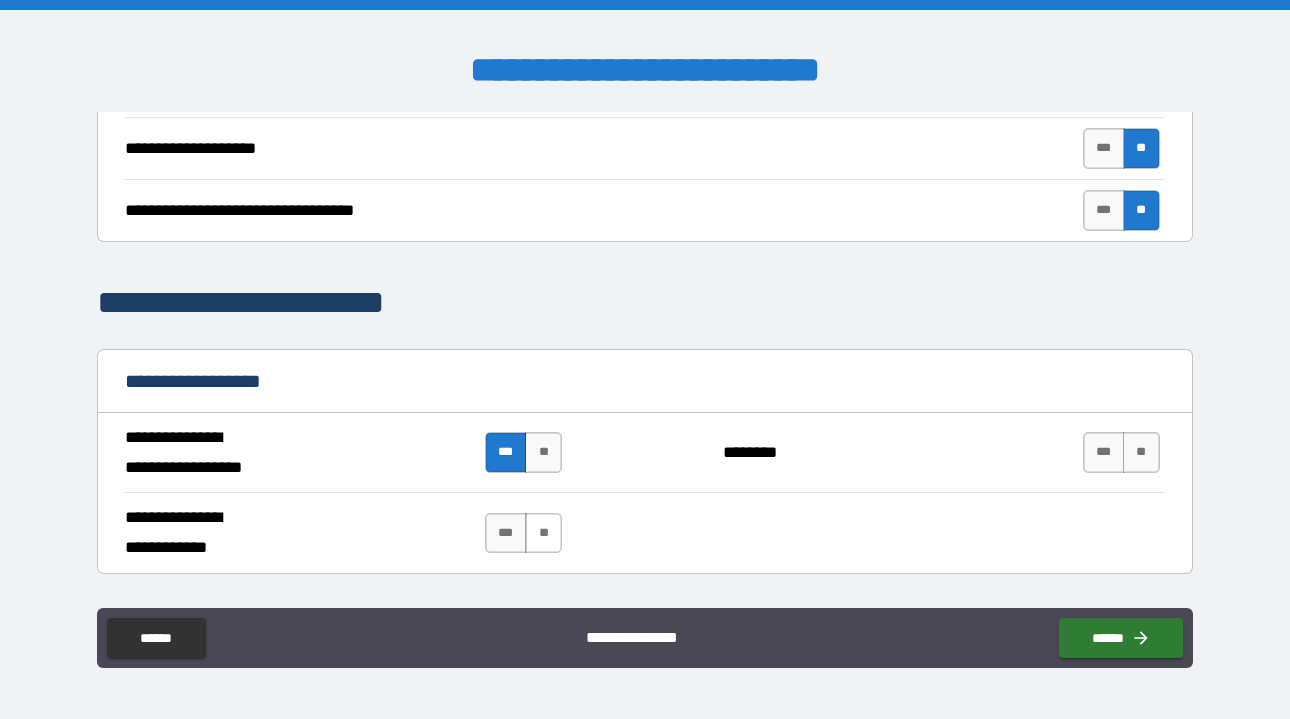 click on "**" at bounding box center [543, 533] 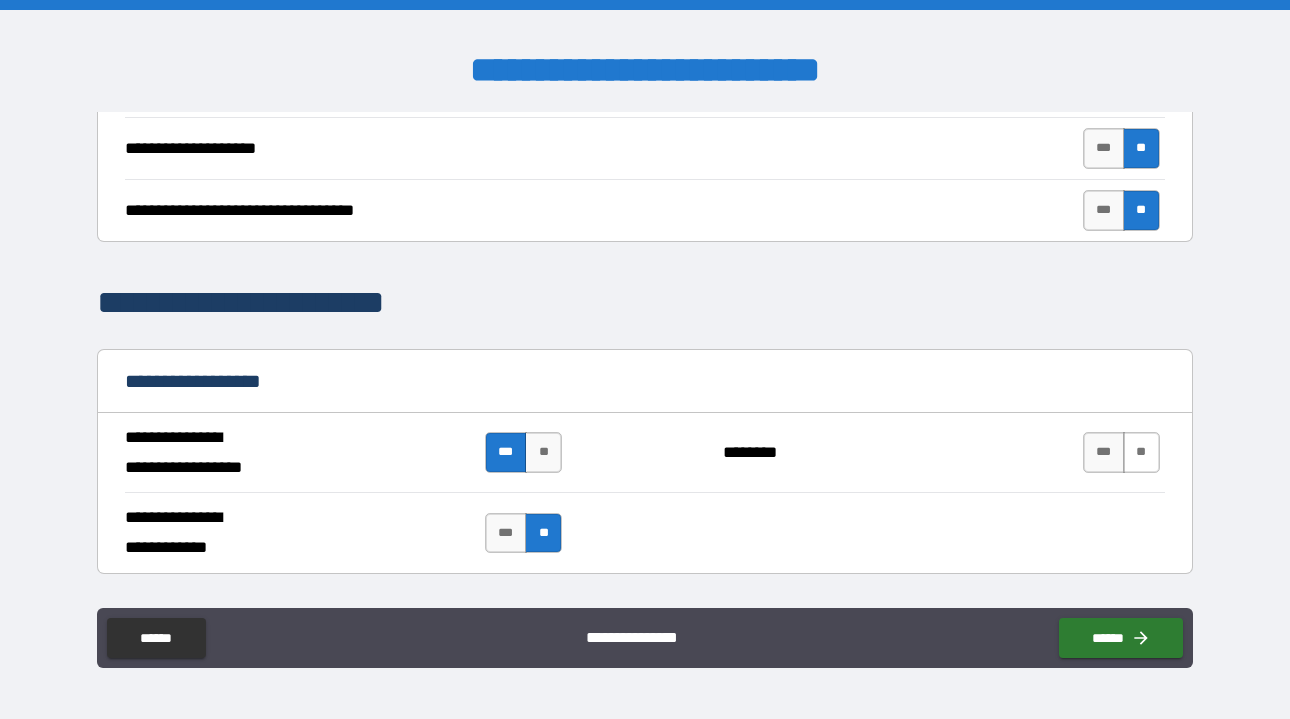 click on "**" at bounding box center [1141, 452] 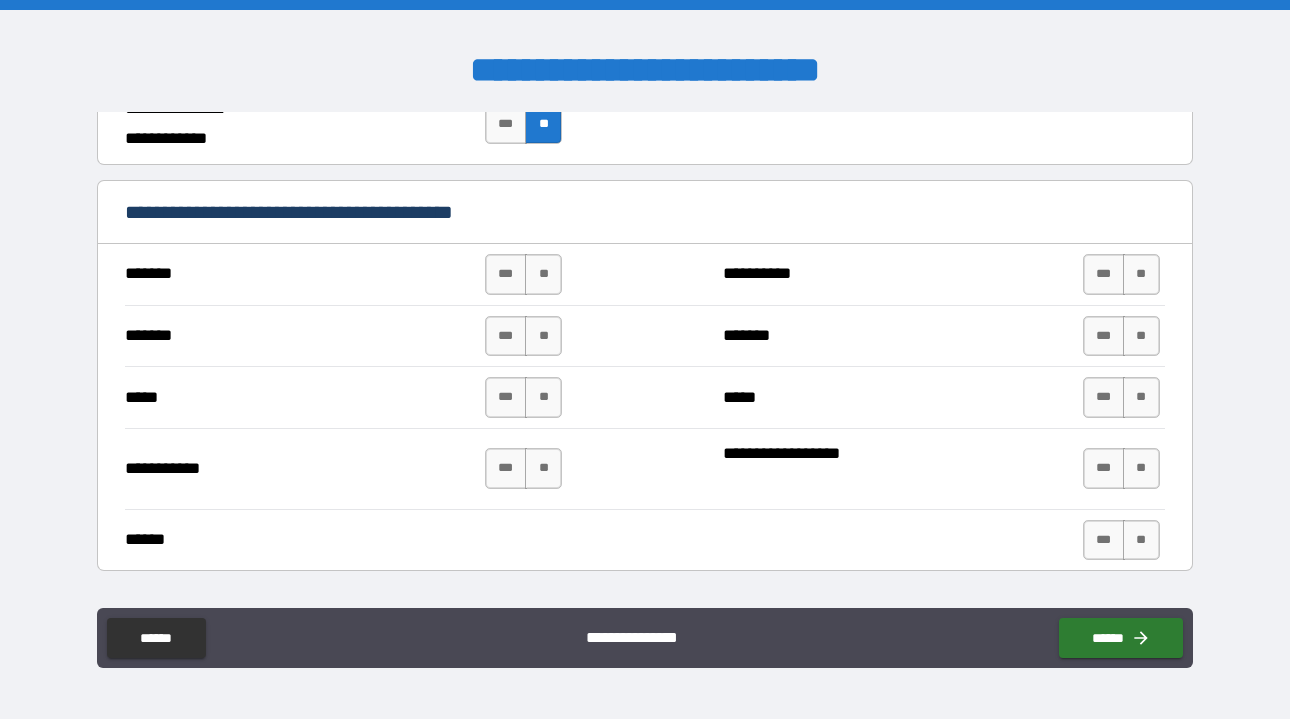 scroll, scrollTop: 1392, scrollLeft: 0, axis: vertical 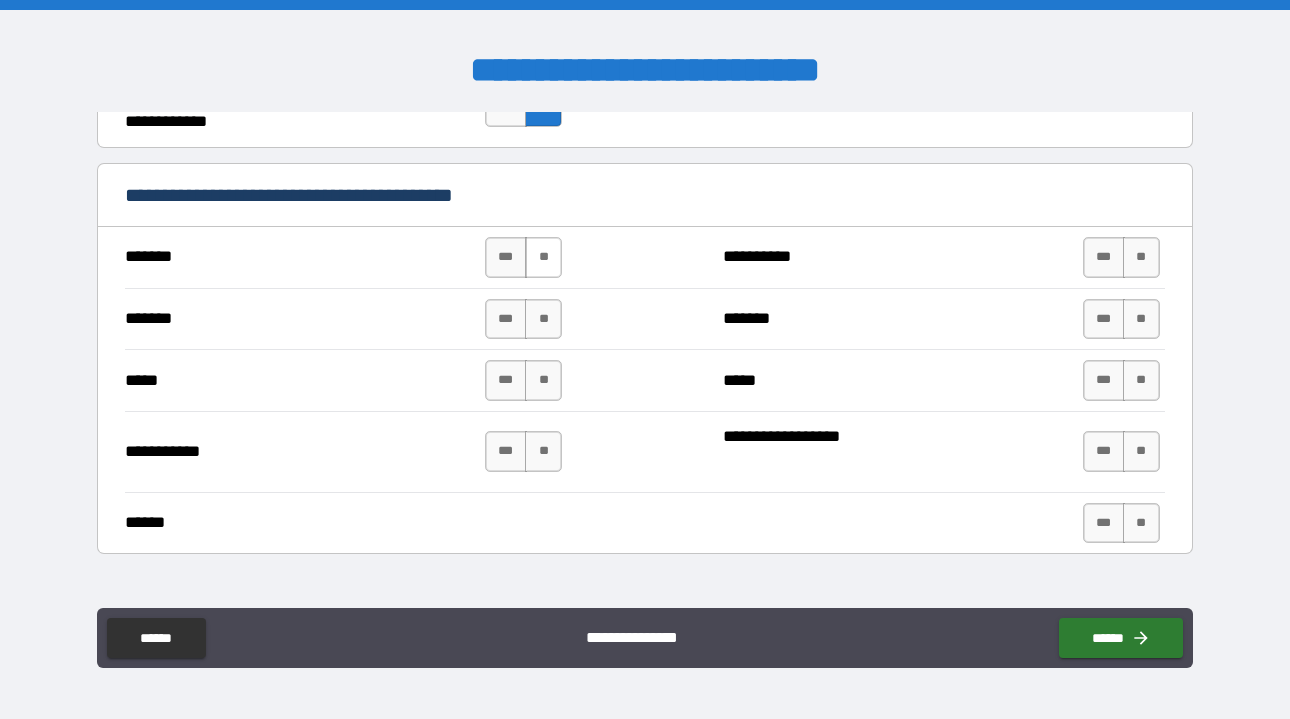 click on "**" at bounding box center (543, 257) 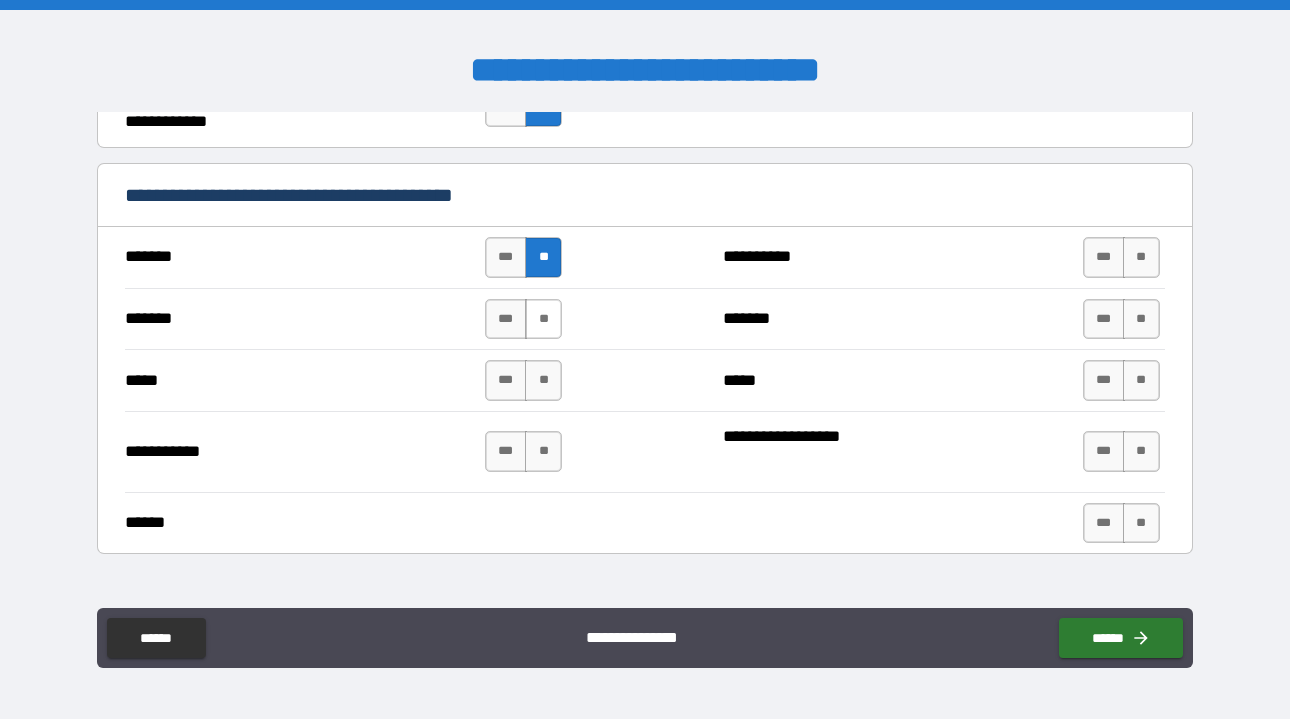 click on "**" at bounding box center (543, 319) 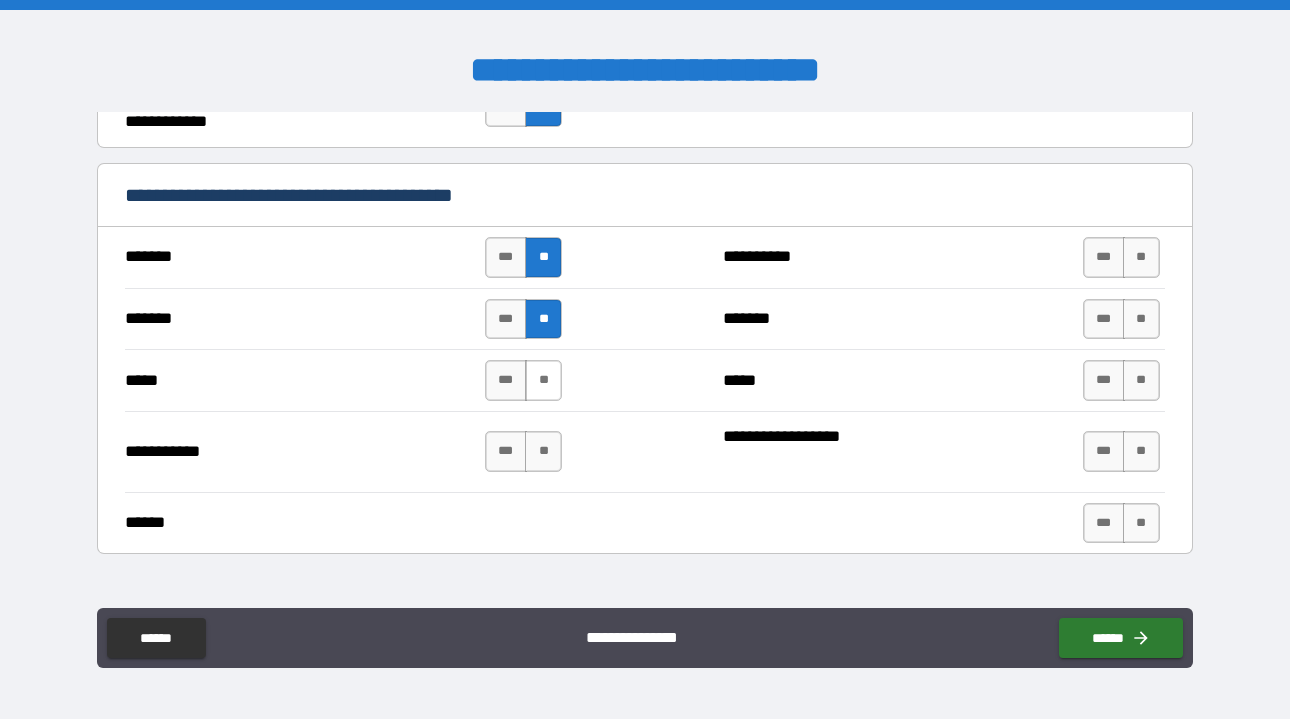 click on "**" at bounding box center [543, 380] 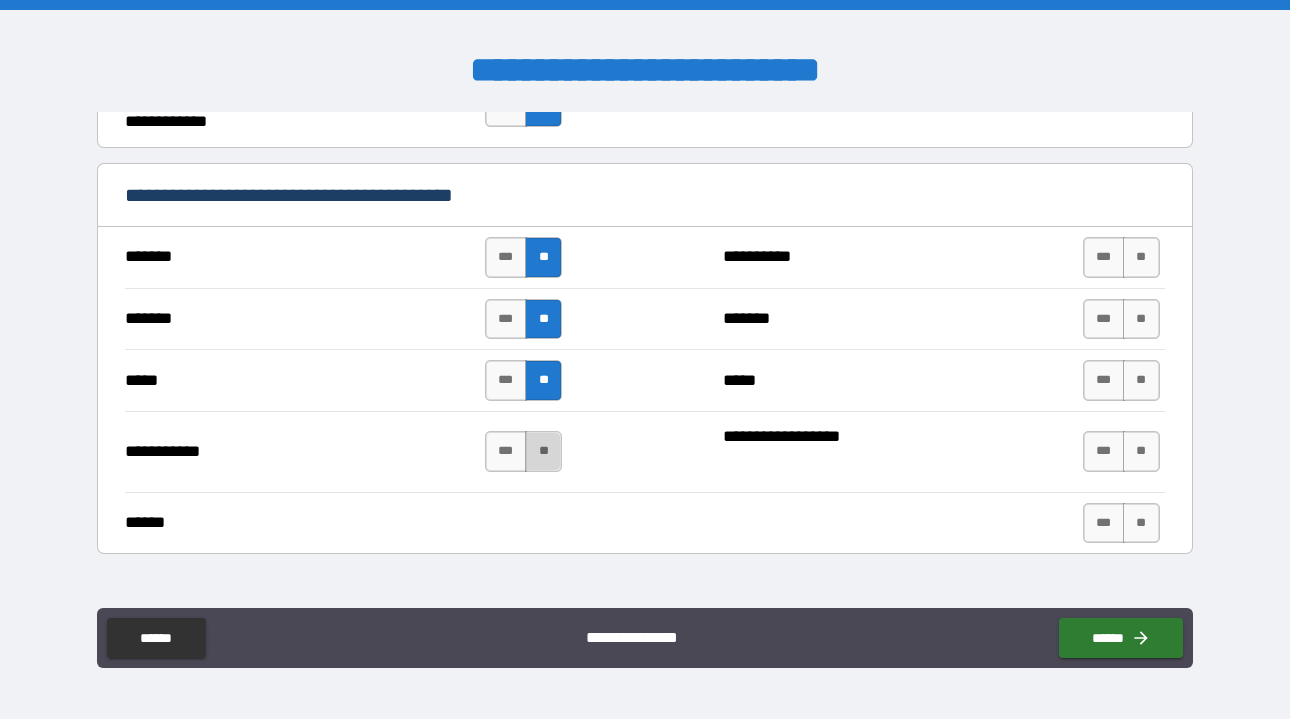 click on "**" at bounding box center (543, 451) 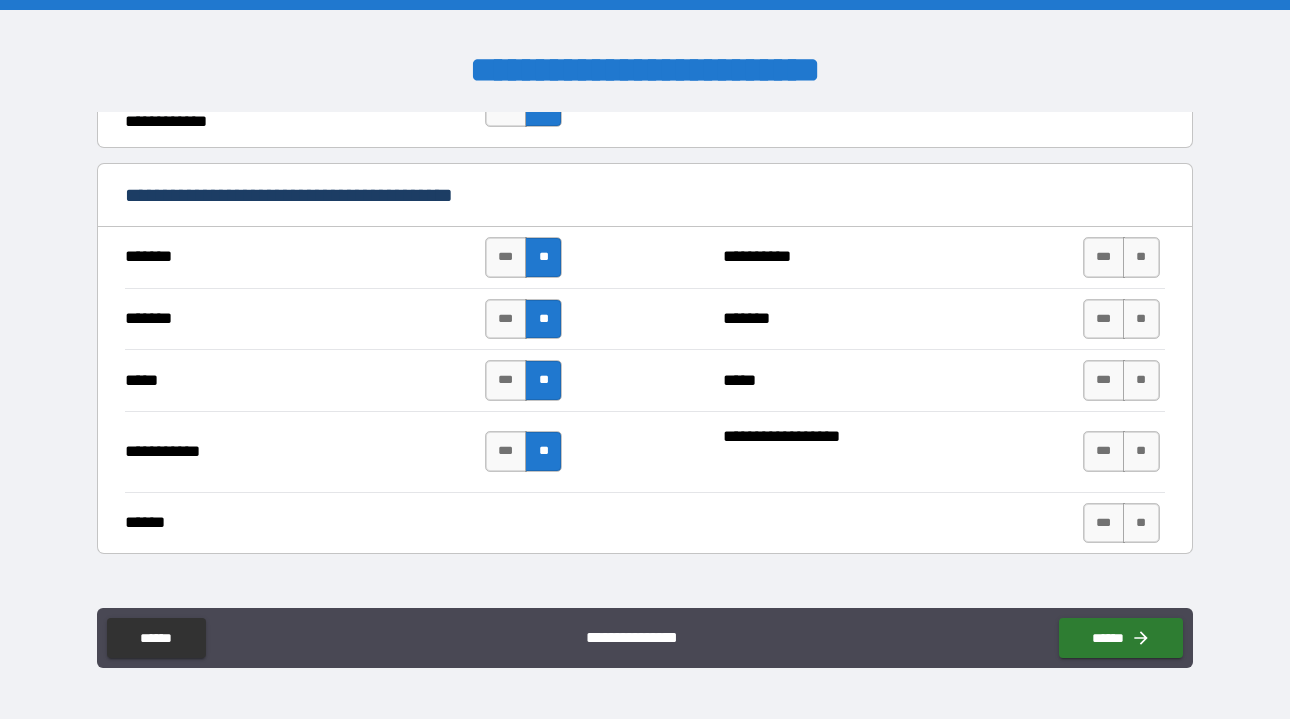 click on "*** **" at bounding box center (1124, 257) 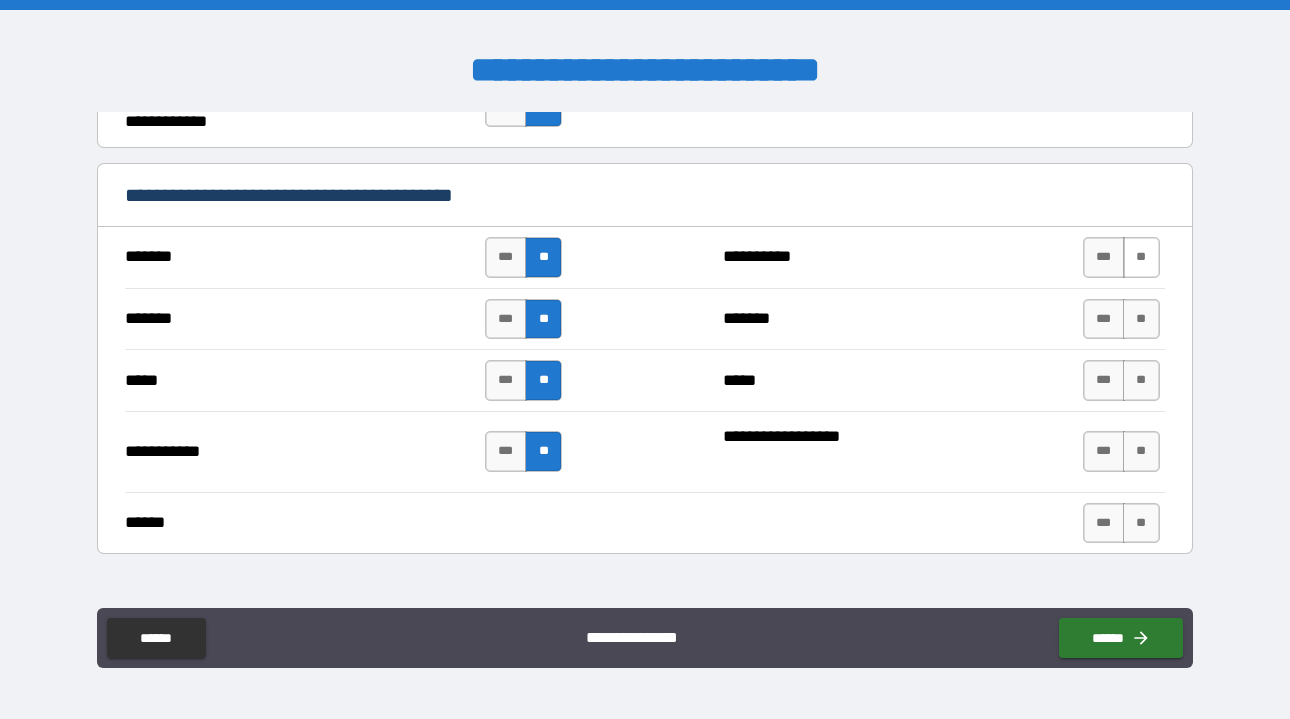 click on "**" at bounding box center (1141, 257) 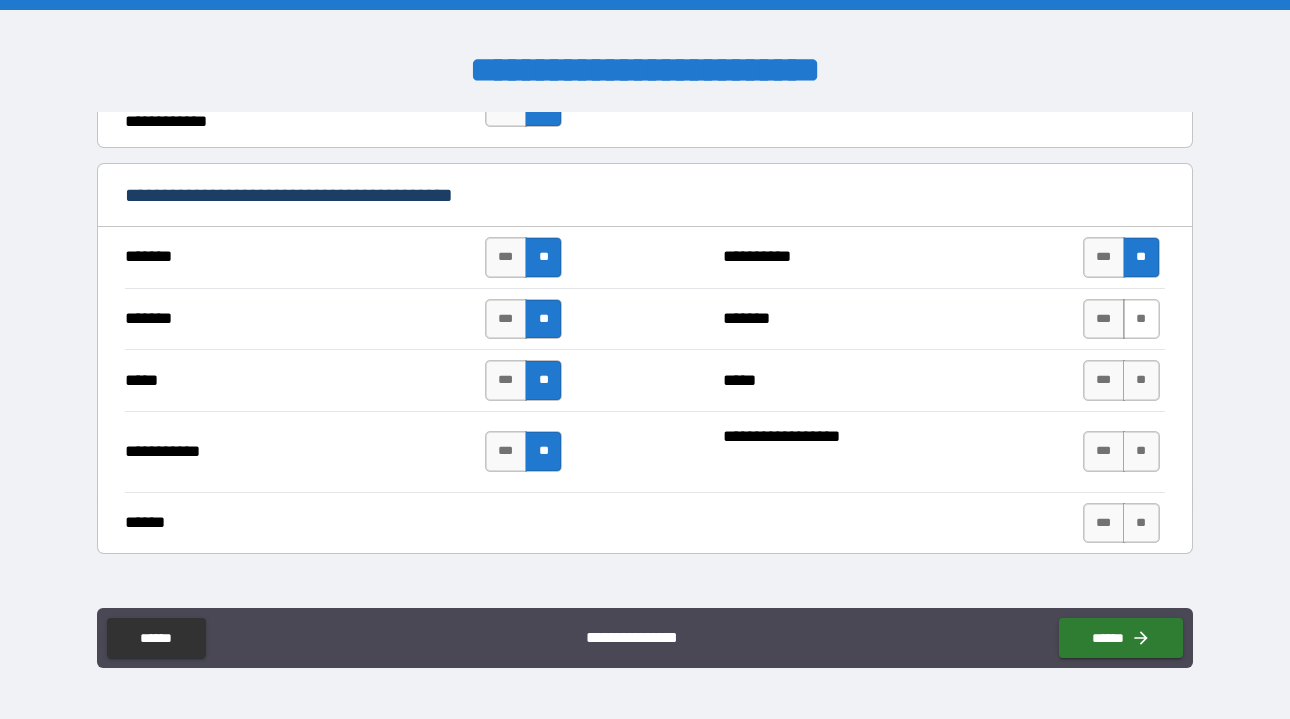 click on "**" at bounding box center [1141, 319] 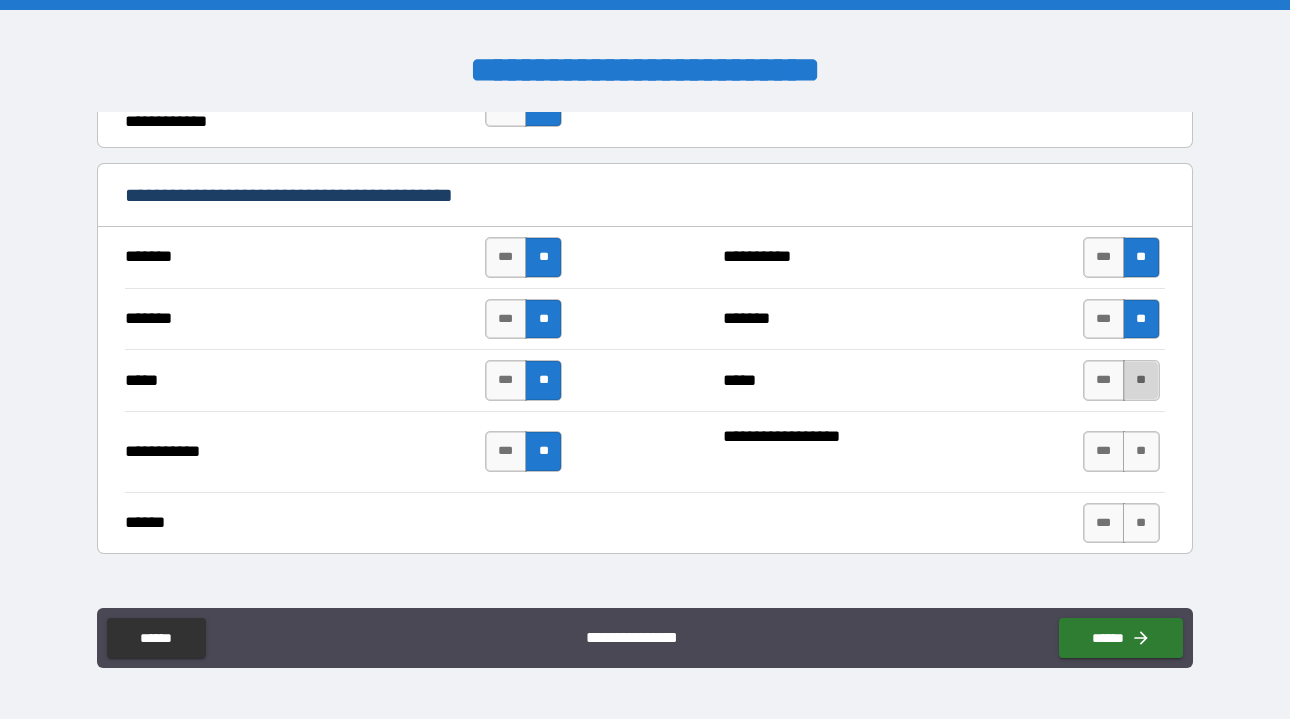 click on "**" at bounding box center [1141, 380] 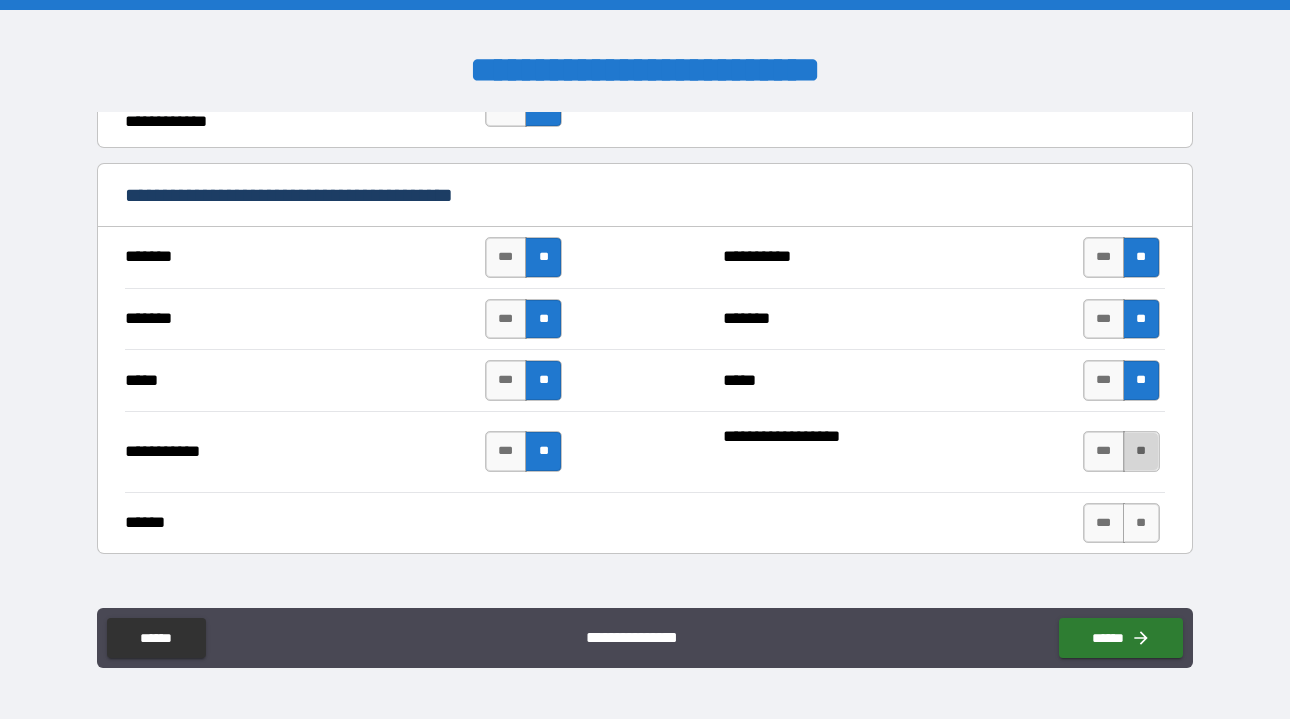 click on "**" at bounding box center [1141, 451] 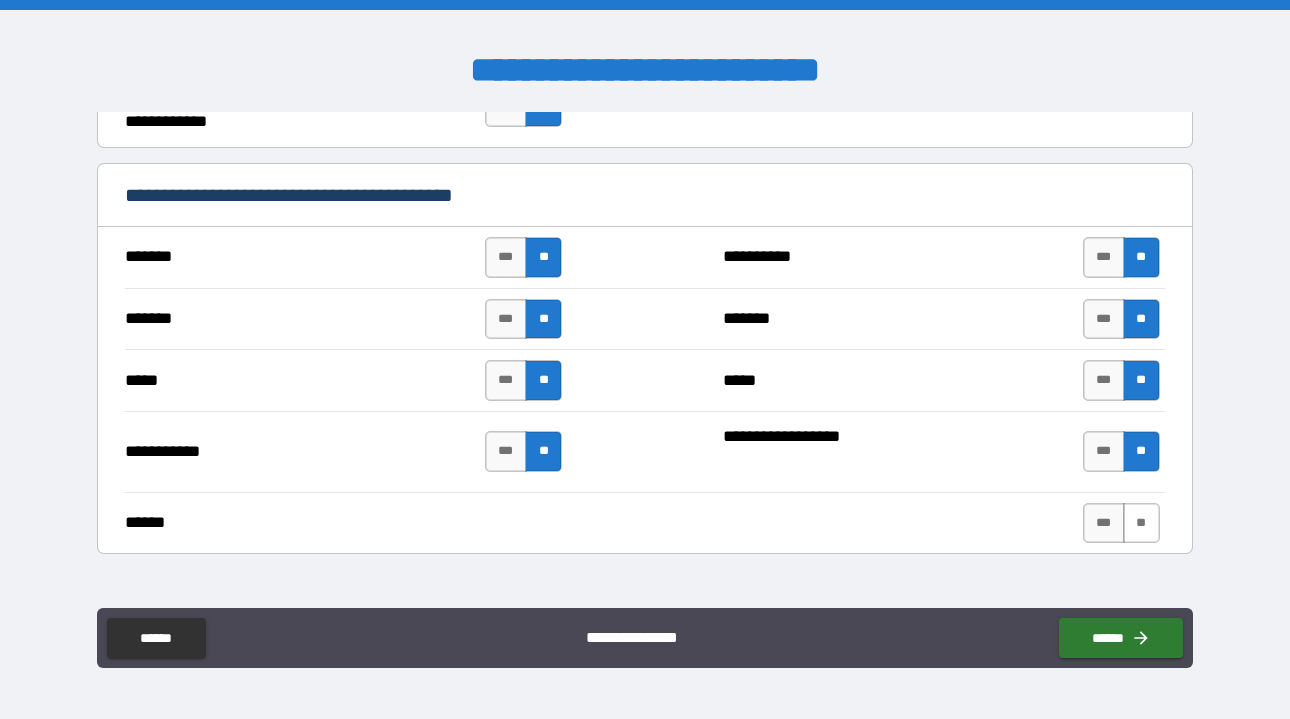 click on "**" at bounding box center [1141, 523] 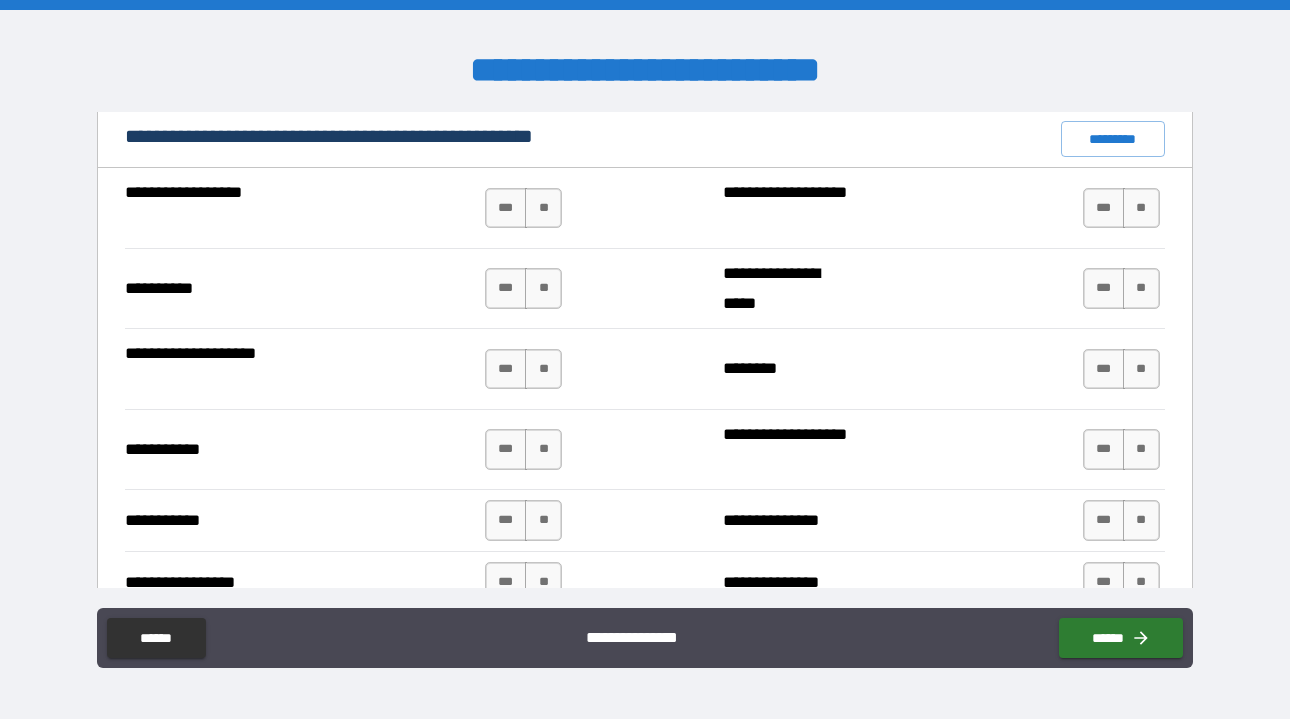 scroll, scrollTop: 1976, scrollLeft: 0, axis: vertical 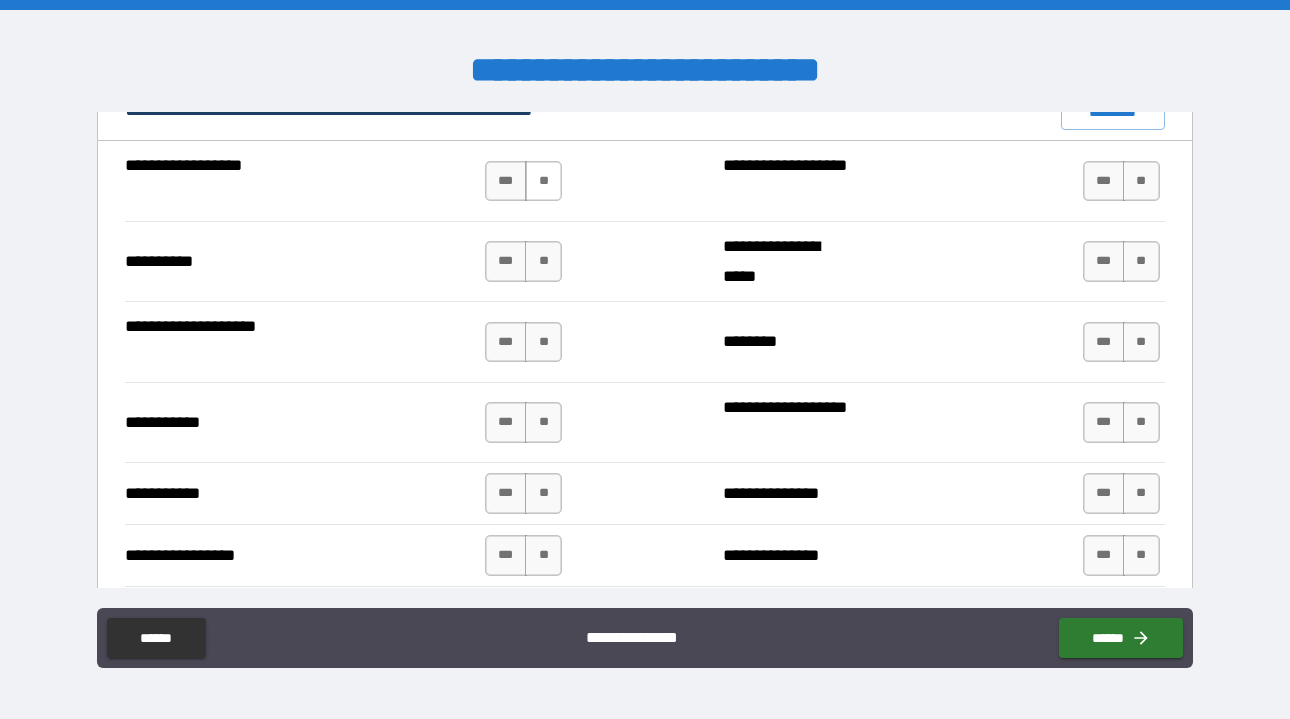 click on "**" at bounding box center (543, 181) 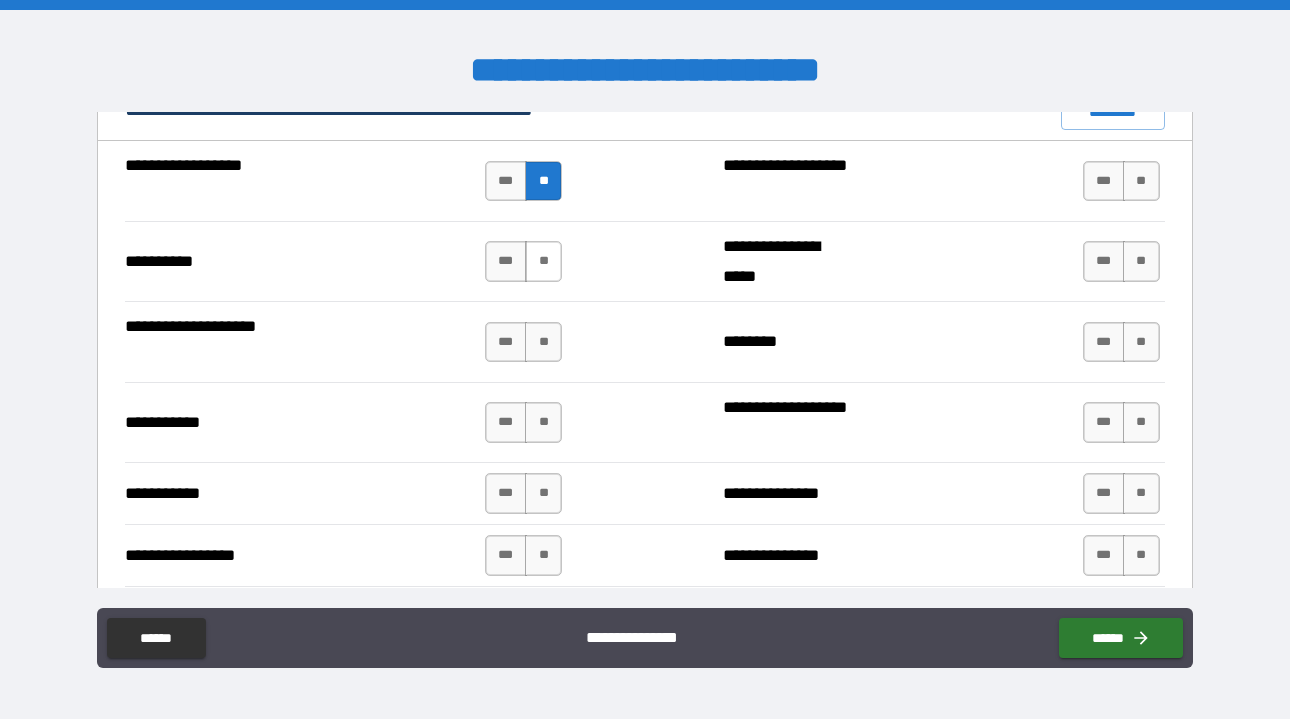 click on "**" at bounding box center (543, 261) 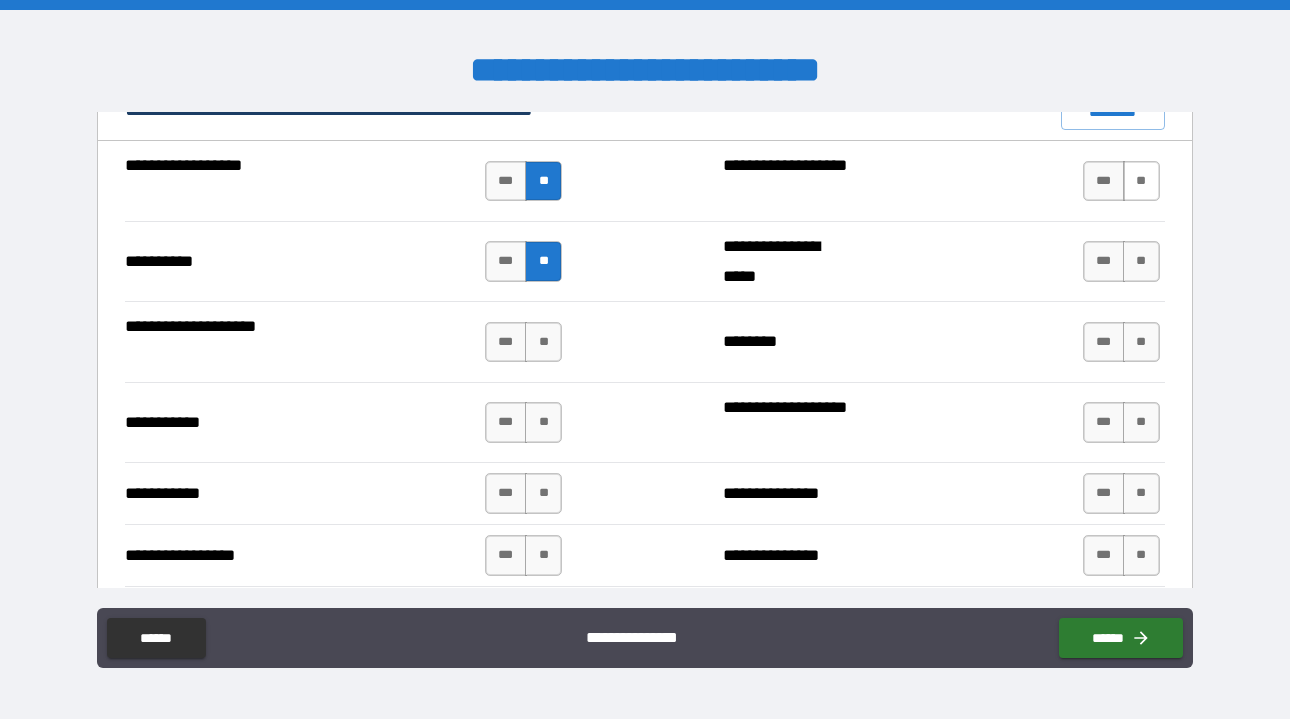 click on "**" at bounding box center [1141, 181] 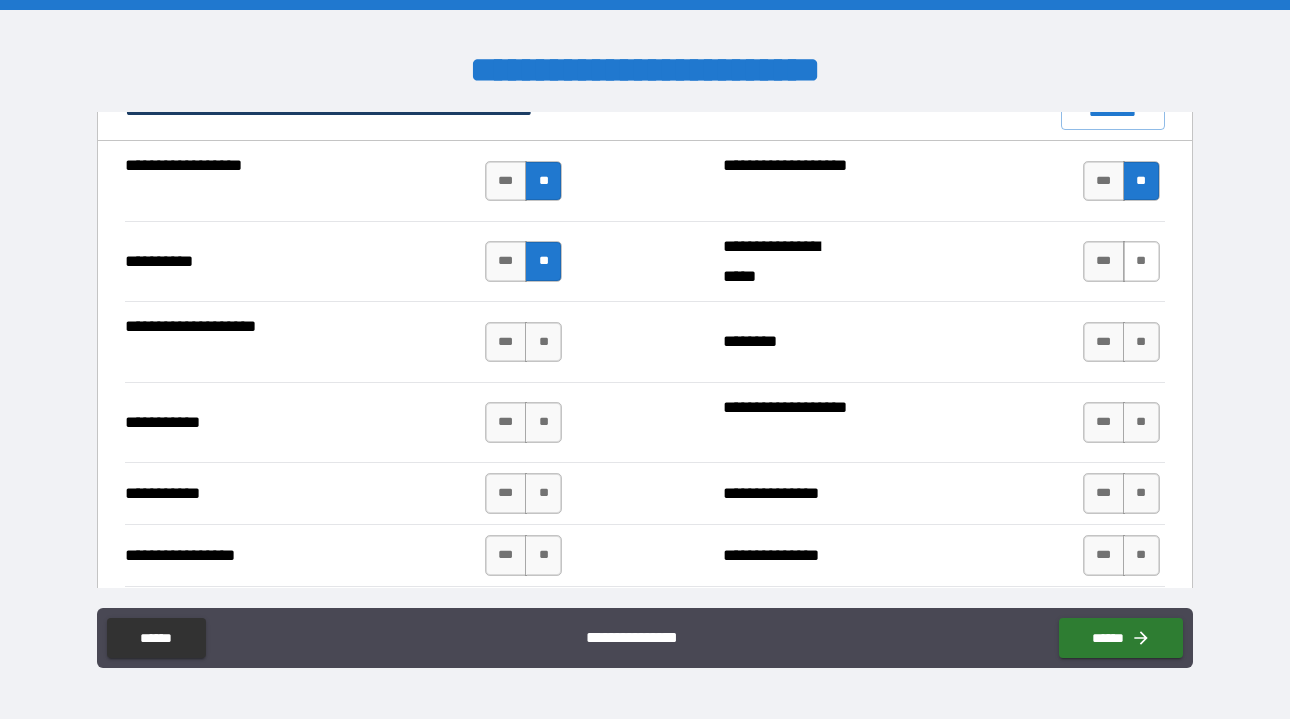 click on "**" at bounding box center [1141, 261] 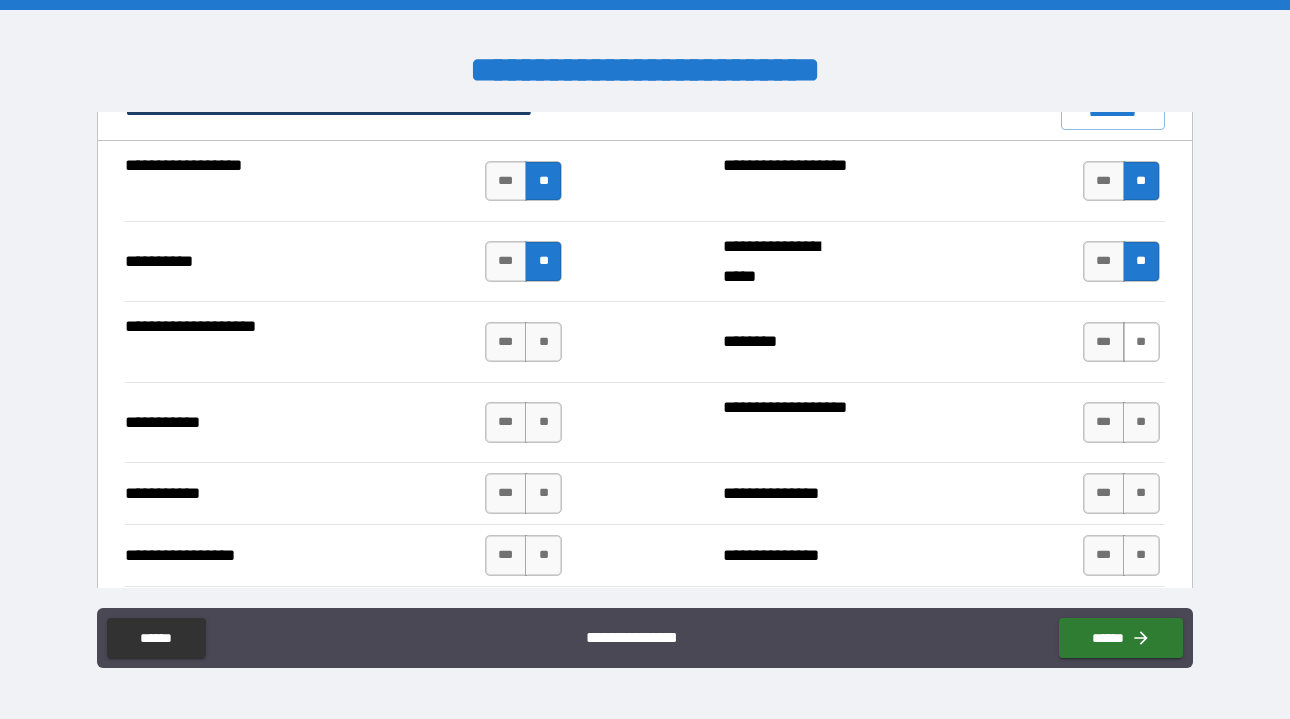 click on "**" at bounding box center (1141, 342) 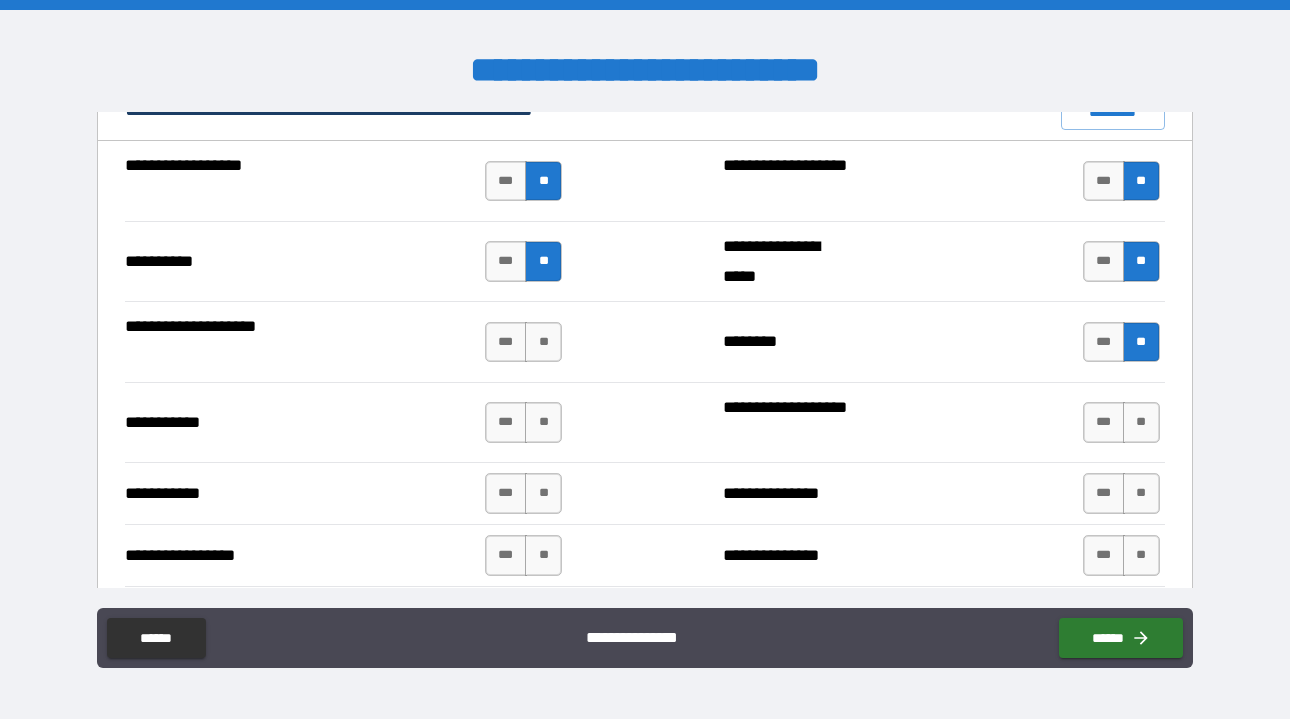 click on "**********" at bounding box center (645, 341) 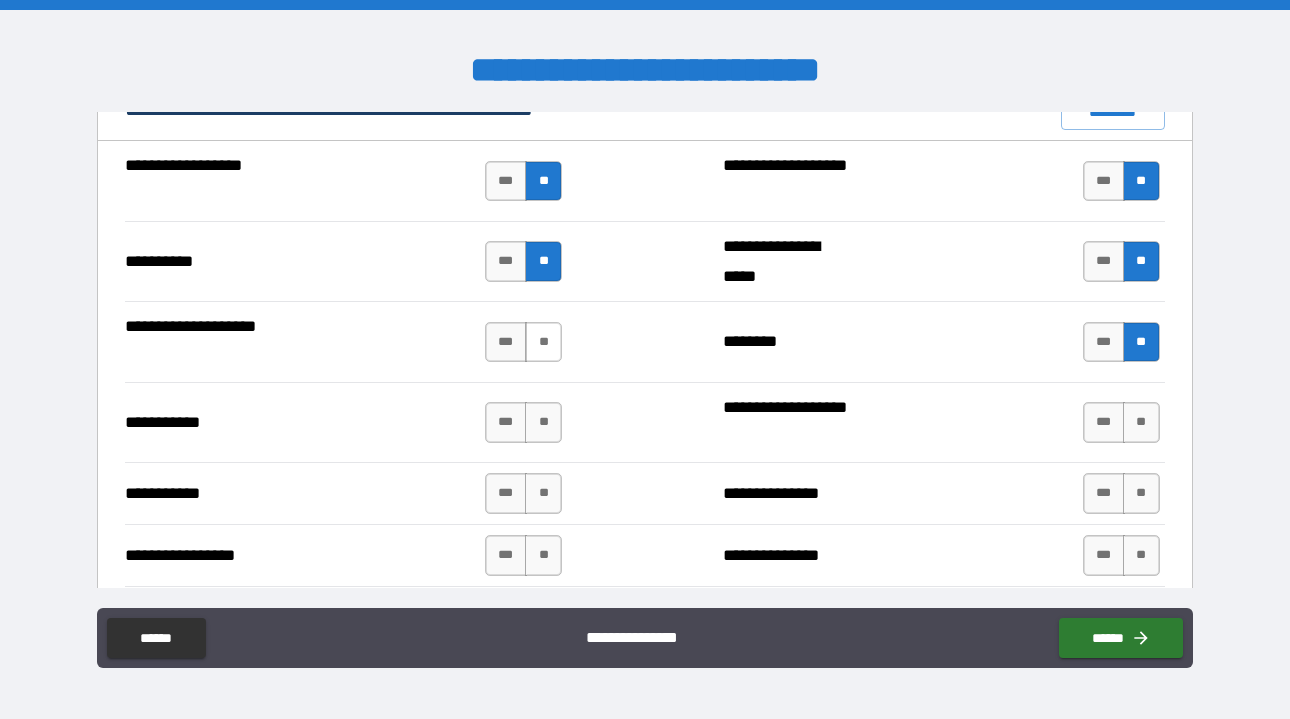 click on "**" at bounding box center (543, 342) 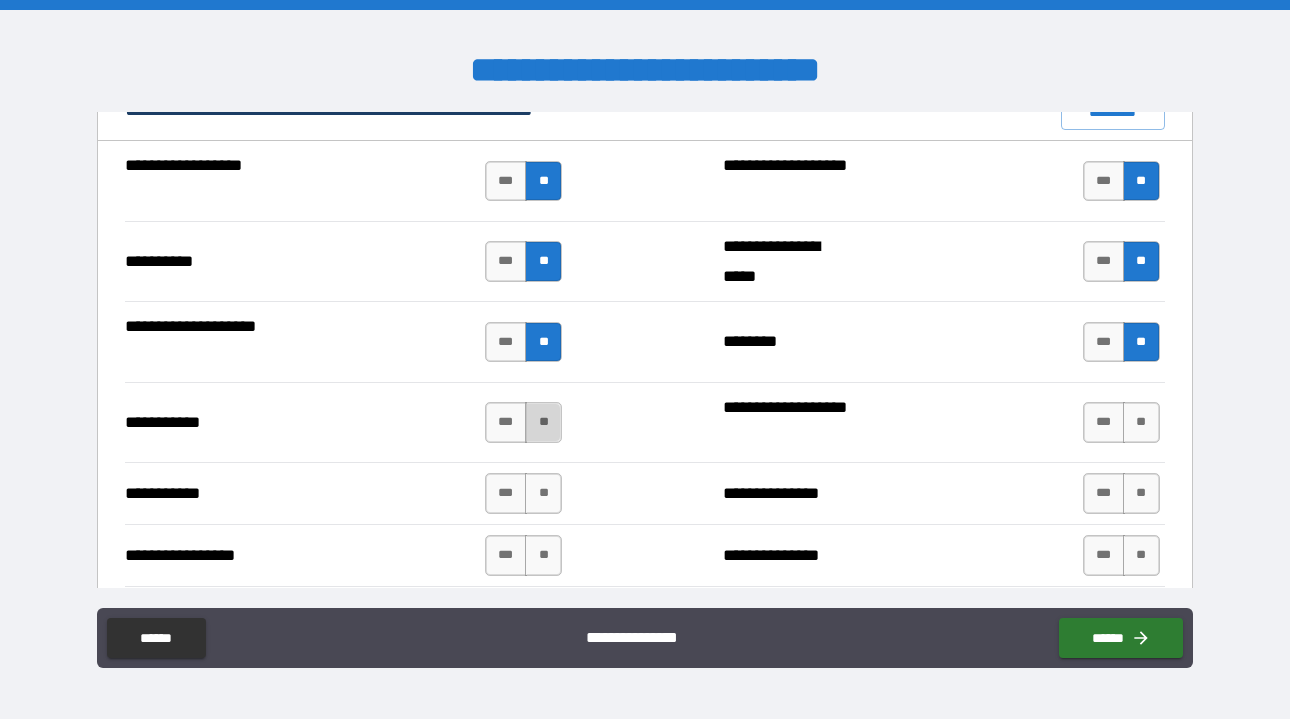 click on "**" at bounding box center [543, 422] 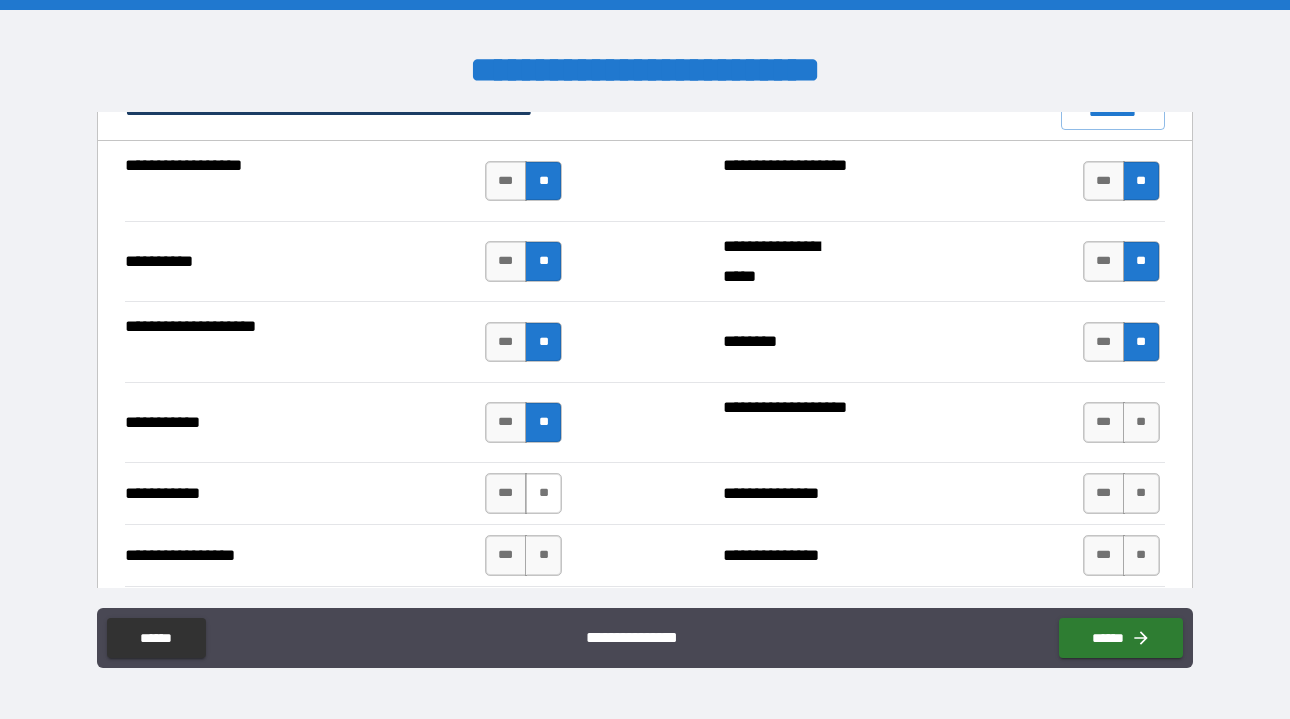 click on "**" at bounding box center [543, 493] 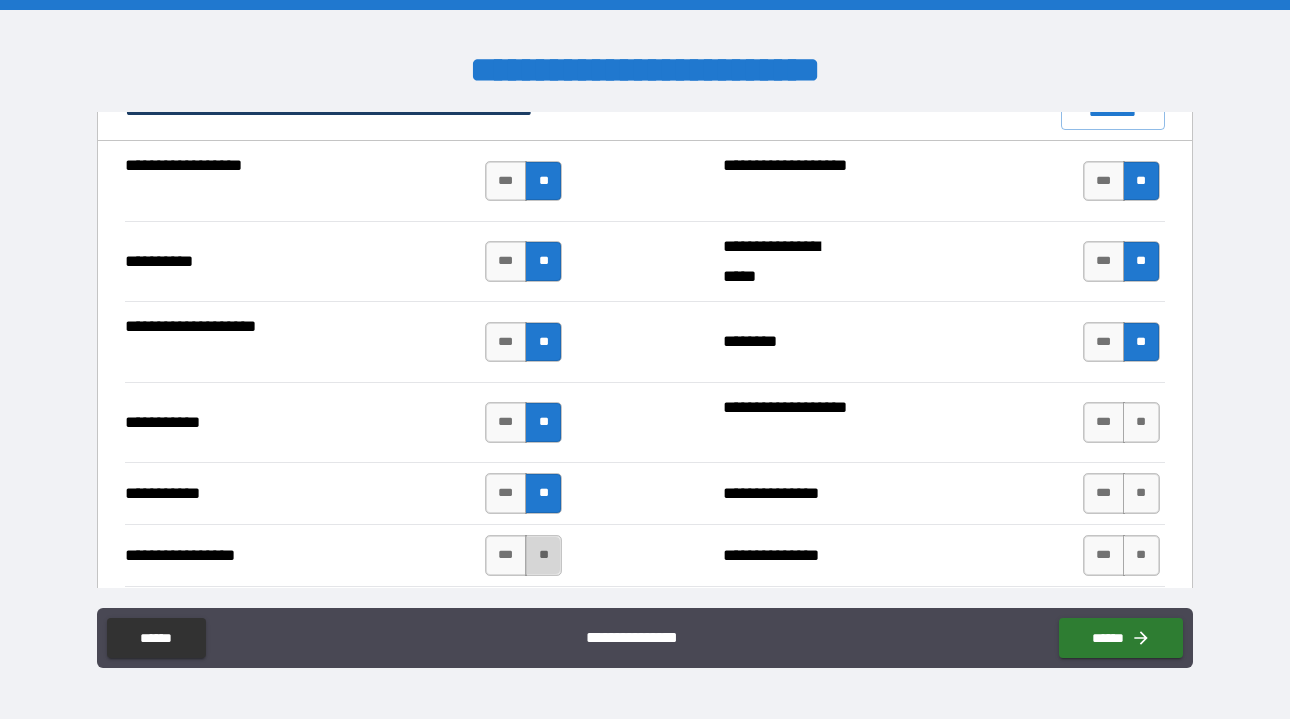 click on "**" at bounding box center (543, 555) 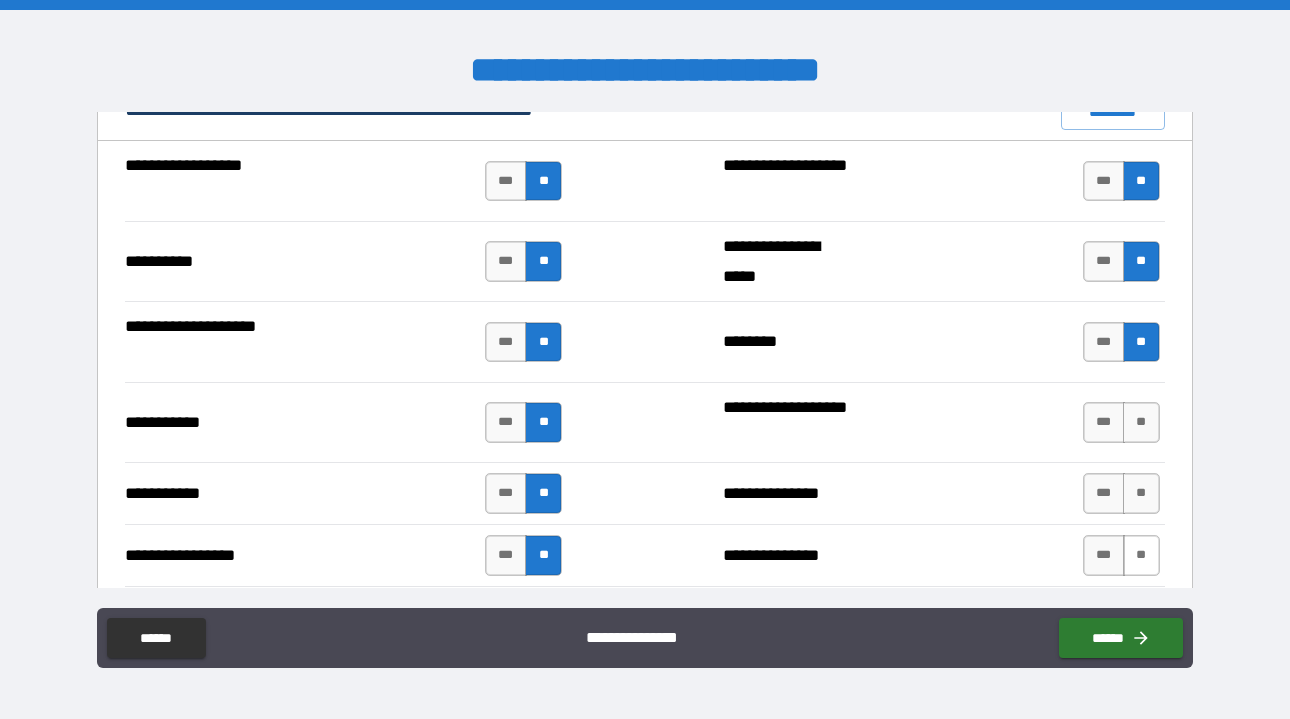 click on "**" at bounding box center [1141, 555] 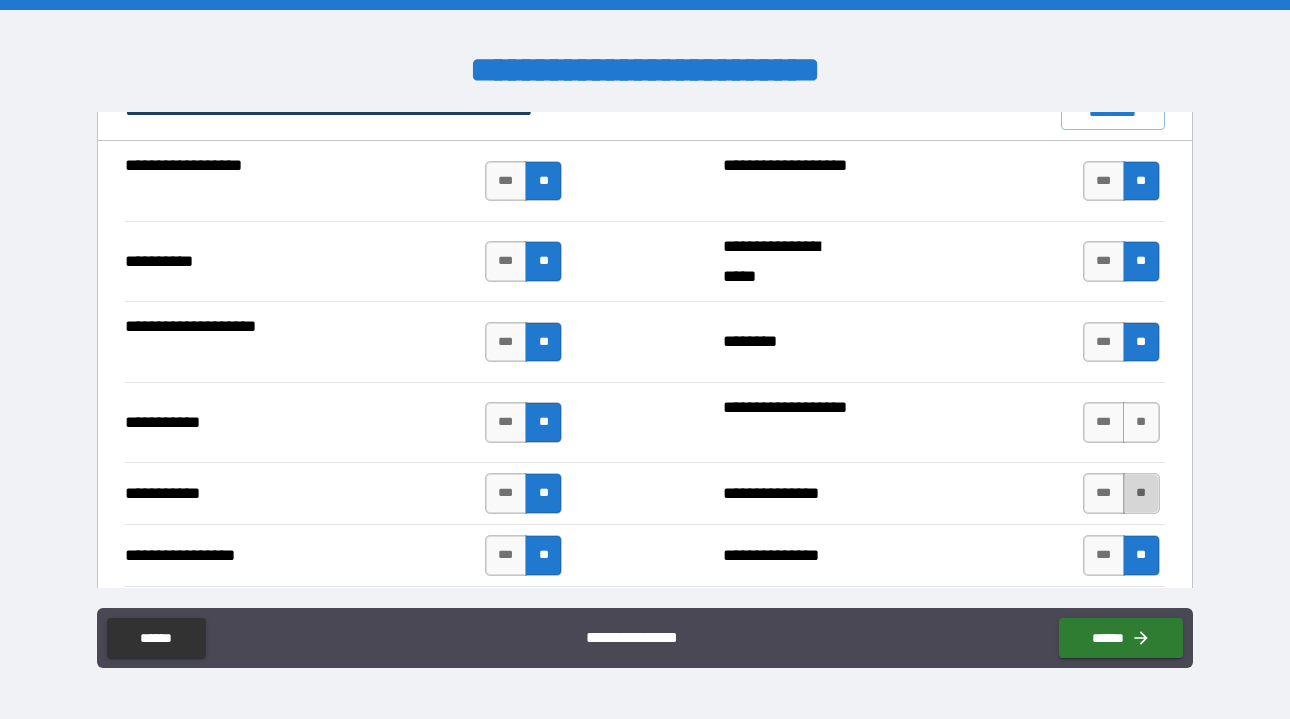 click on "**" at bounding box center (1141, 493) 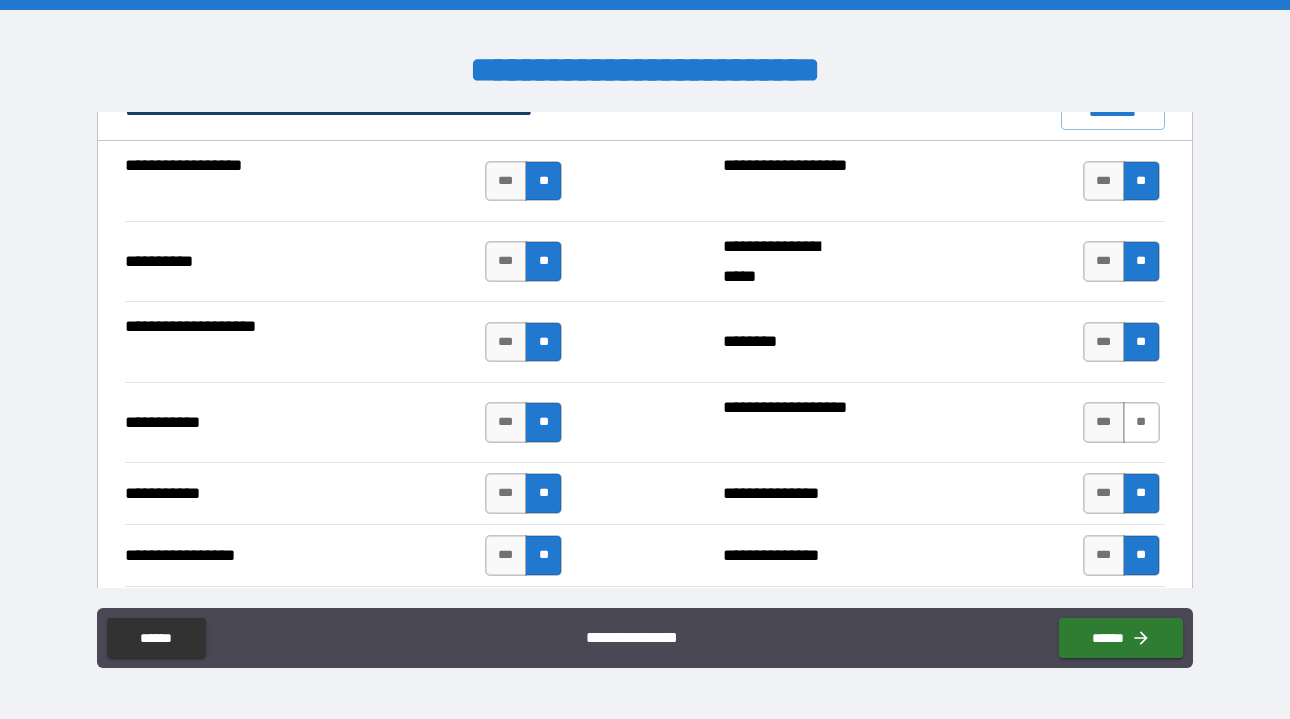click on "**" at bounding box center [1141, 422] 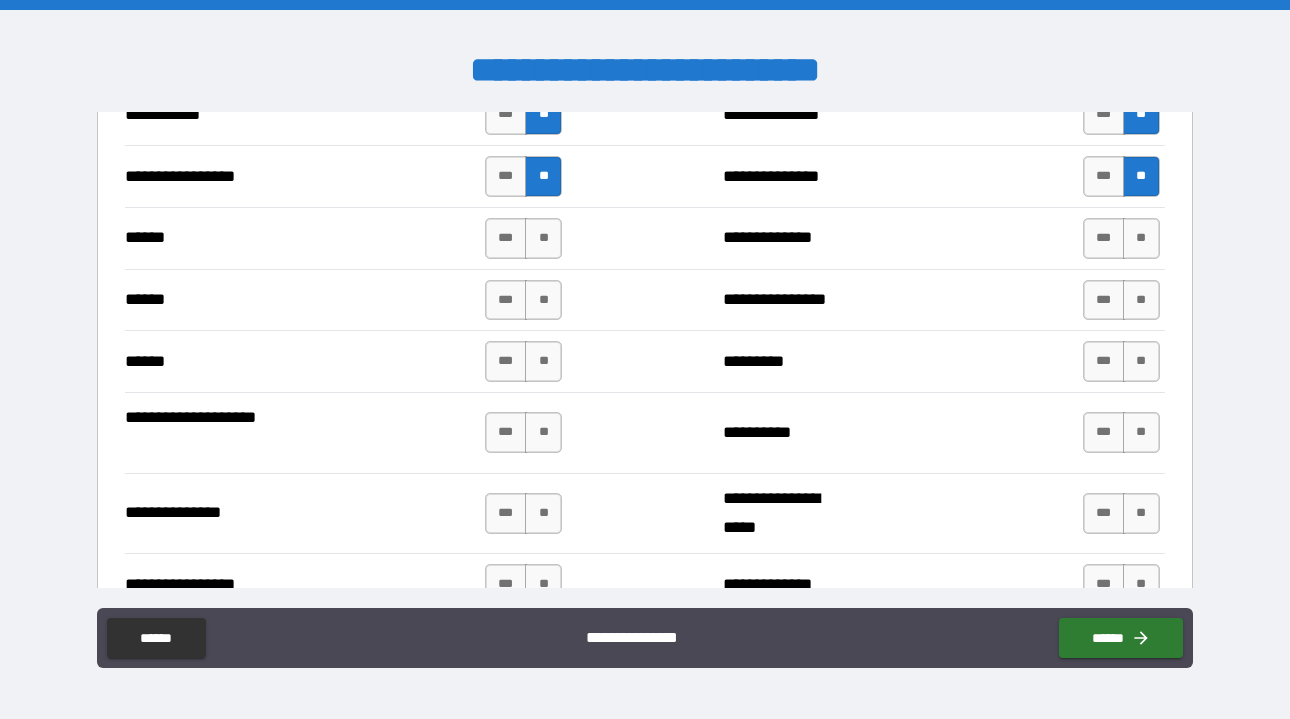 scroll, scrollTop: 2358, scrollLeft: 0, axis: vertical 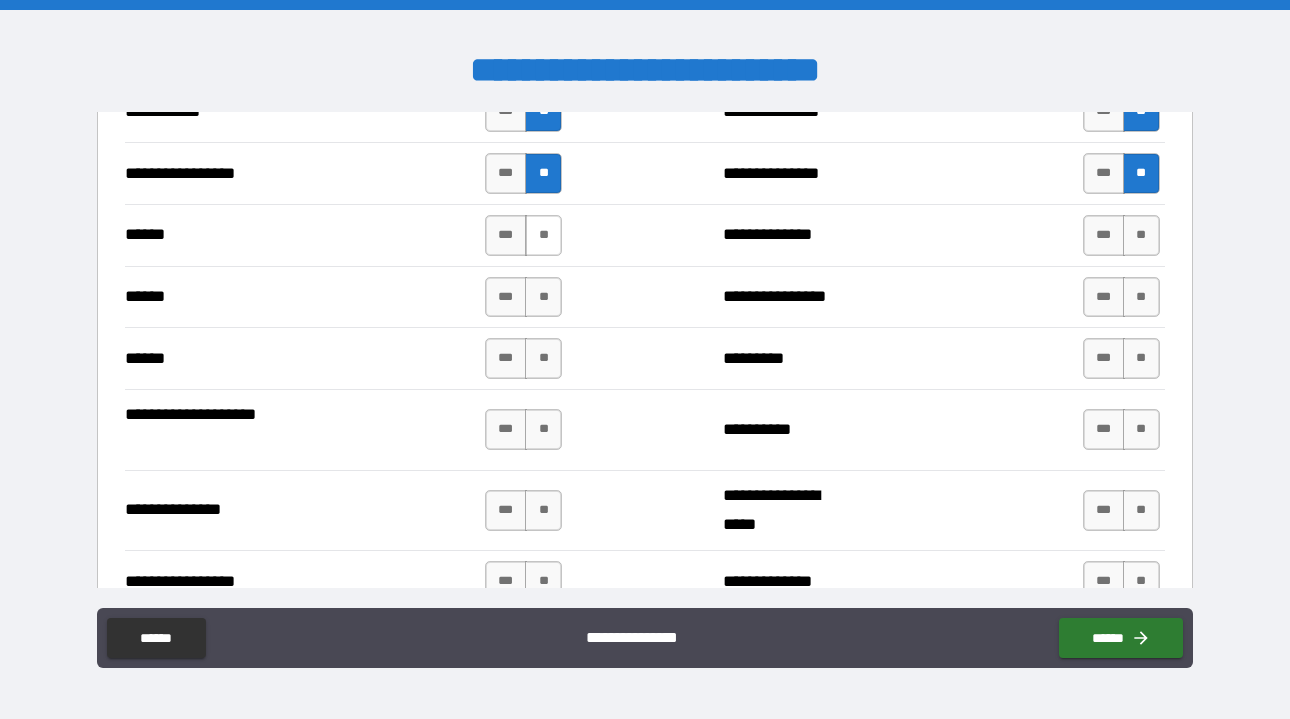 click on "**" at bounding box center (543, 235) 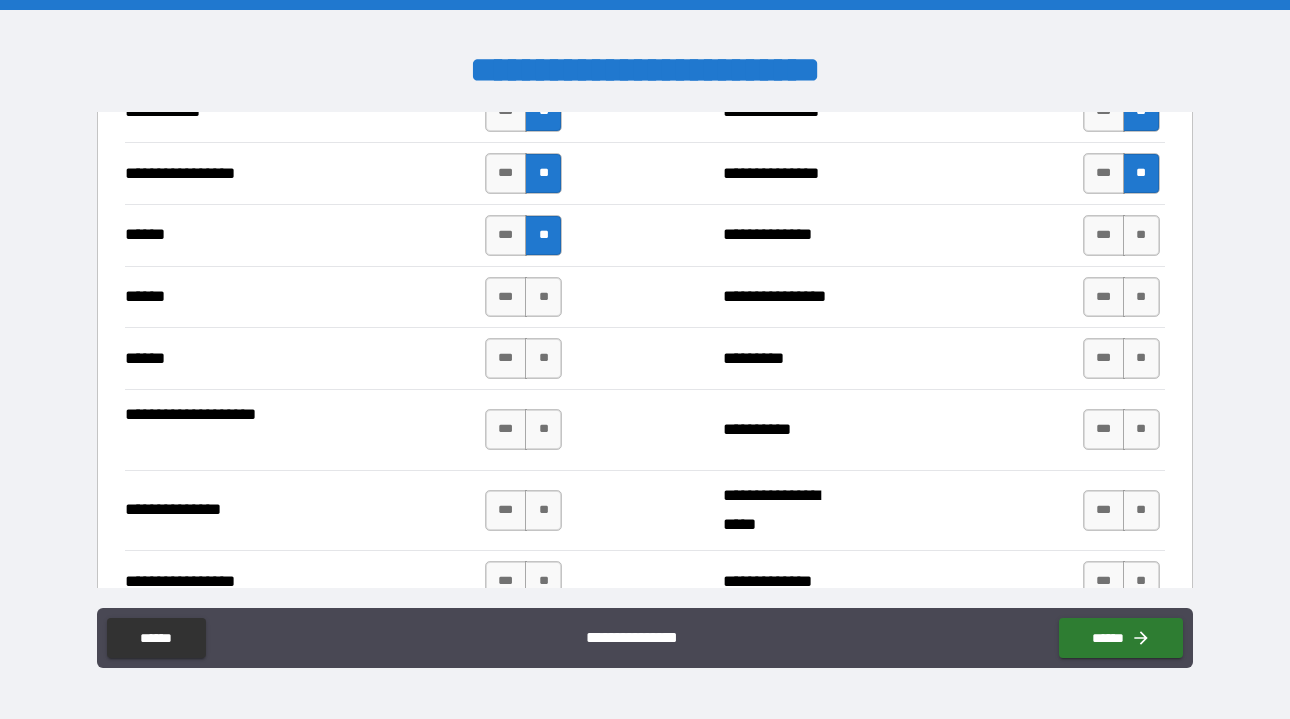 click on "**********" at bounding box center (645, 297) 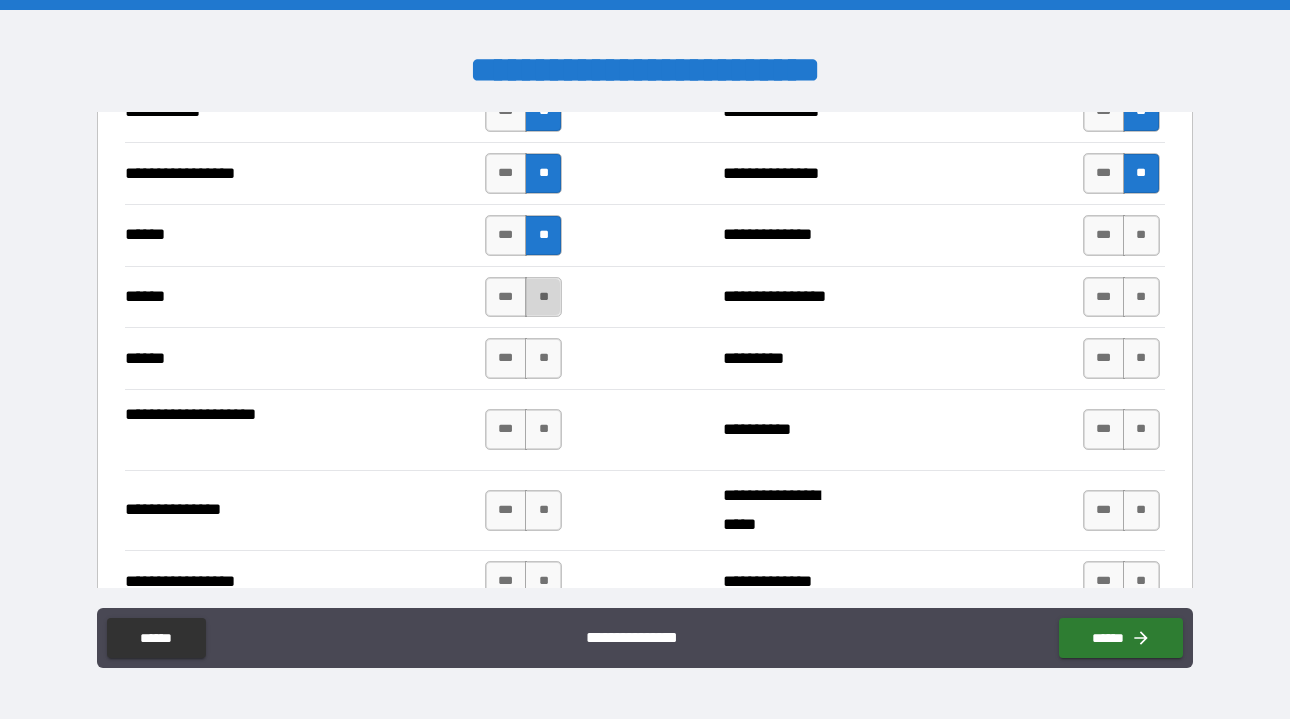 click on "**" at bounding box center [543, 297] 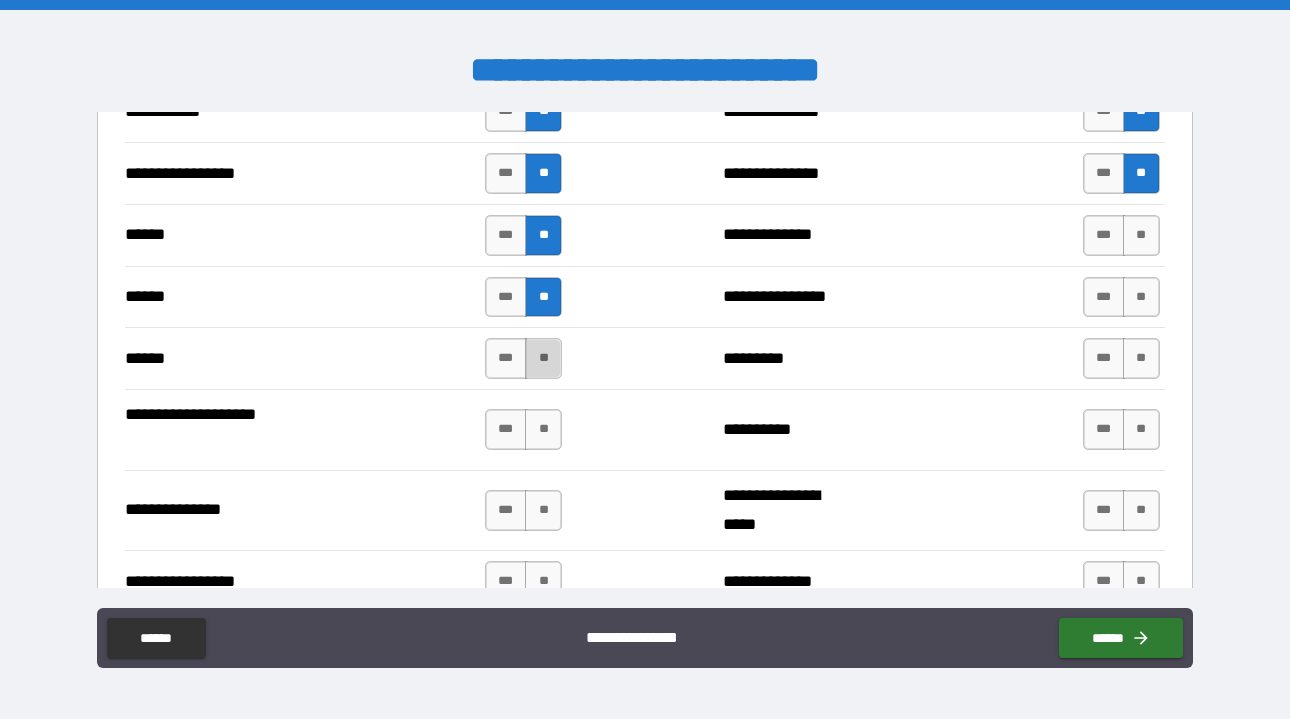 click on "**" at bounding box center [543, 358] 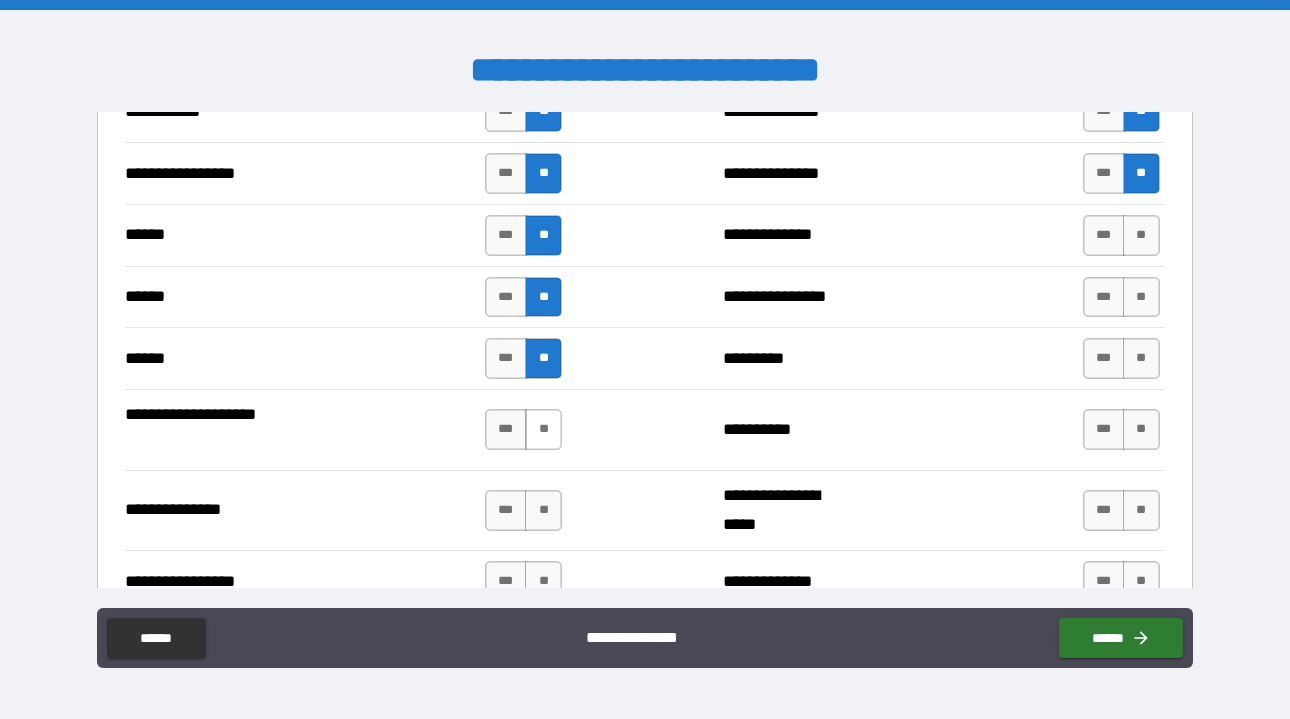 click on "**" at bounding box center [543, 429] 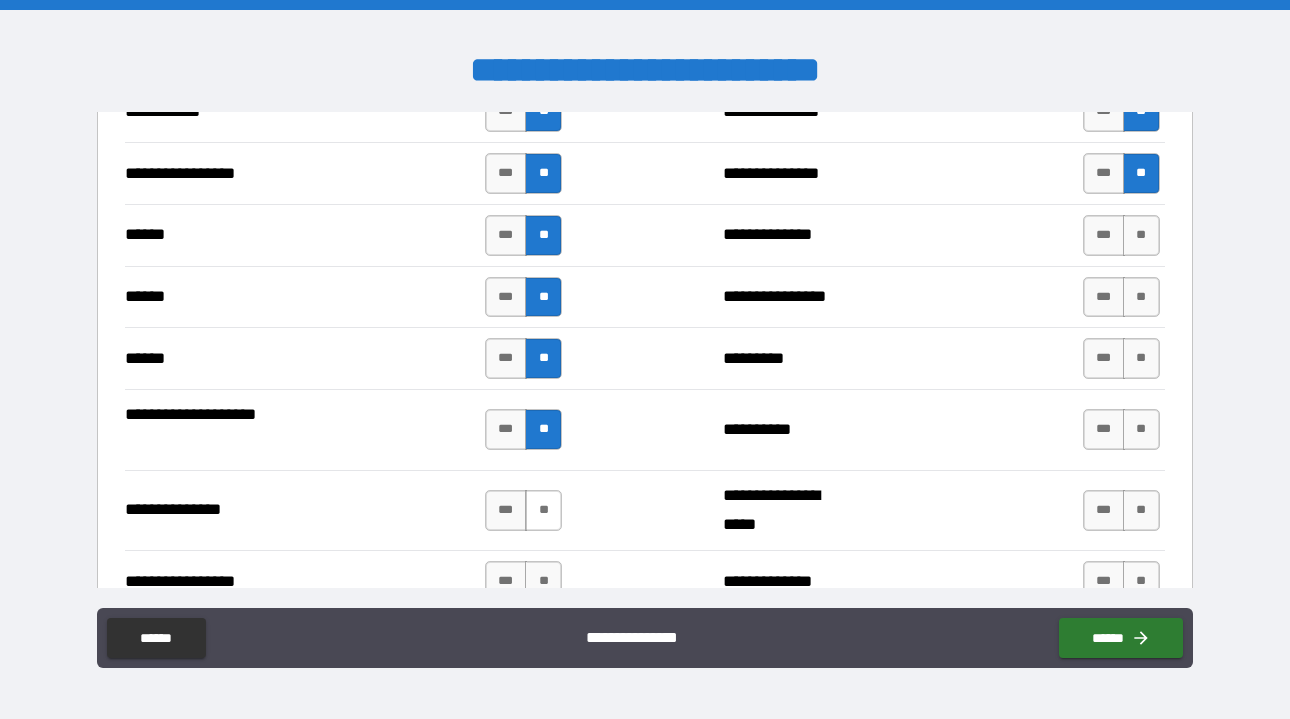 click on "**" at bounding box center (543, 510) 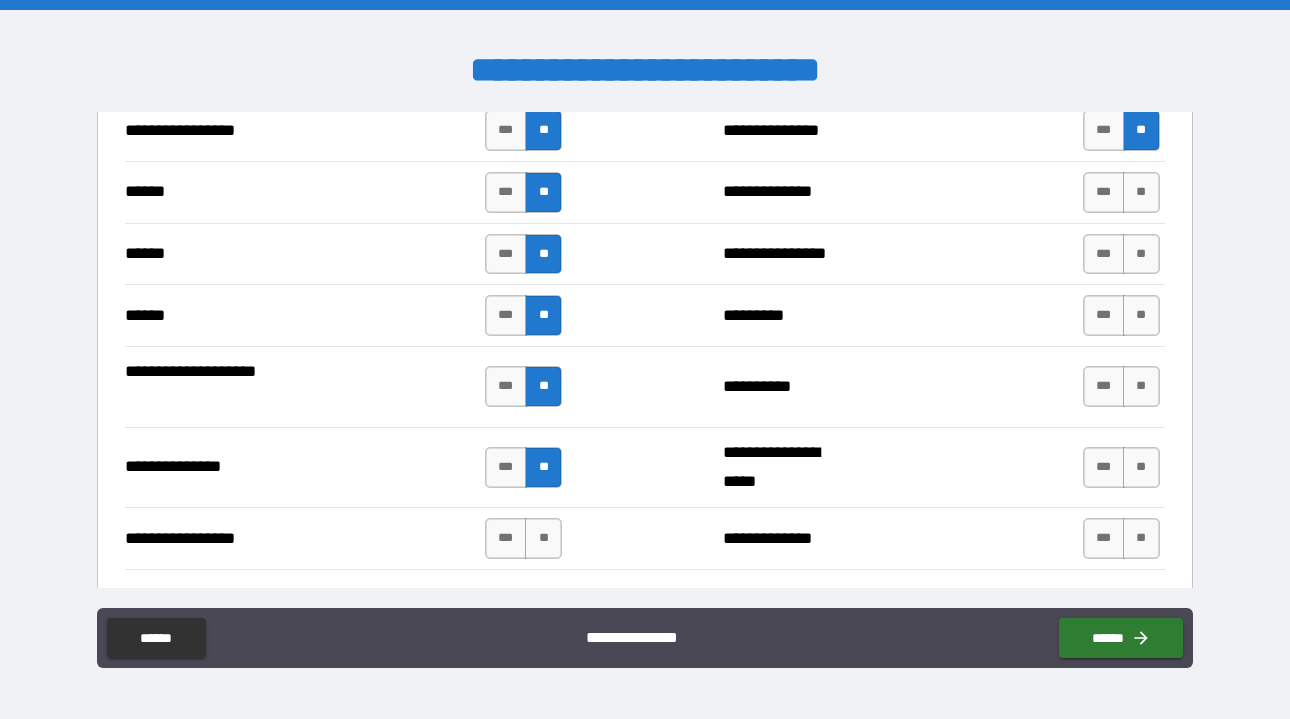 scroll, scrollTop: 2407, scrollLeft: 0, axis: vertical 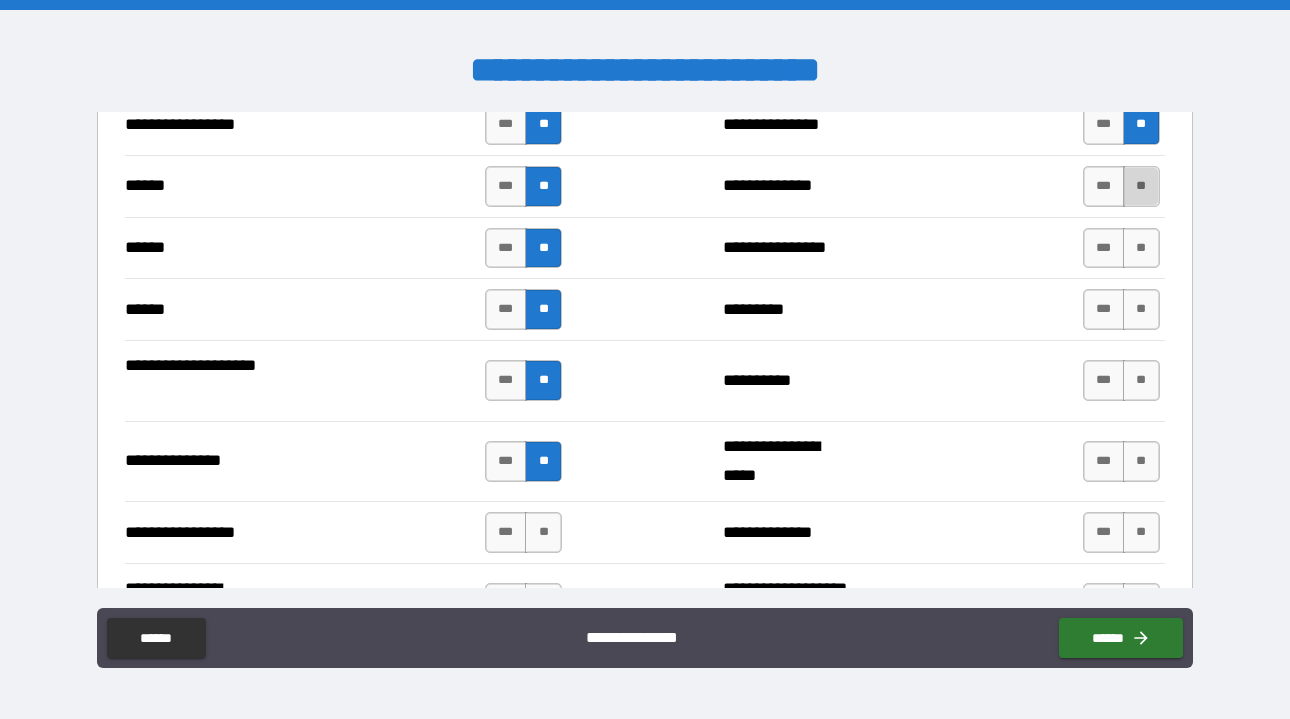 click on "**" at bounding box center (1141, 186) 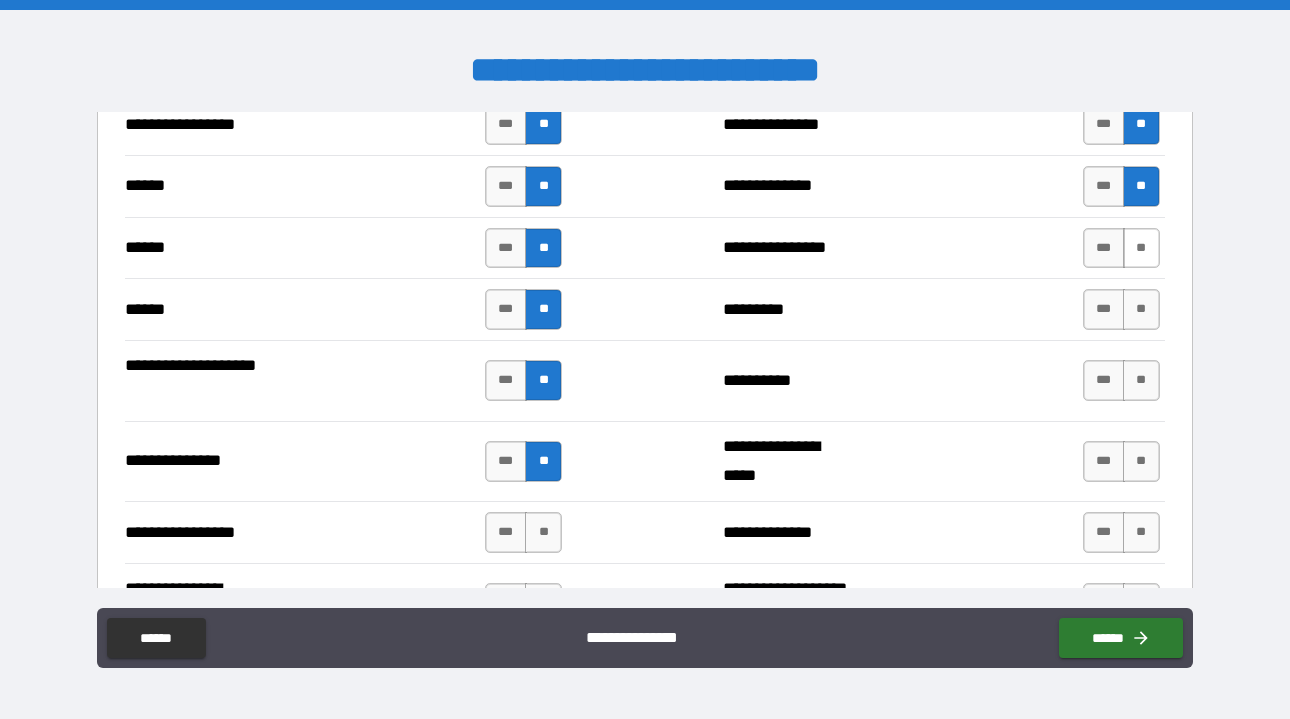 click on "**" at bounding box center [1141, 248] 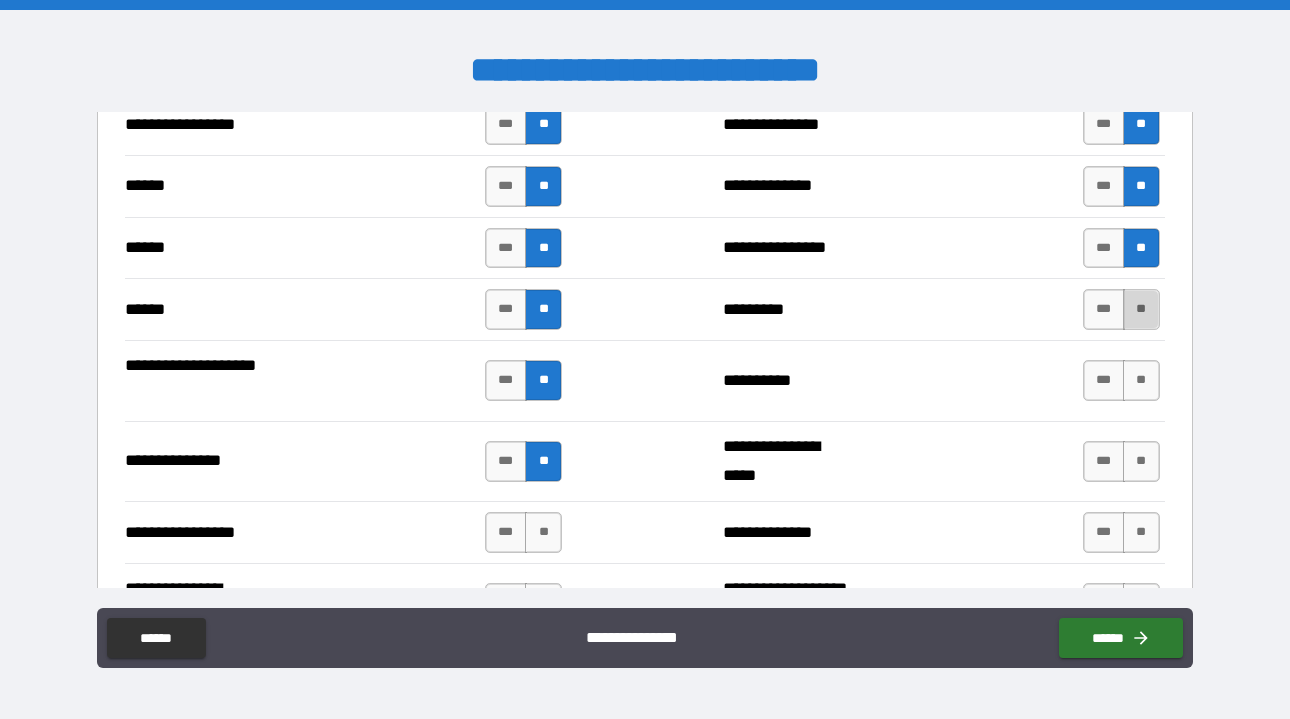 click on "**" at bounding box center [1141, 309] 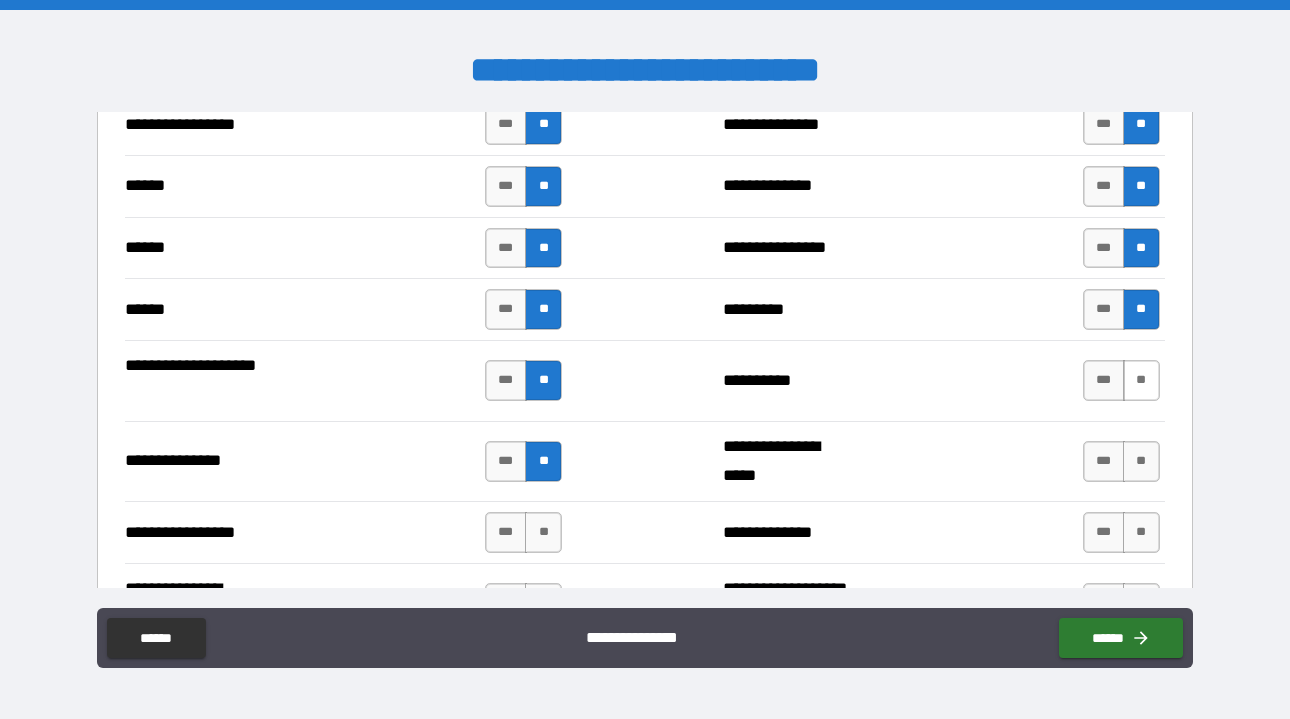 click on "**" at bounding box center (1141, 380) 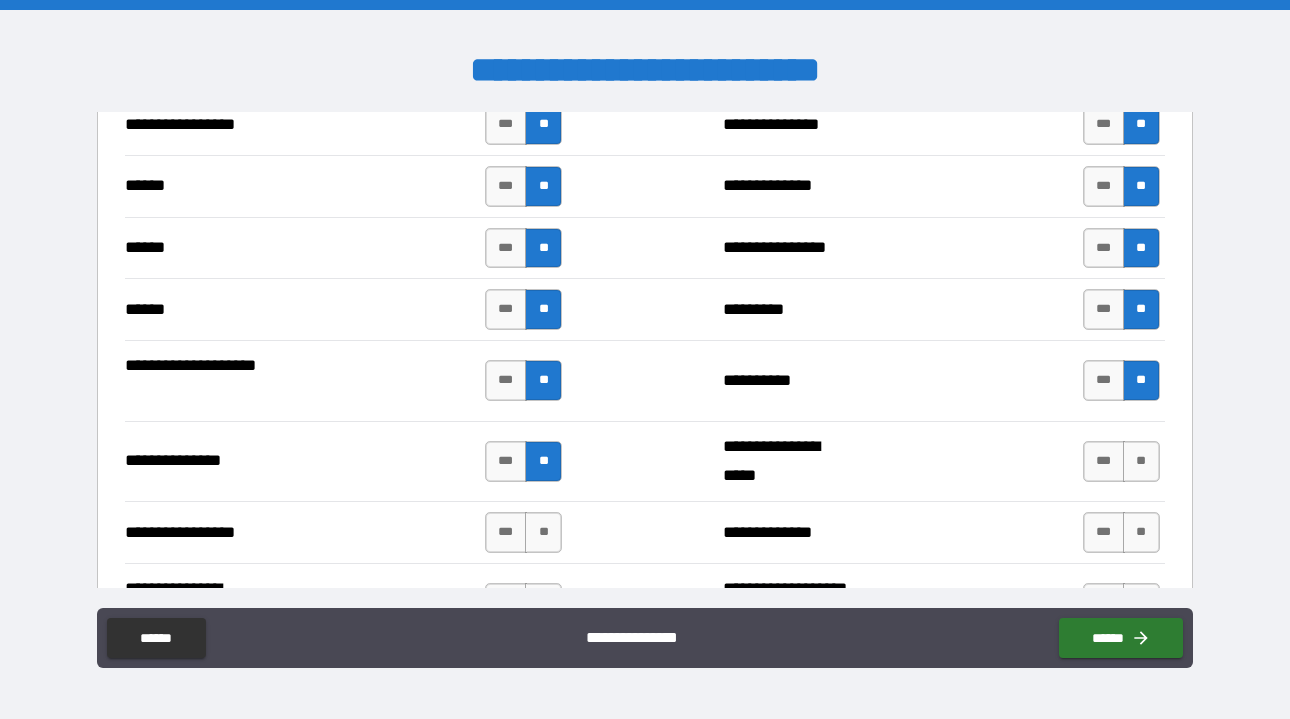 click on "*** **" at bounding box center [1124, 462] 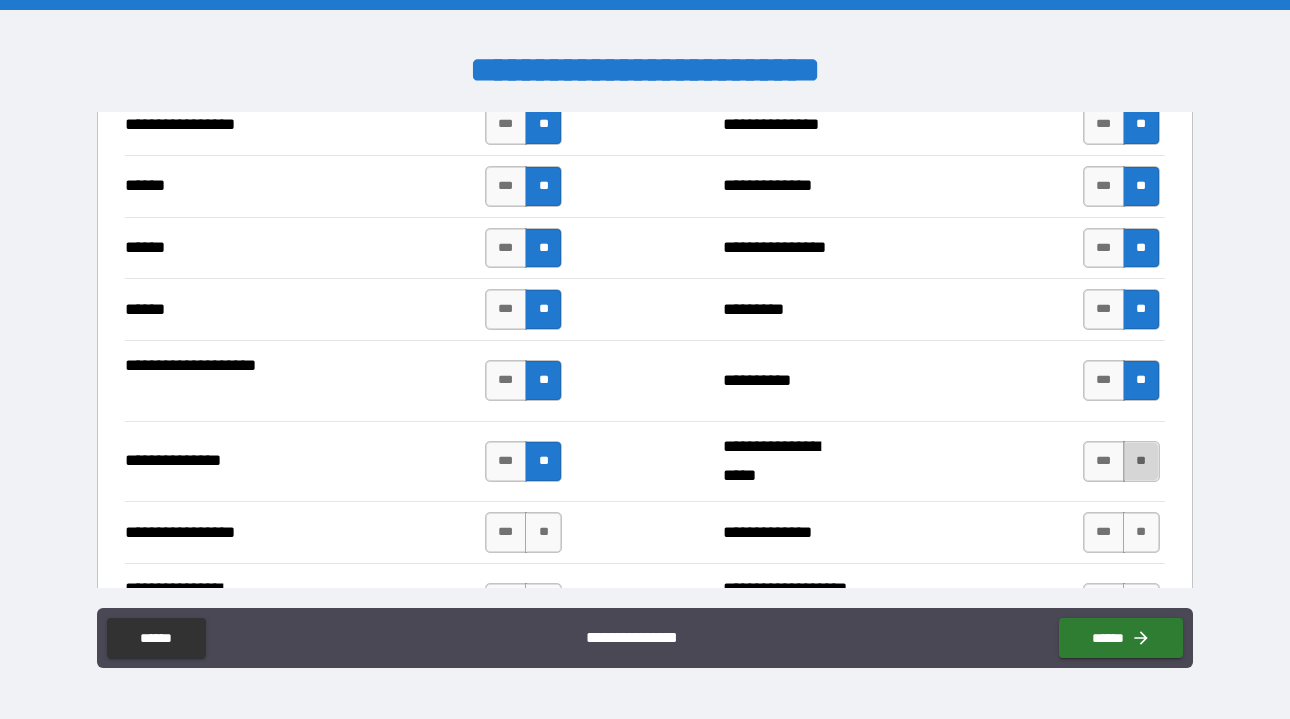 click on "**" at bounding box center (1141, 461) 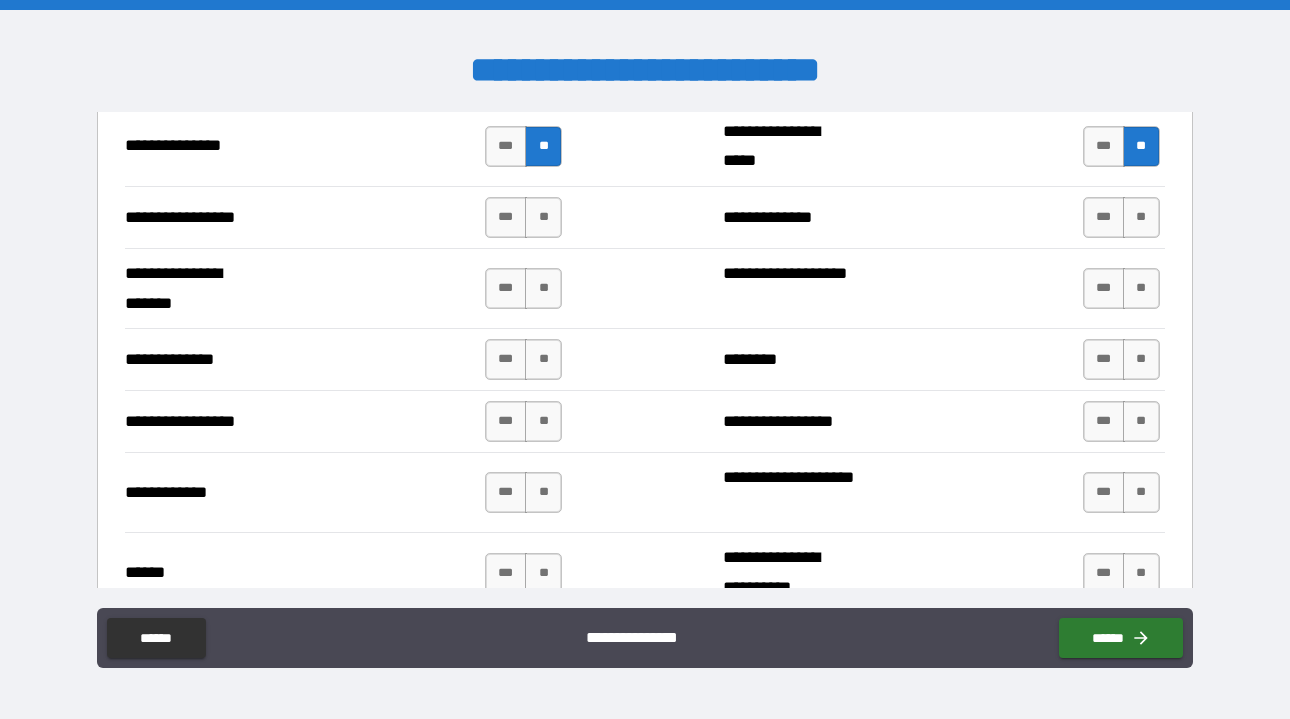 scroll, scrollTop: 2729, scrollLeft: 0, axis: vertical 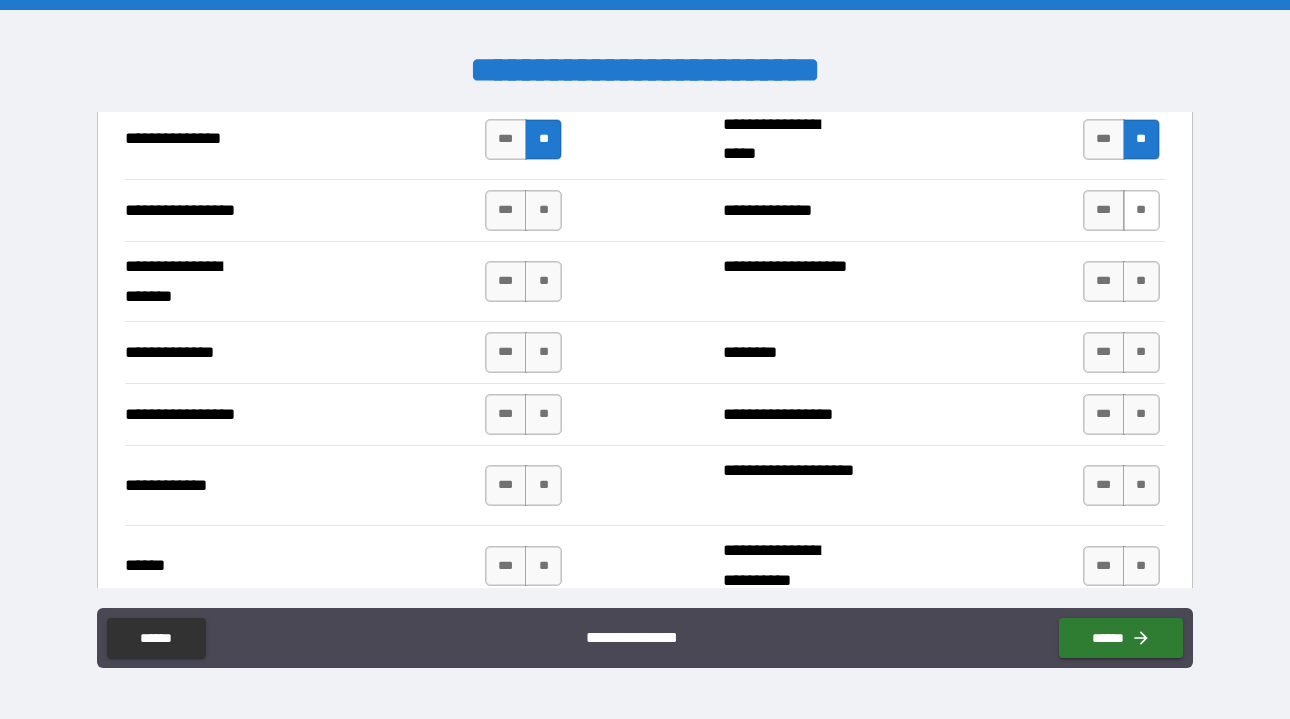 click on "**" at bounding box center (1141, 210) 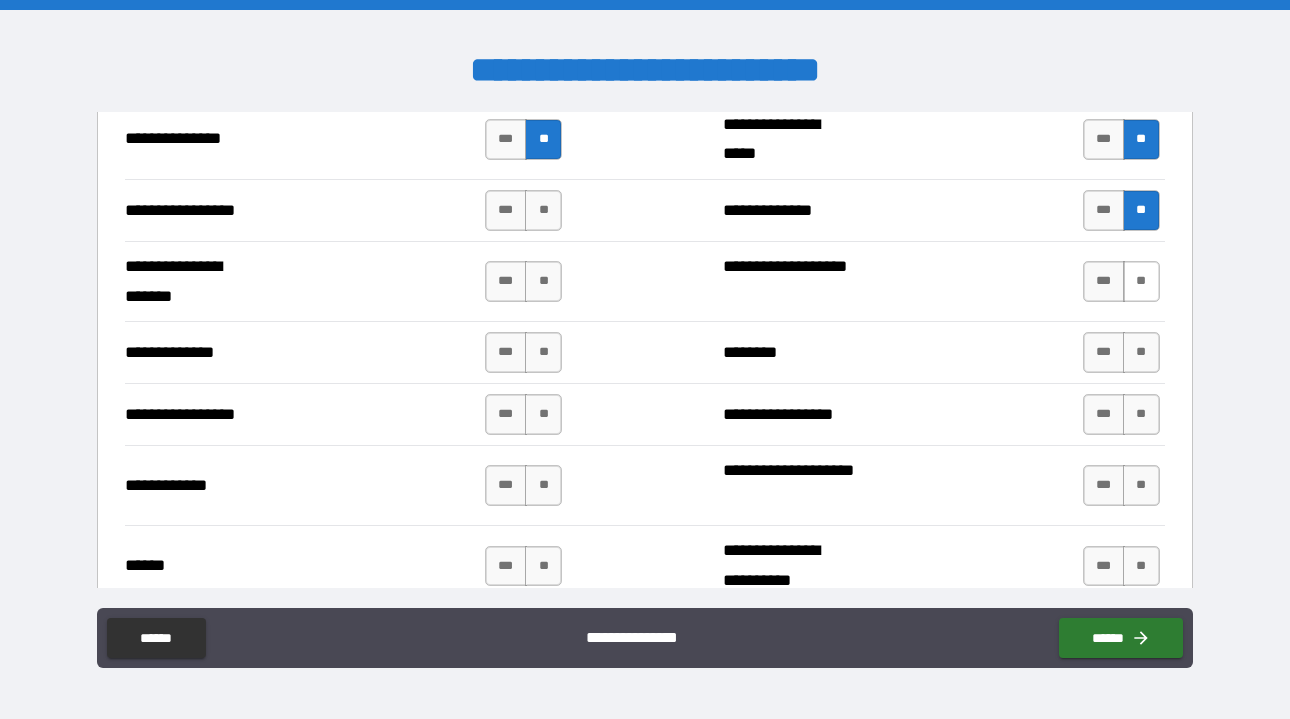 click on "**" at bounding box center (1141, 281) 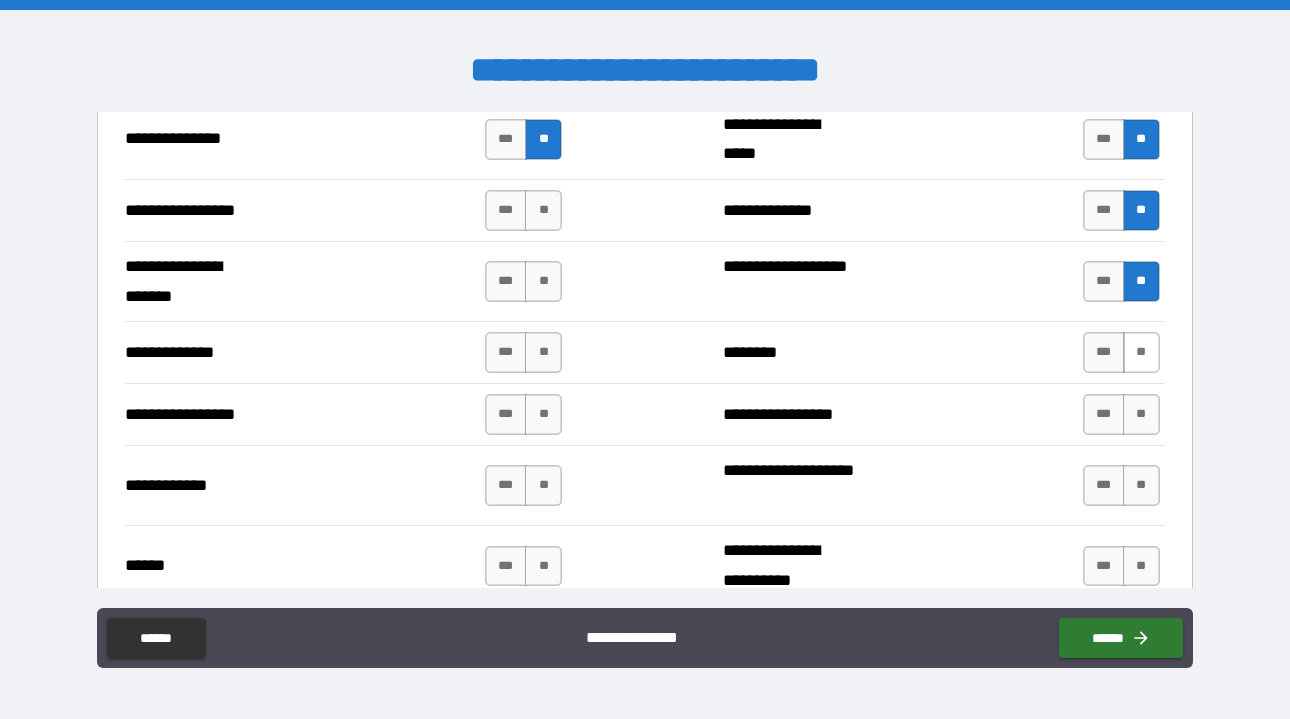 click on "**" at bounding box center (1141, 352) 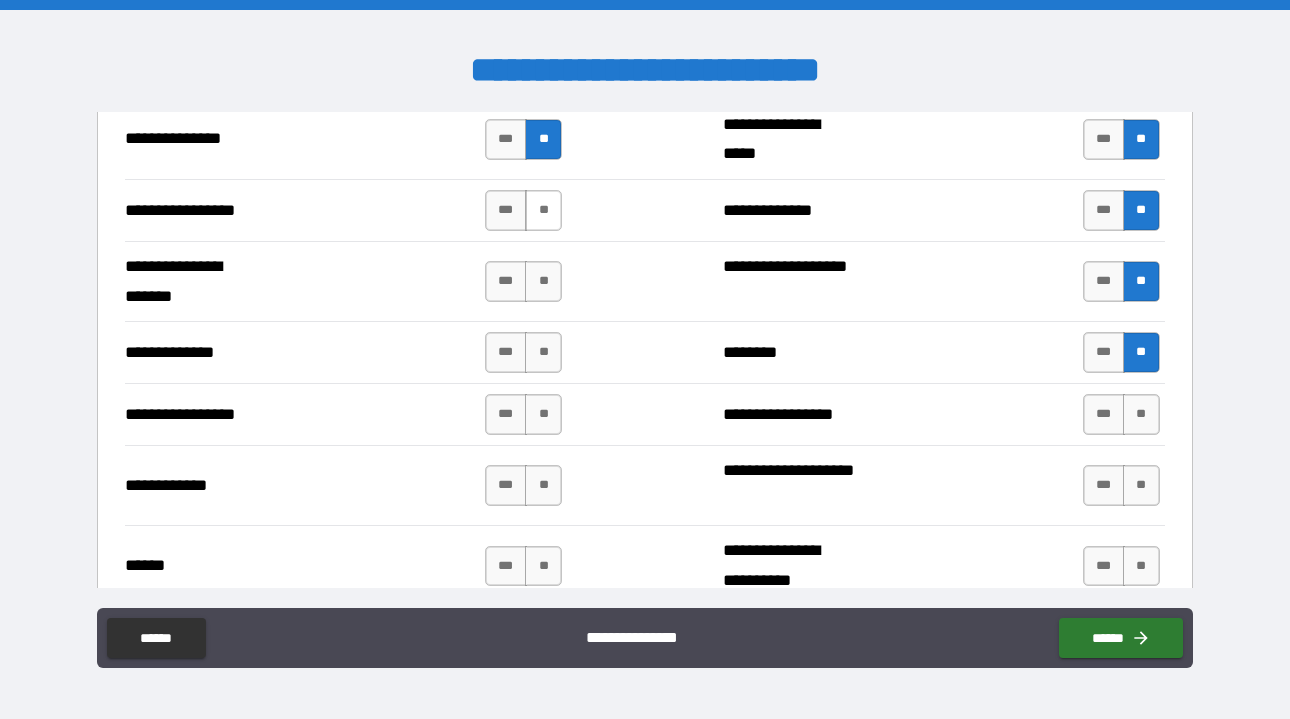 click on "**" at bounding box center [543, 210] 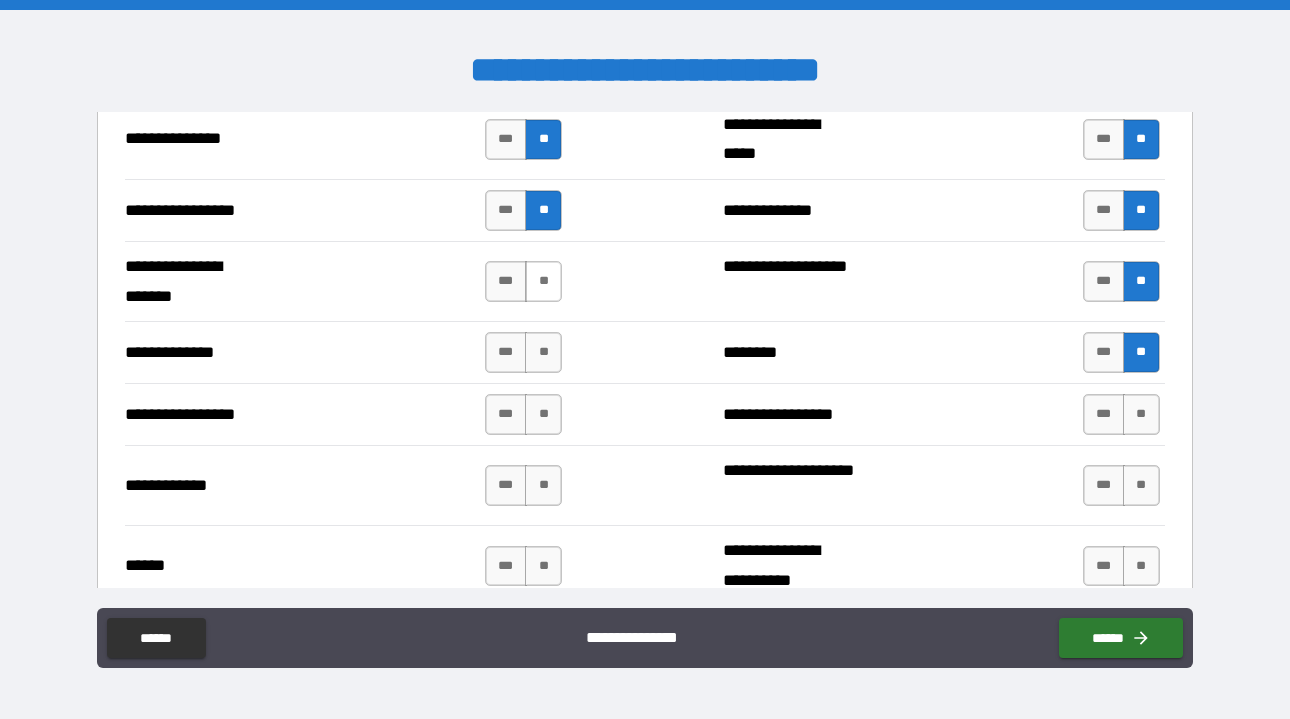 click on "**" at bounding box center (543, 281) 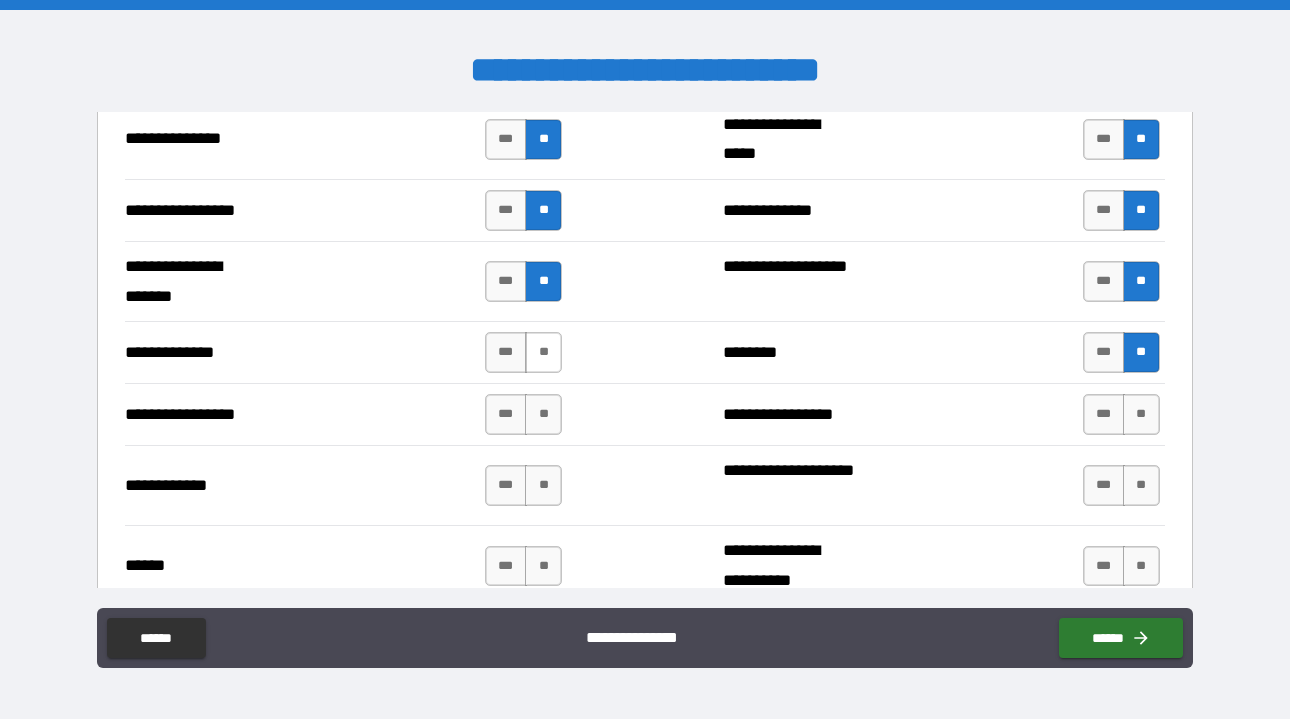 click on "**" at bounding box center [543, 352] 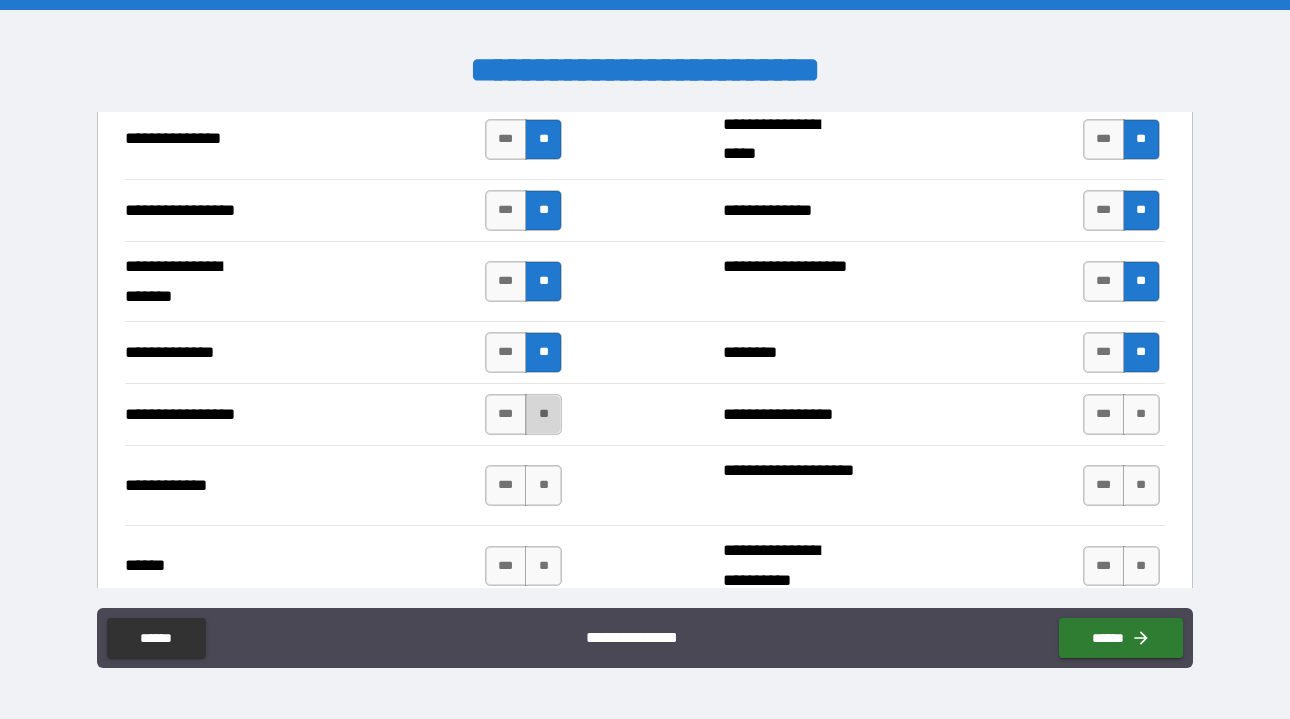 click on "**" at bounding box center (543, 414) 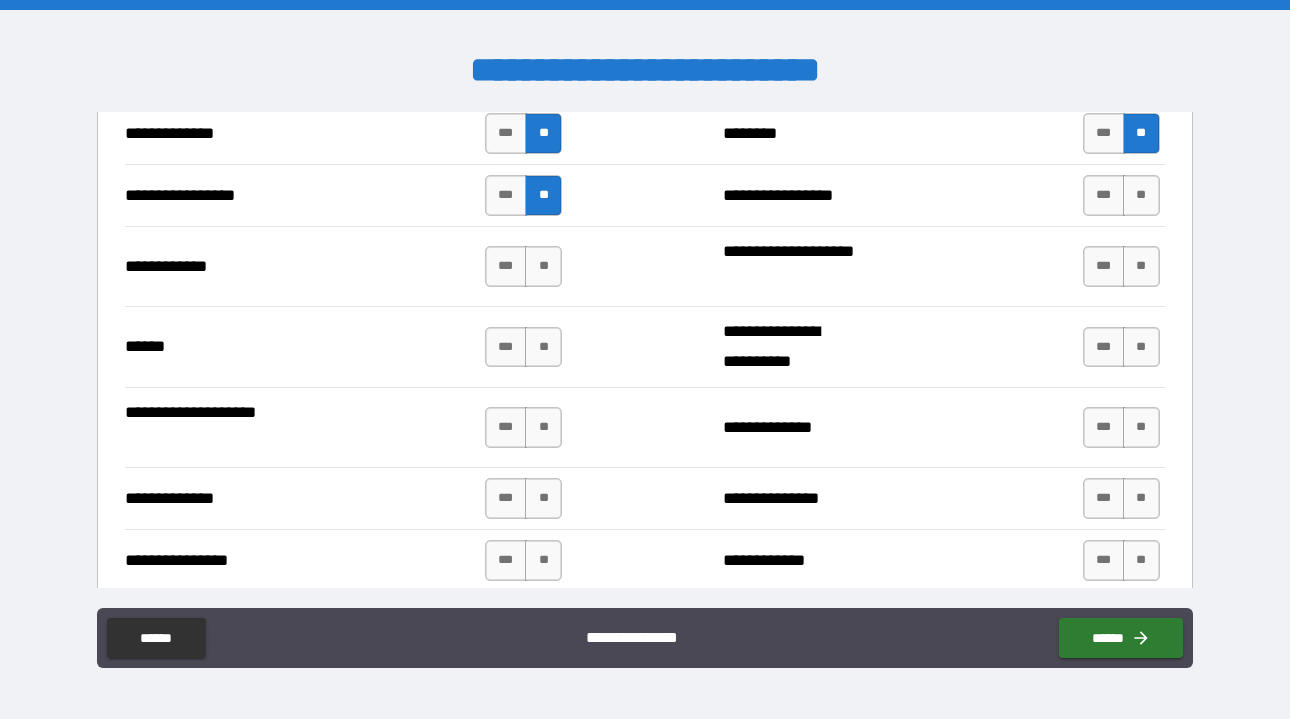 scroll, scrollTop: 2949, scrollLeft: 0, axis: vertical 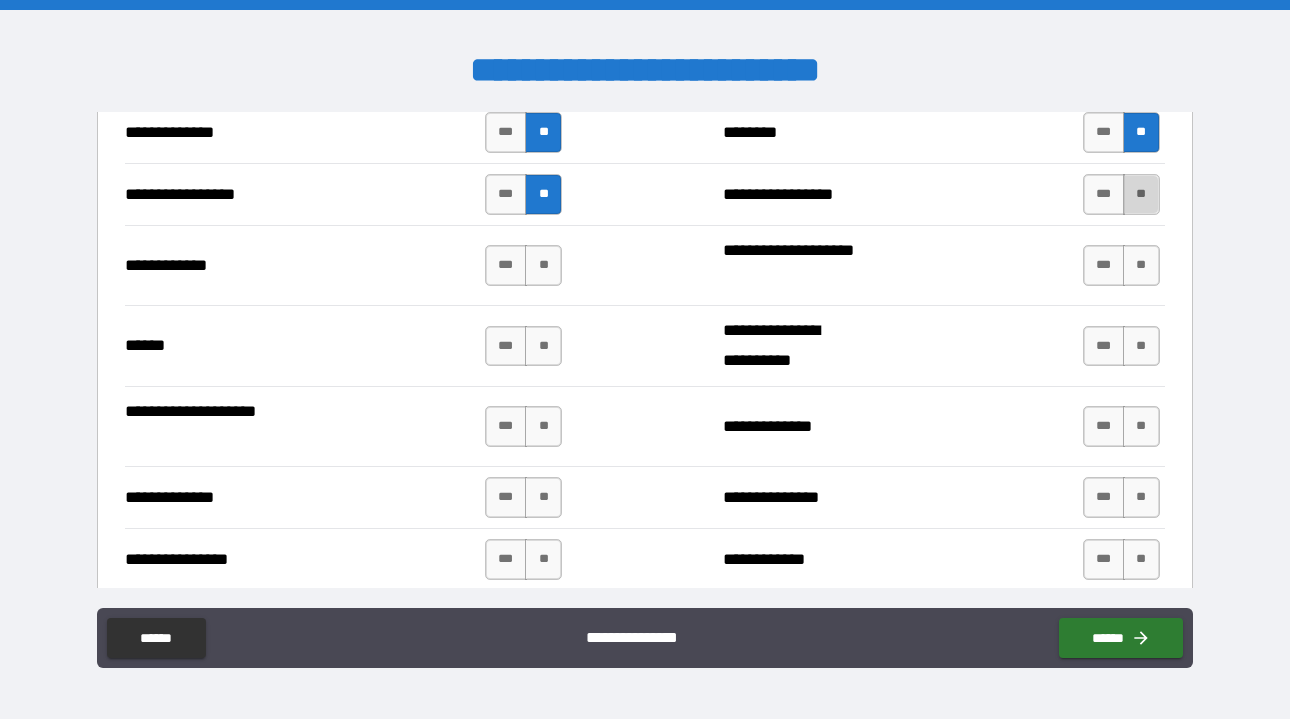 click on "**" at bounding box center (1141, 194) 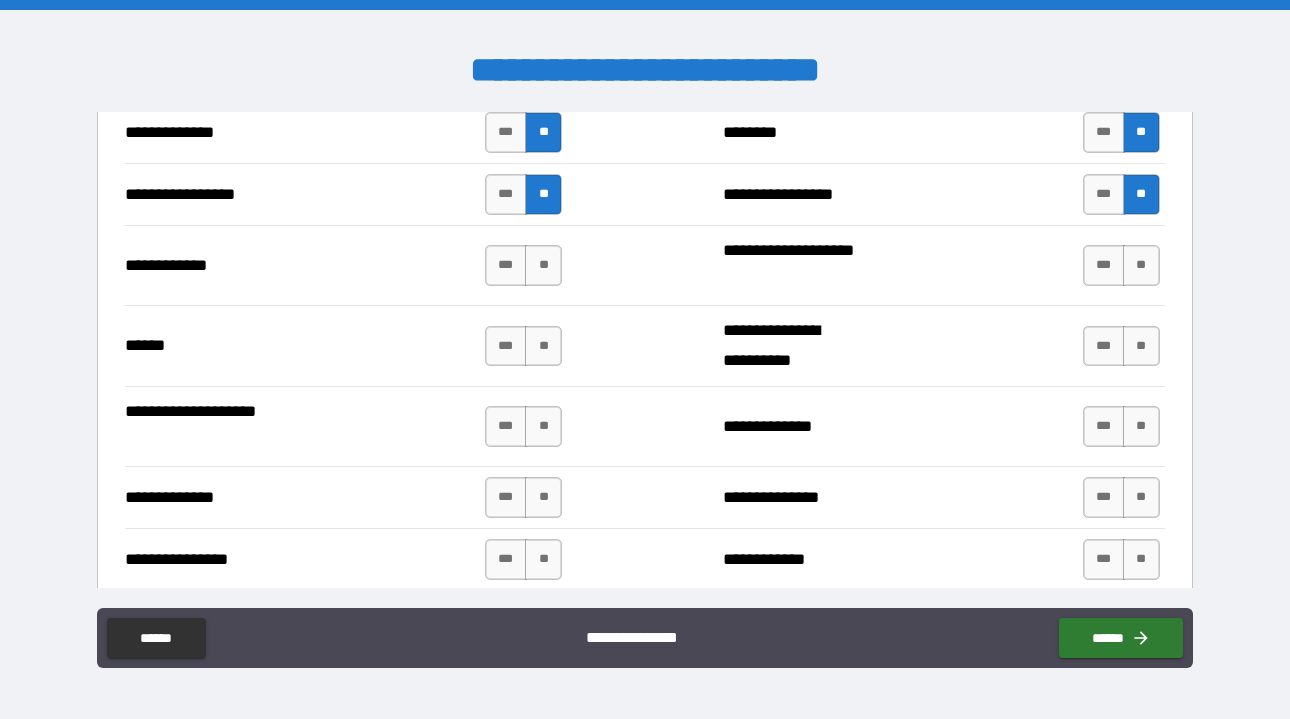 click on "*** **" at bounding box center (1124, 266) 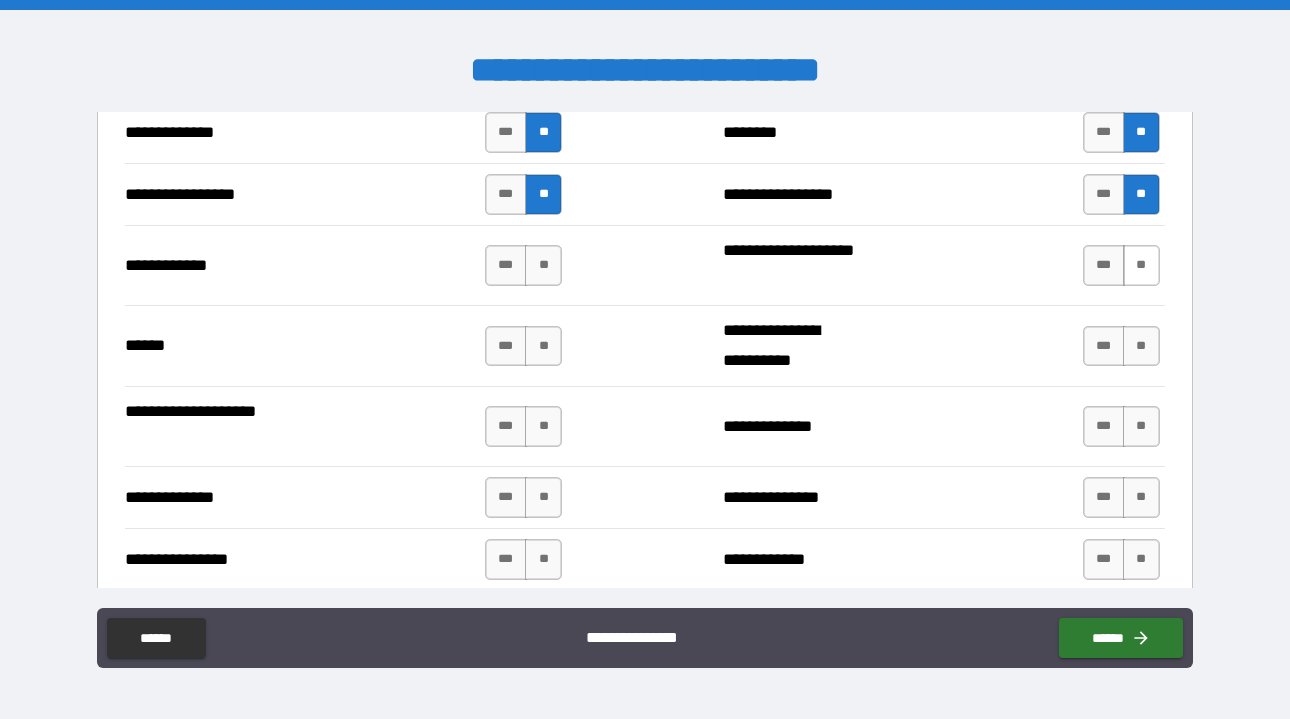 click on "**" at bounding box center [1141, 265] 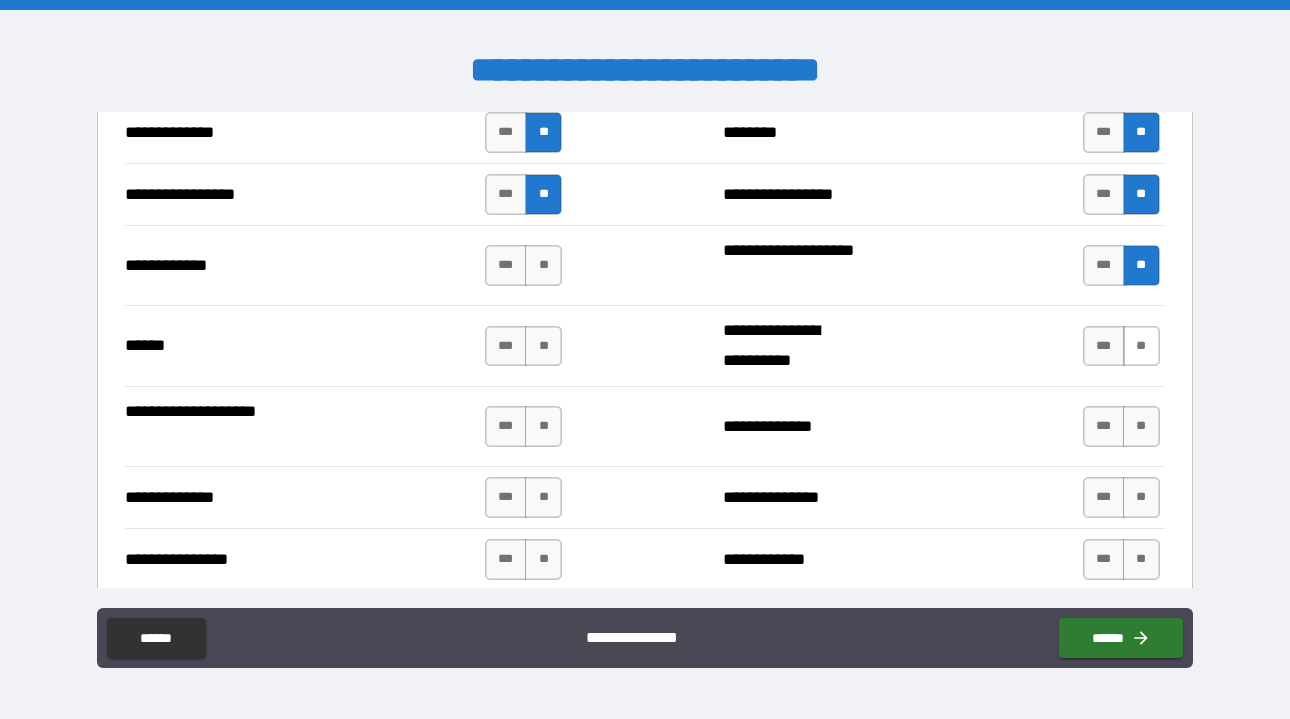 click on "**" at bounding box center (1141, 346) 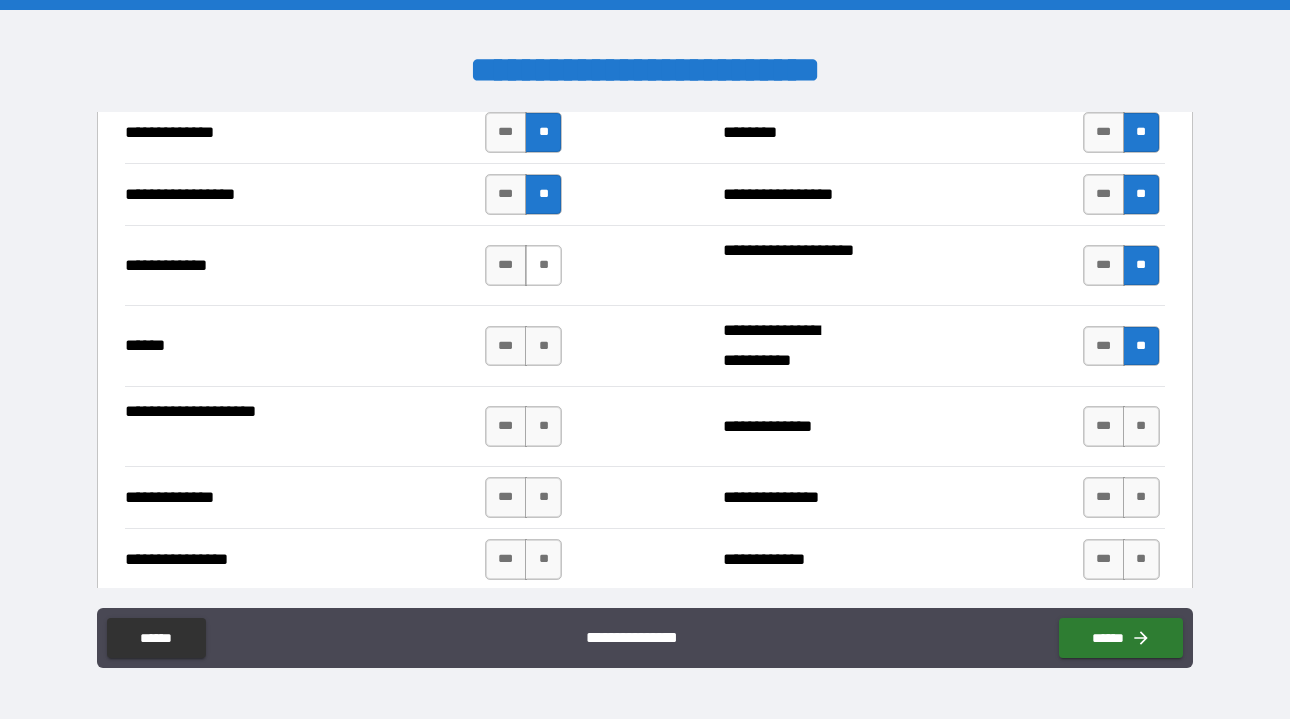 click on "**" at bounding box center [543, 265] 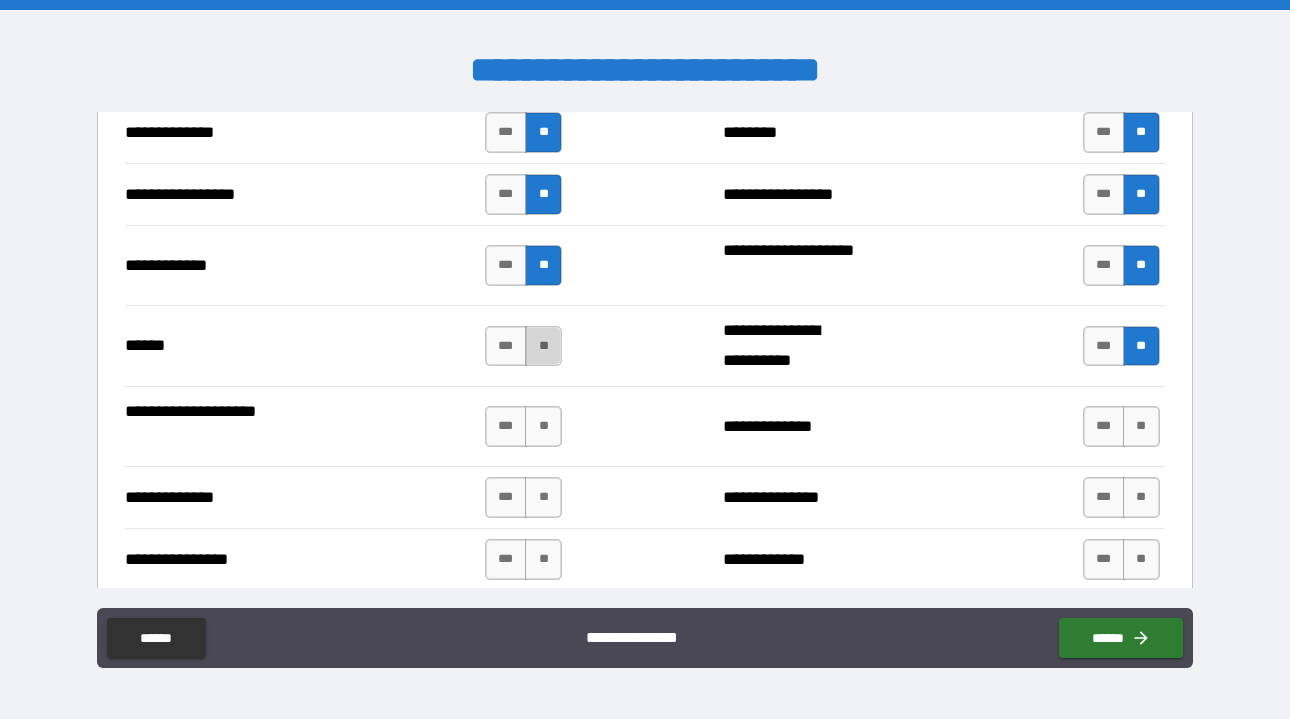 click on "**" at bounding box center (543, 346) 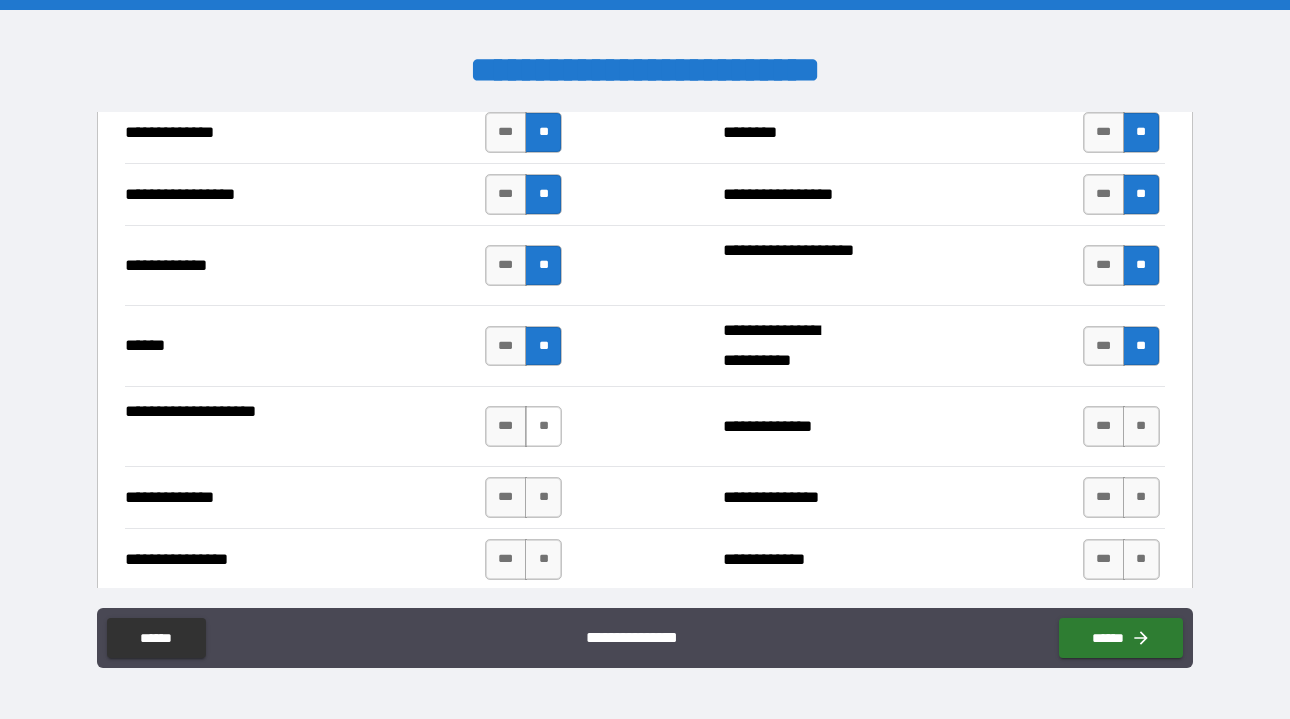 click on "**" at bounding box center (543, 426) 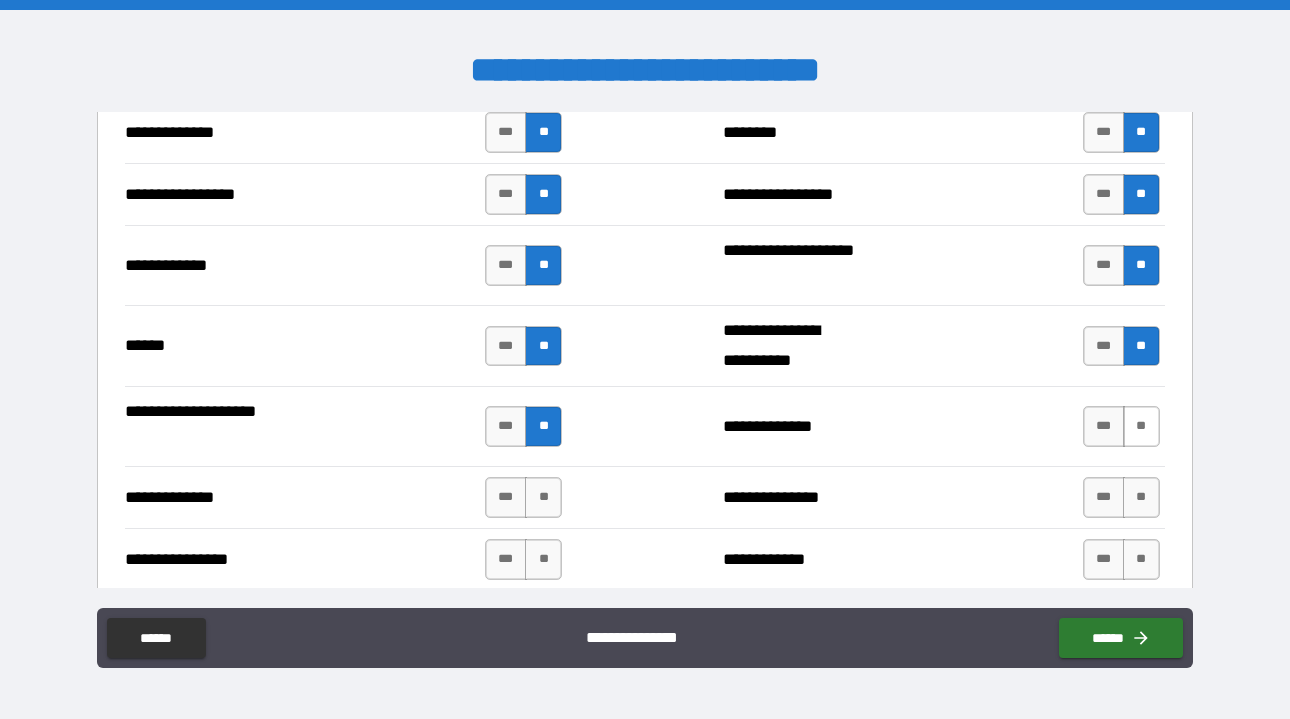 click on "**" at bounding box center (1141, 426) 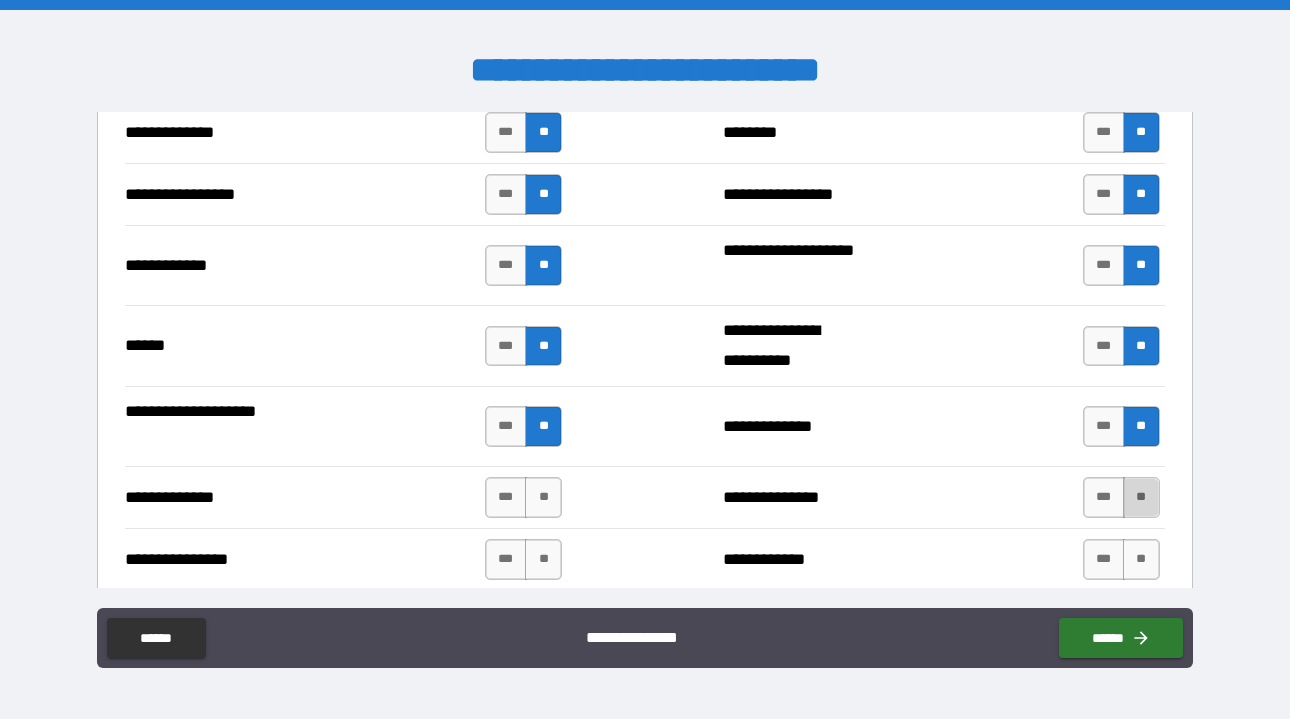 click on "**" at bounding box center [1141, 497] 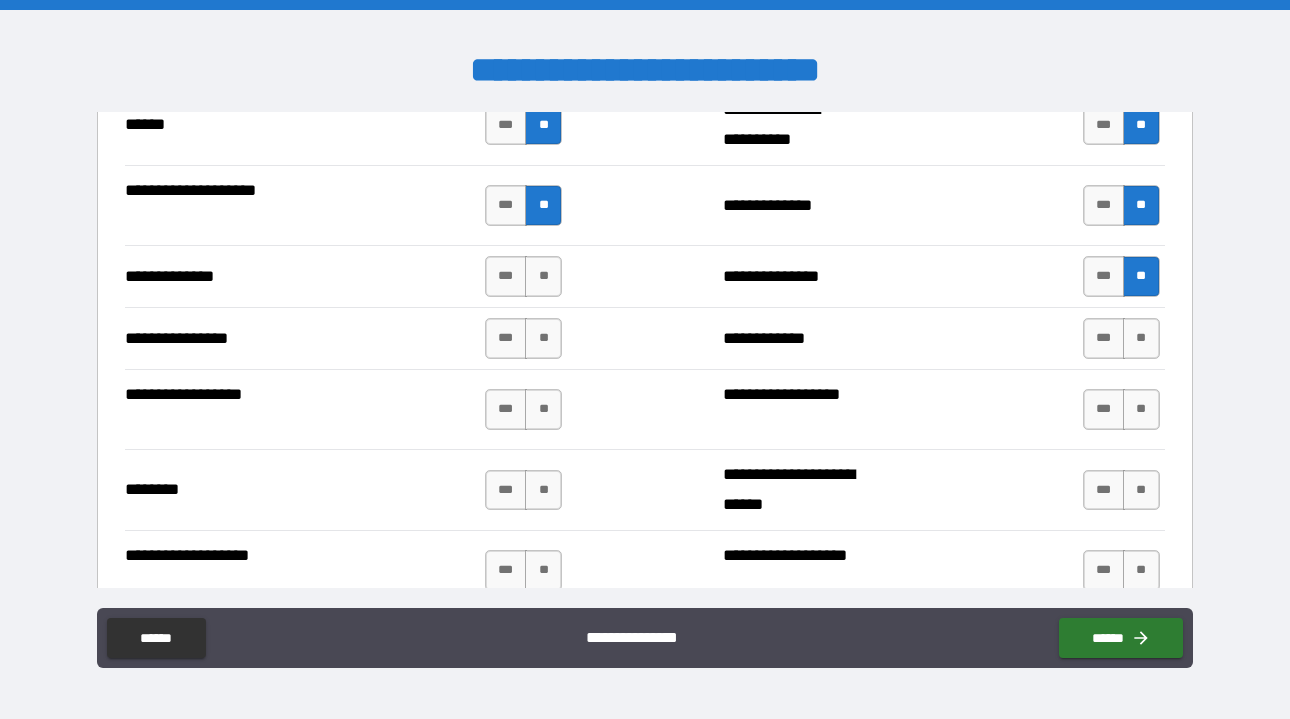 scroll, scrollTop: 3172, scrollLeft: 0, axis: vertical 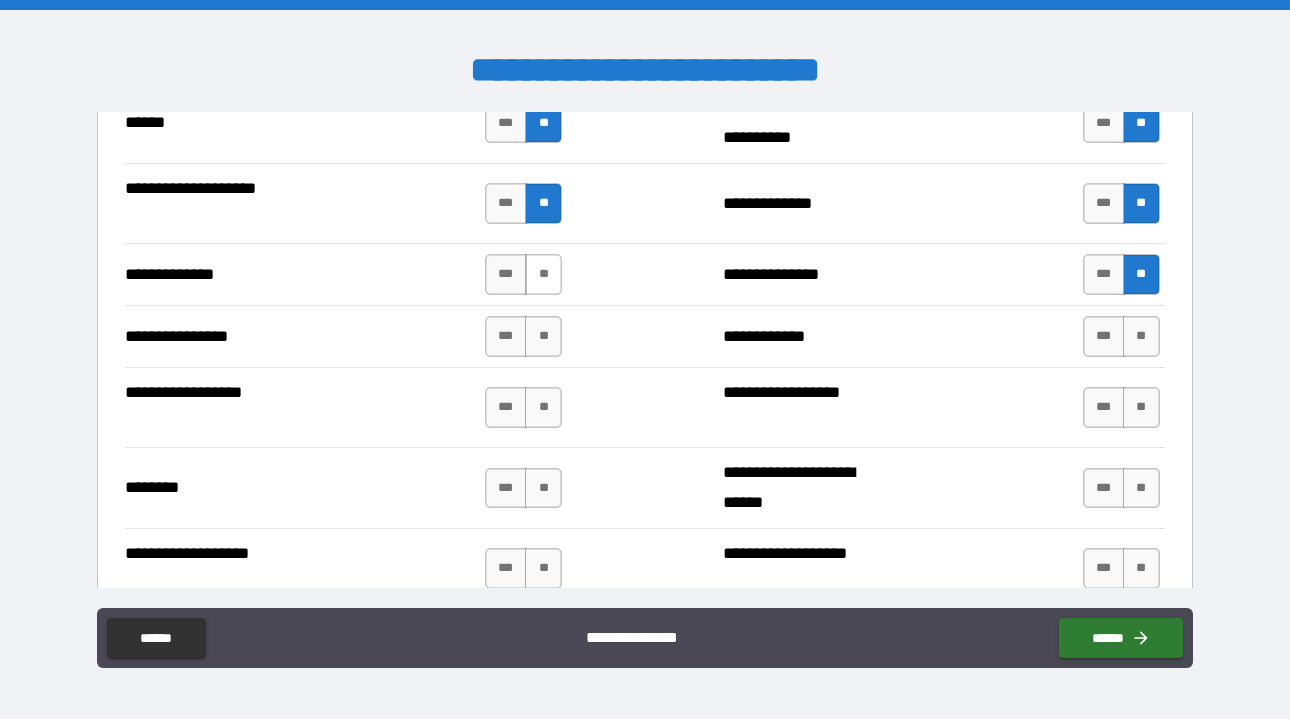 click on "**" at bounding box center (543, 274) 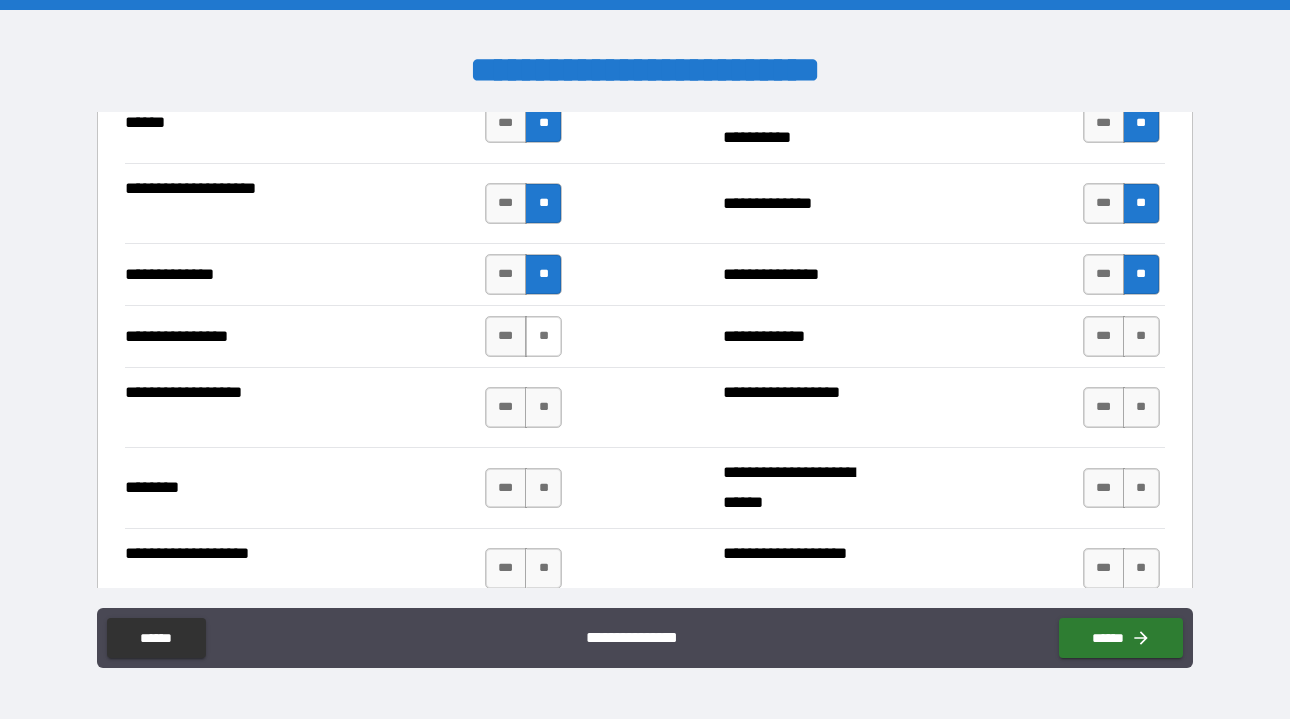 click on "**" at bounding box center (543, 336) 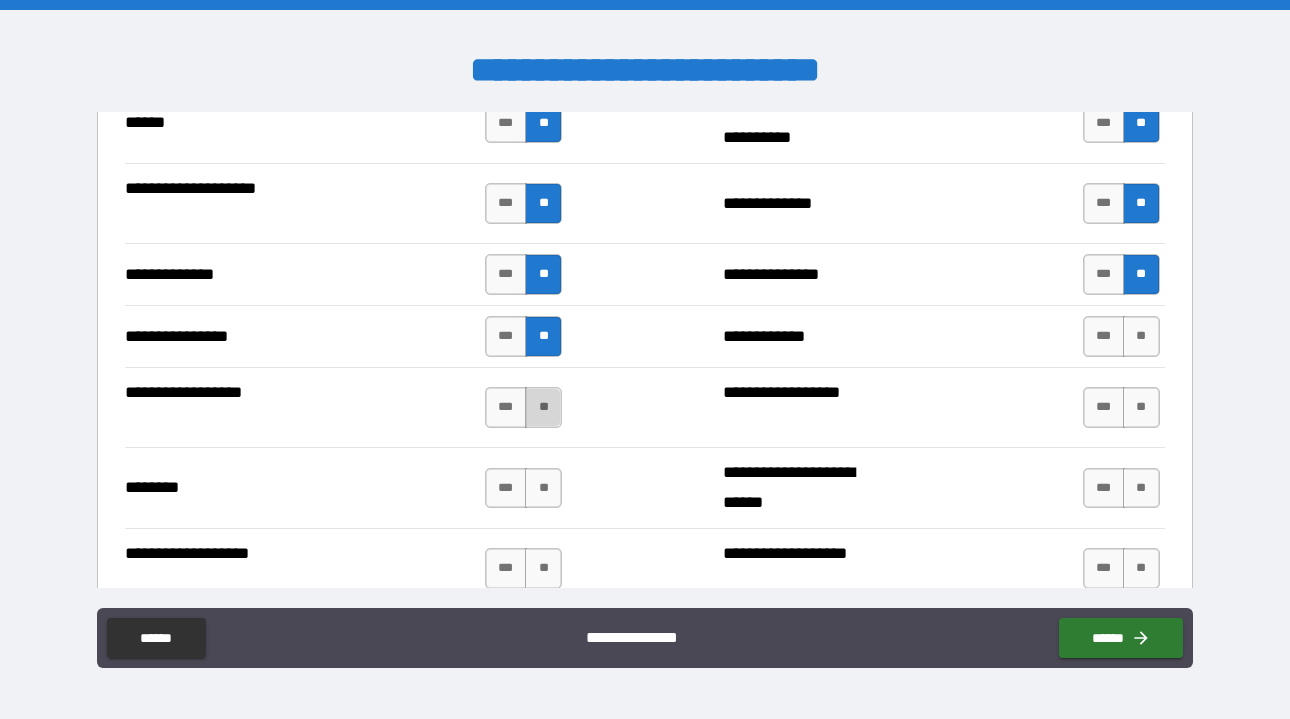 click on "**" at bounding box center (543, 407) 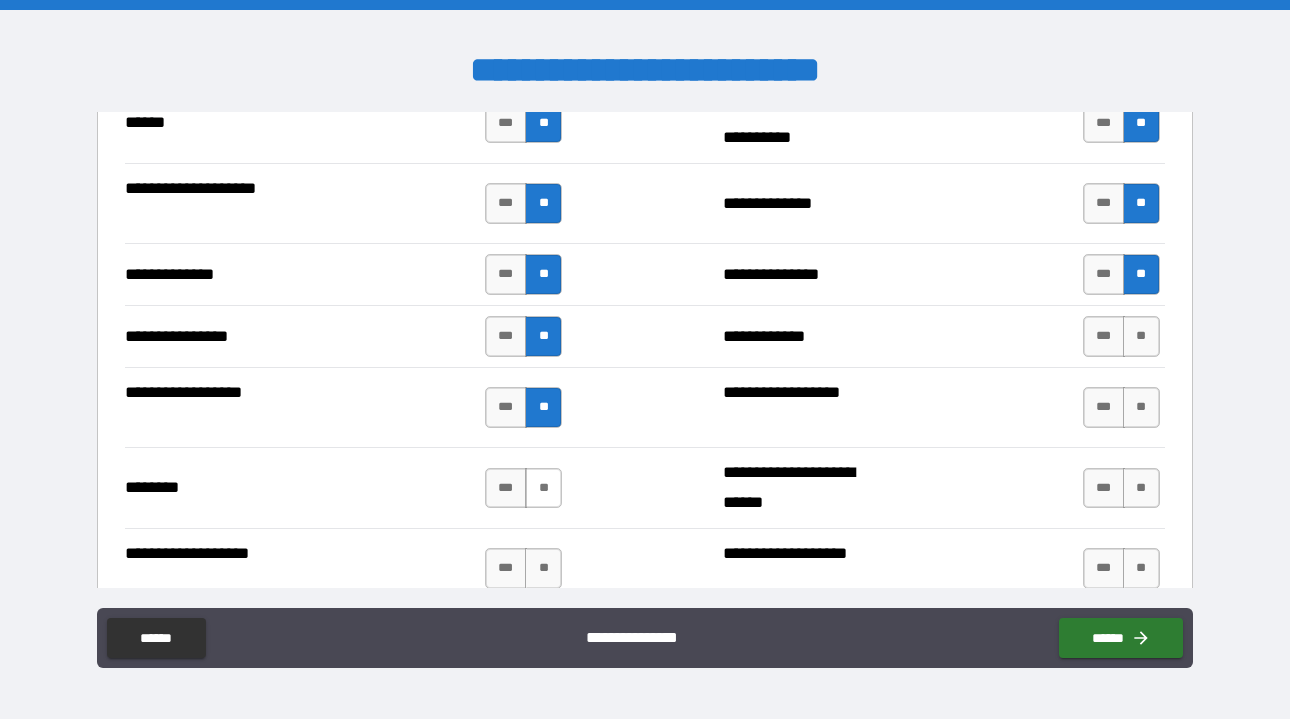click on "**" at bounding box center [543, 488] 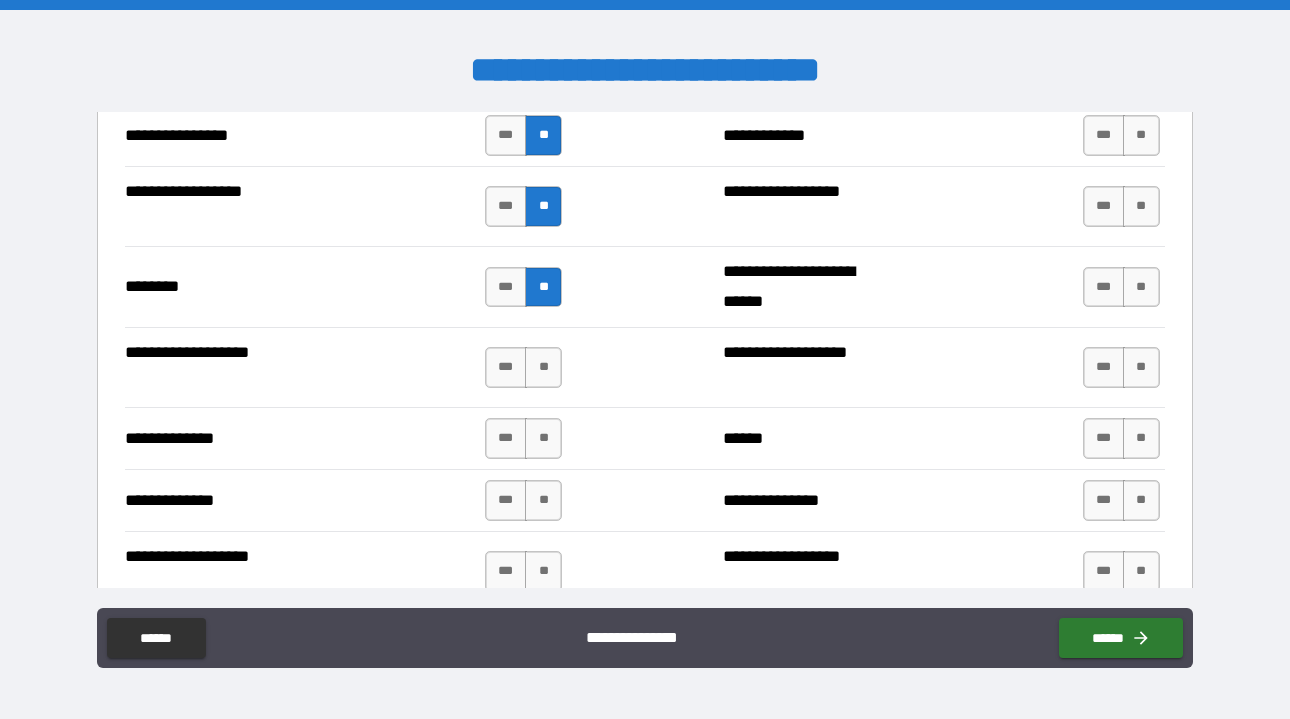 scroll, scrollTop: 3397, scrollLeft: 0, axis: vertical 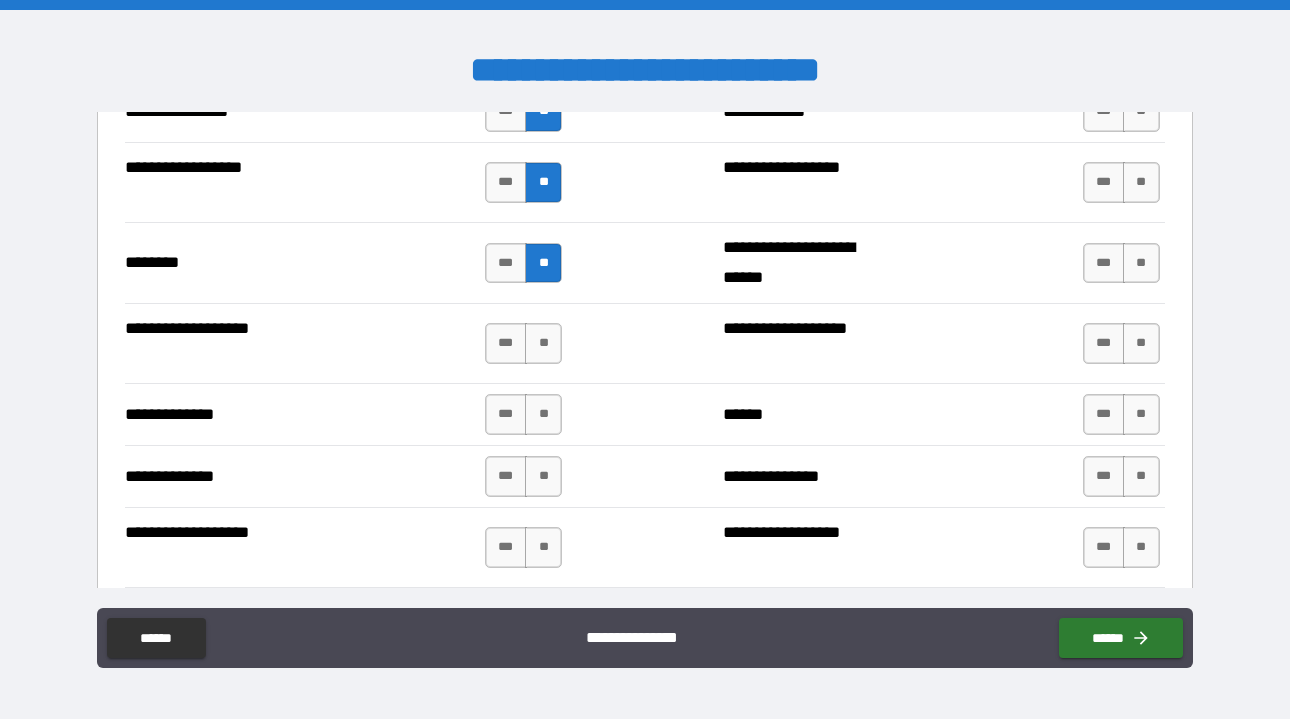click on "**********" at bounding box center [645, 111] 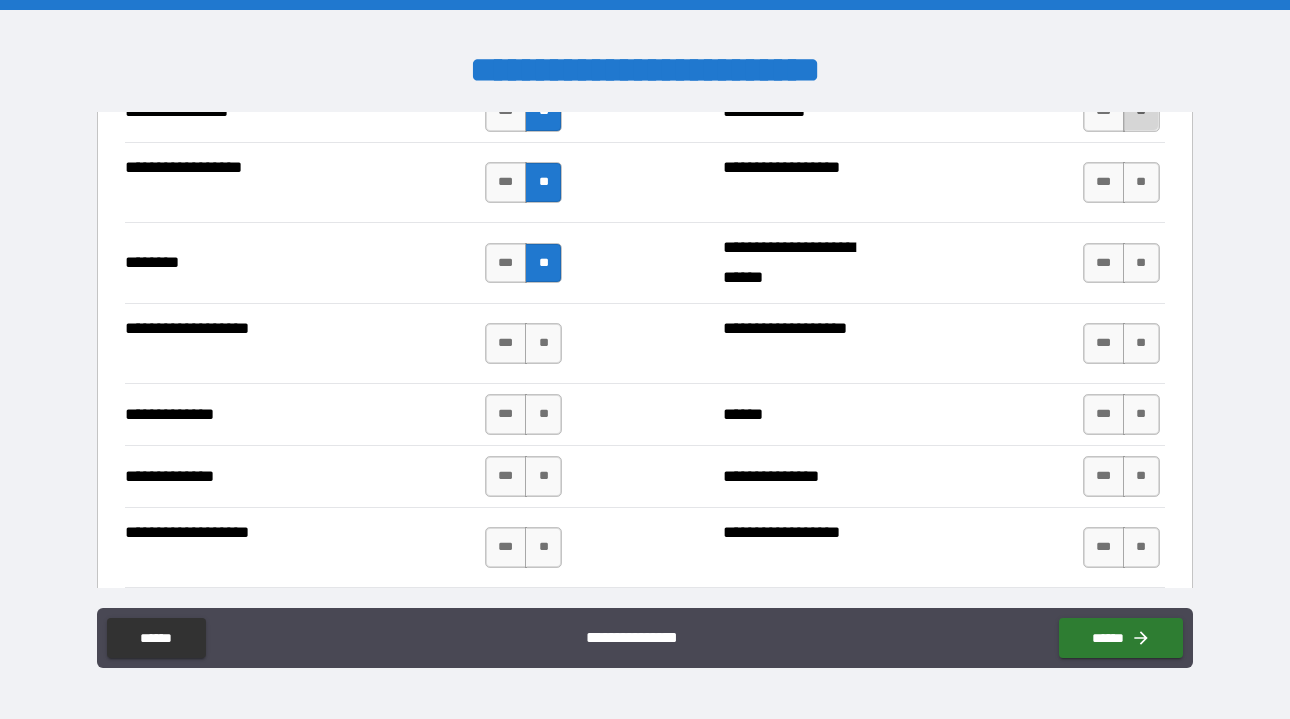 click on "**" at bounding box center [1141, 111] 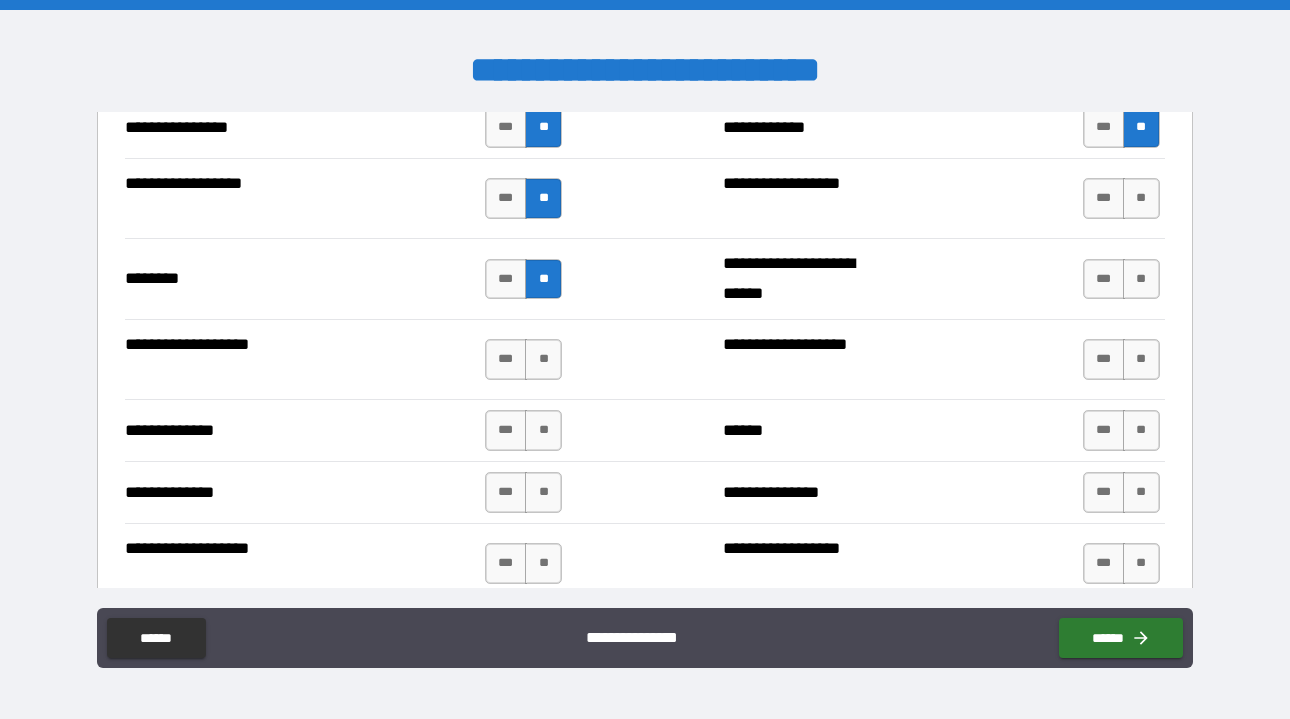 scroll, scrollTop: 3386, scrollLeft: 0, axis: vertical 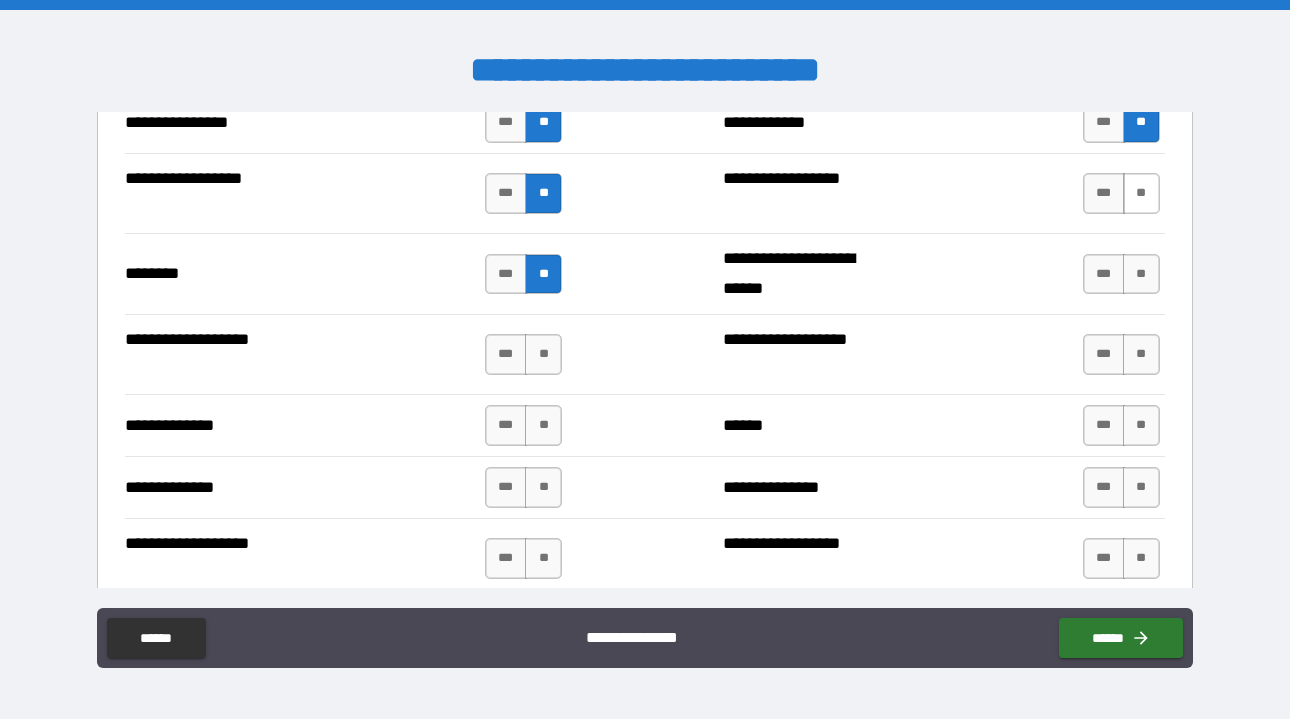 click on "**" at bounding box center (1141, 193) 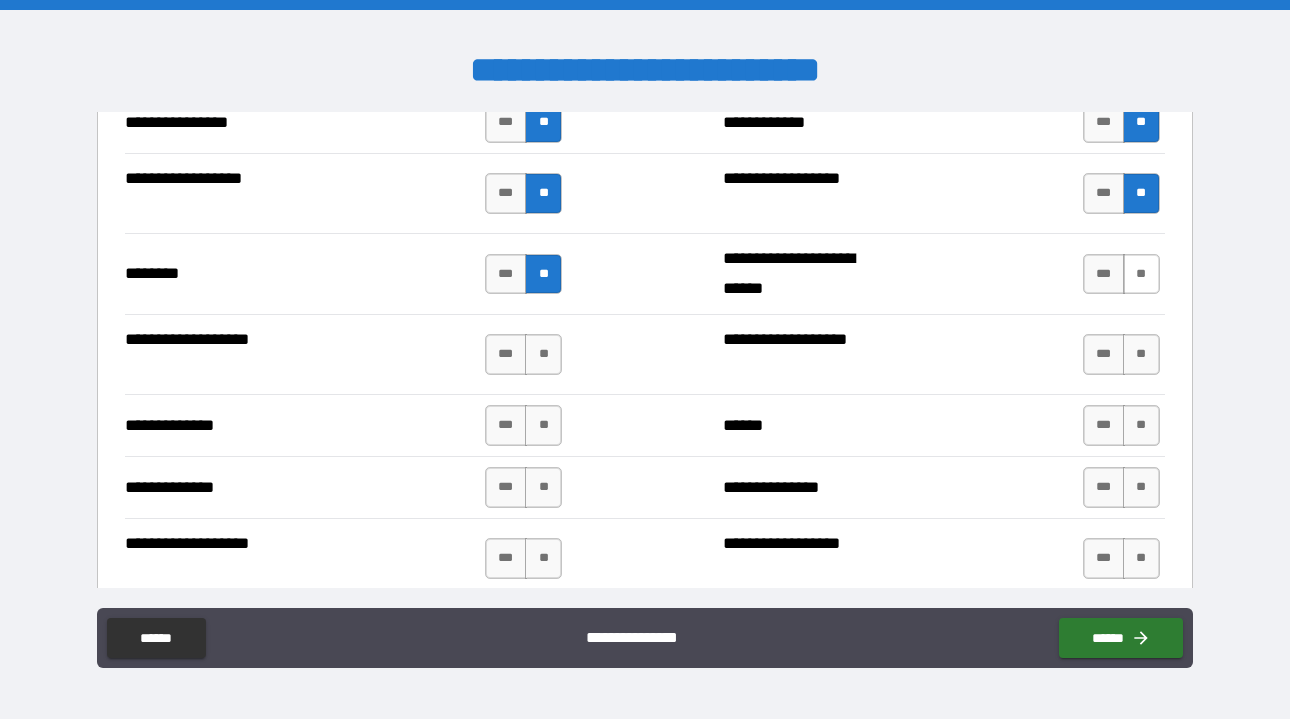 click on "**" at bounding box center [1141, 274] 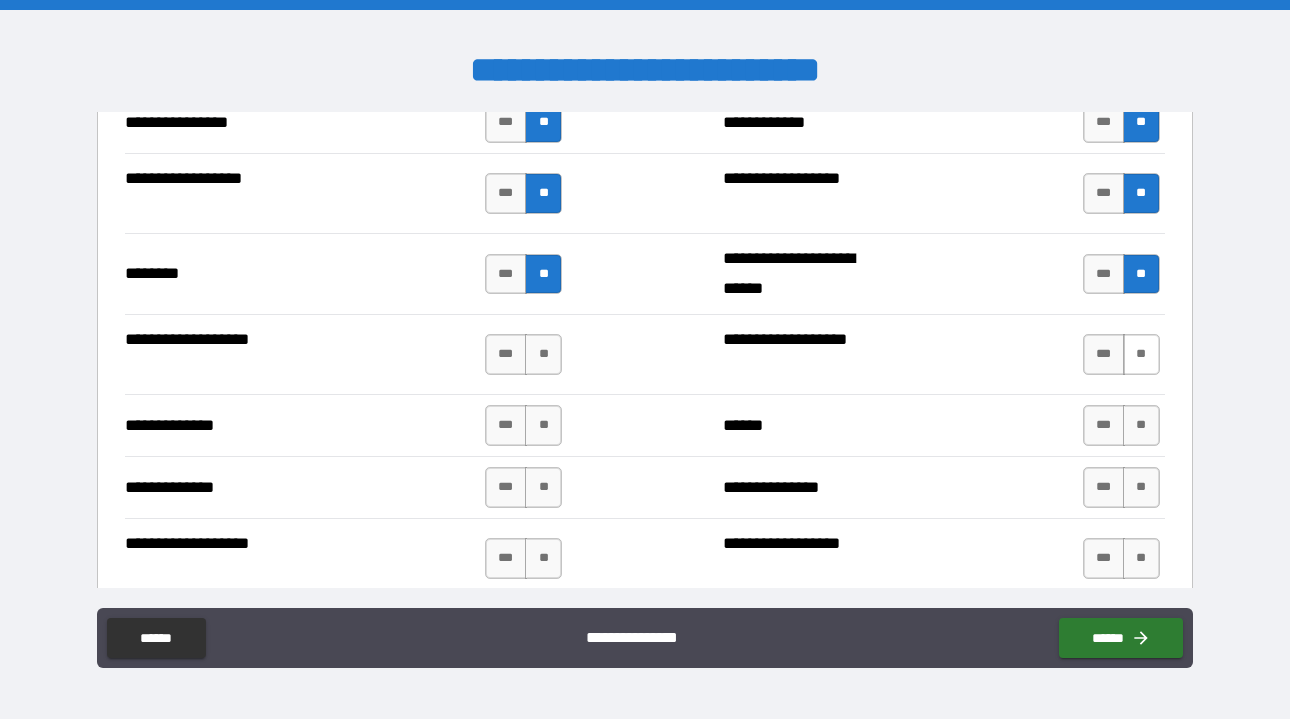 click on "**" at bounding box center (1141, 354) 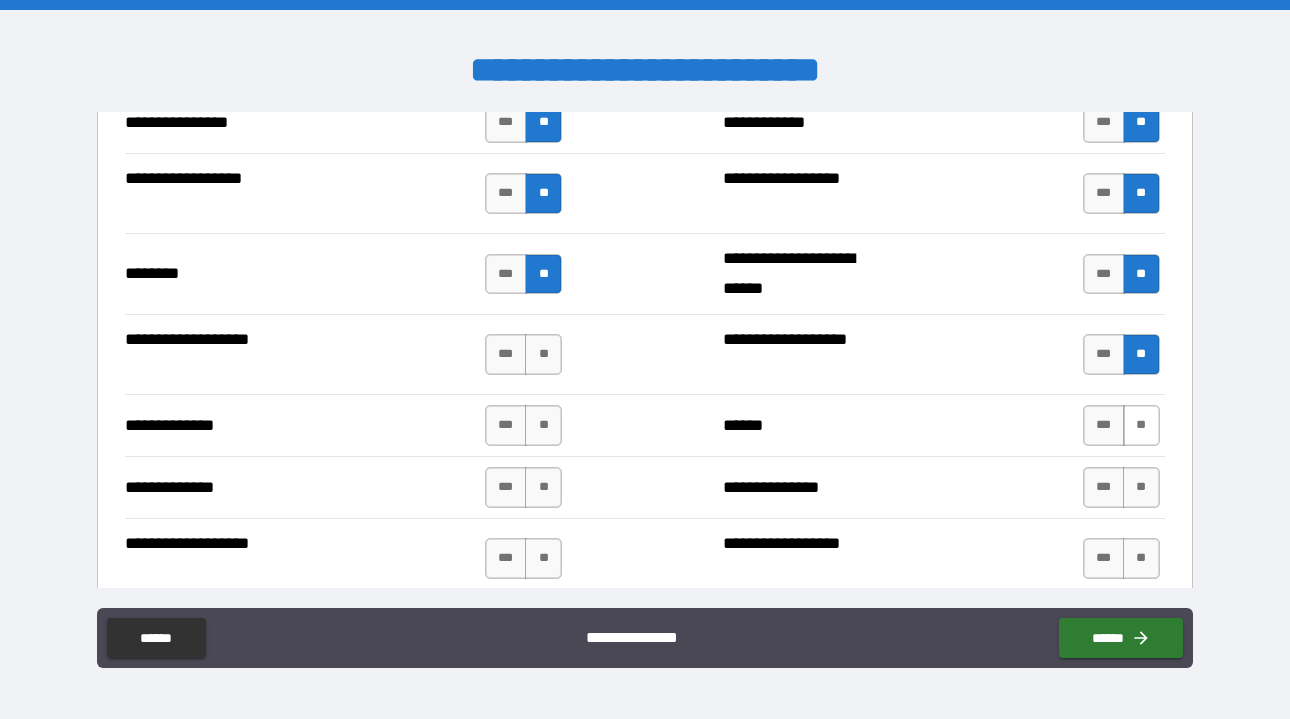 click on "**" at bounding box center (1141, 425) 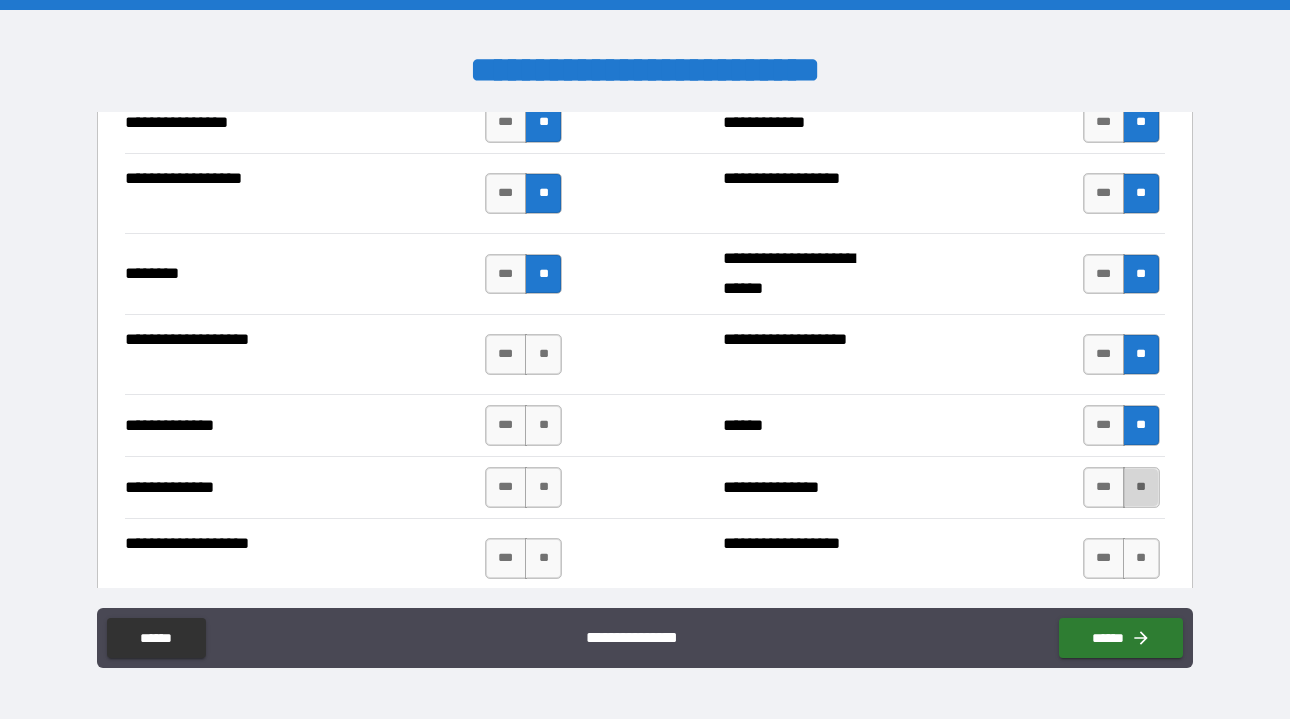 click on "**" at bounding box center (1141, 487) 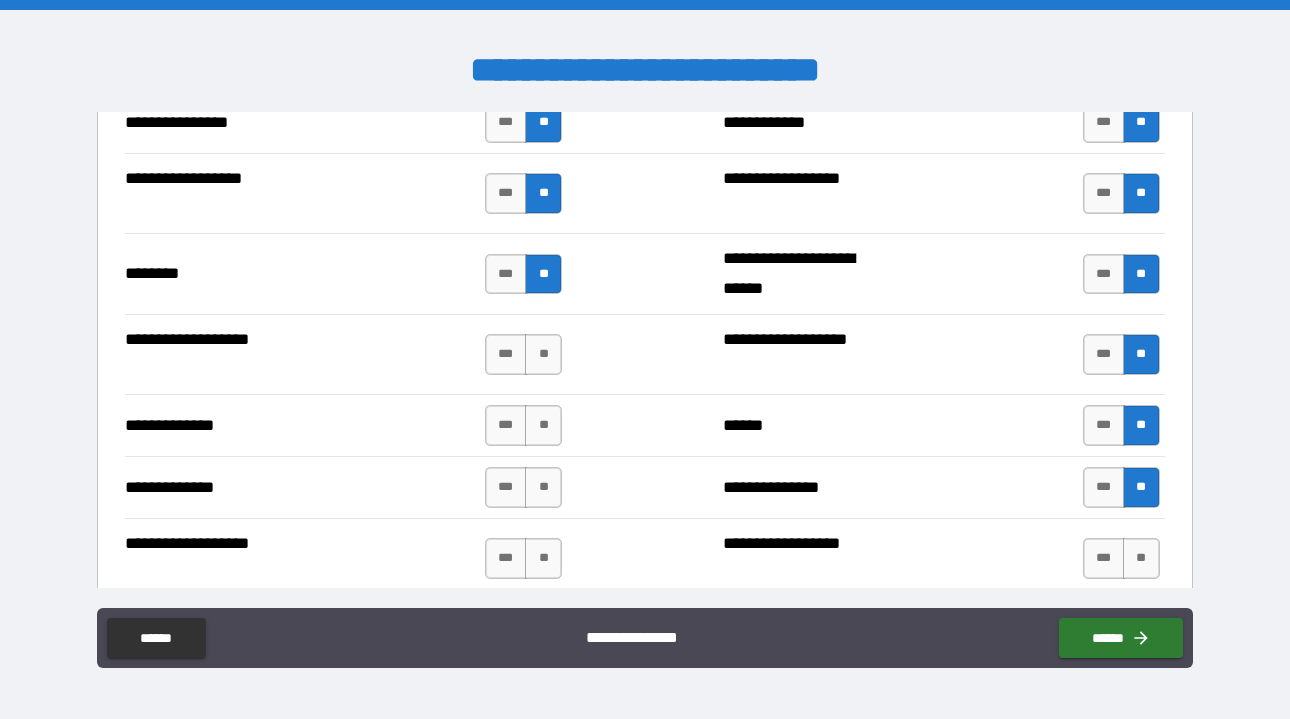 click on "**********" at bounding box center [645, 558] 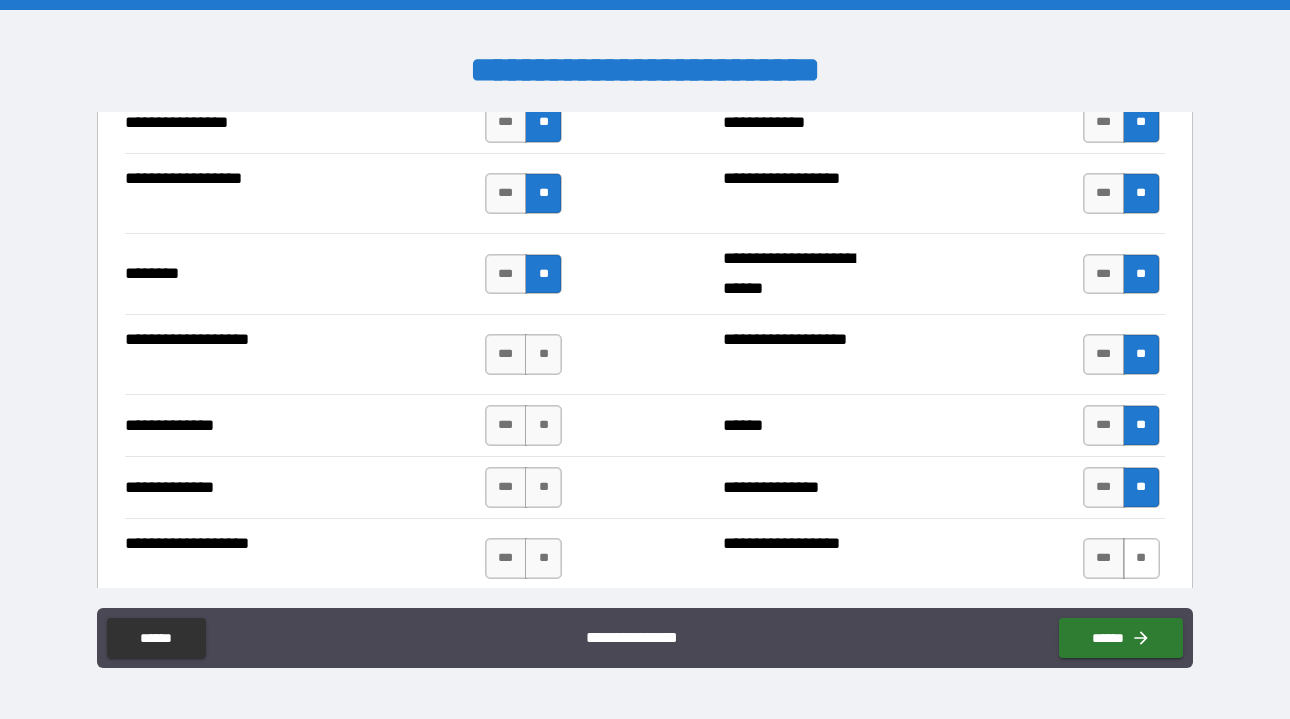 click on "**" at bounding box center (1141, 558) 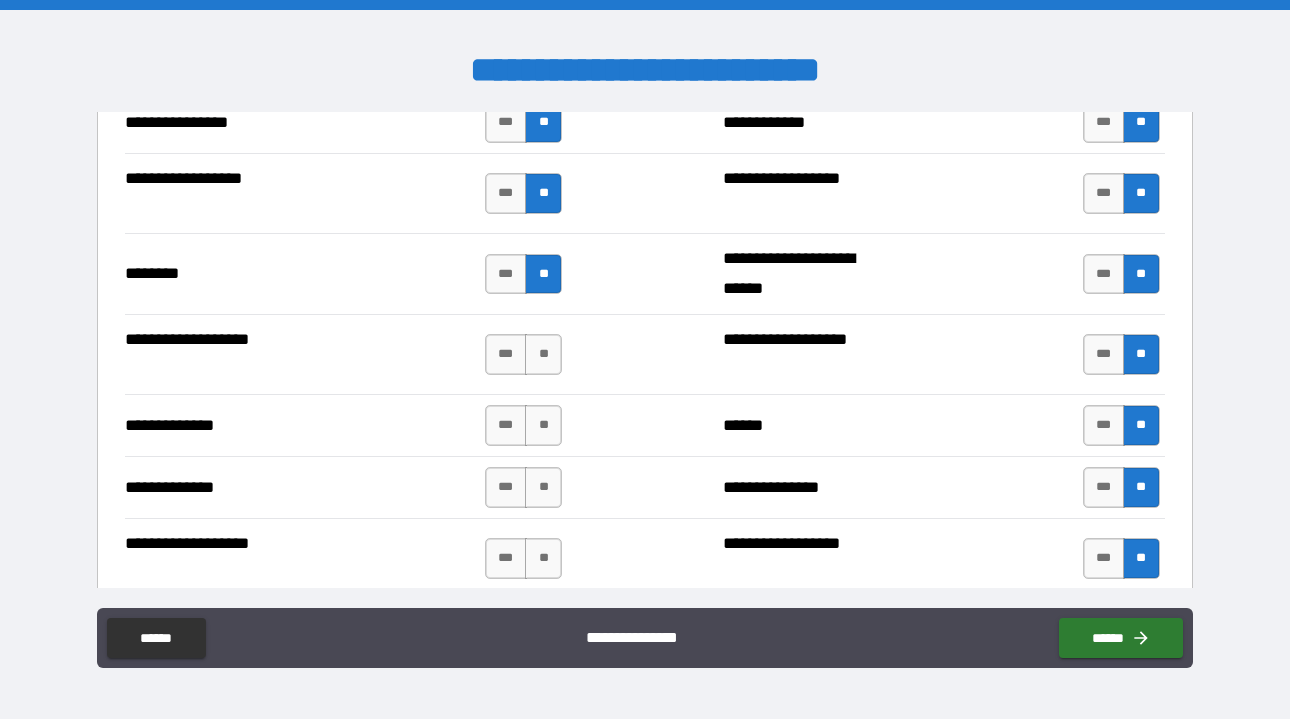 click on "*** **" at bounding box center (526, 354) 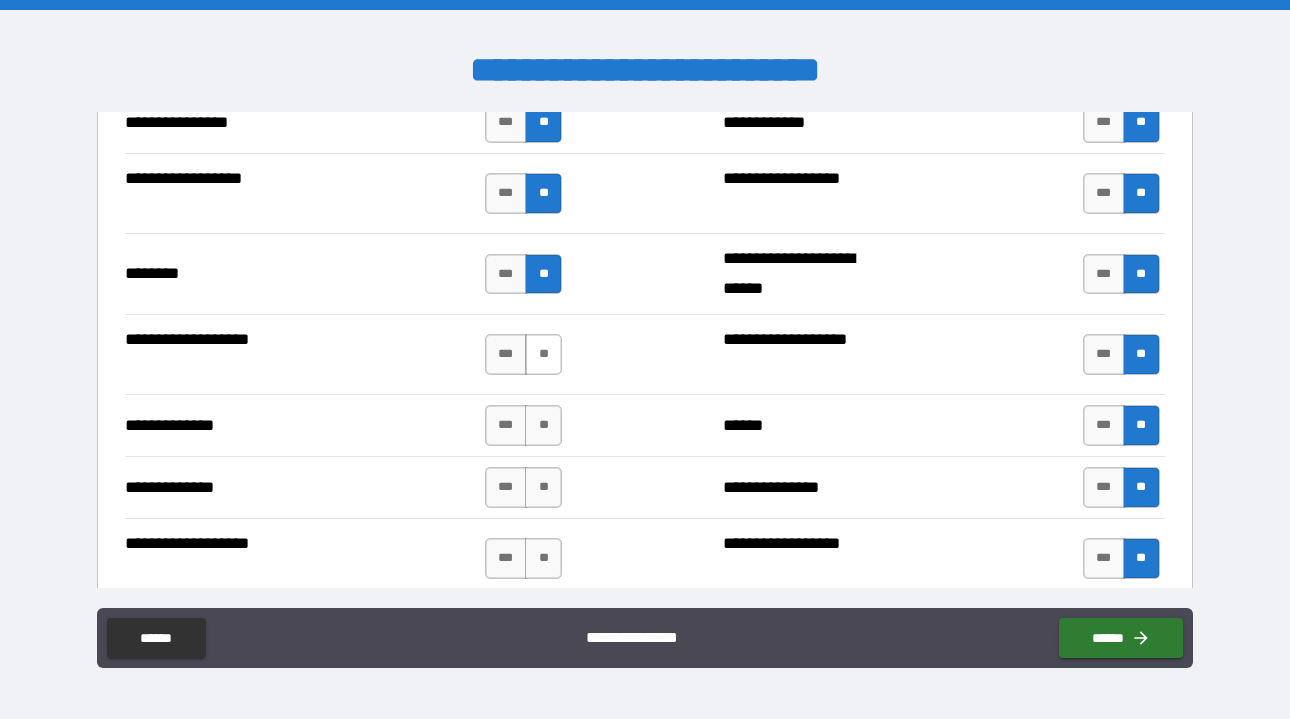 click on "**" at bounding box center (543, 354) 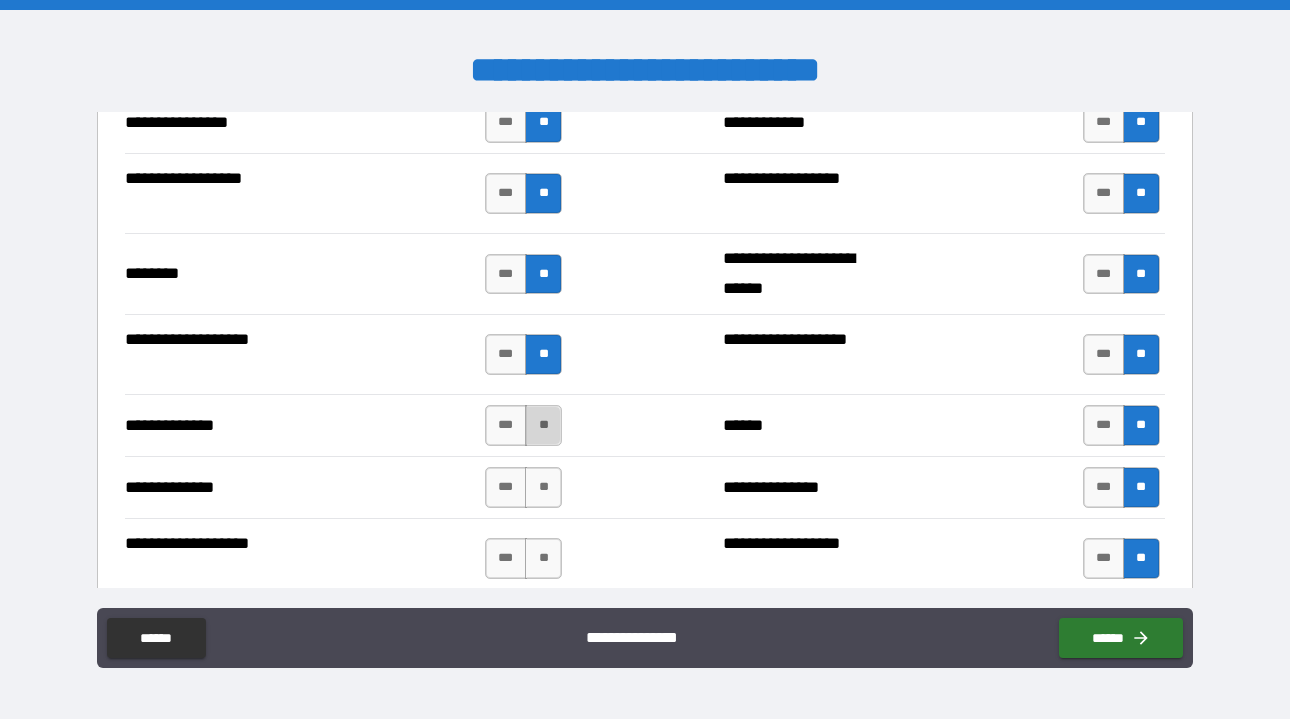 click on "**" at bounding box center (543, 425) 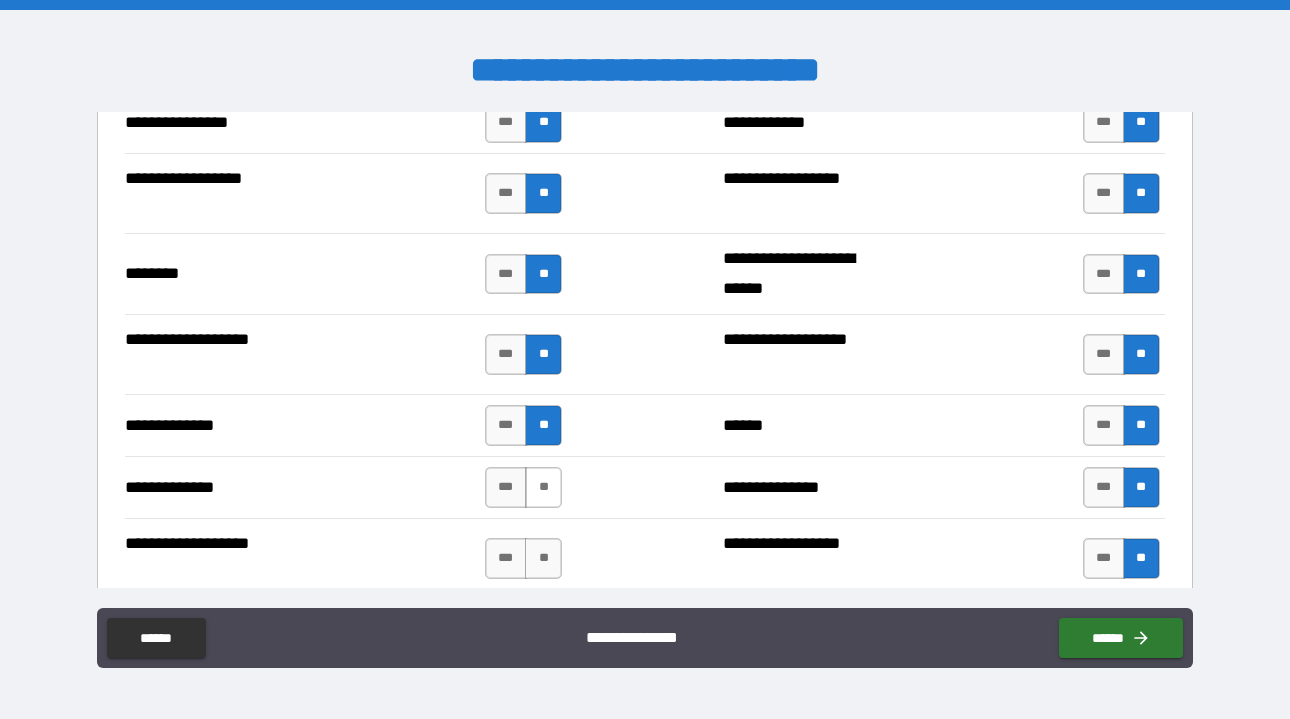 click on "**" at bounding box center [543, 487] 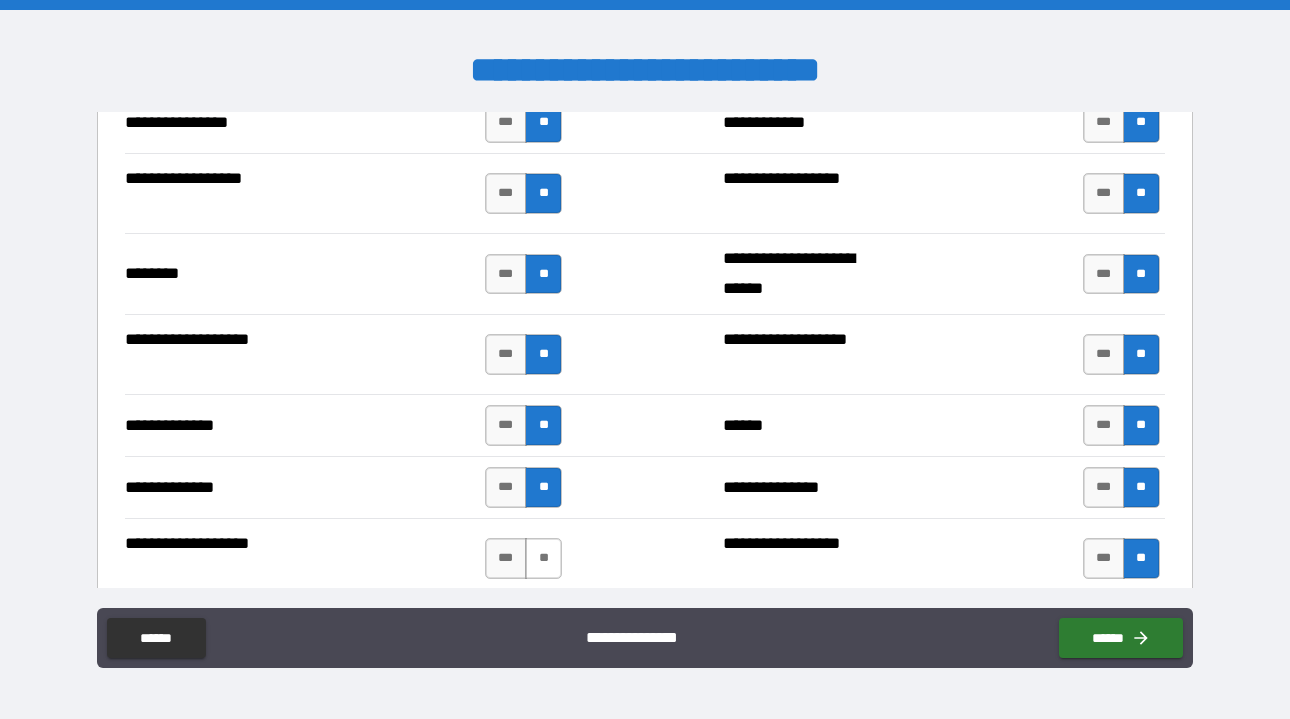 click on "**" at bounding box center (543, 558) 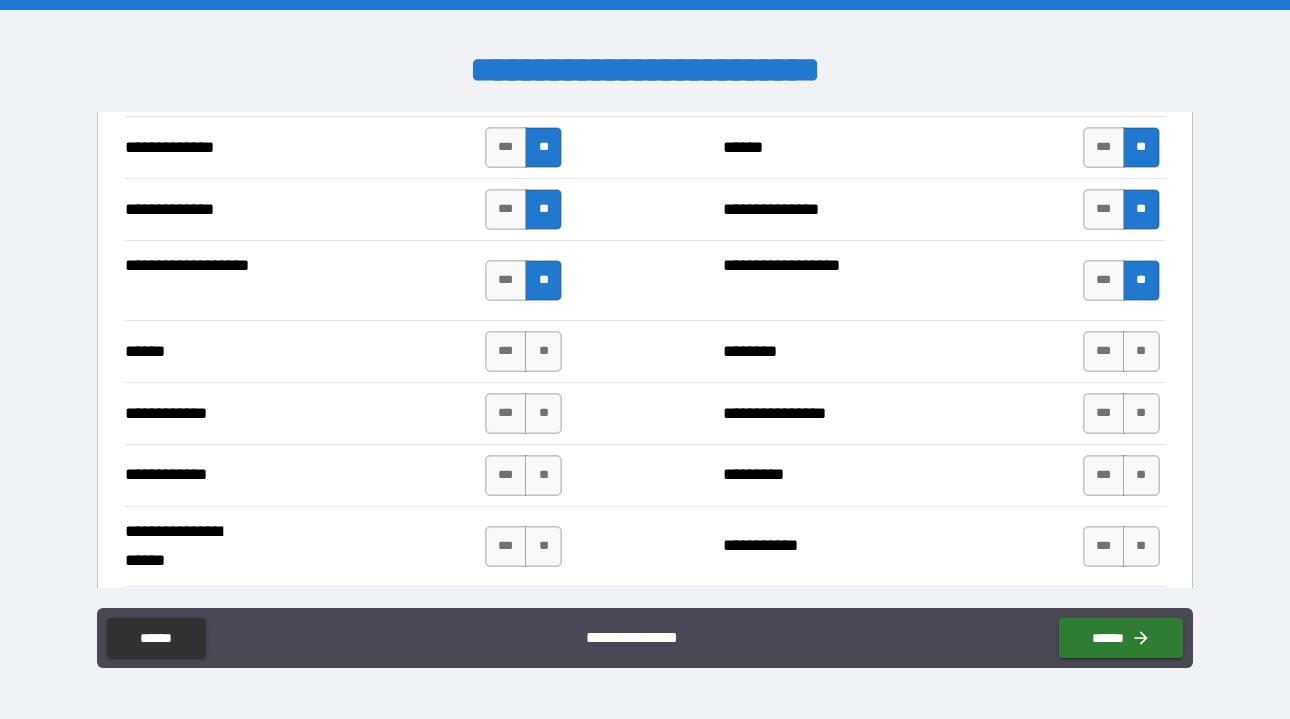scroll, scrollTop: 3731, scrollLeft: 0, axis: vertical 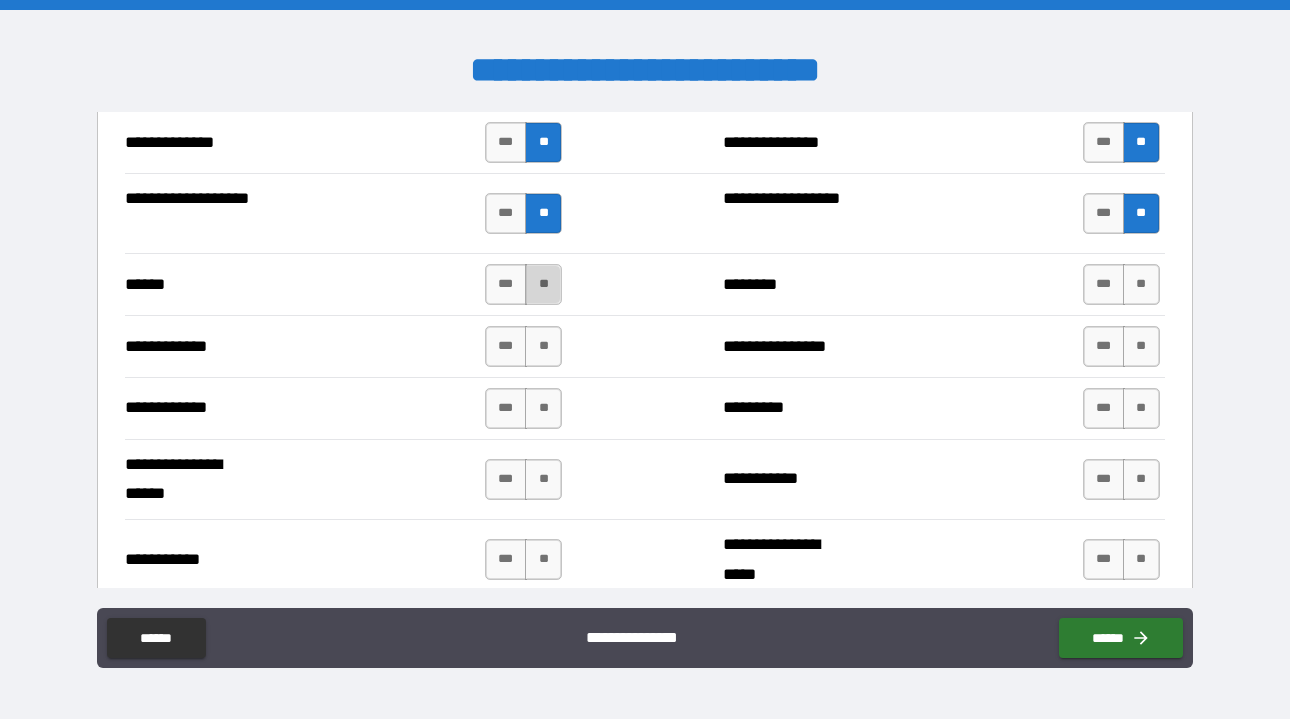 click on "**" at bounding box center [543, 284] 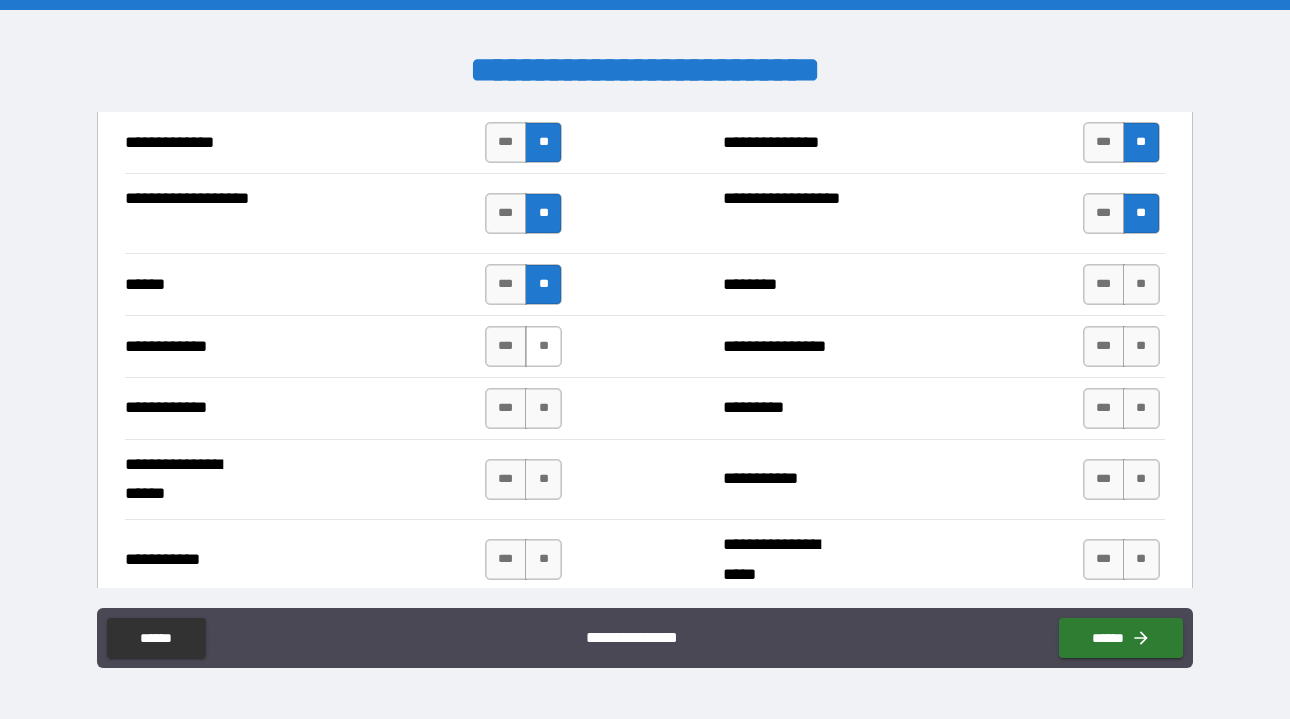 click on "**" at bounding box center (543, 346) 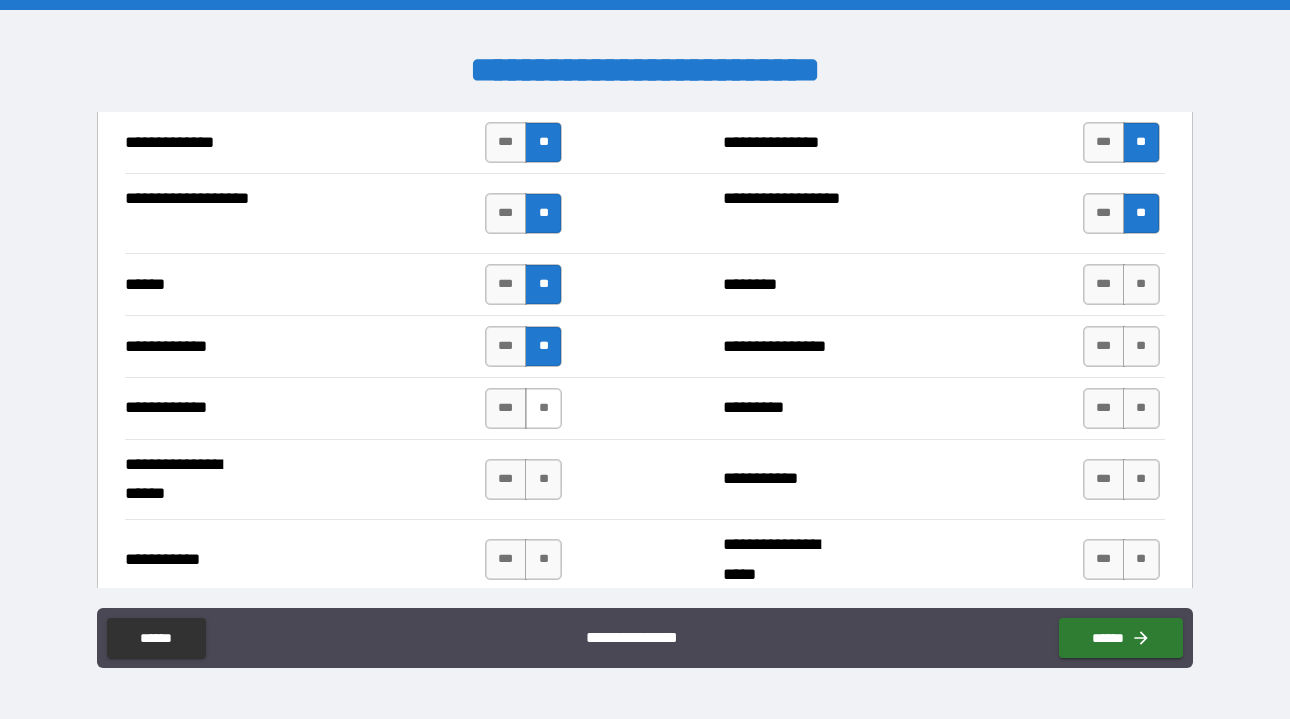 click on "**" at bounding box center [543, 408] 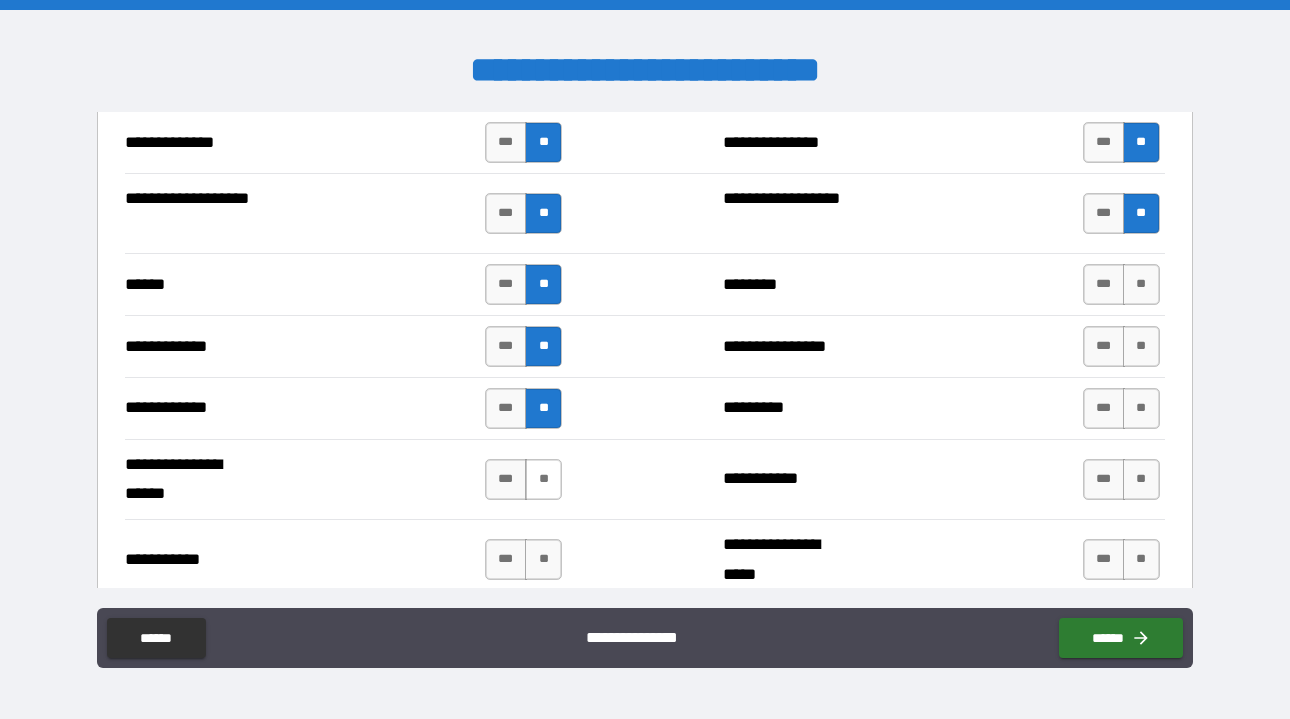 click on "**" at bounding box center [543, 479] 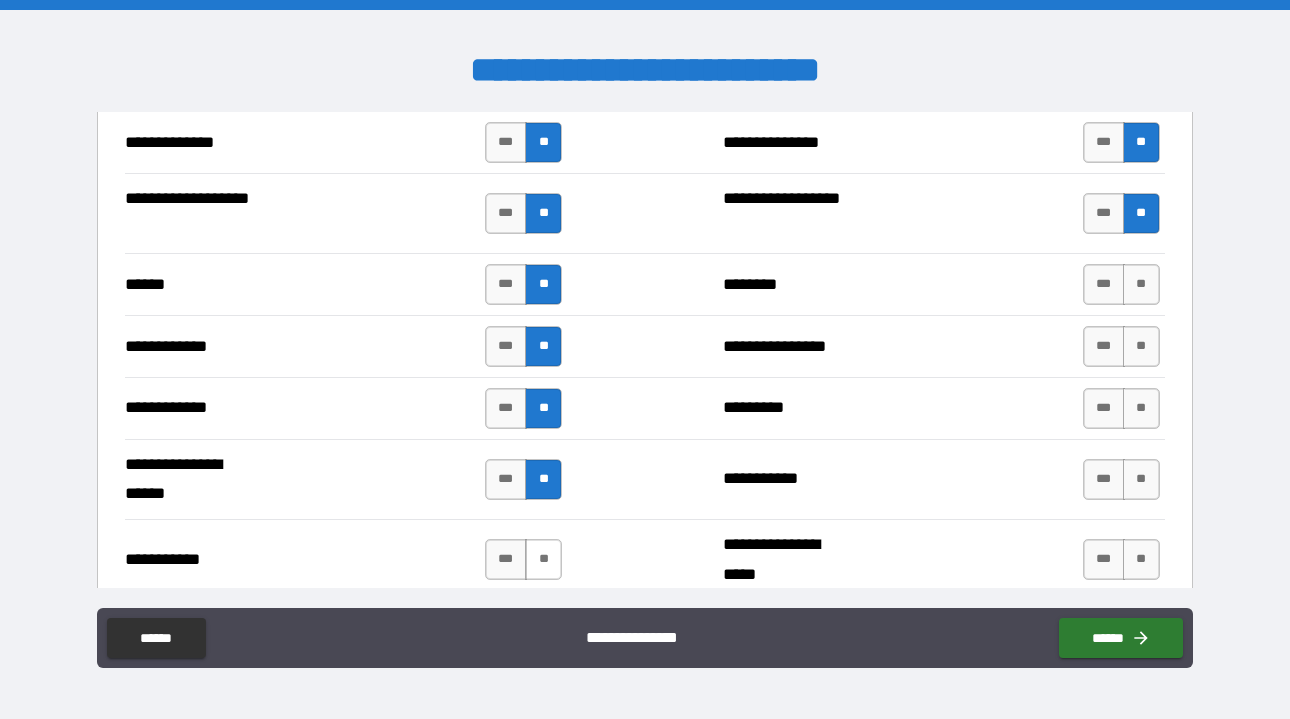 click on "**" at bounding box center [543, 559] 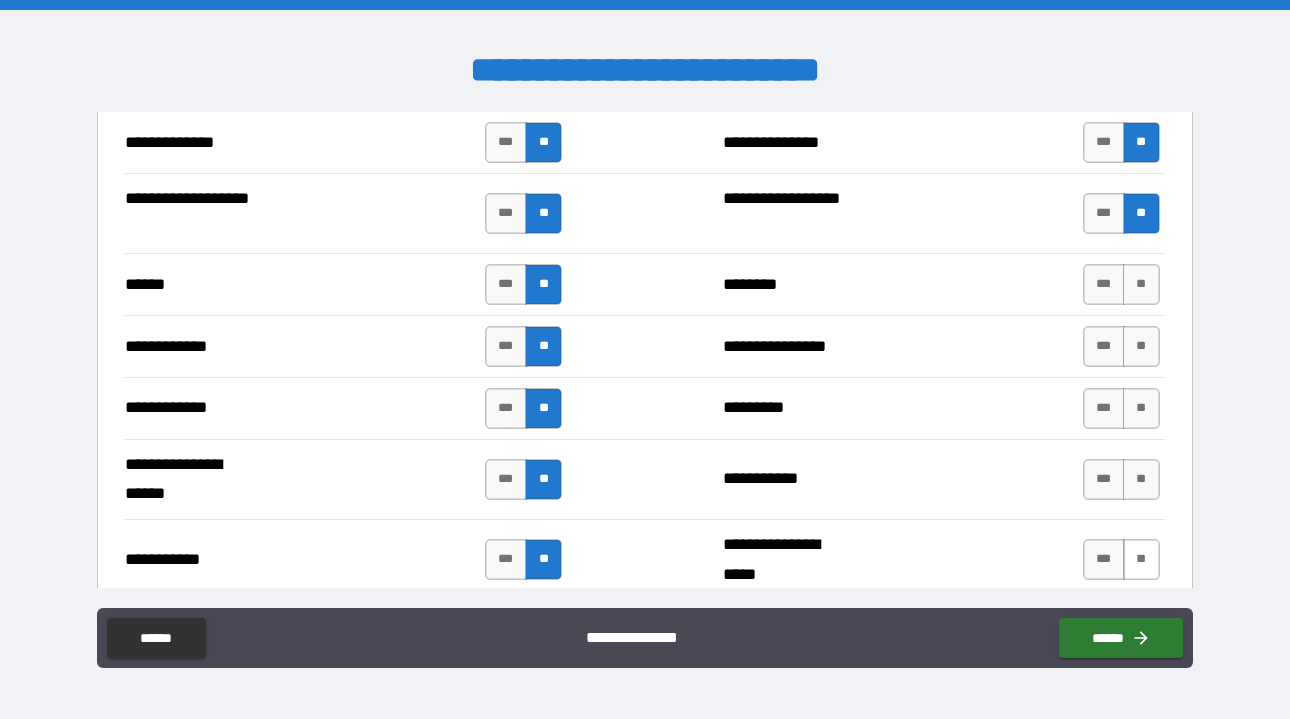 click on "**" at bounding box center [1141, 559] 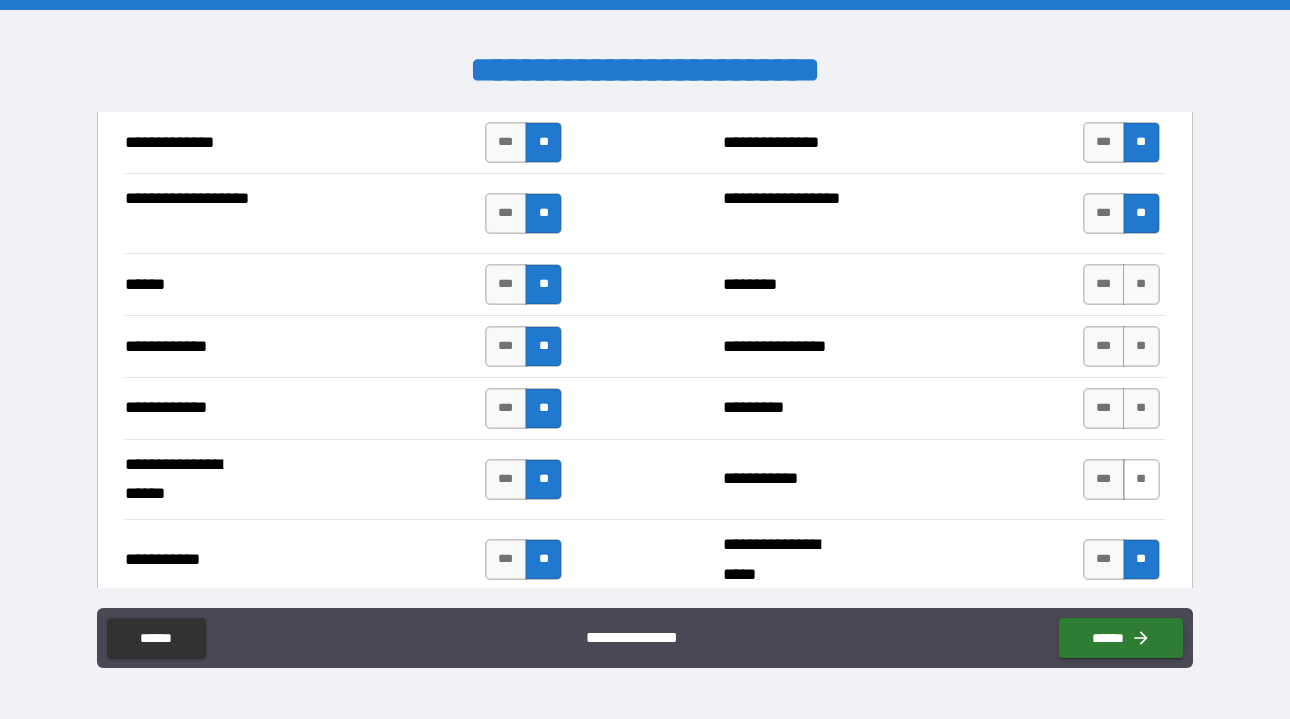 click on "**" at bounding box center [1141, 479] 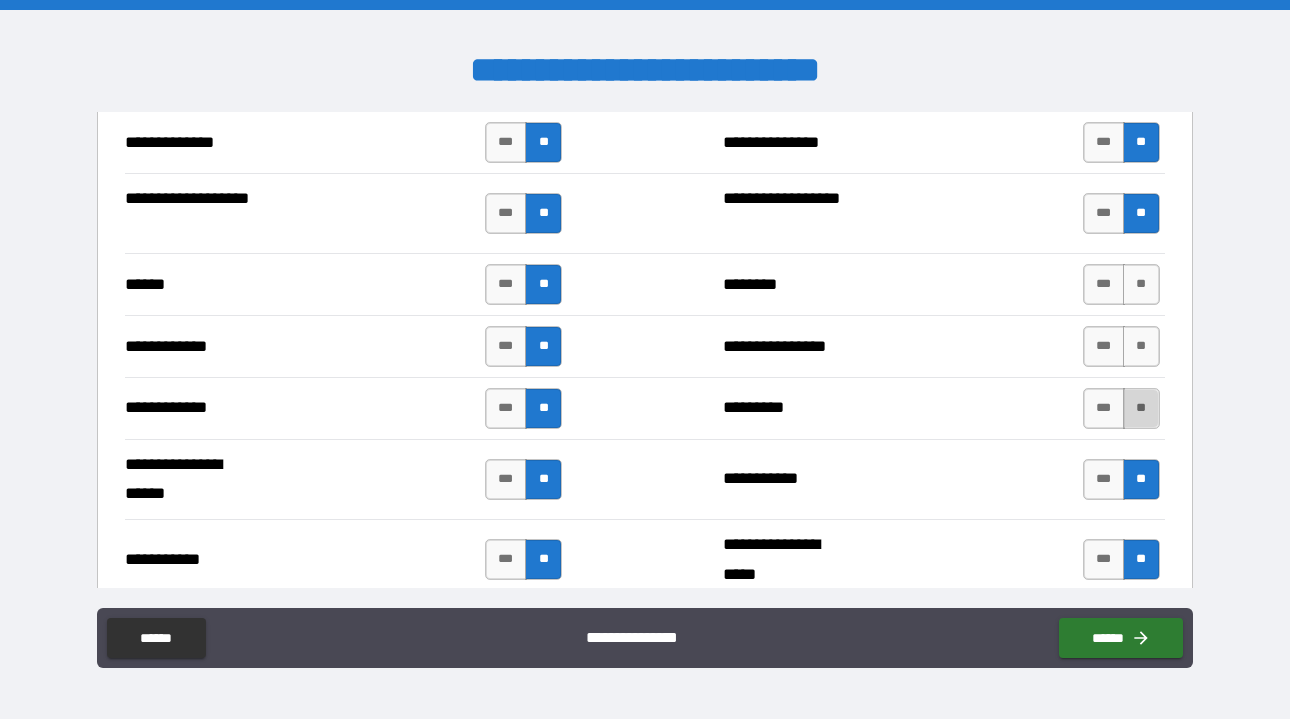 click on "**" at bounding box center [1141, 408] 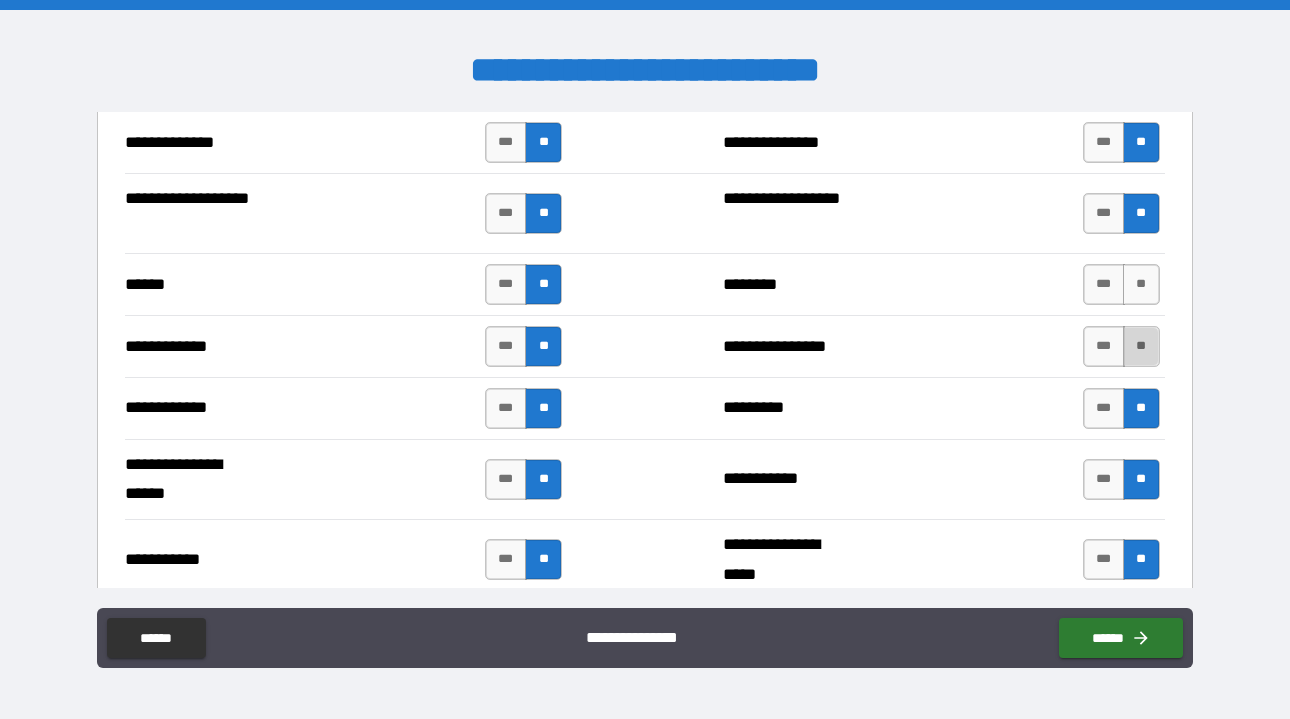 click on "**" at bounding box center (1141, 346) 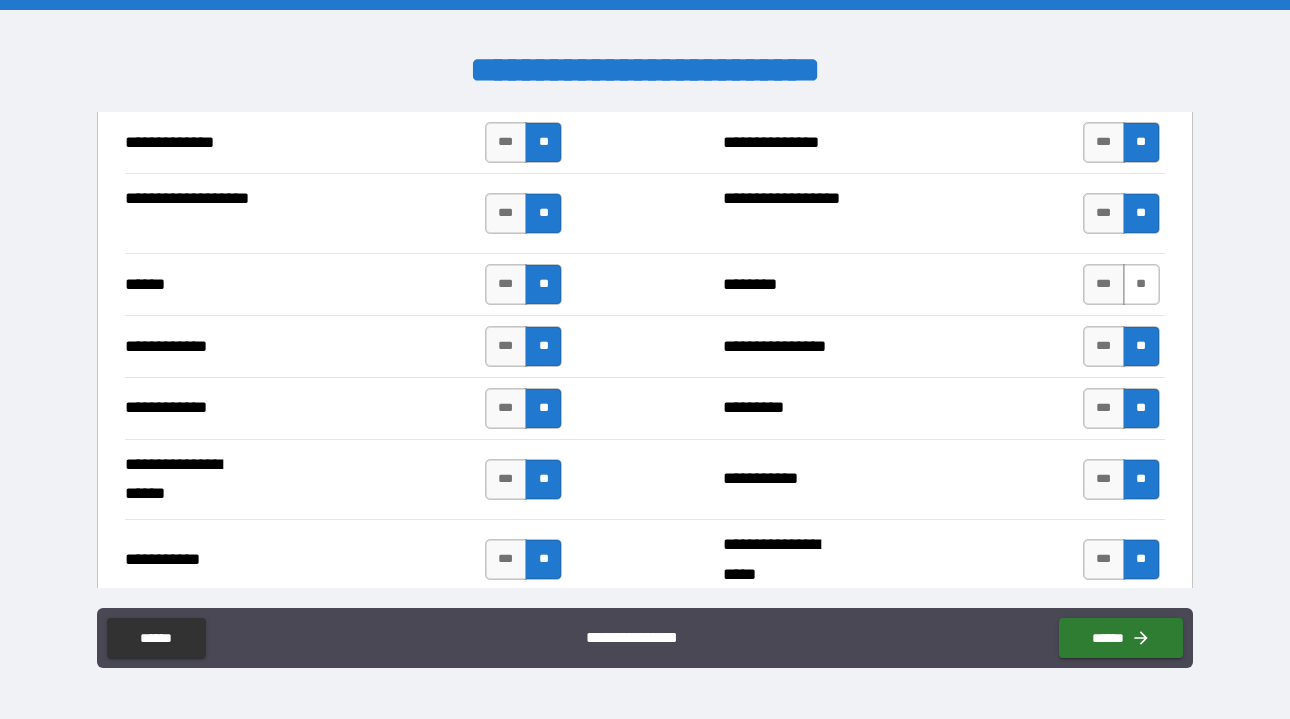 click on "**" at bounding box center (1141, 284) 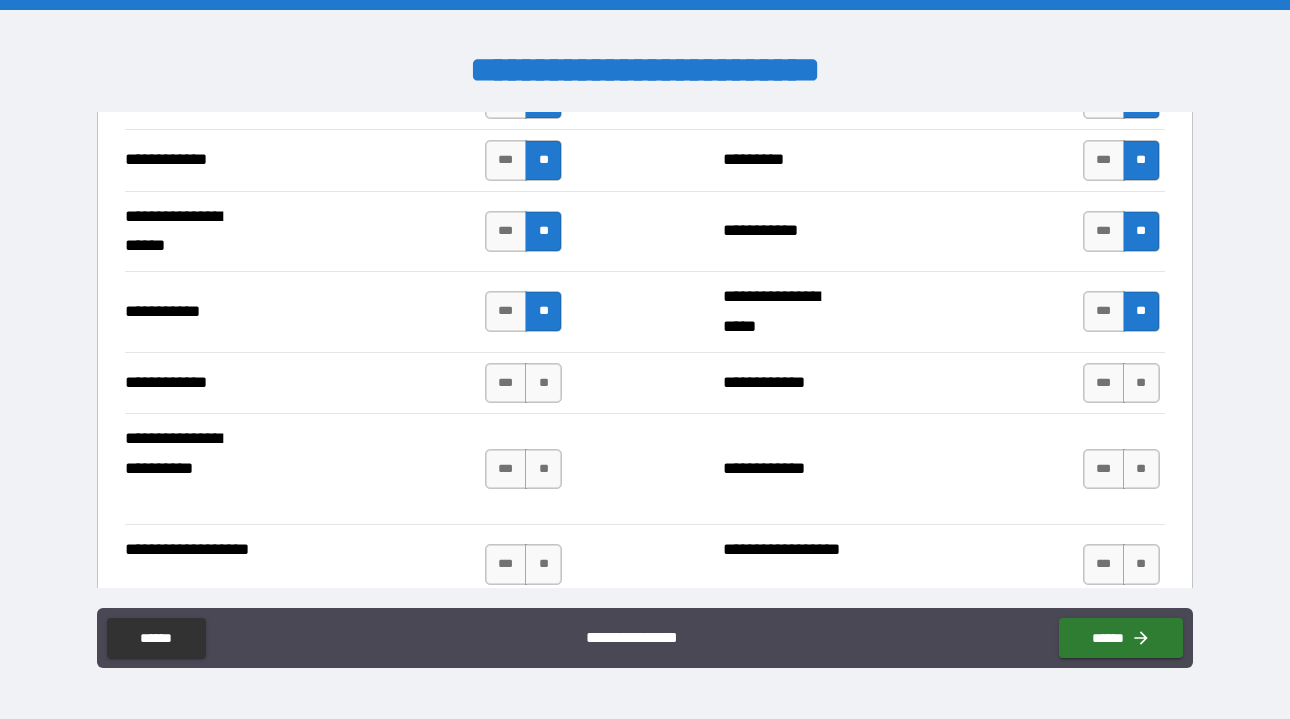 scroll, scrollTop: 4033, scrollLeft: 0, axis: vertical 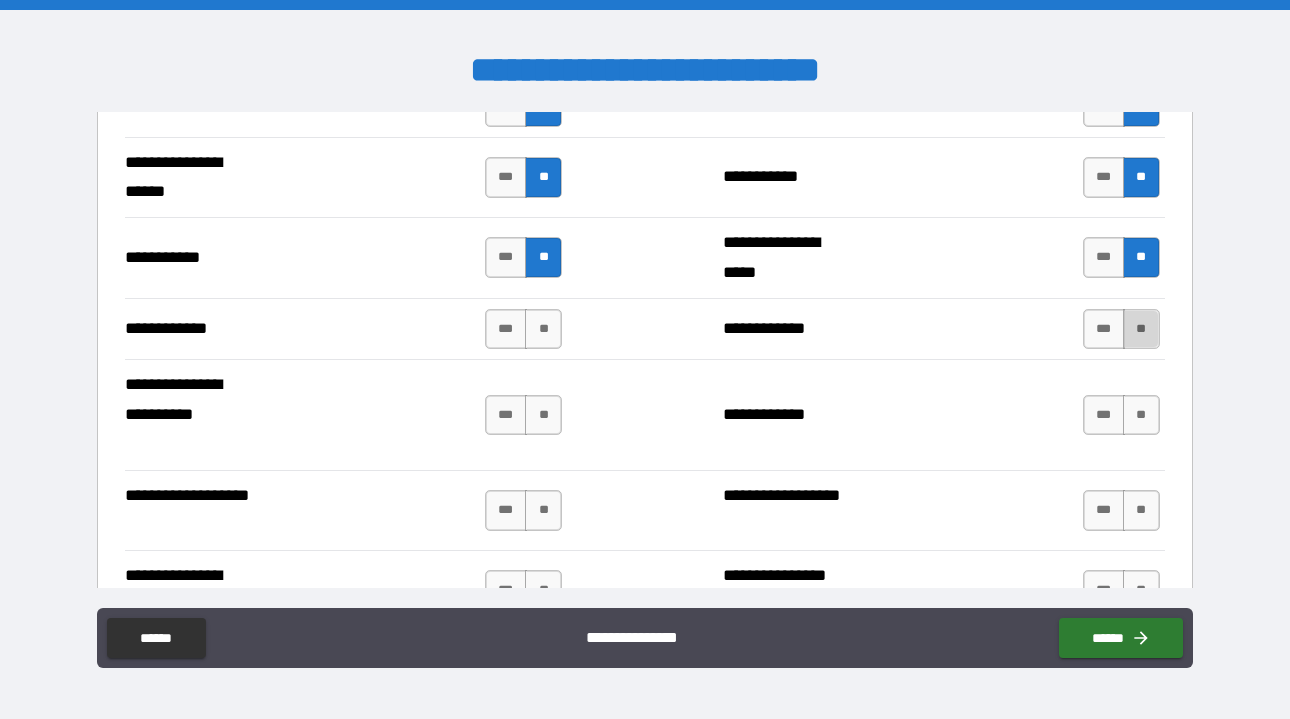 click on "**" at bounding box center [1141, 329] 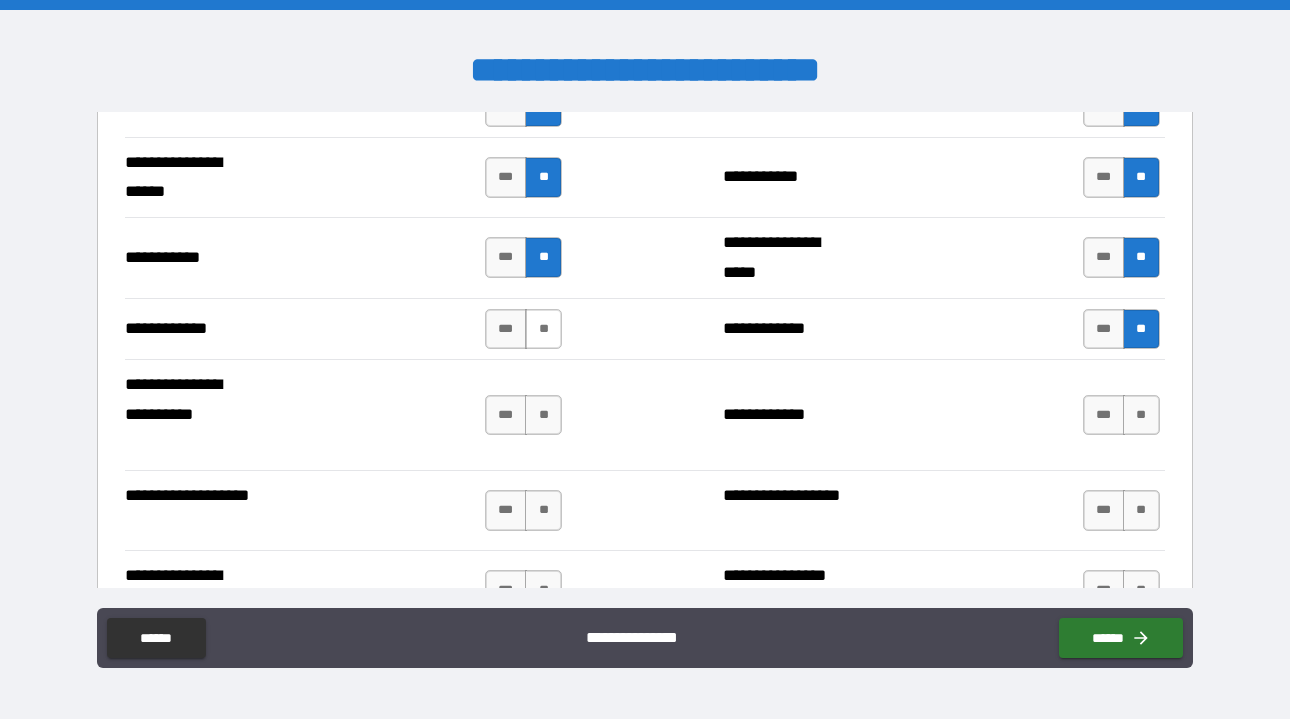 click on "**" at bounding box center [543, 329] 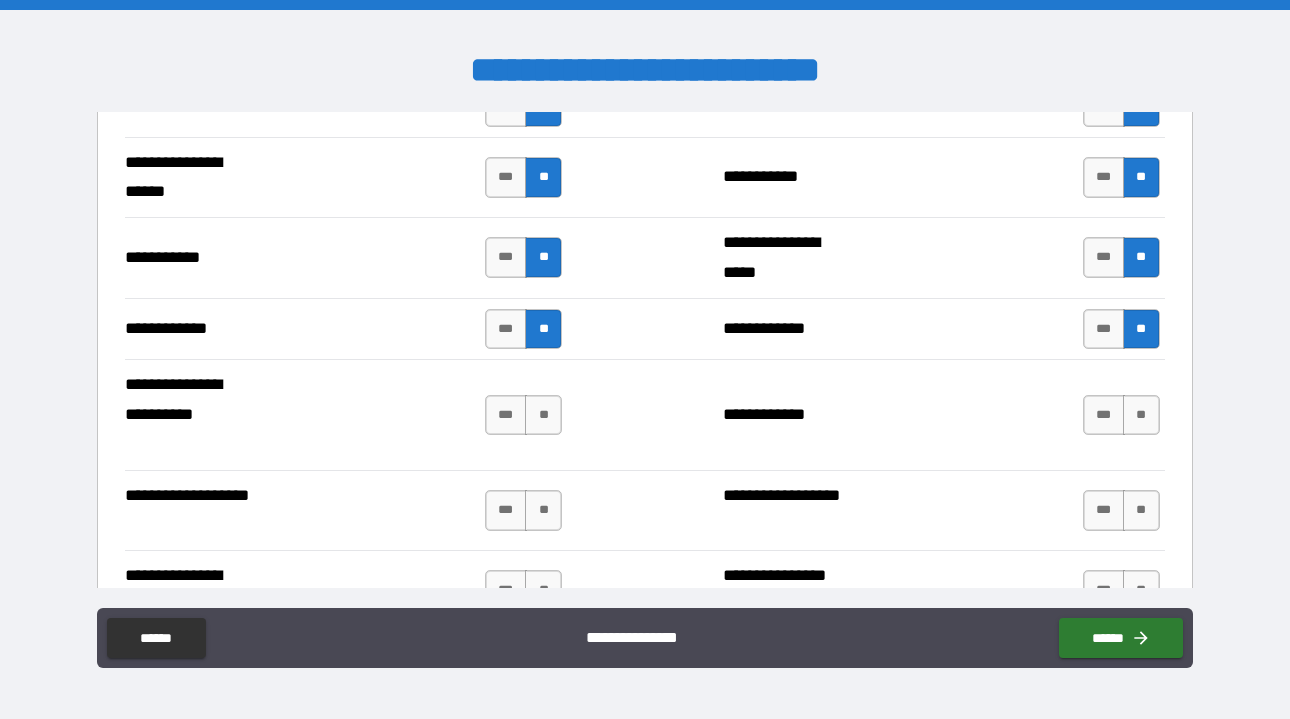 click on "*** **" at bounding box center [526, 414] 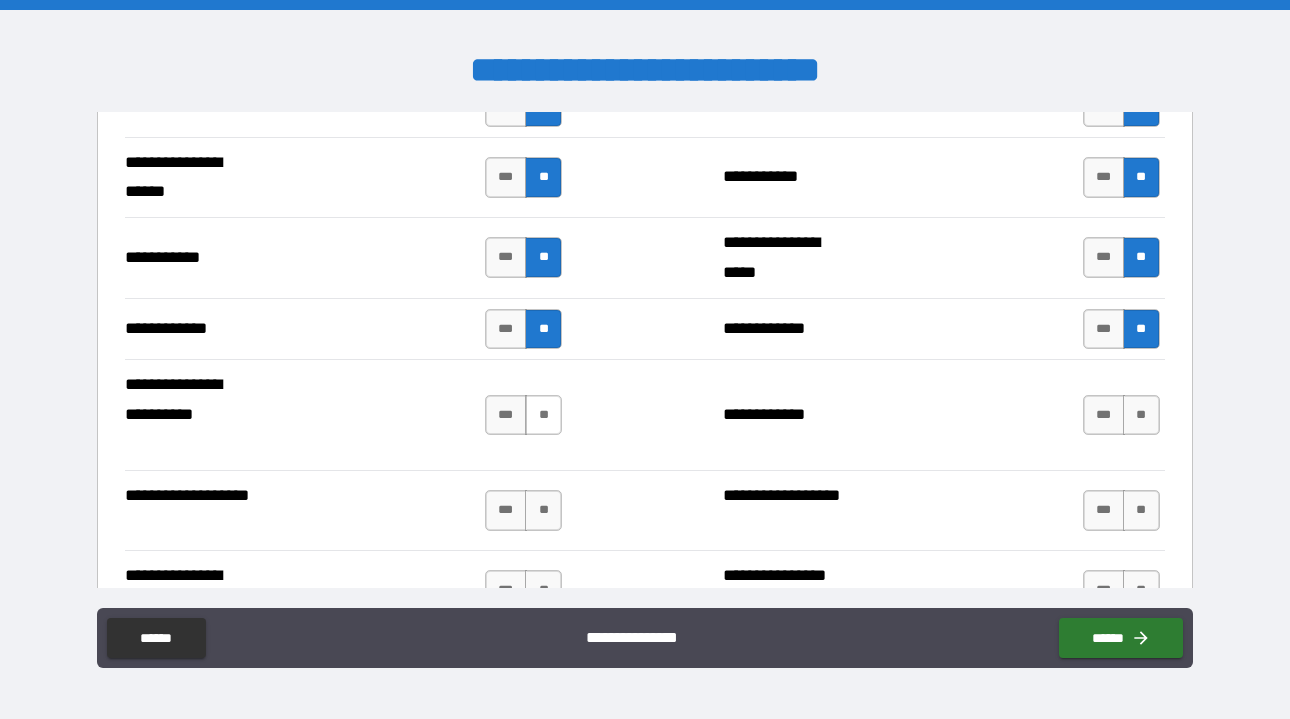click on "**" at bounding box center [543, 415] 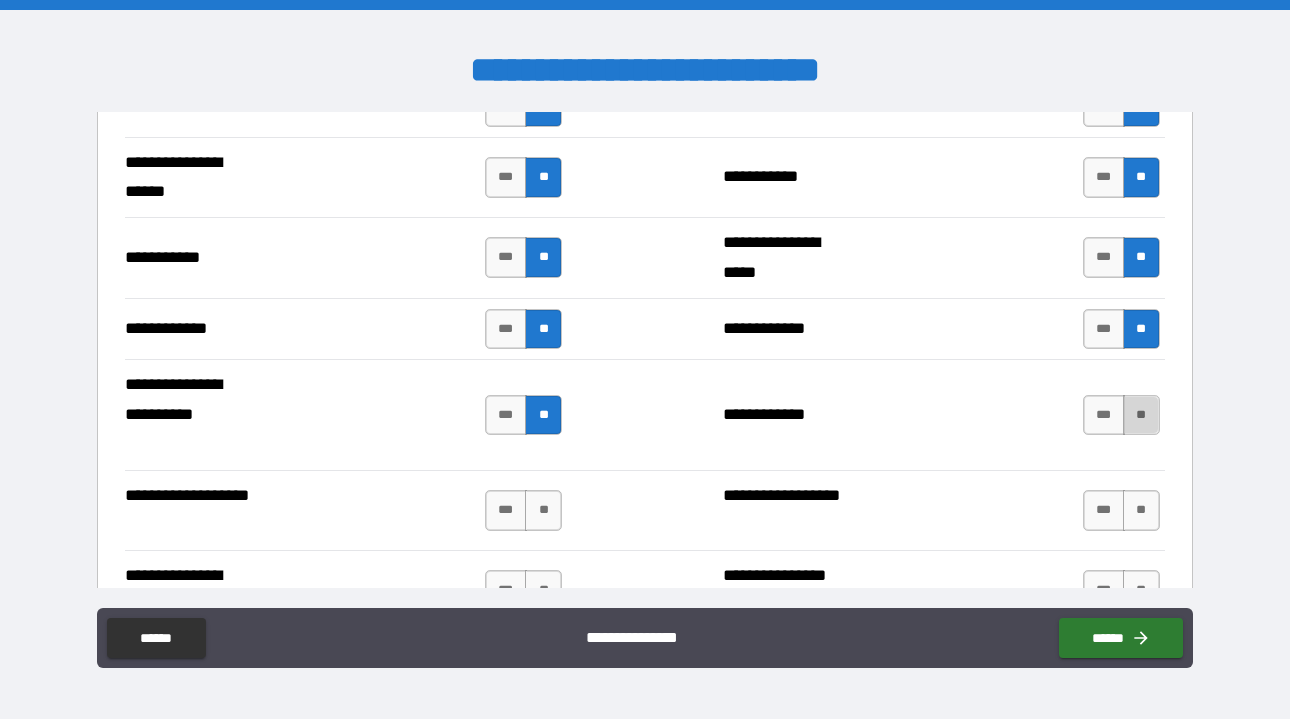 click on "**" at bounding box center (1141, 415) 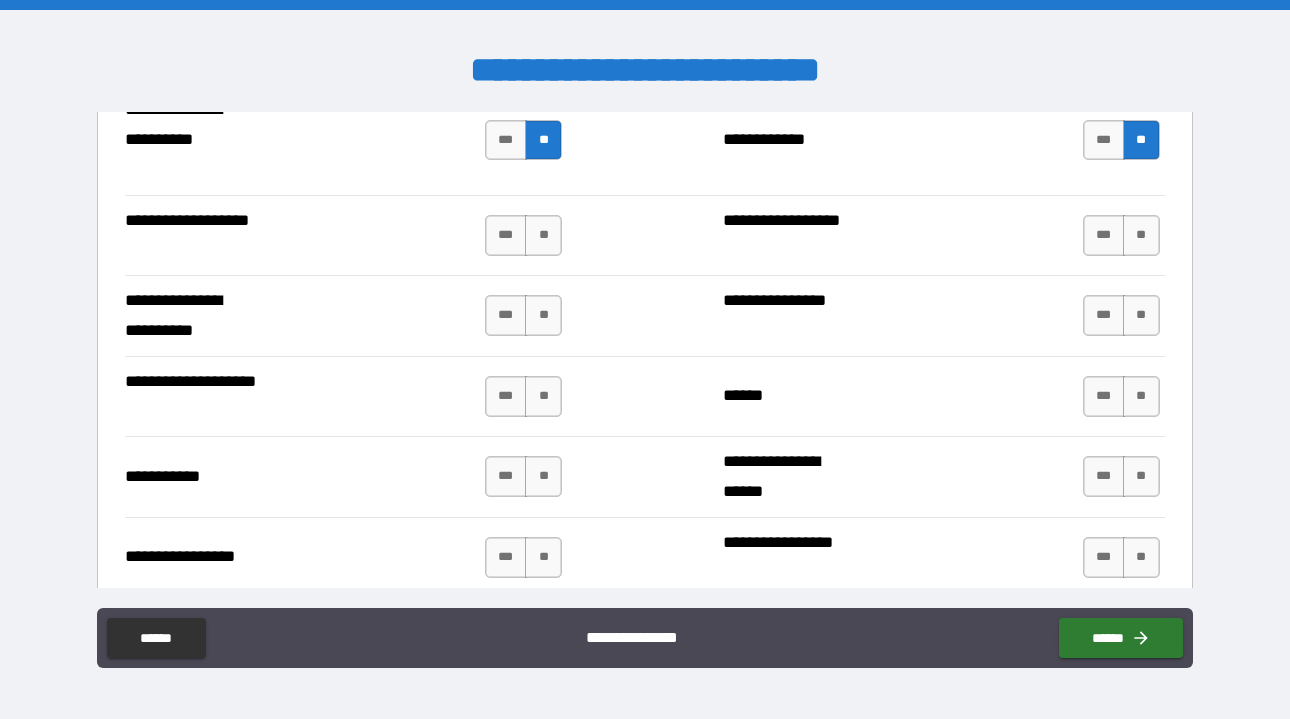 scroll, scrollTop: 4343, scrollLeft: 0, axis: vertical 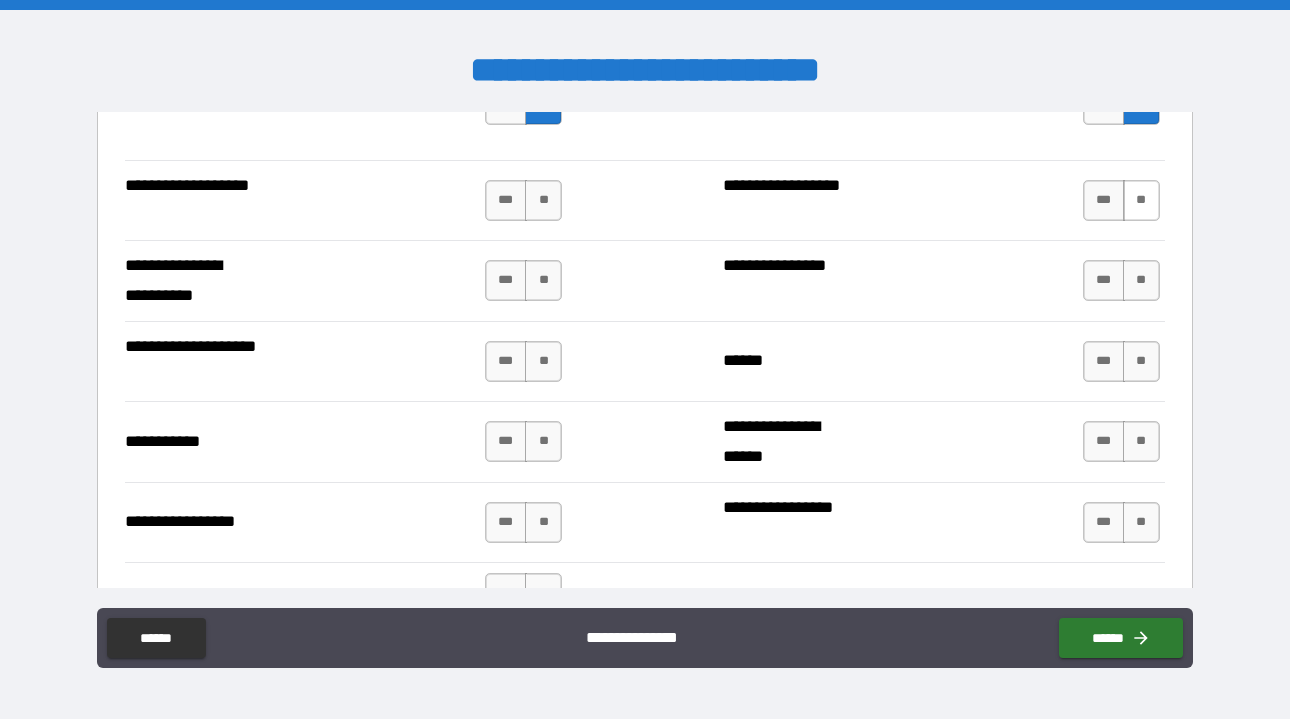 click on "**" at bounding box center (1141, 200) 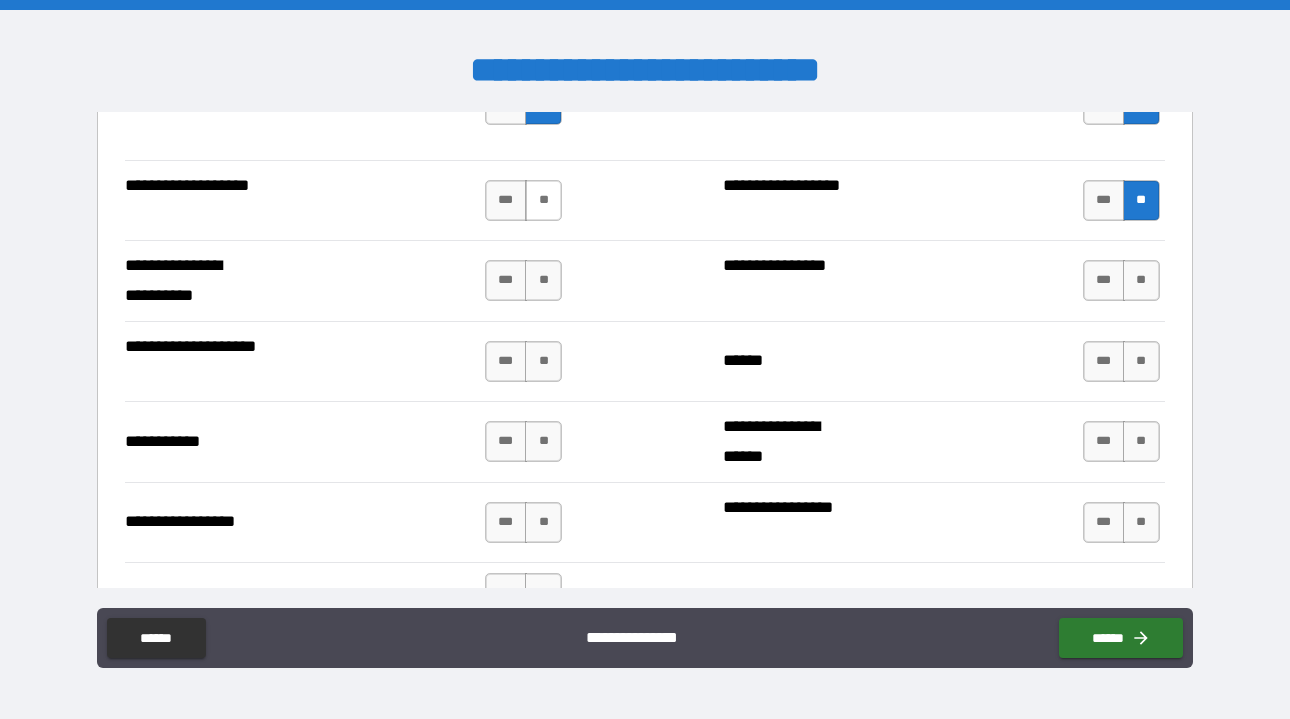 click on "**" at bounding box center (543, 200) 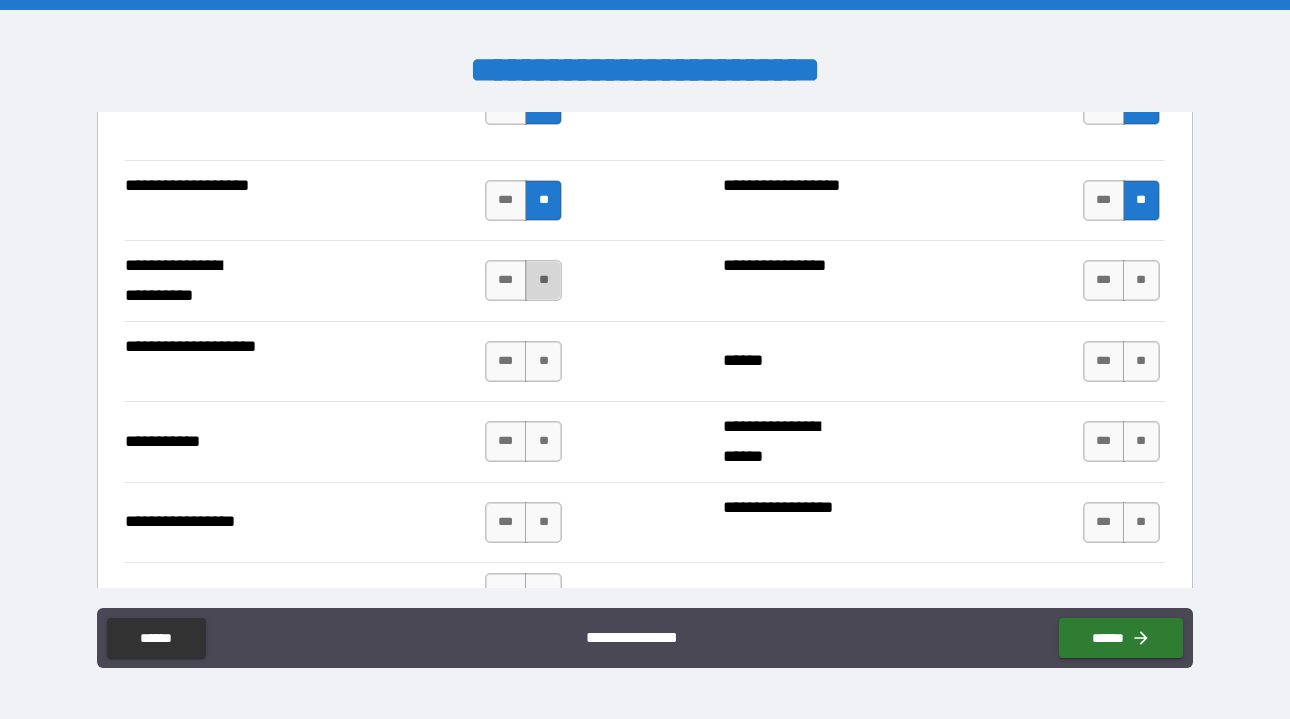 click on "**" at bounding box center (543, 280) 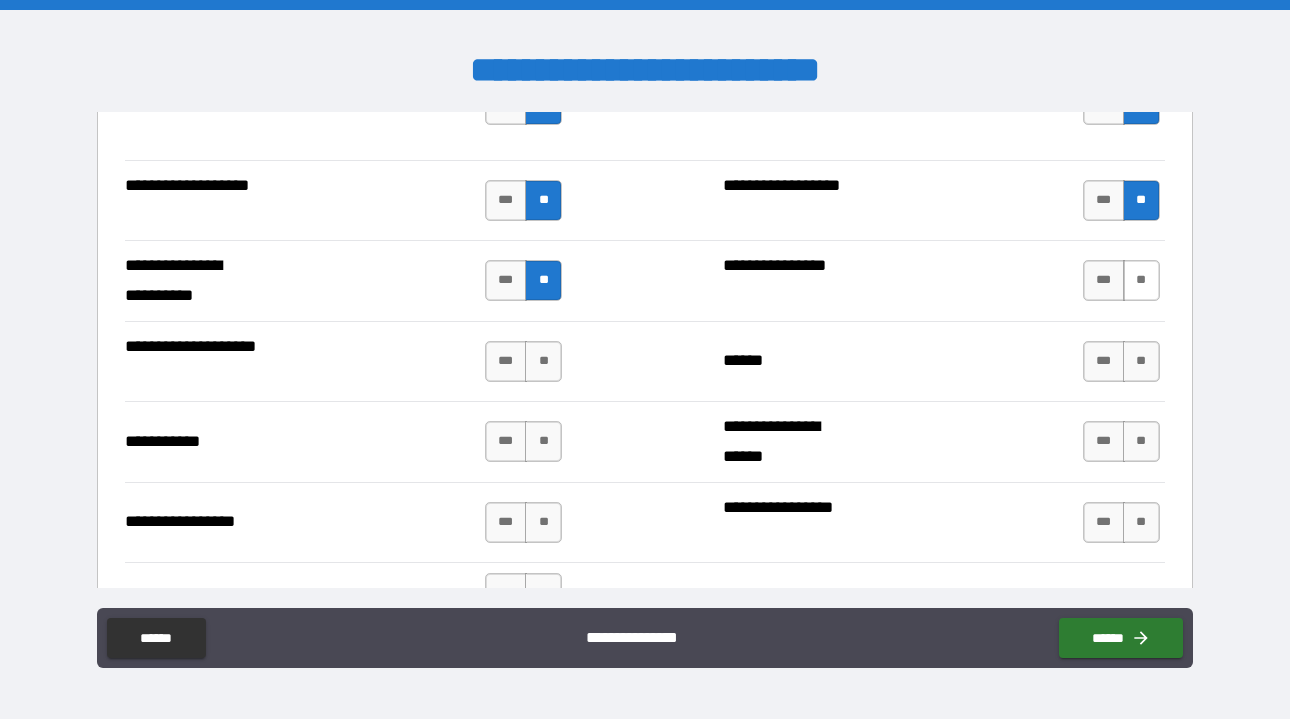 click on "**" at bounding box center (1141, 280) 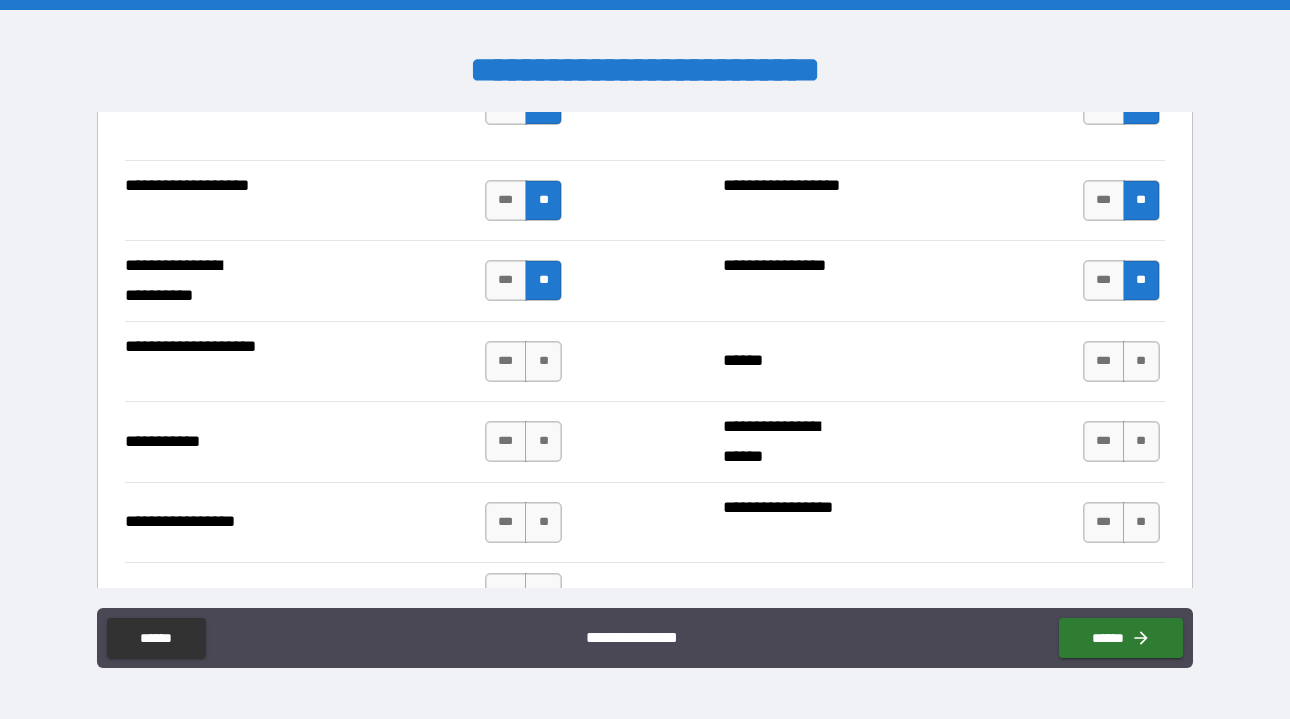 click on "**********" at bounding box center (645, 361) 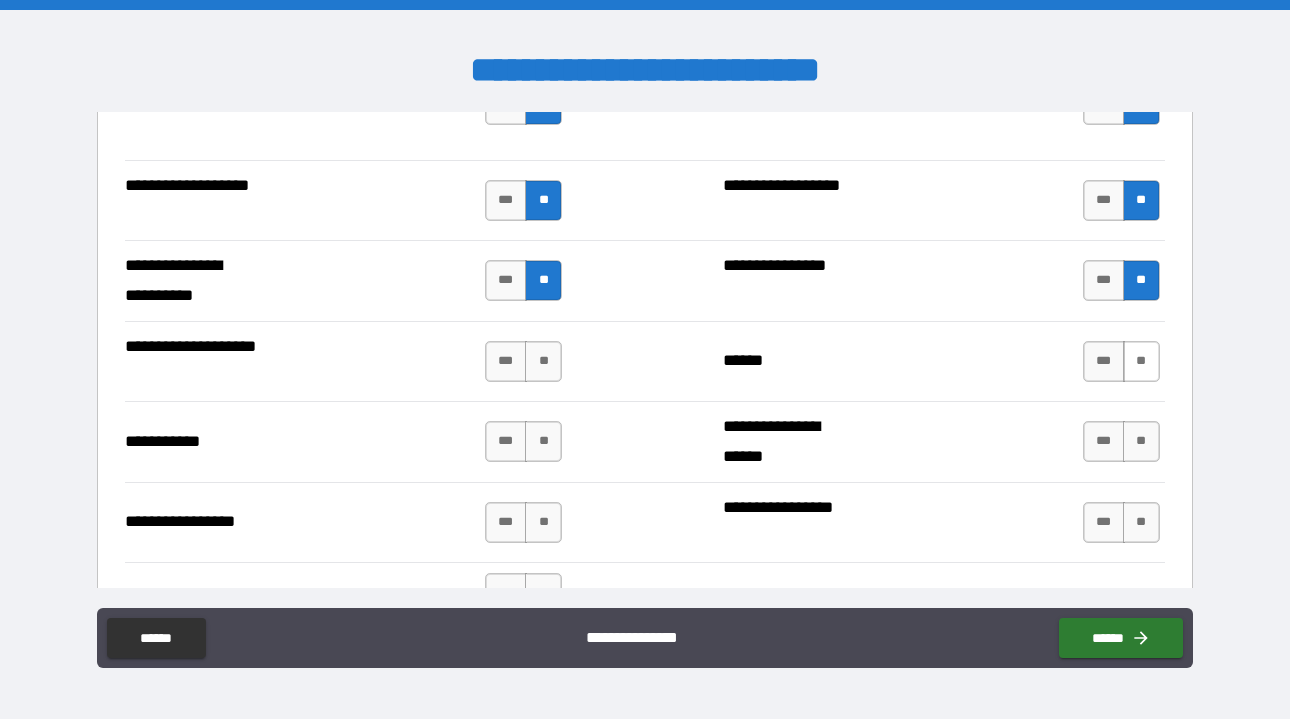 click on "**" at bounding box center (1141, 361) 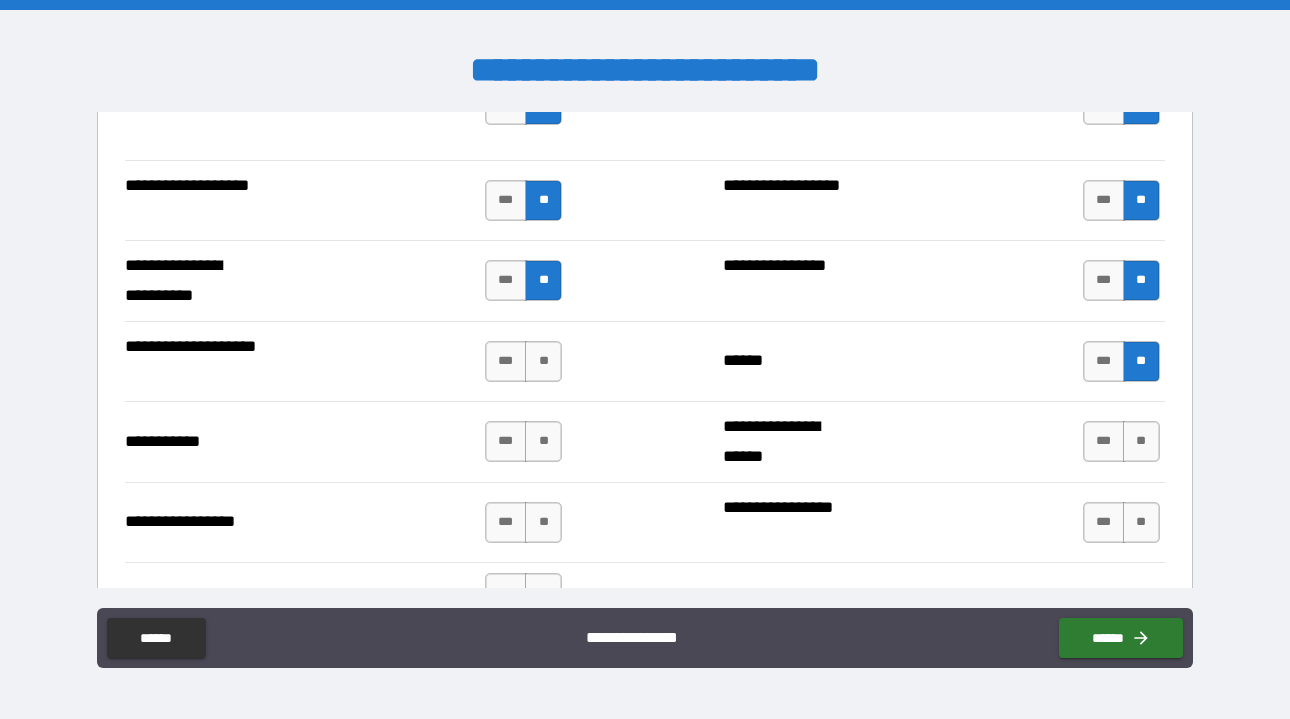 click on "*** **" at bounding box center [526, 362] 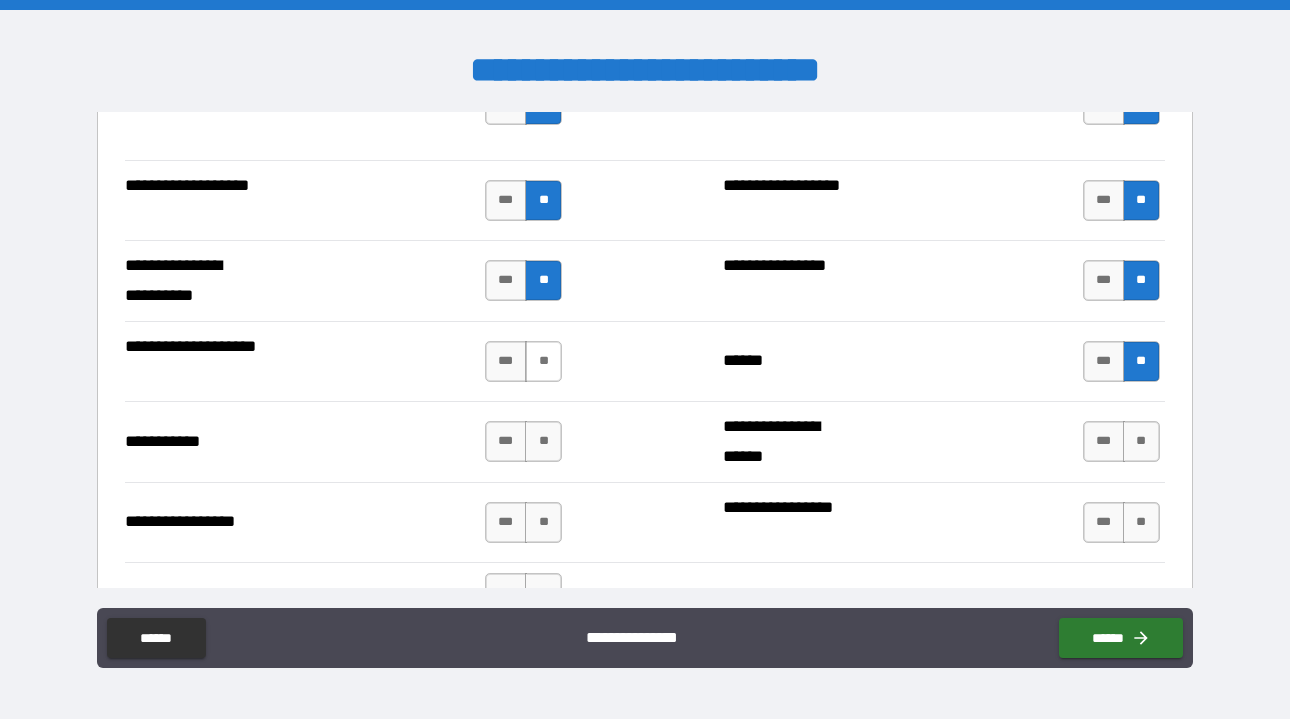click on "**" at bounding box center [543, 361] 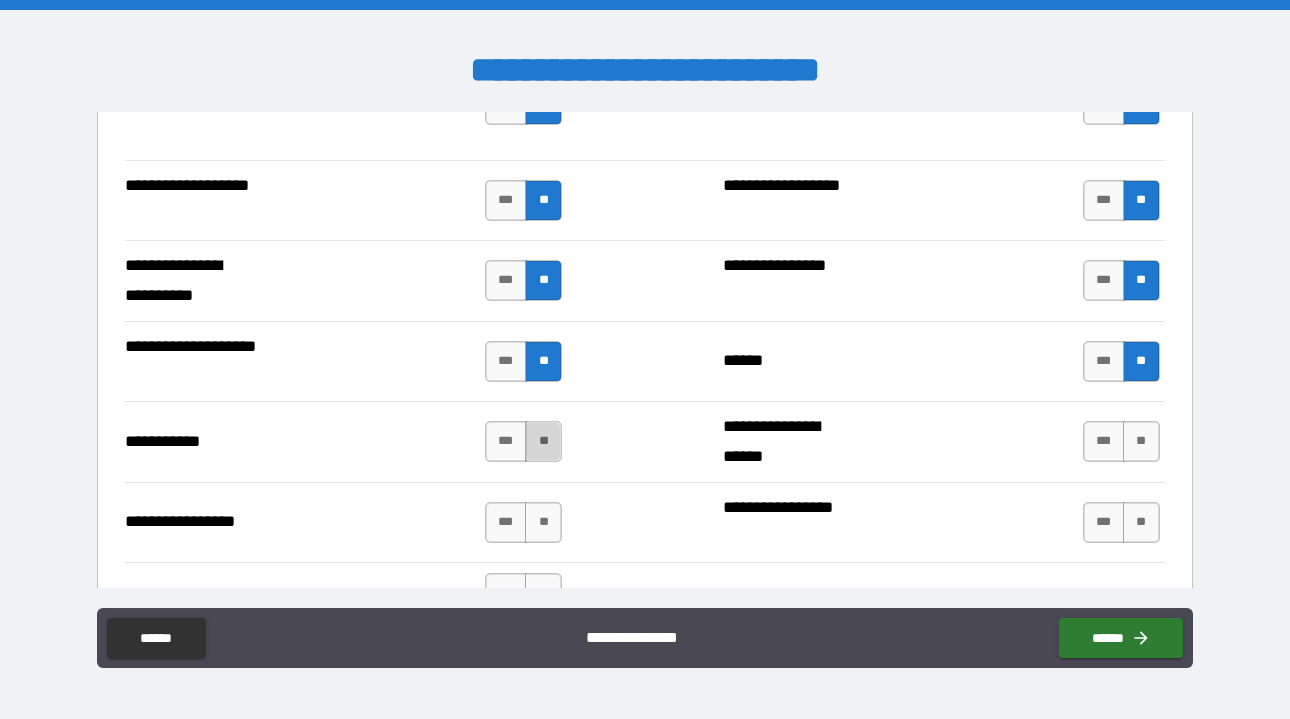 click on "**" at bounding box center (543, 441) 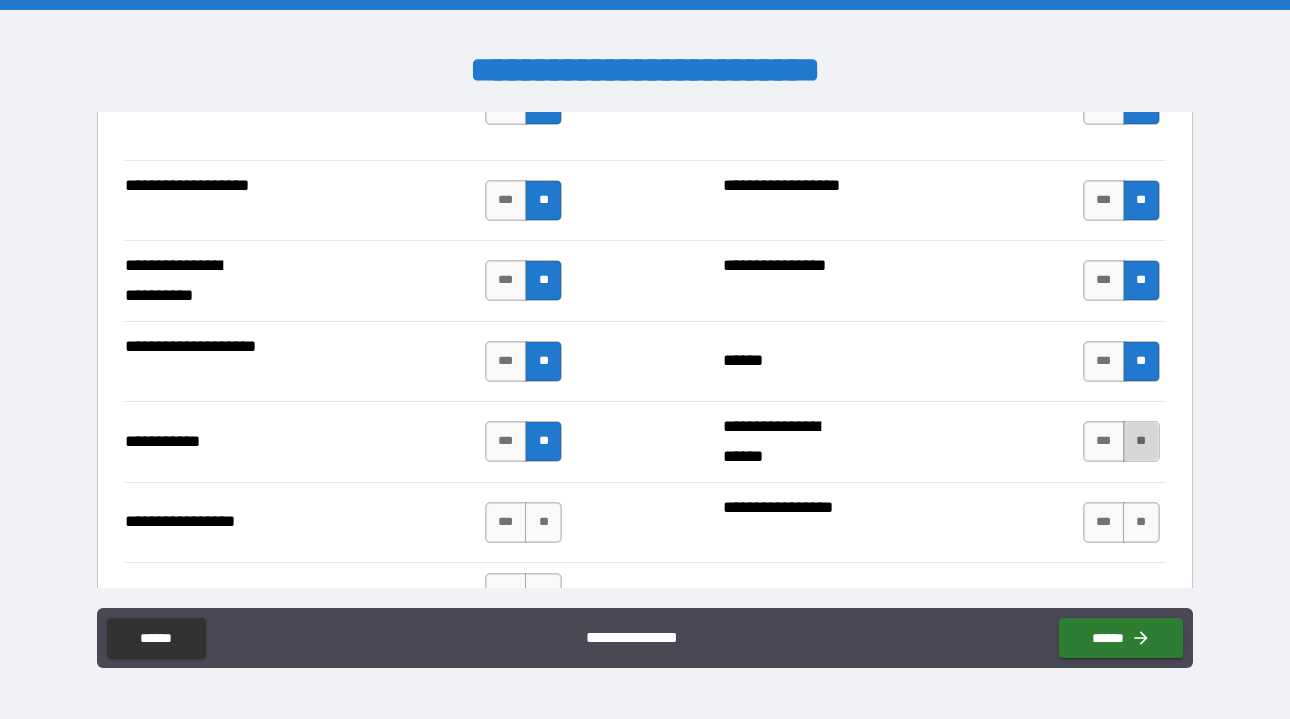 click on "**" at bounding box center [1141, 441] 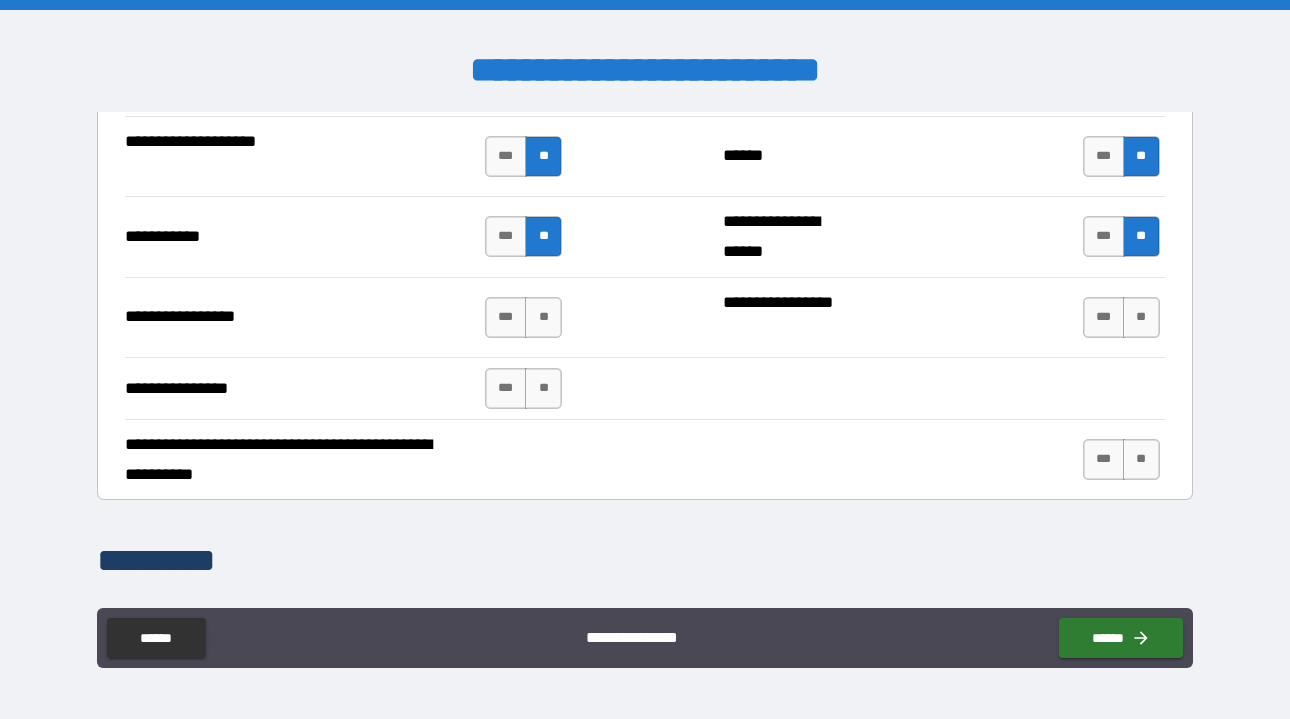 scroll, scrollTop: 4565, scrollLeft: 0, axis: vertical 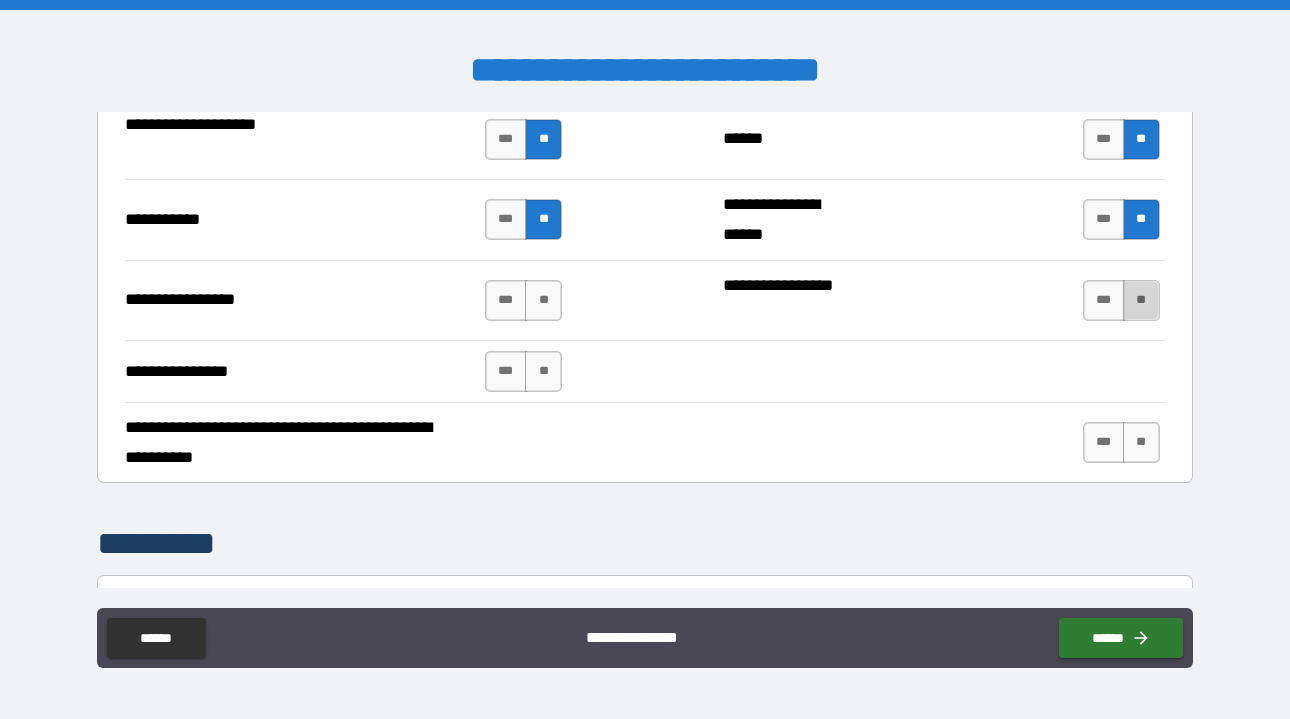 click on "**" at bounding box center [1141, 300] 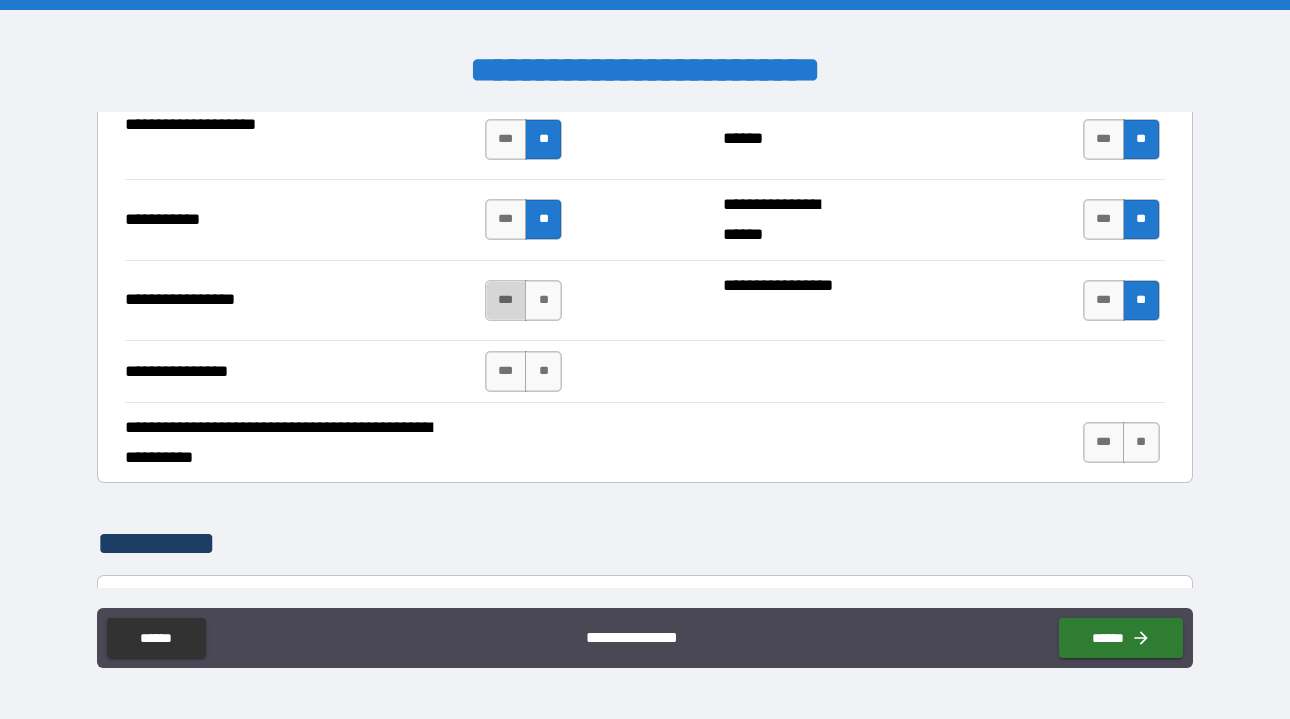 click on "***" at bounding box center (506, 300) 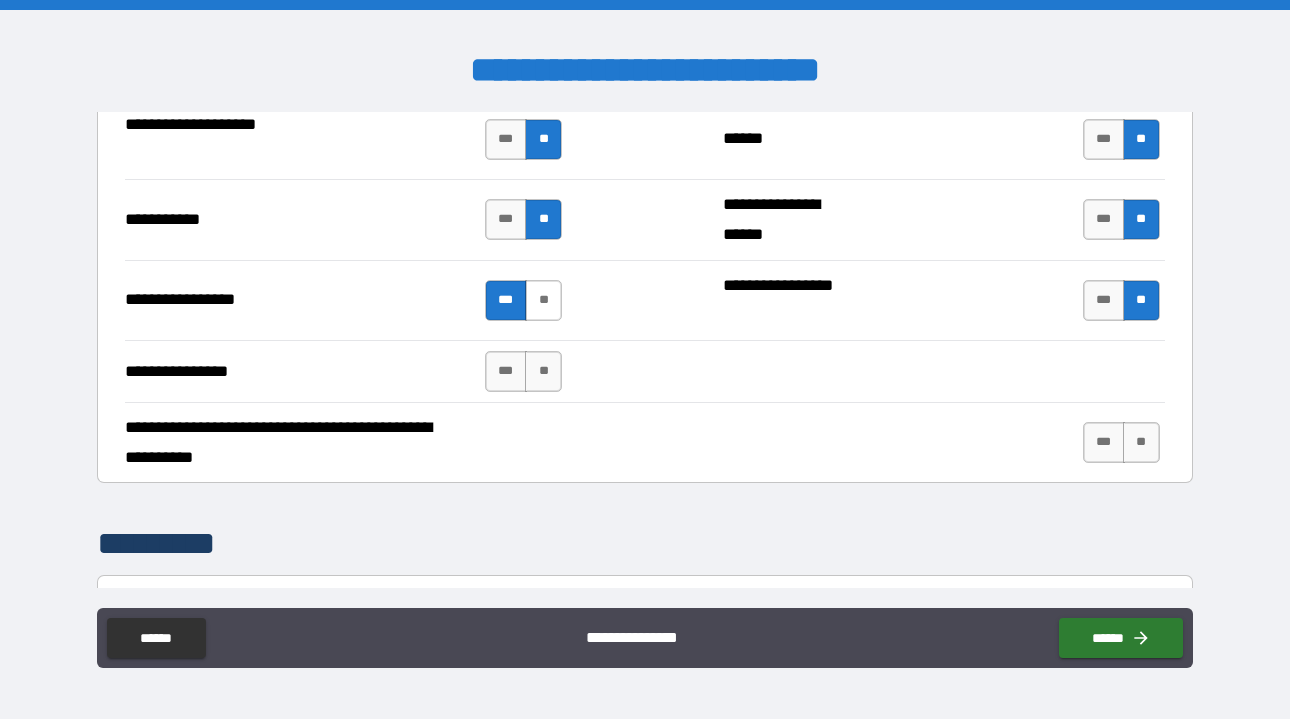 click on "**" at bounding box center [543, 300] 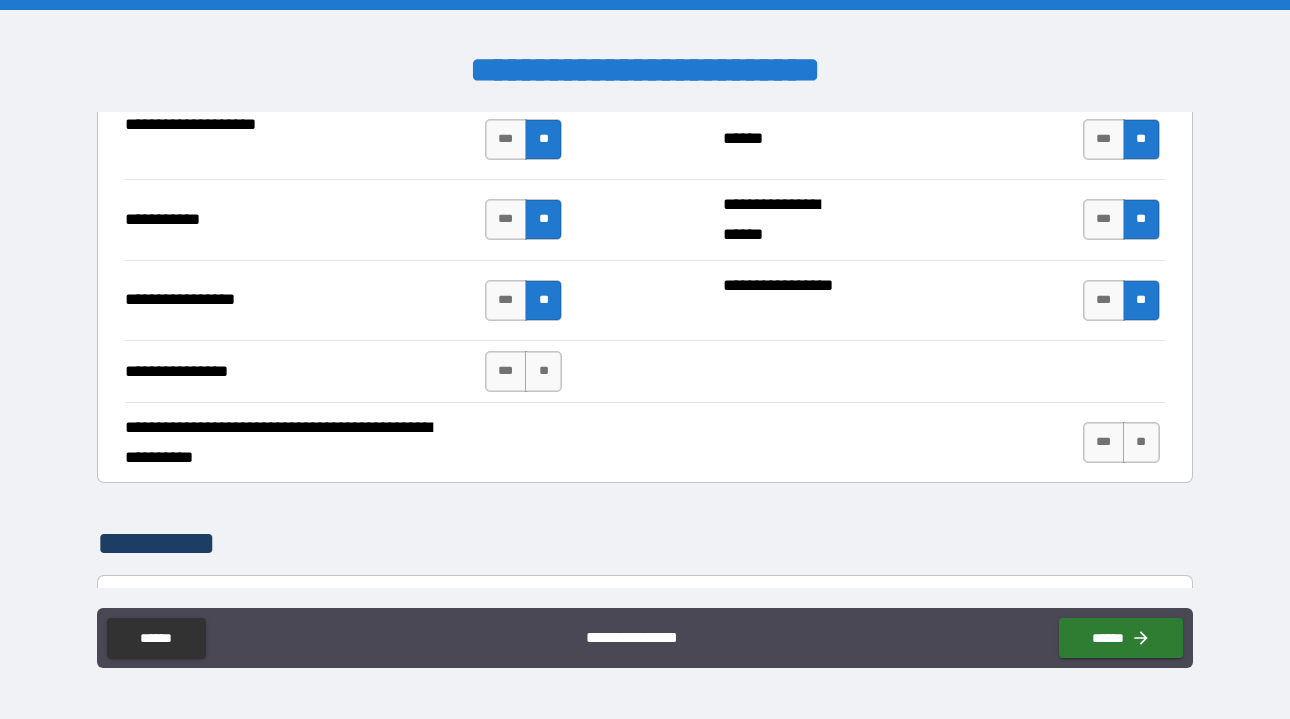 click on "**********" at bounding box center [645, 371] 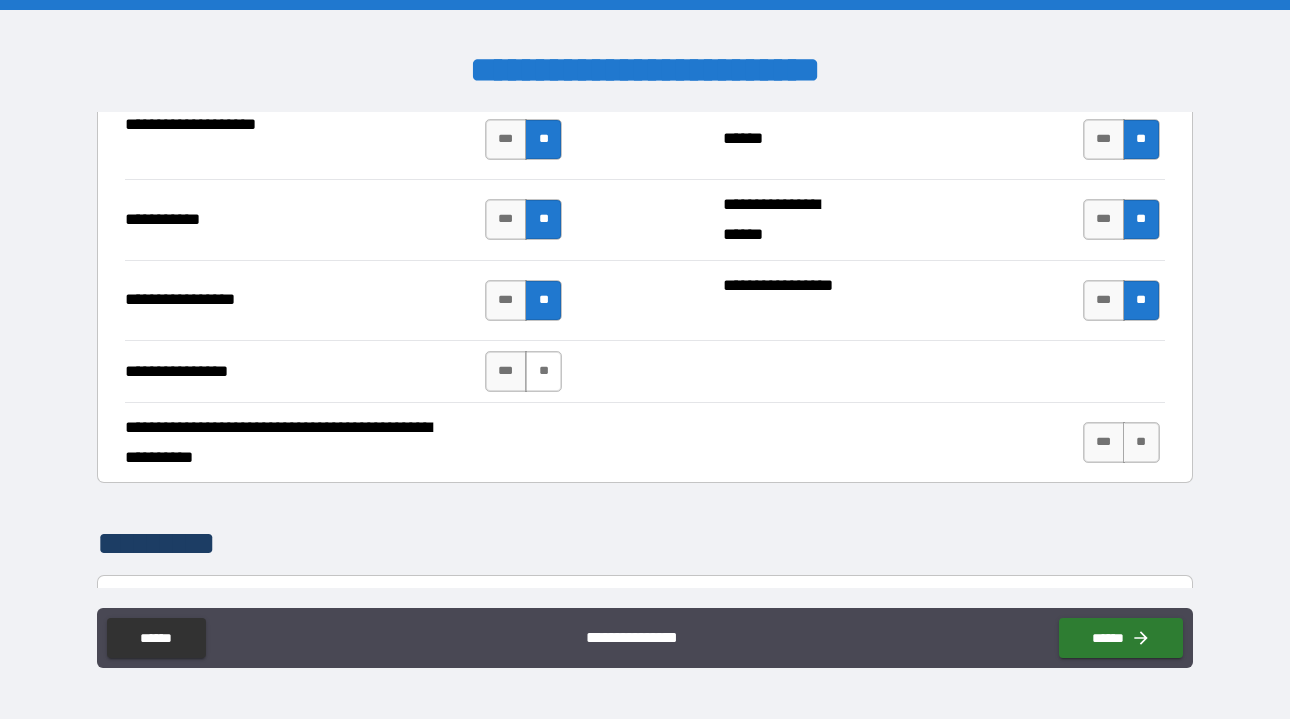 click on "**" at bounding box center [543, 371] 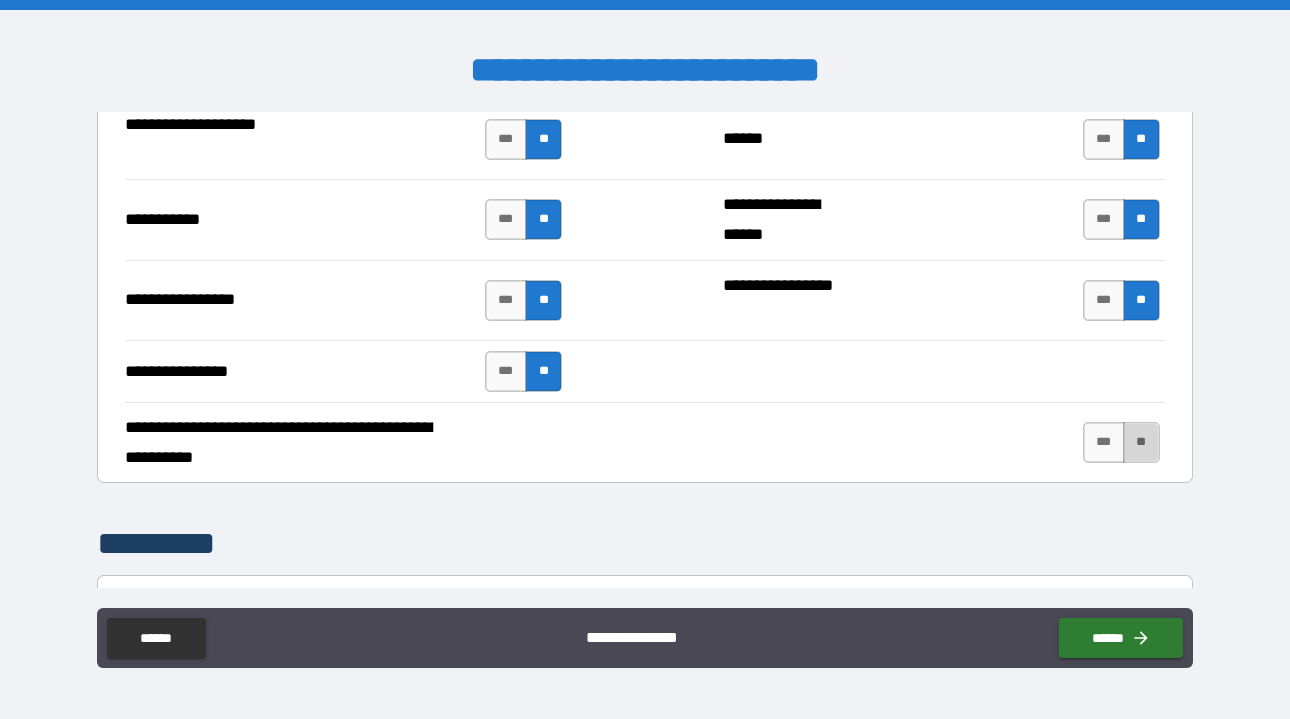 click on "**" at bounding box center (1141, 442) 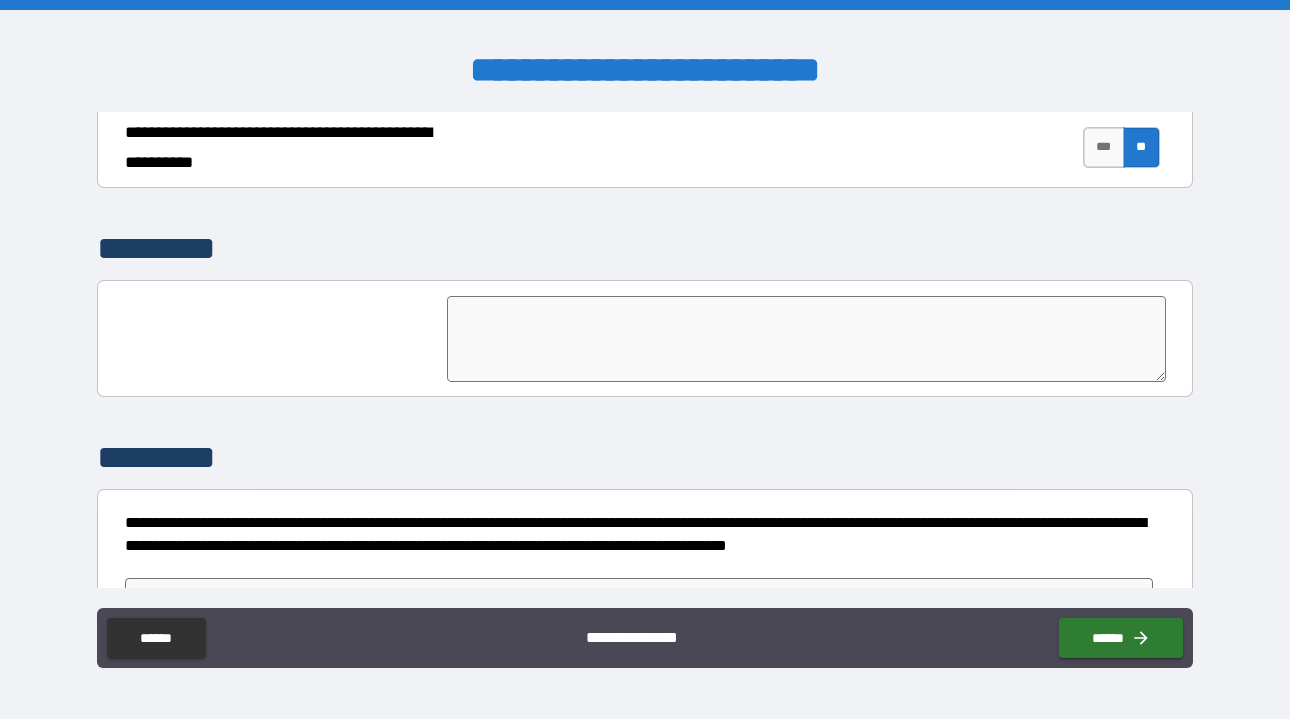 scroll, scrollTop: 4921, scrollLeft: 0, axis: vertical 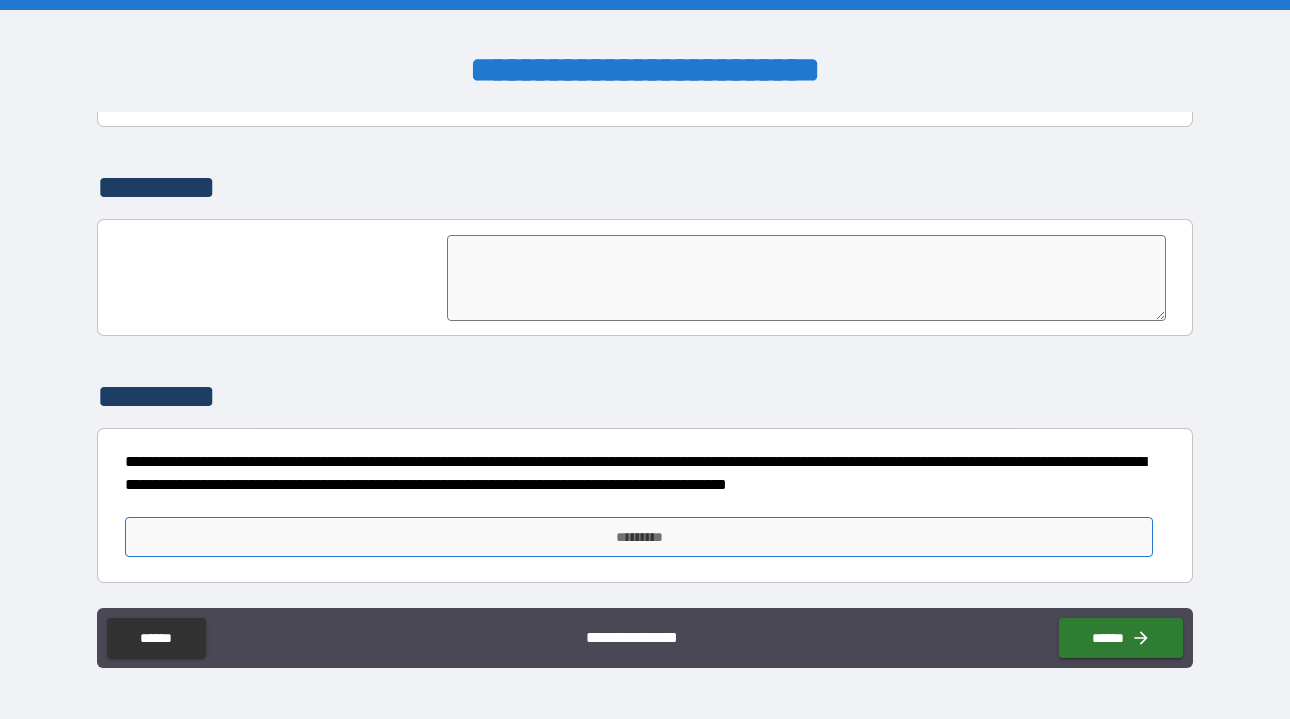 click on "*********" at bounding box center [639, 537] 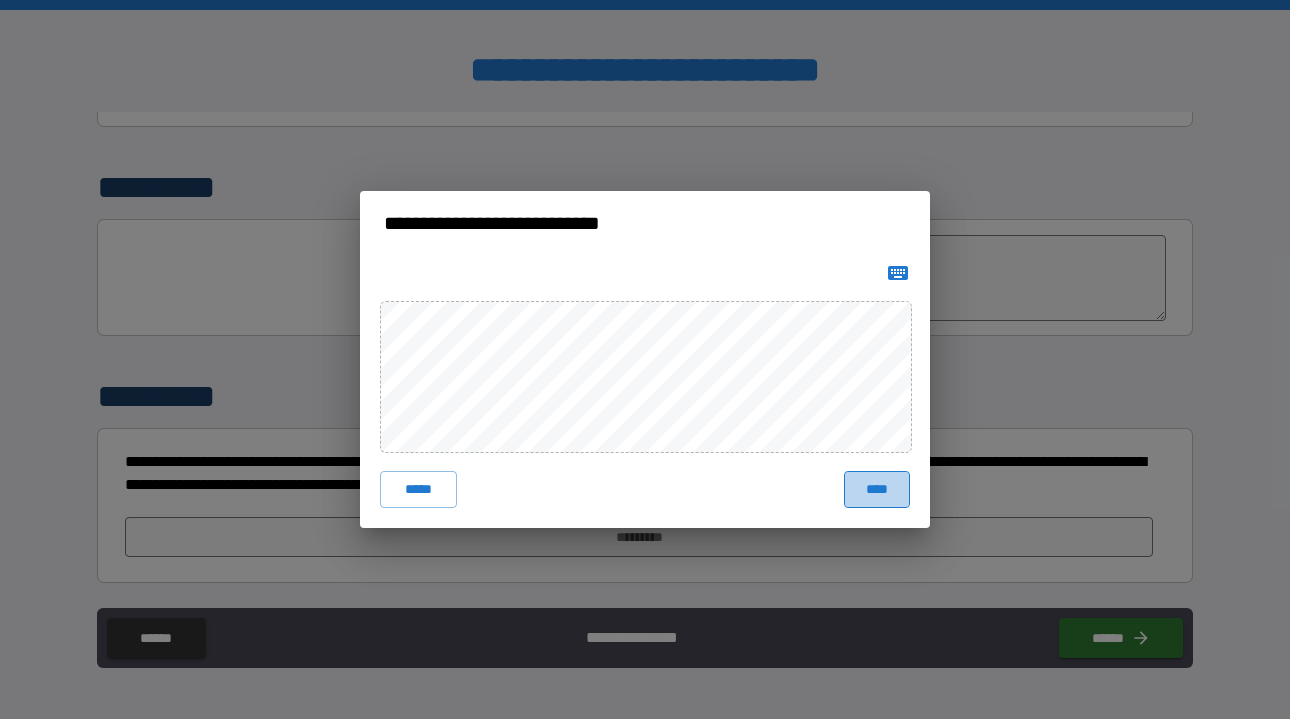 click on "****" at bounding box center (877, 489) 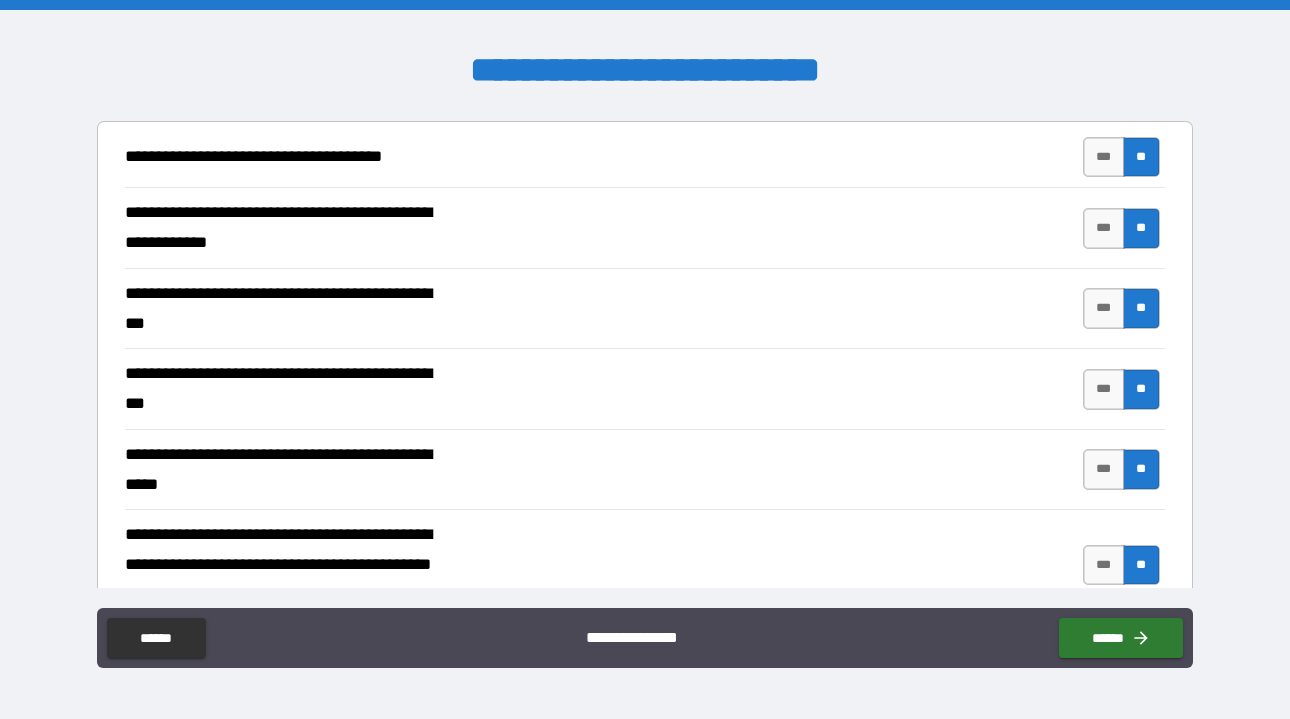 scroll, scrollTop: 416, scrollLeft: 0, axis: vertical 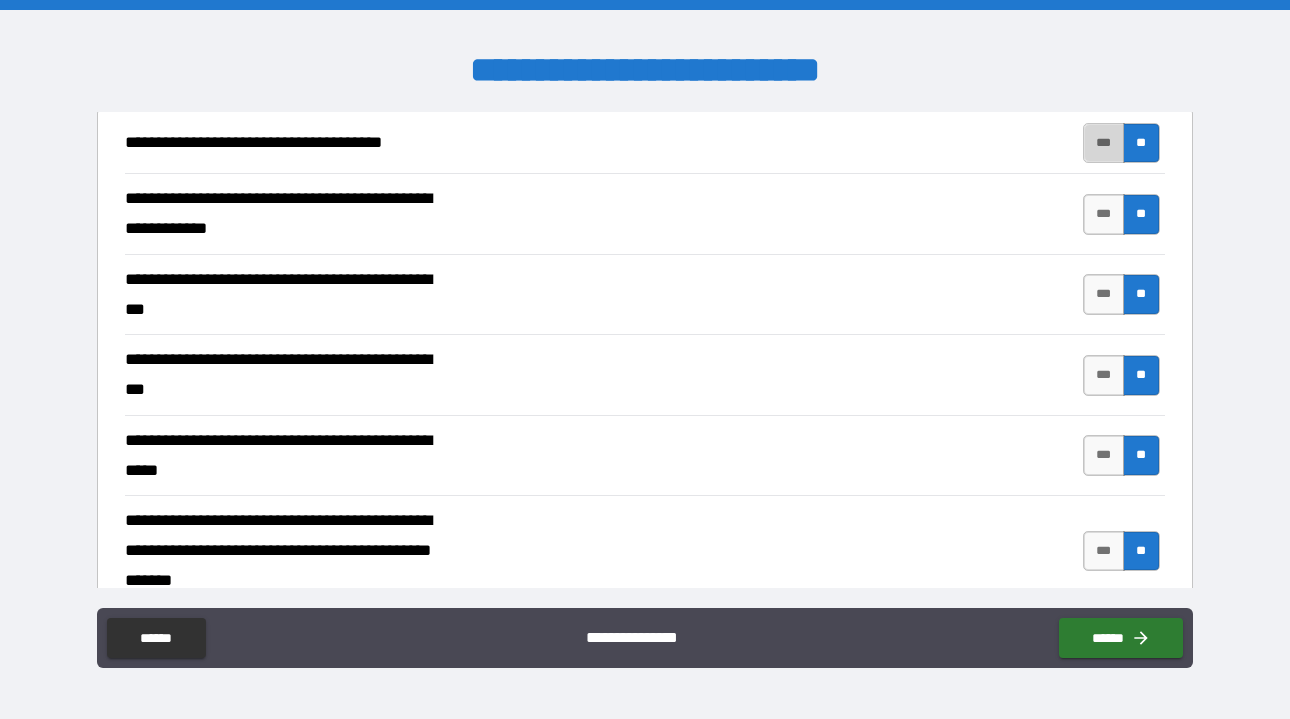 click on "***" at bounding box center (1104, 143) 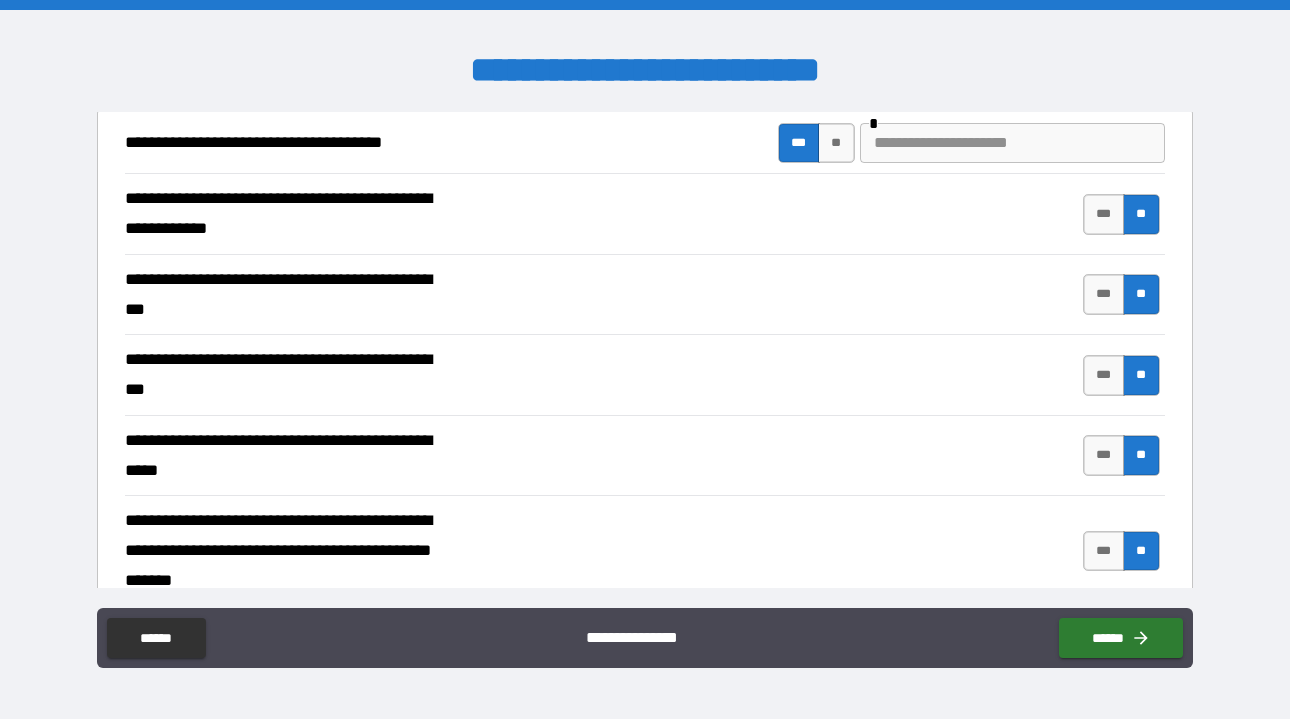 click at bounding box center (1012, 143) 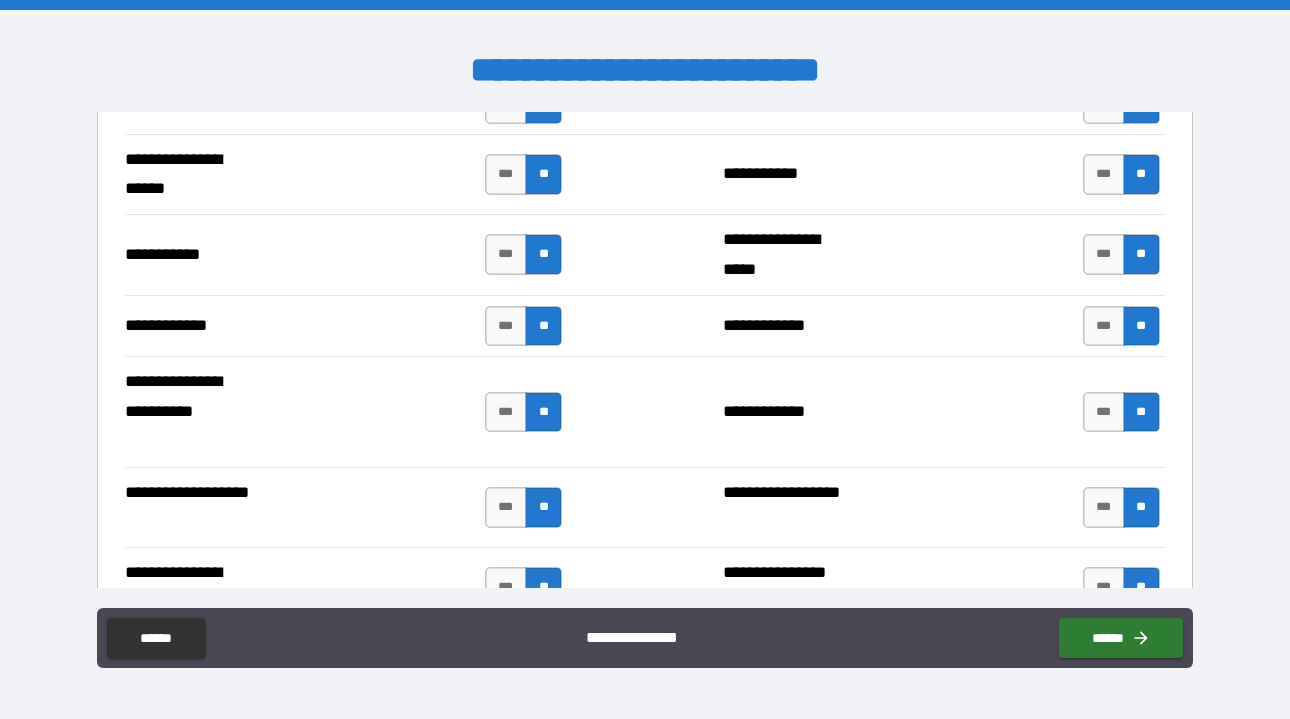 scroll, scrollTop: 4938, scrollLeft: 0, axis: vertical 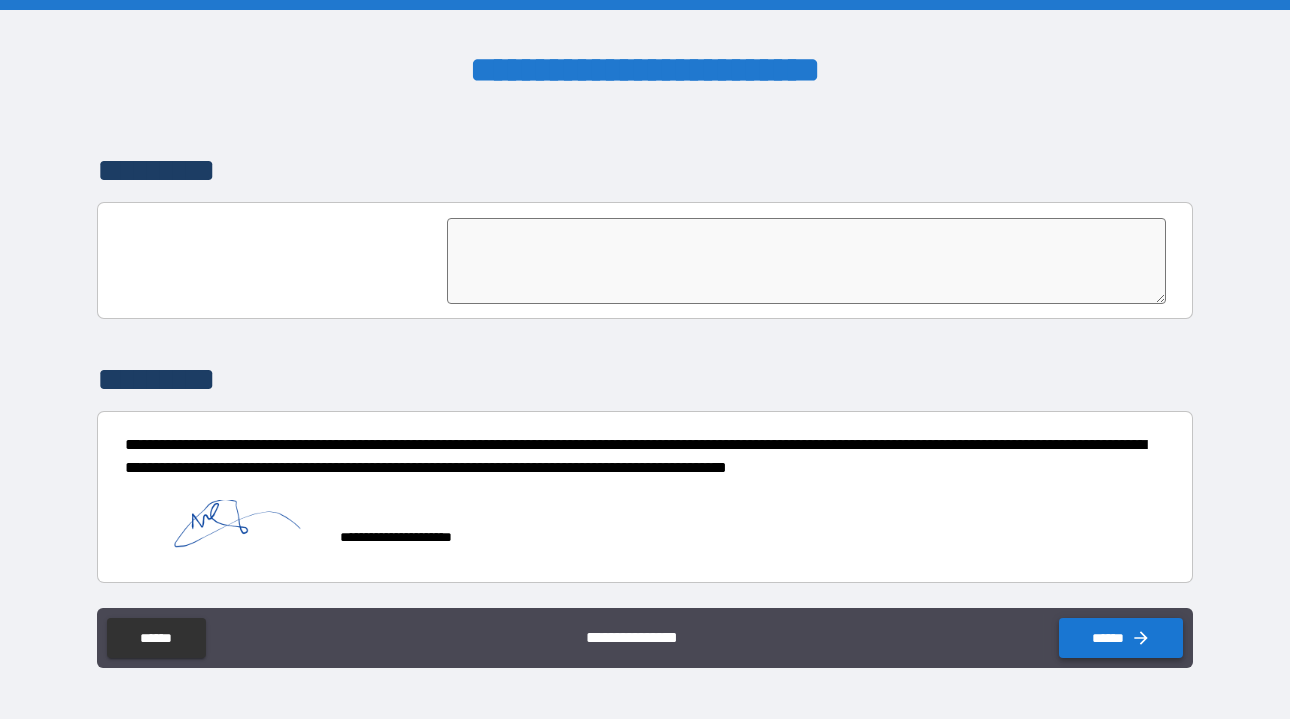 type on "********" 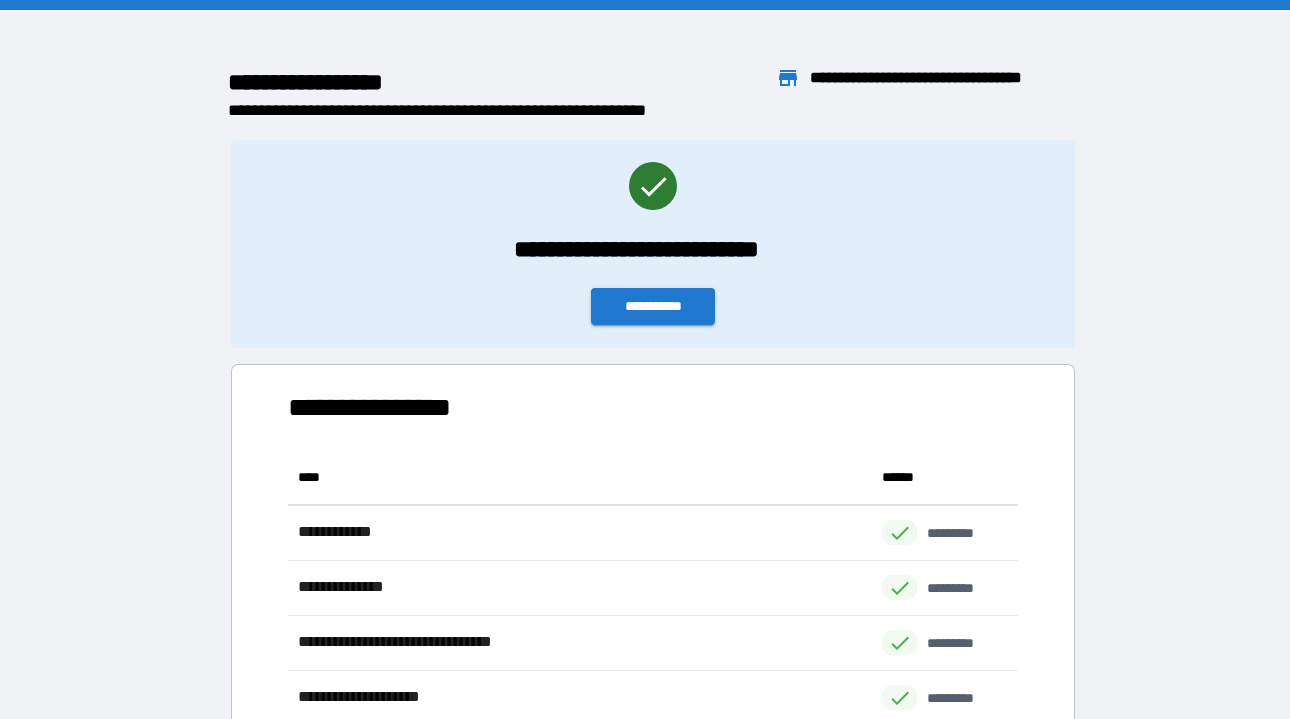 scroll, scrollTop: 1, scrollLeft: 1, axis: both 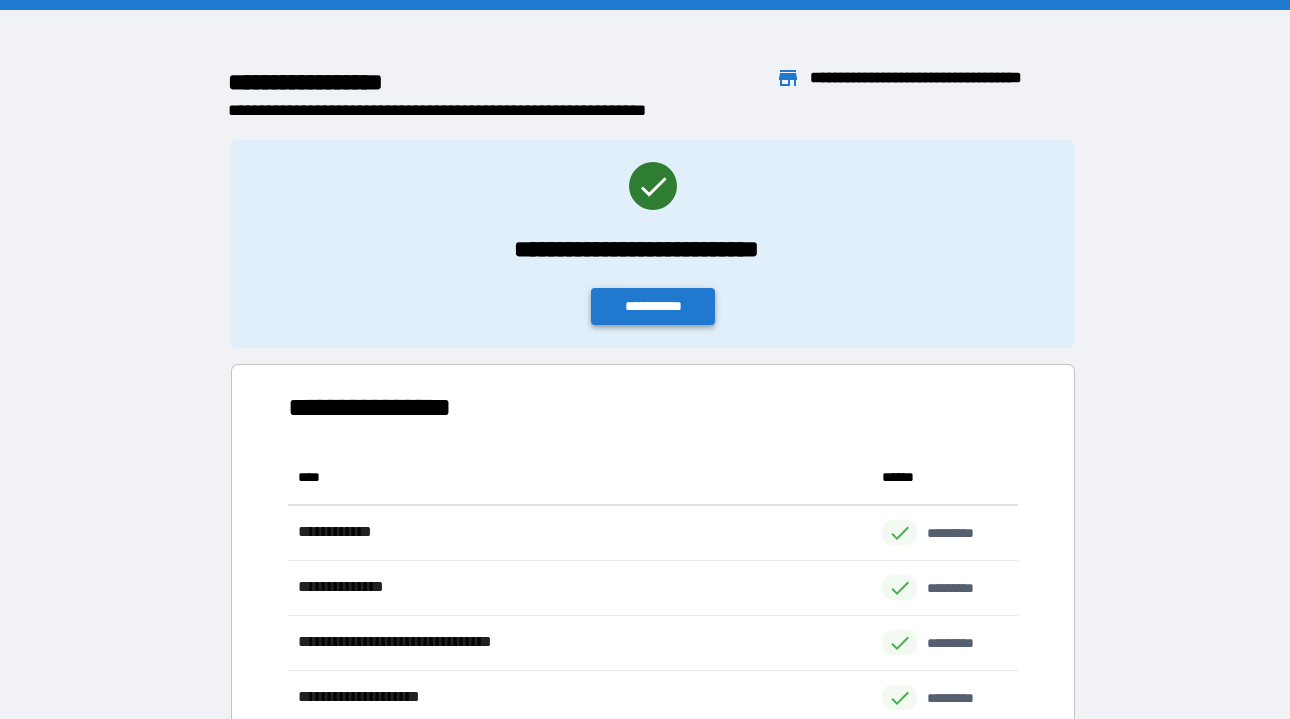 click on "**********" at bounding box center [653, 306] 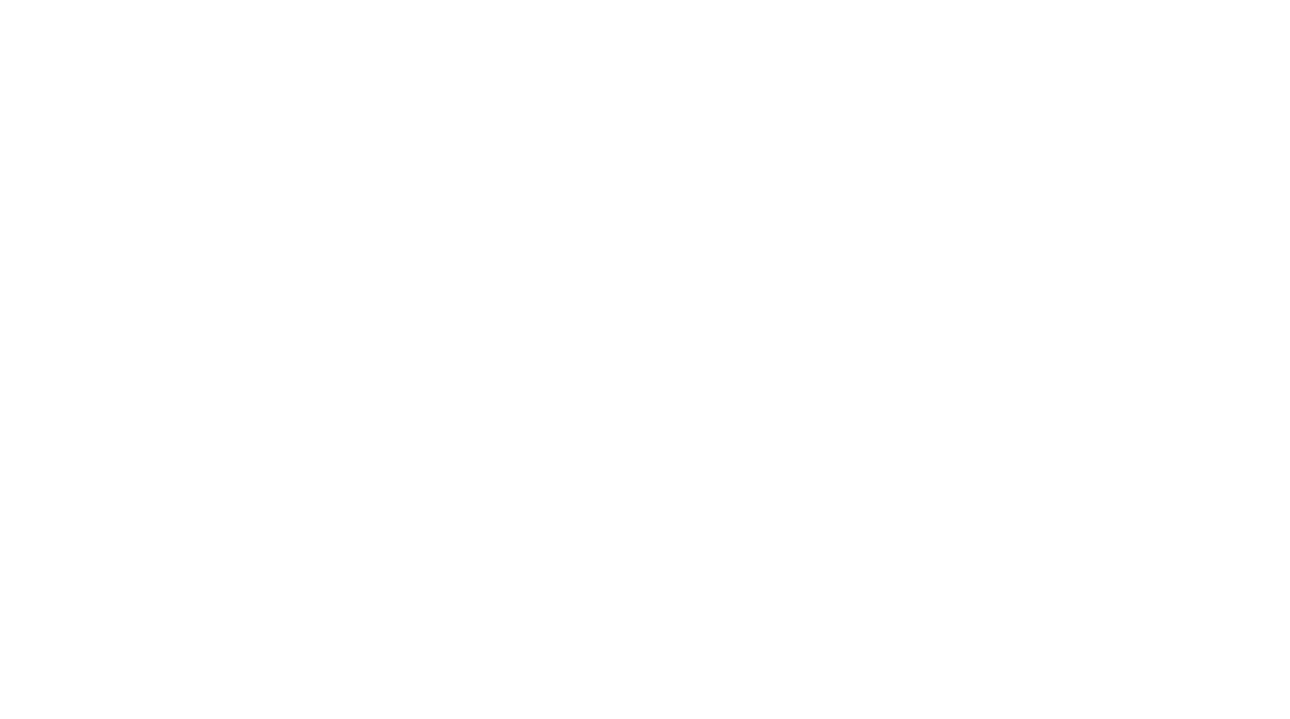 scroll, scrollTop: 0, scrollLeft: 0, axis: both 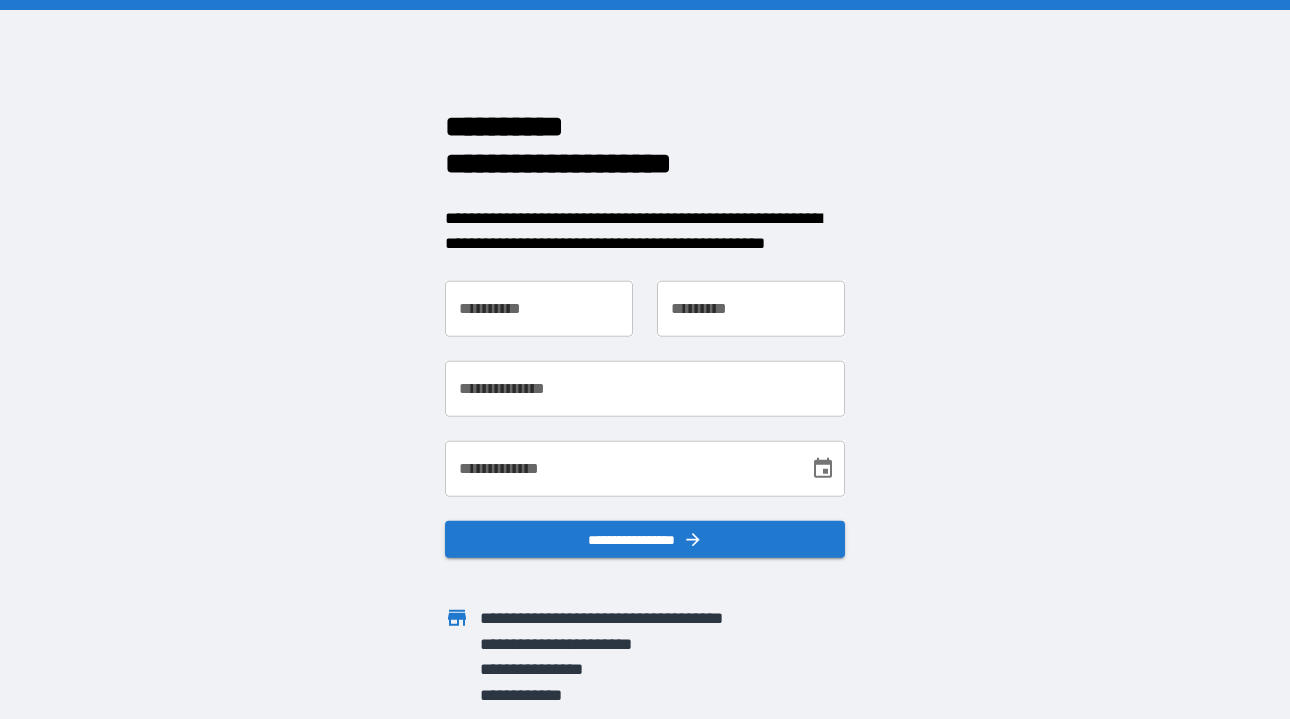 click on "**********" at bounding box center (539, 308) 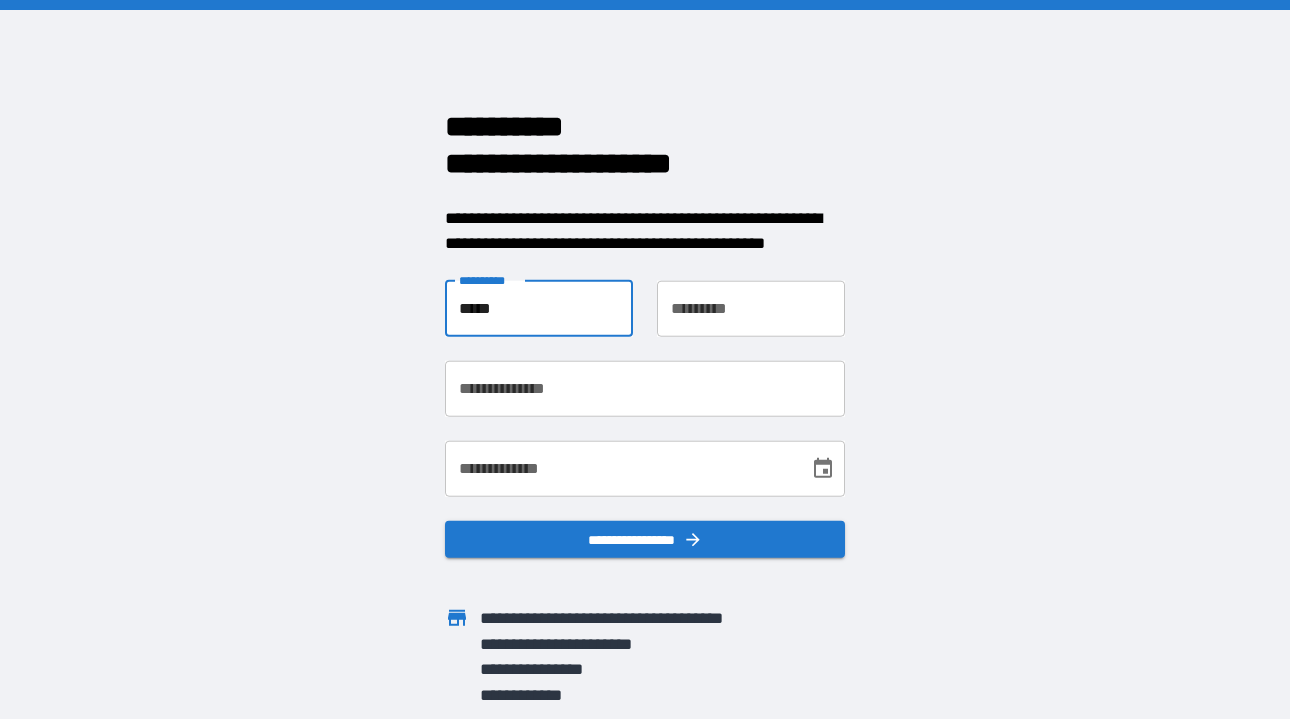 type on "*****" 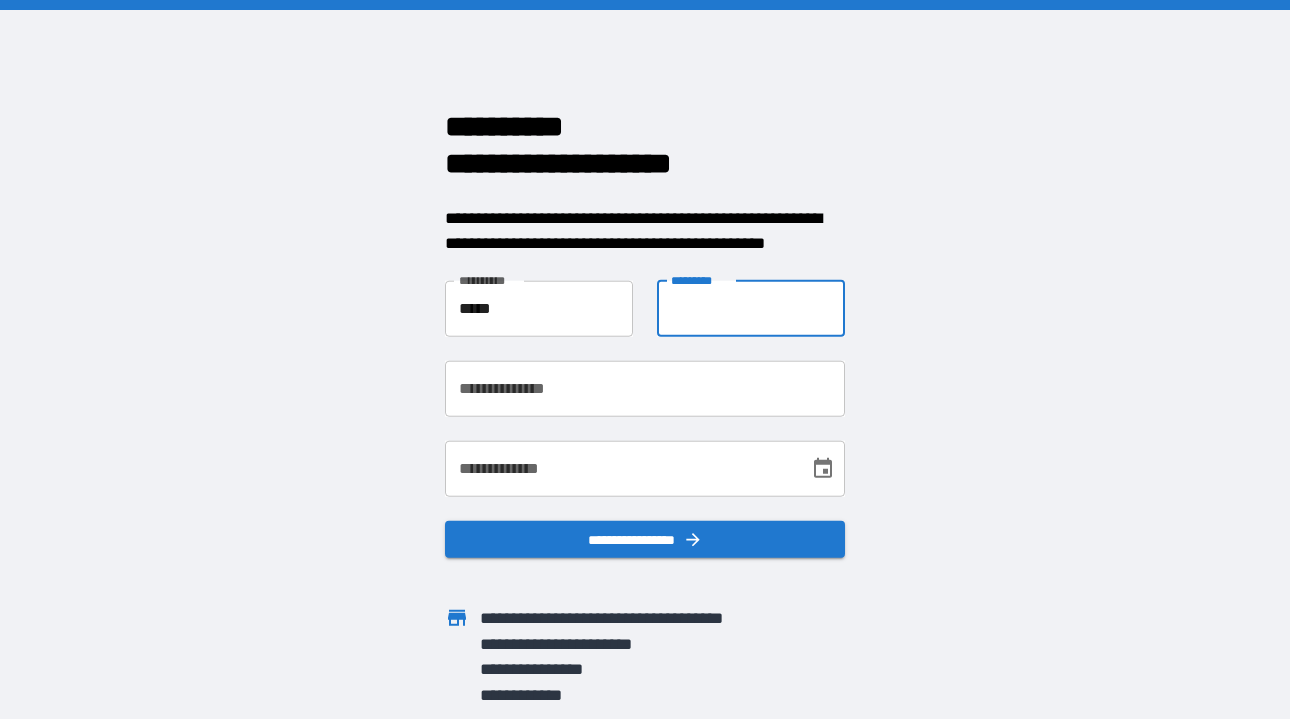 click on "**********" at bounding box center [751, 308] 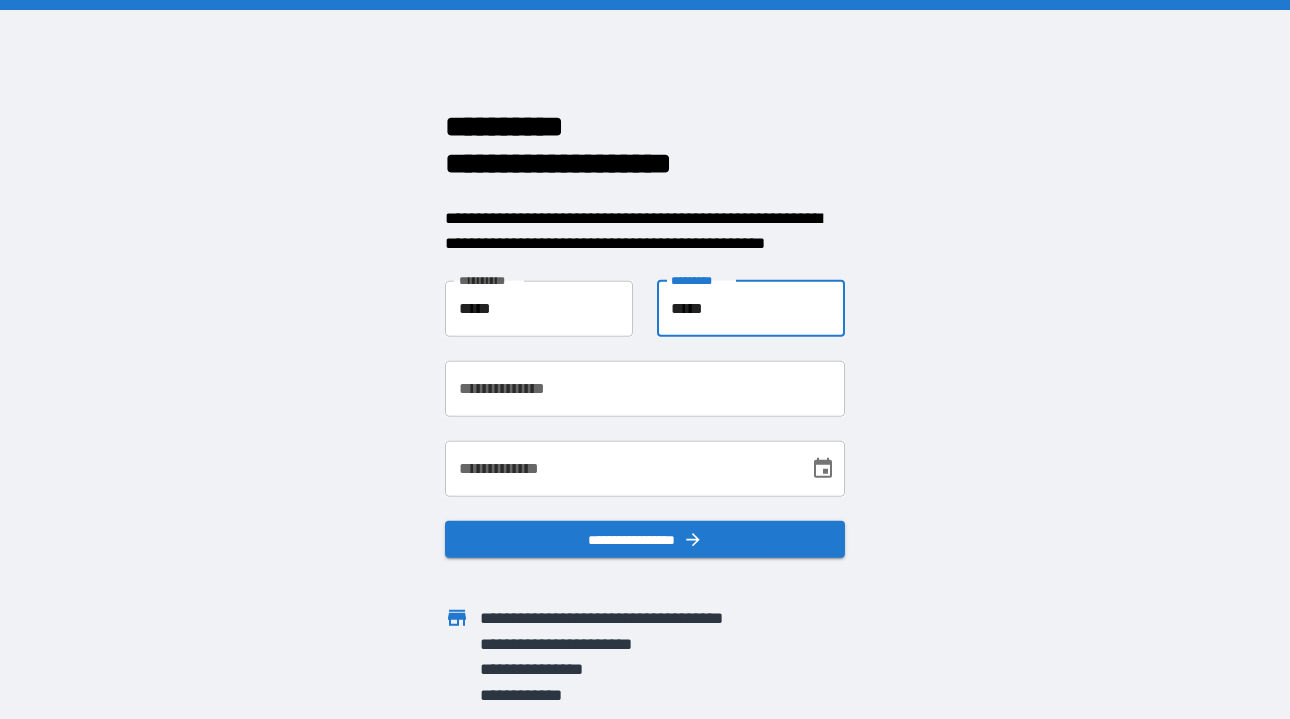 type on "*****" 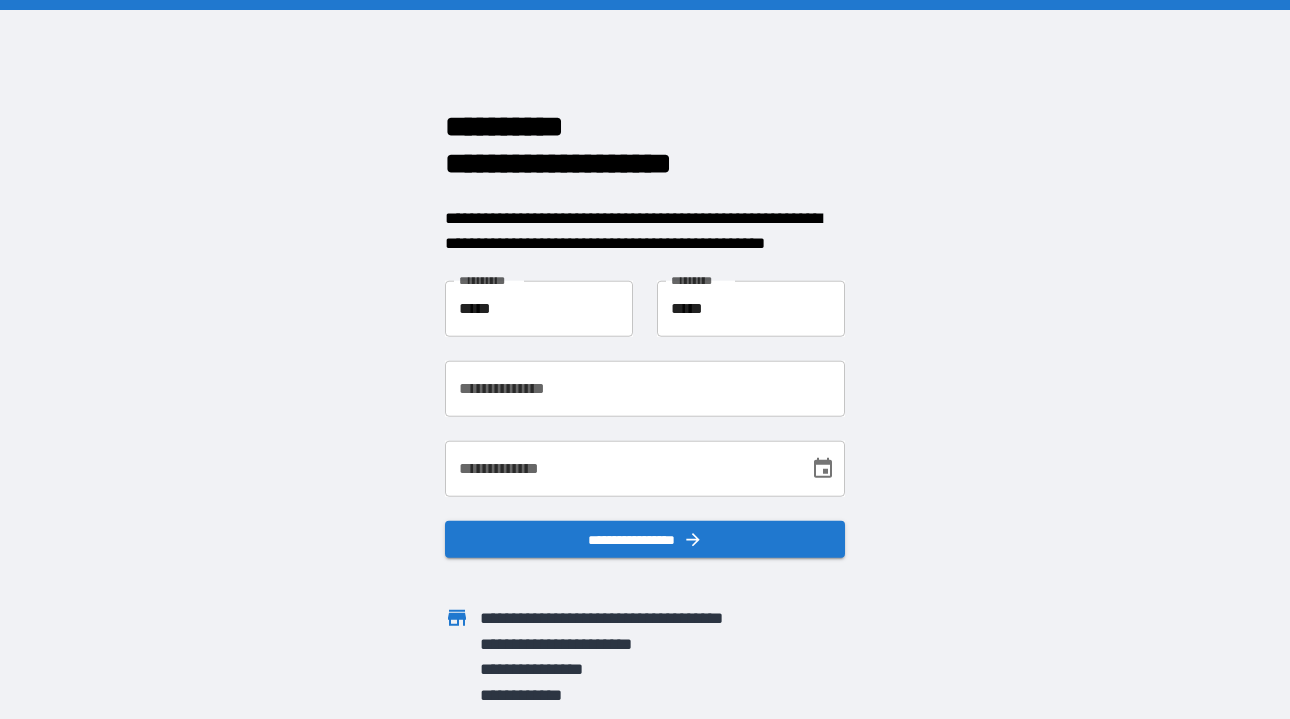 click on "**********" at bounding box center [633, 376] 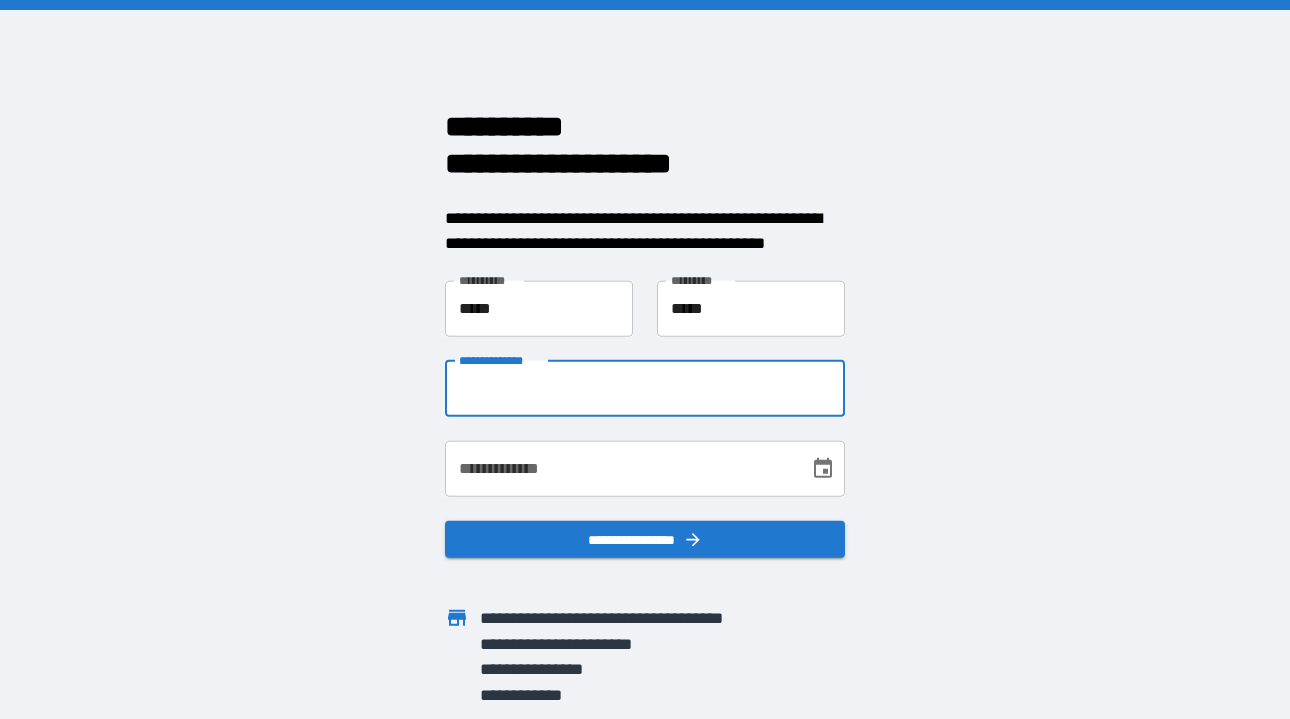 type on "*" 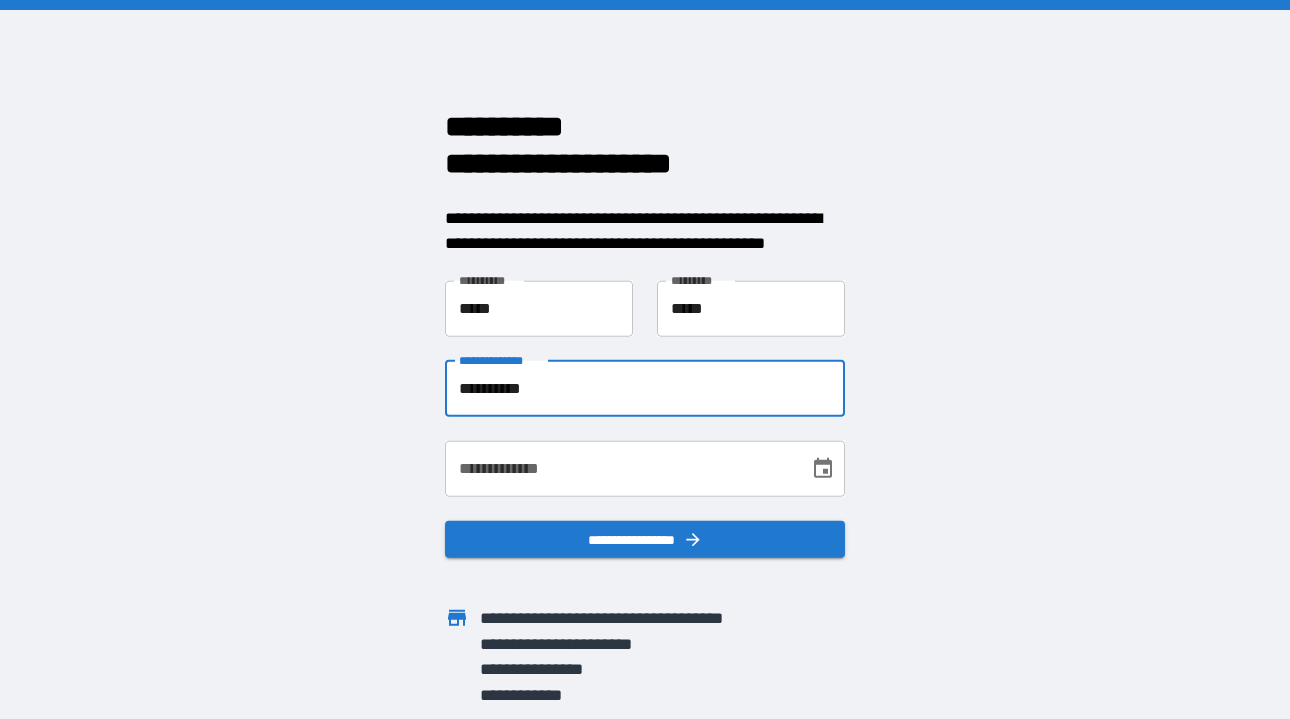 type on "**********" 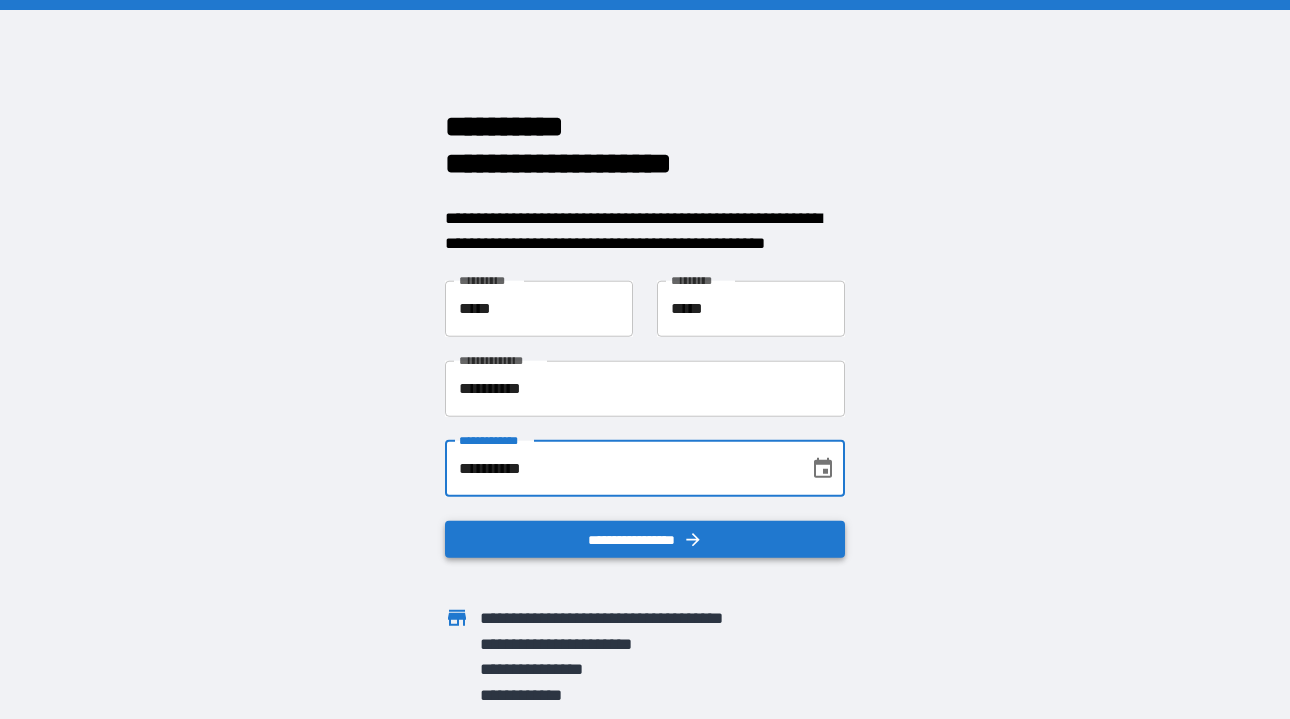 type on "**********" 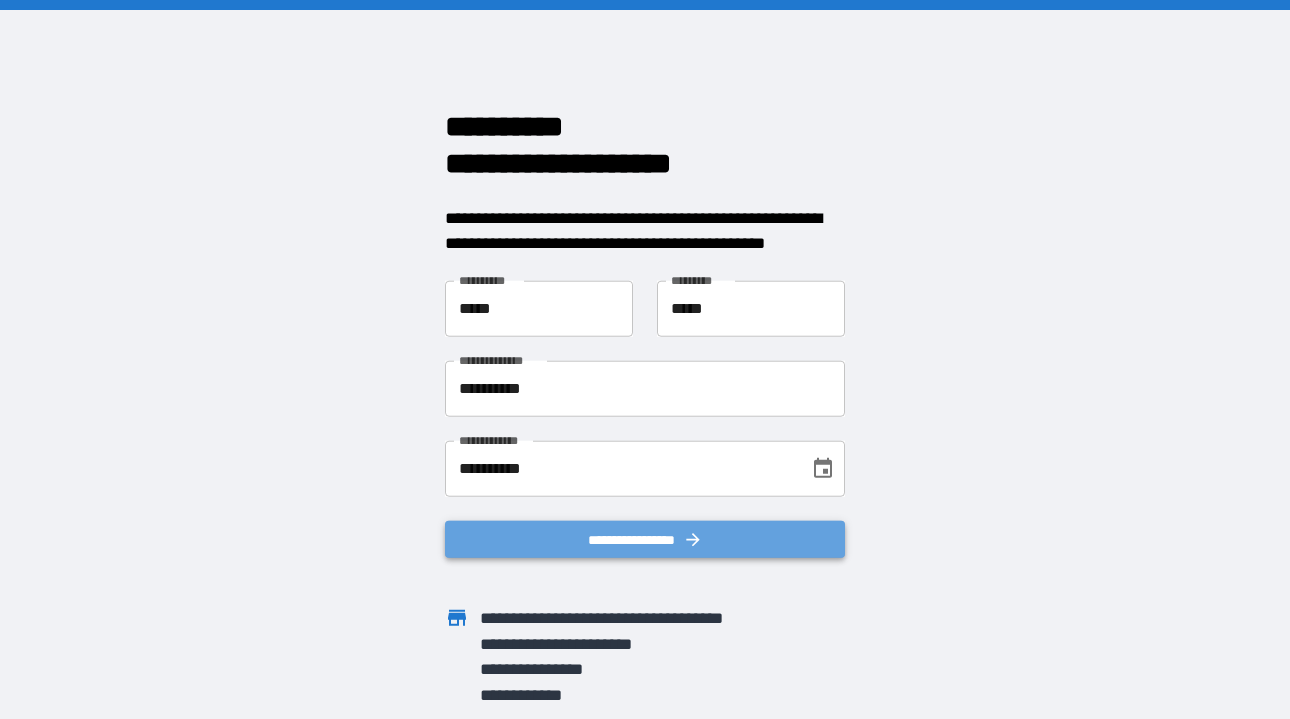 click on "**********" at bounding box center [645, 539] 